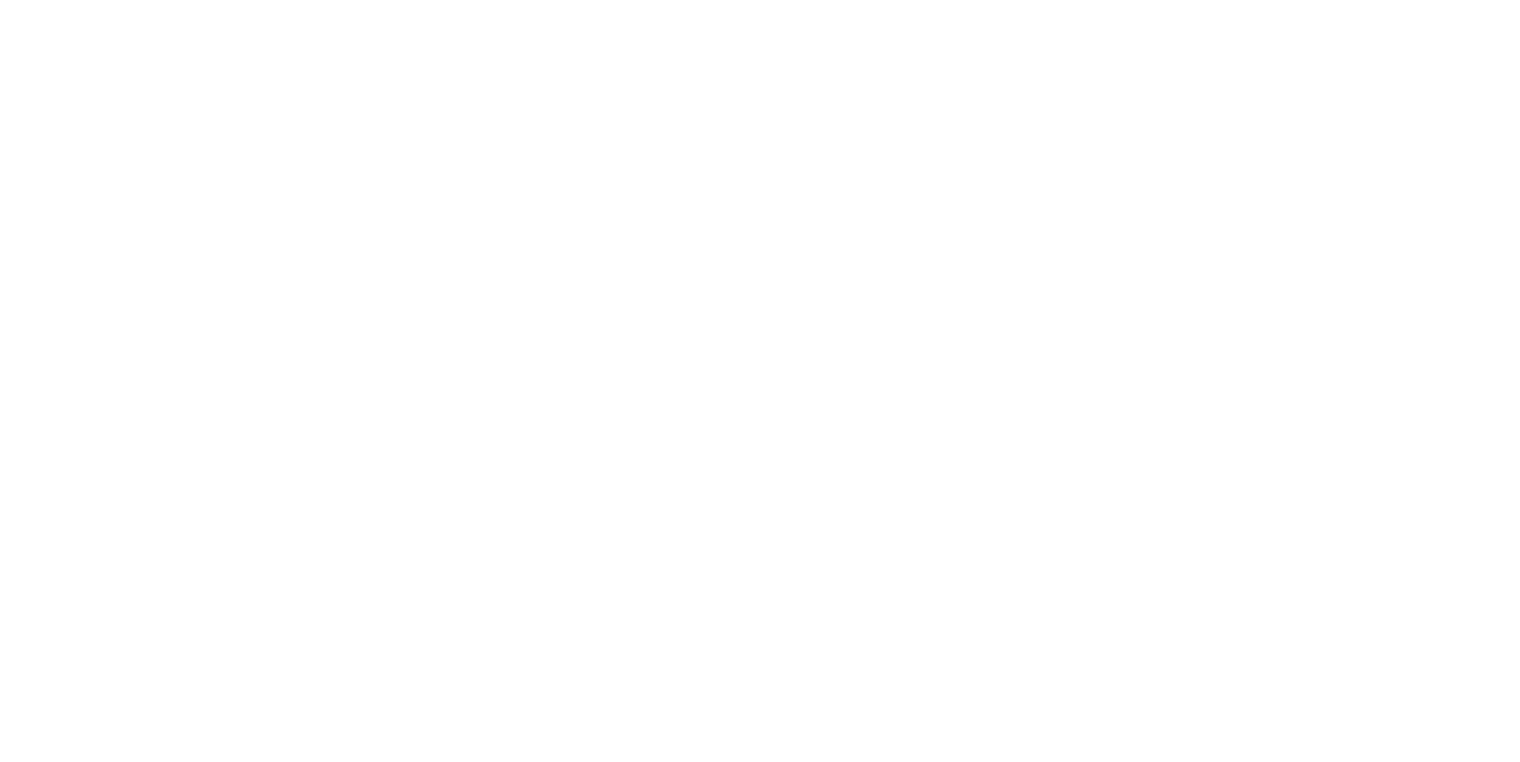scroll, scrollTop: 0, scrollLeft: 0, axis: both 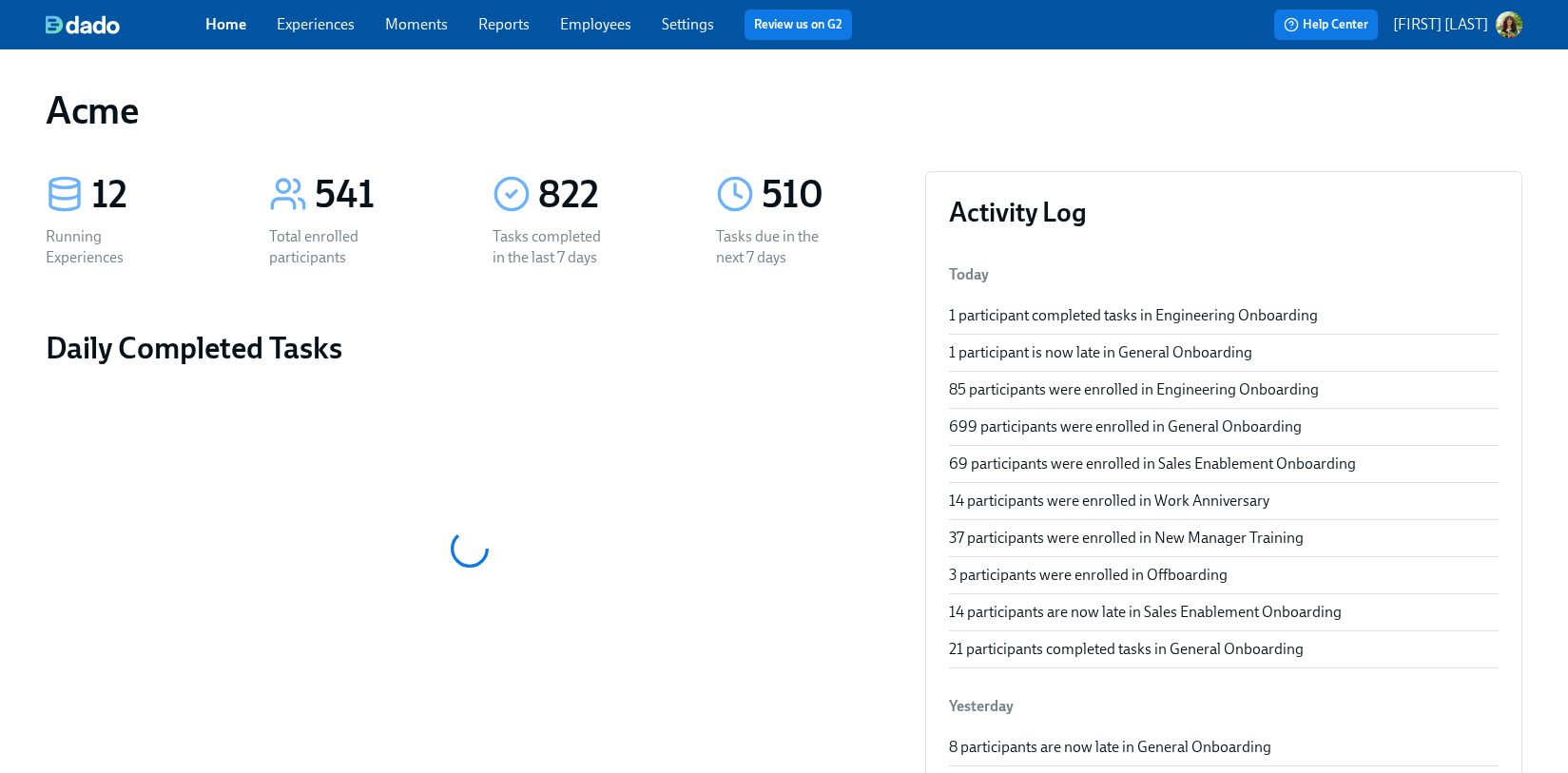 click on "Experiences" at bounding box center [316, 24] 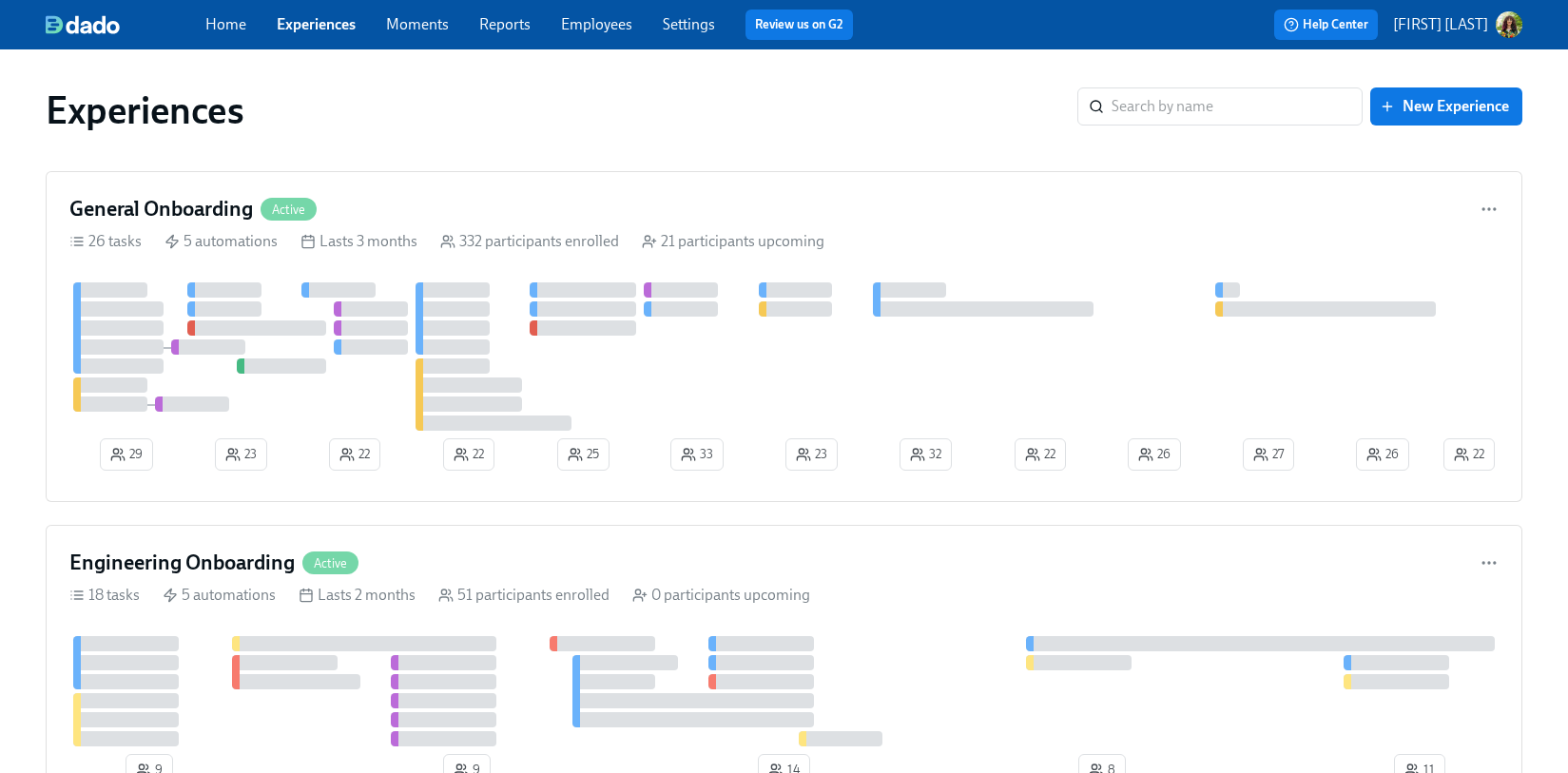 click on "Reports" at bounding box center (505, 24) 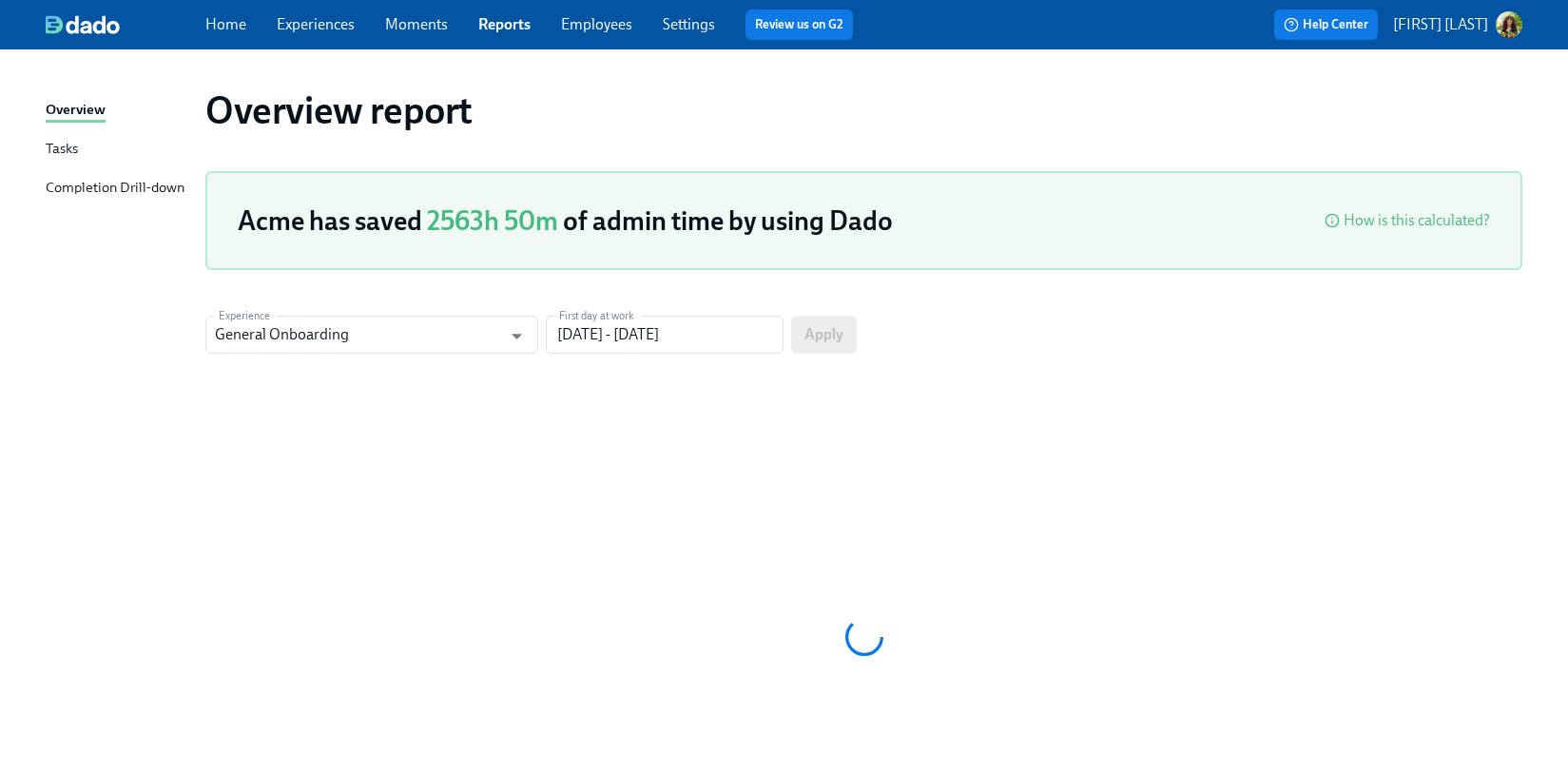 click on "Tasks" at bounding box center [62, 149] 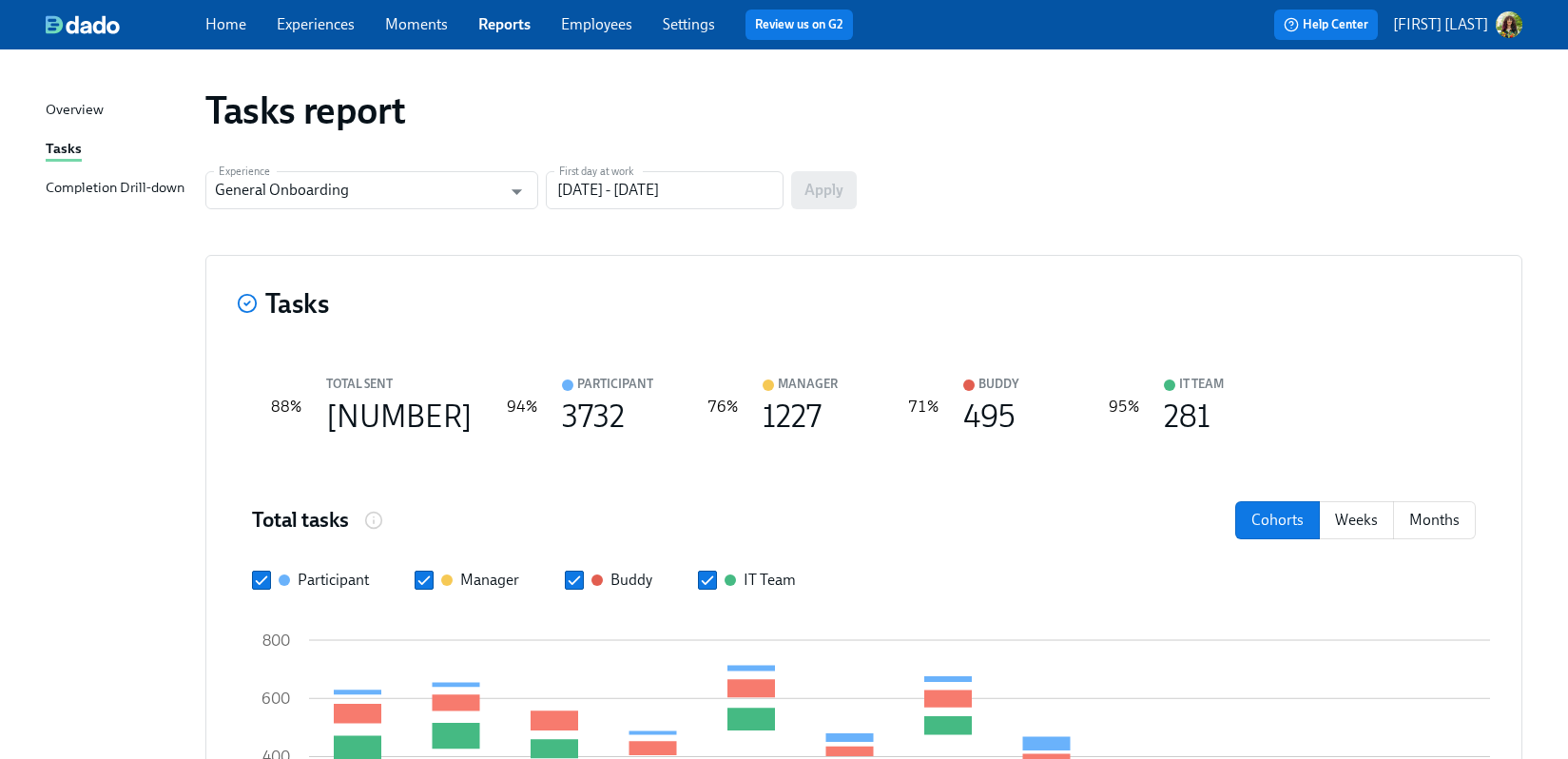 click on "Completion Drill-down" at bounding box center [115, 188] 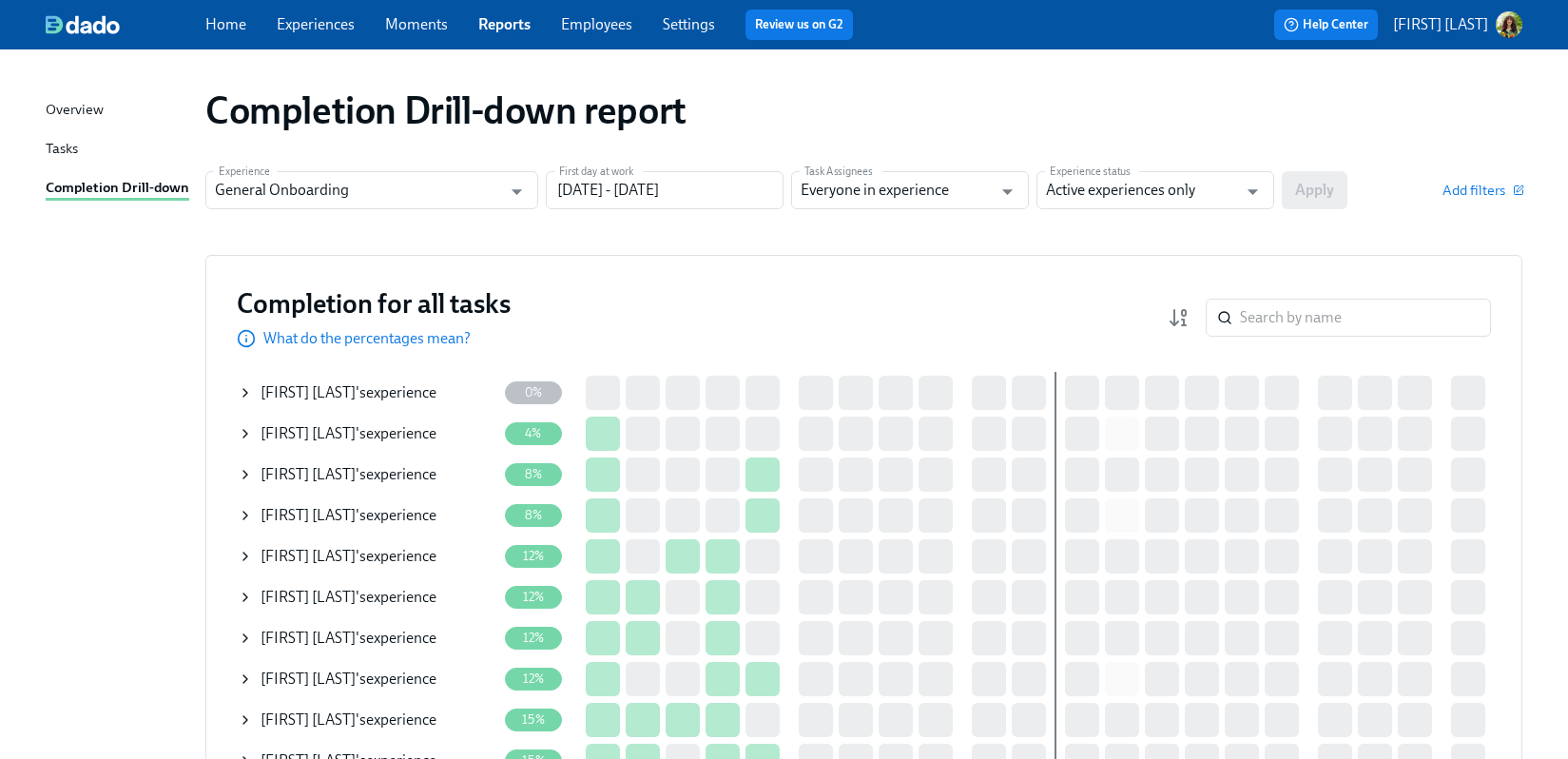 click on "Moments" at bounding box center (416, 24) 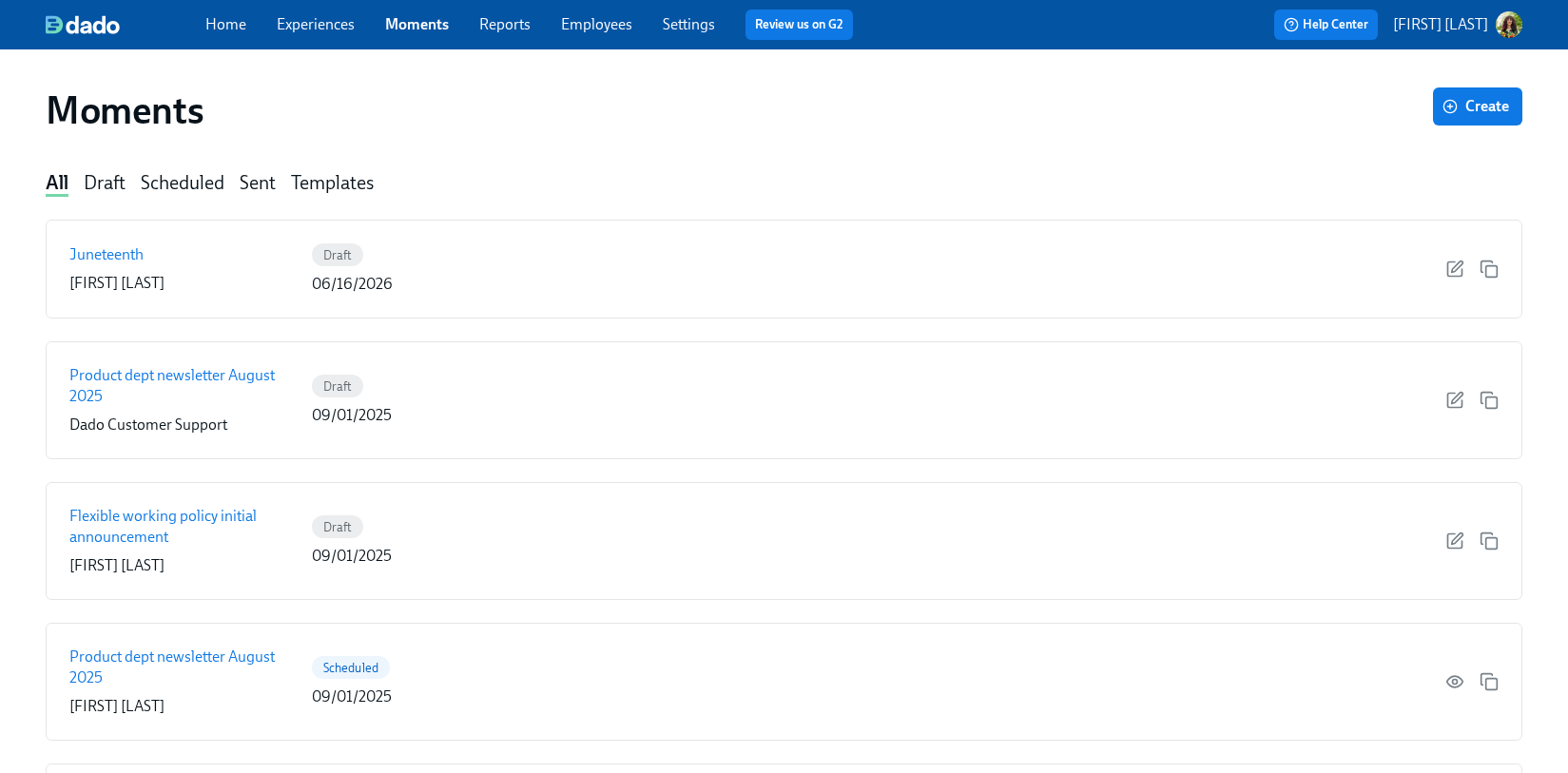 drag, startPoint x: 307, startPoint y: 27, endPoint x: 292, endPoint y: 5, distance: 26.62705 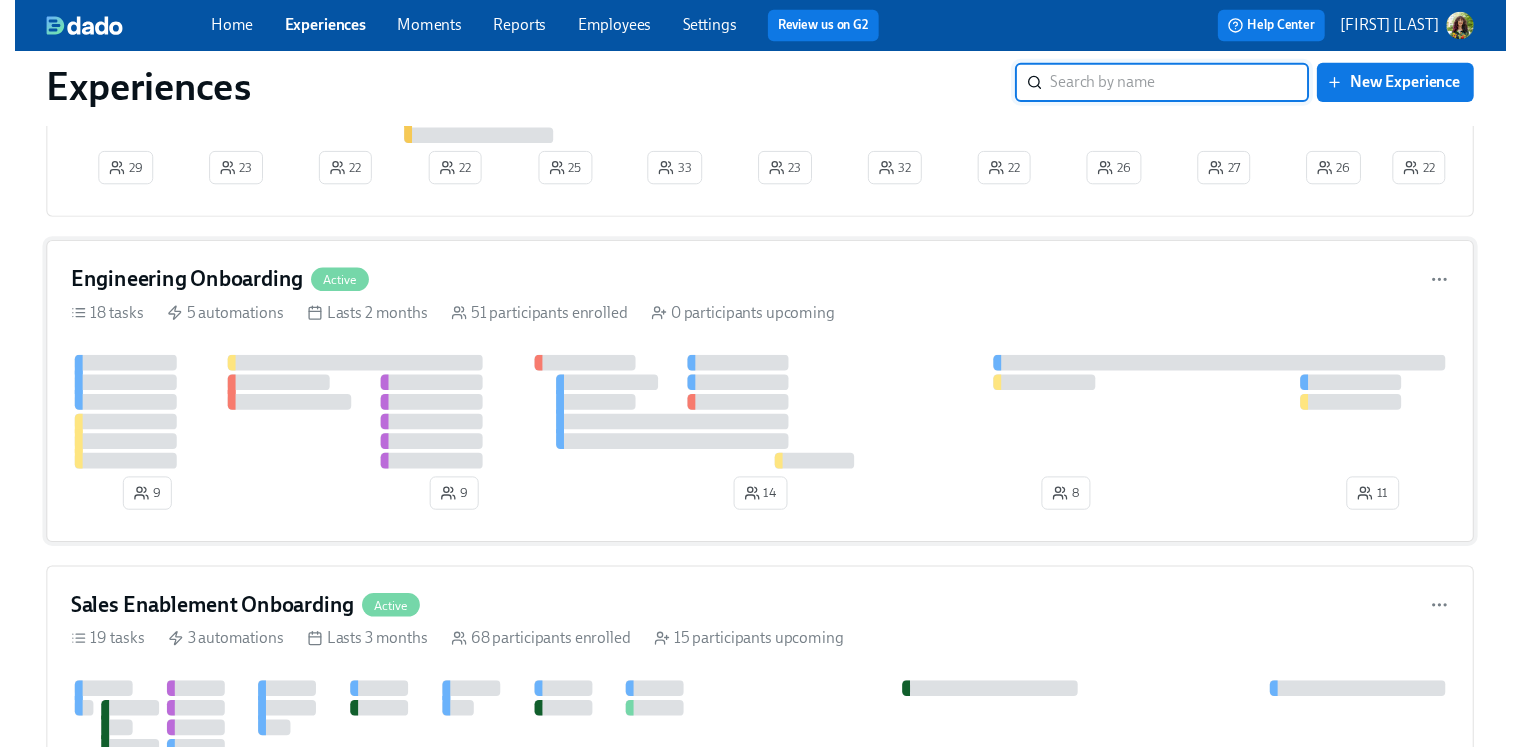 scroll, scrollTop: 0, scrollLeft: 0, axis: both 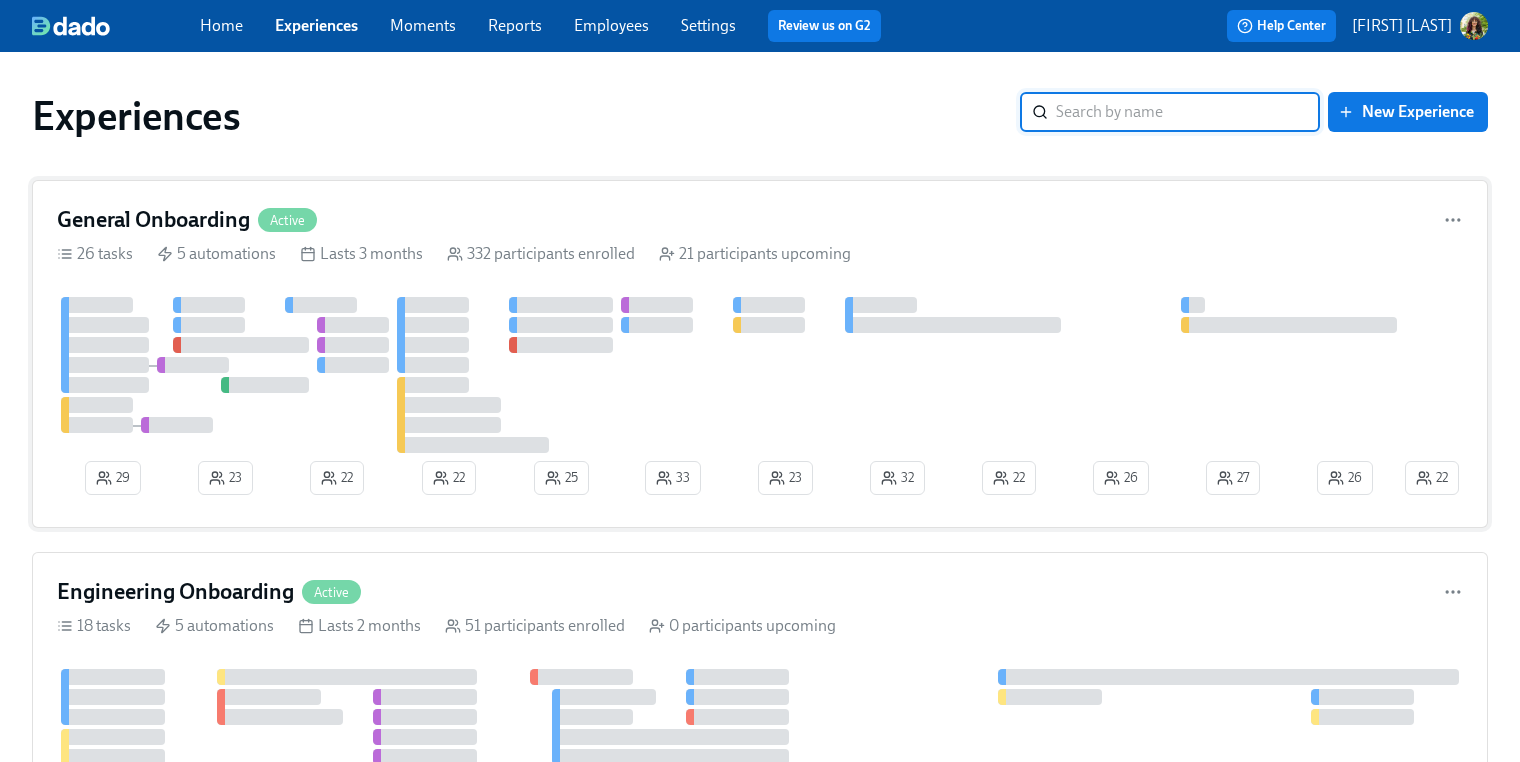 click on "[NUM] tasks   [NUM] automations   Lasts   [NUM] months   [NUM] participants   enrolled     [NUM] participants   upcoming" at bounding box center [760, 254] 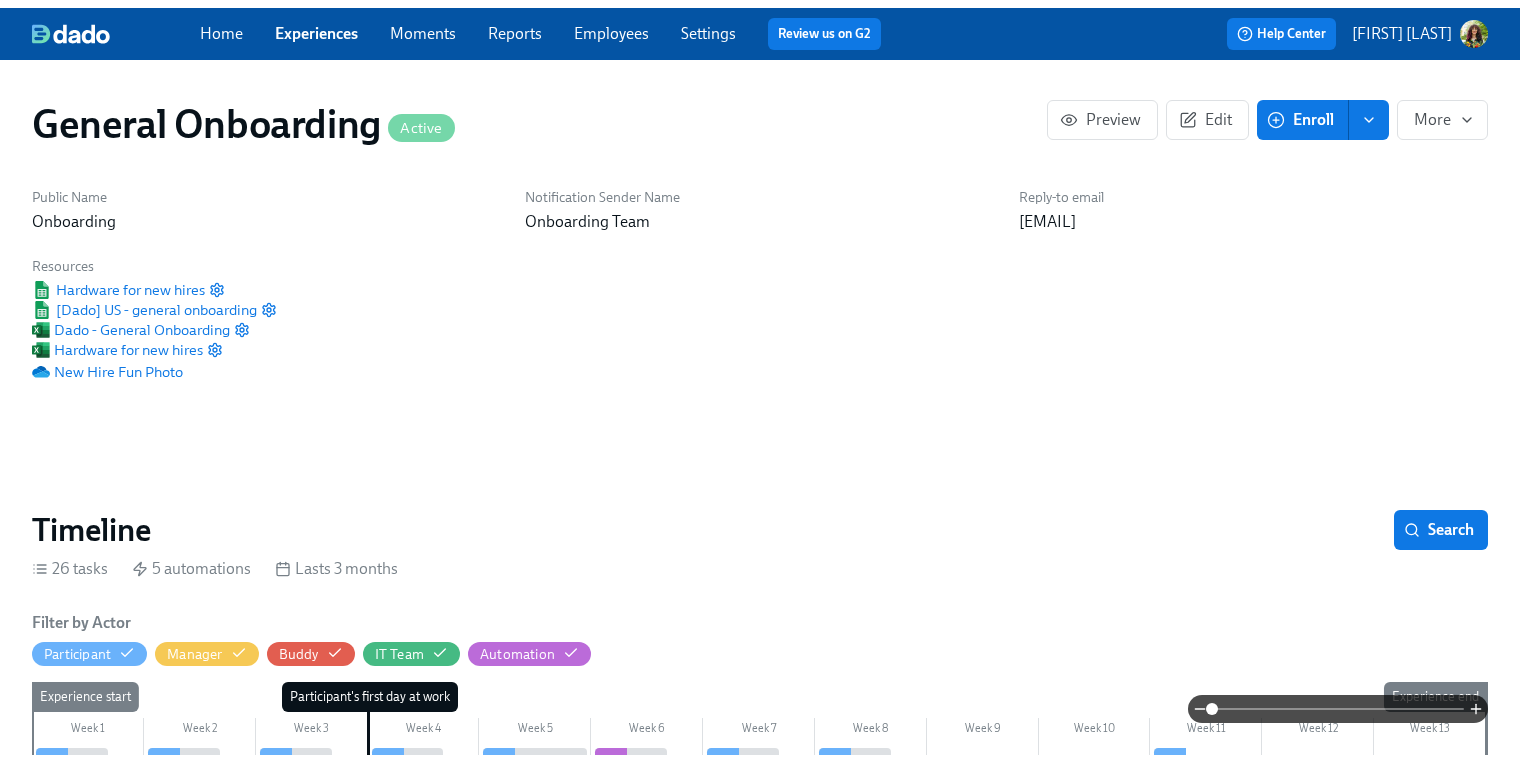 scroll, scrollTop: 0, scrollLeft: 21480, axis: horizontal 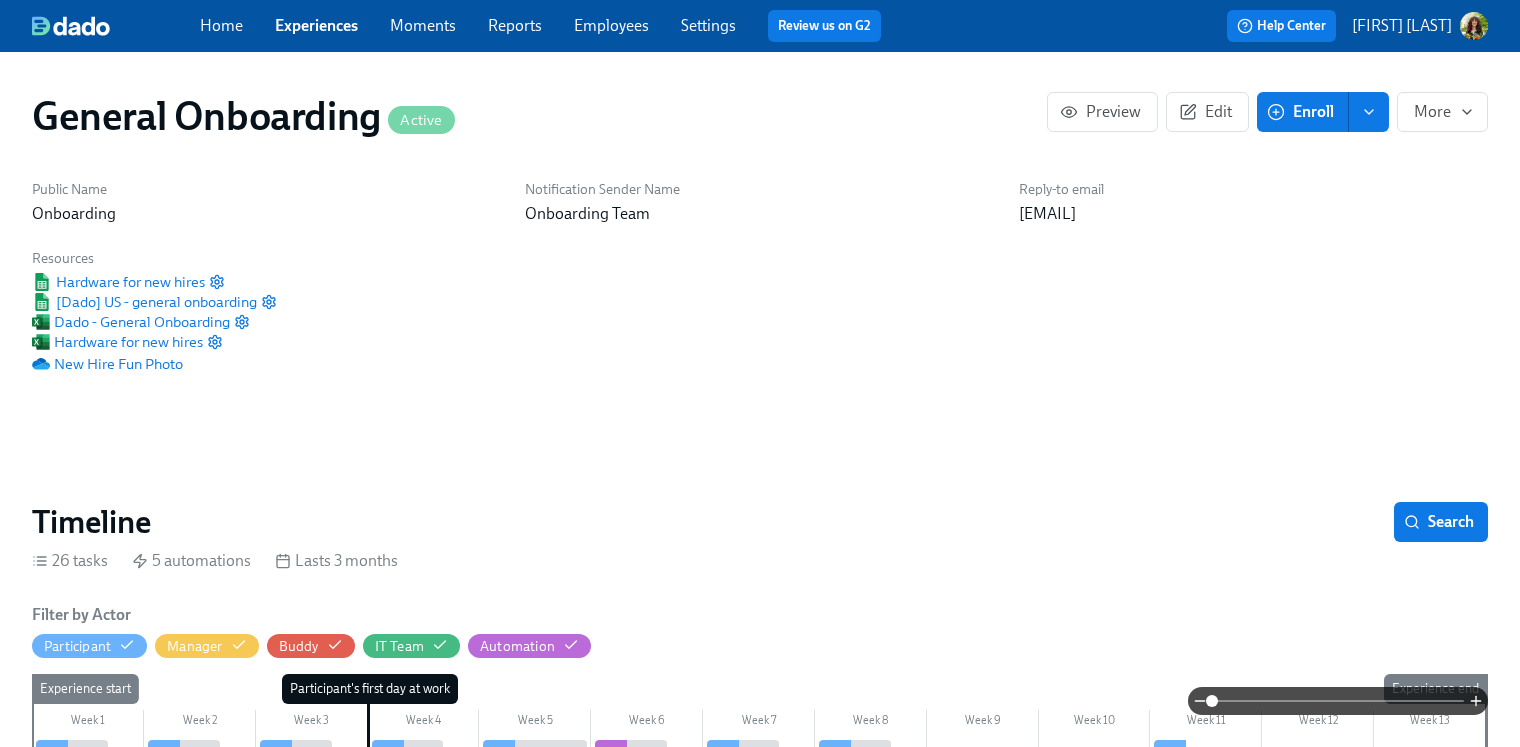 click on "Experiences" at bounding box center [316, 25] 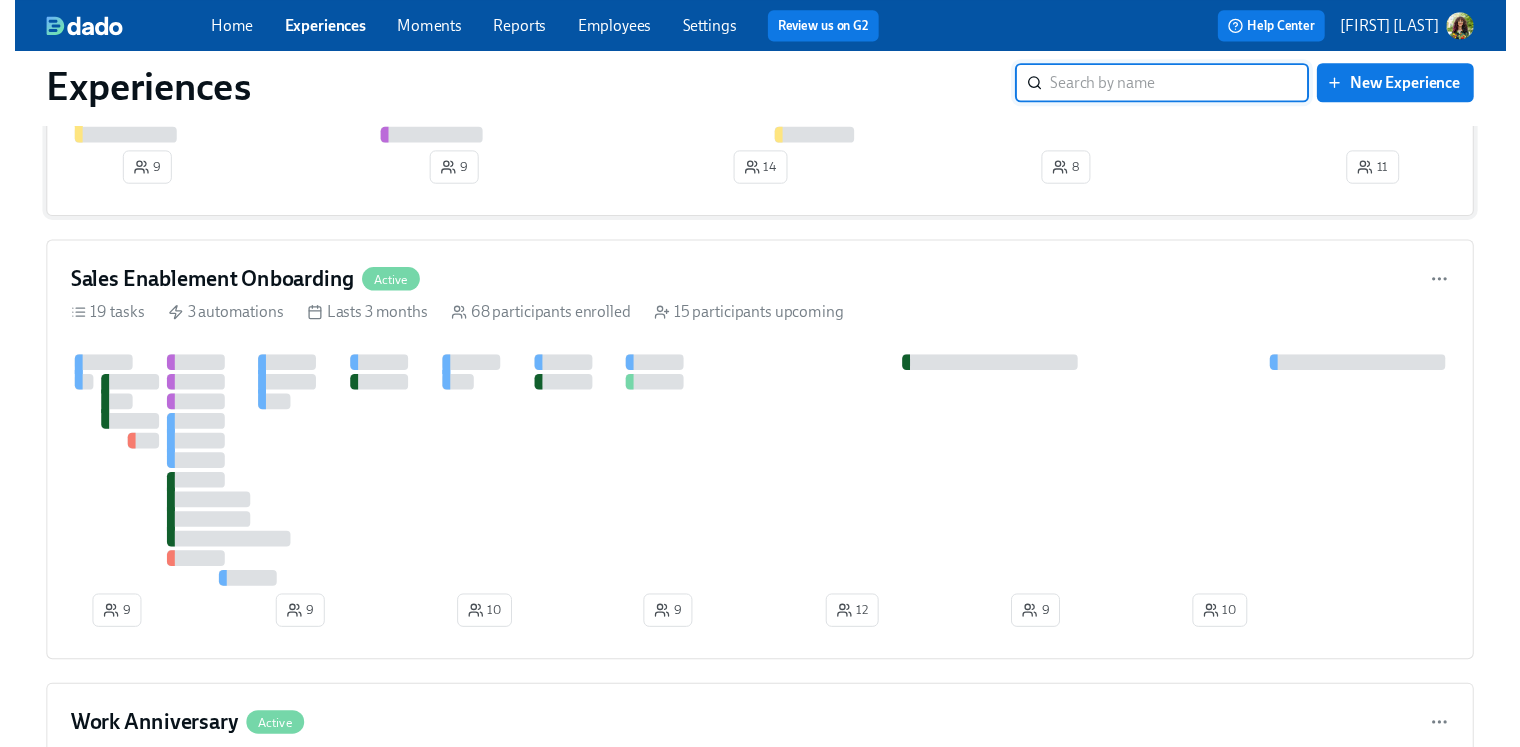 scroll, scrollTop: 0, scrollLeft: 0, axis: both 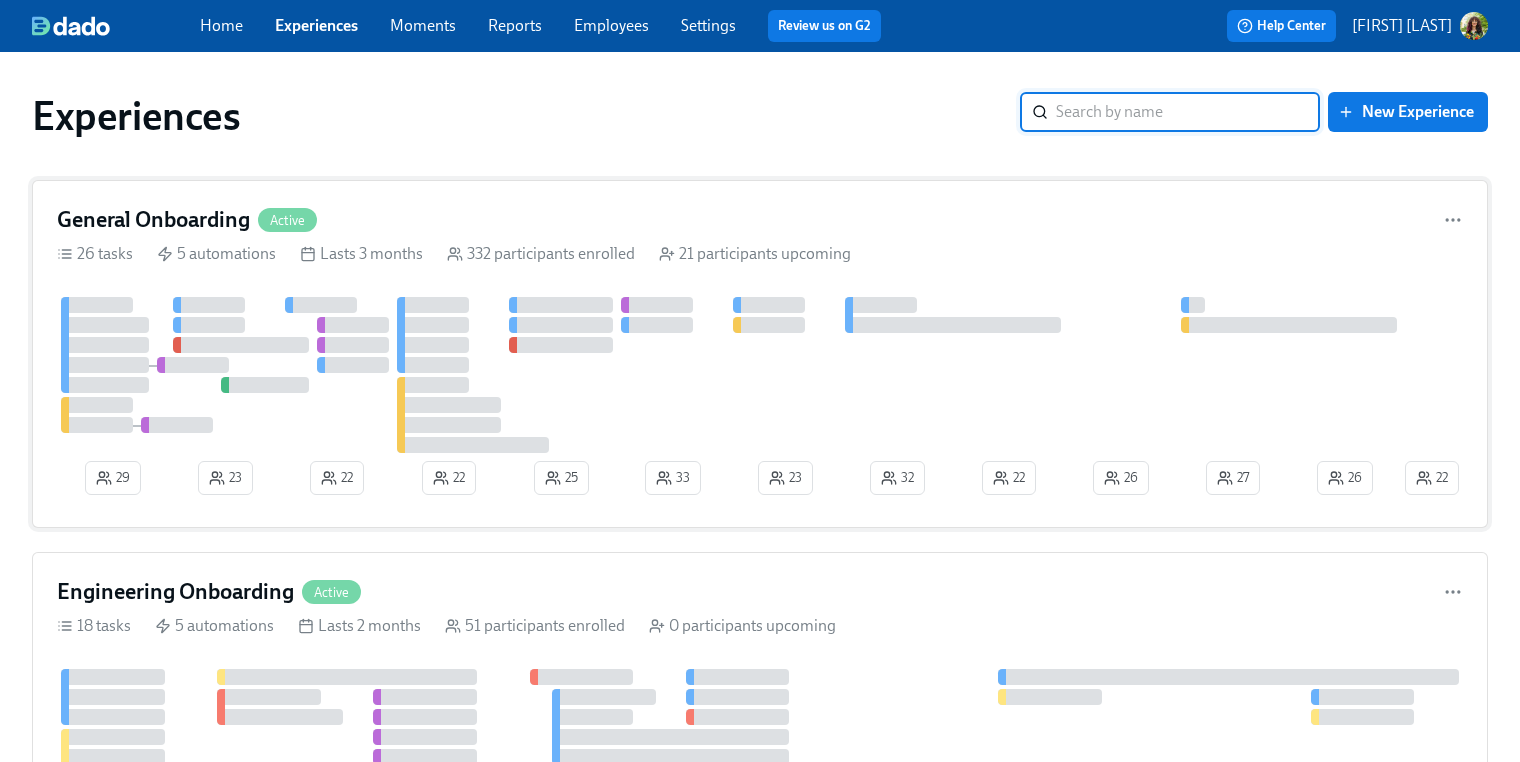 click on "General Onboarding Active [NUM] tasks   [NUM] automations   Lasts   [NUM] months   [NUM] participants   enrolled     [NUM] participants   upcoming   [NUM] [NUM] [NUM] [NUM] [NUM] [NUM] [NUM] [NUM] [NUM] [NUM] [NUM] [NUM] [NUM]" at bounding box center (760, 354) 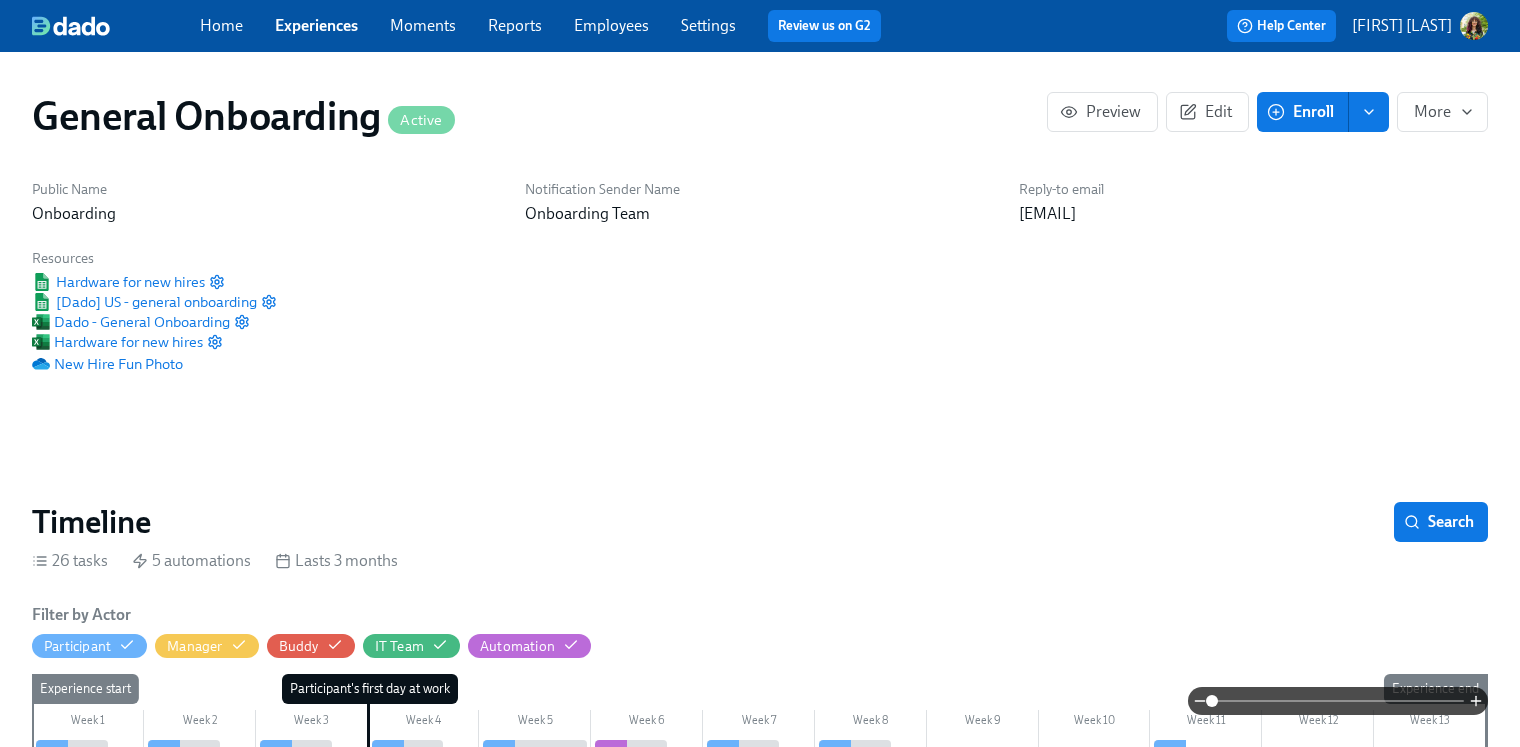 scroll, scrollTop: 0, scrollLeft: 21480, axis: horizontal 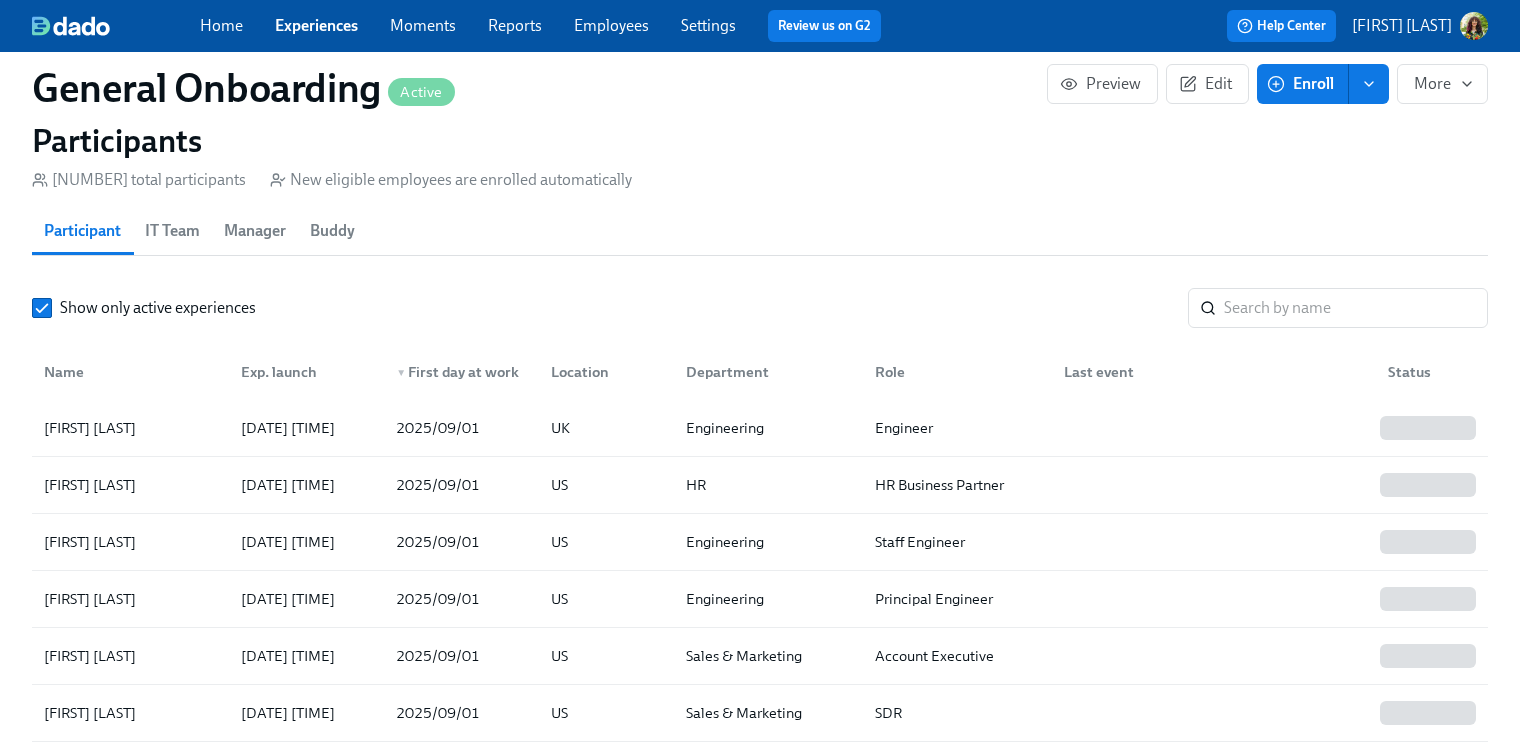 drag, startPoint x: 179, startPoint y: 238, endPoint x: 189, endPoint y: 240, distance: 10.198039 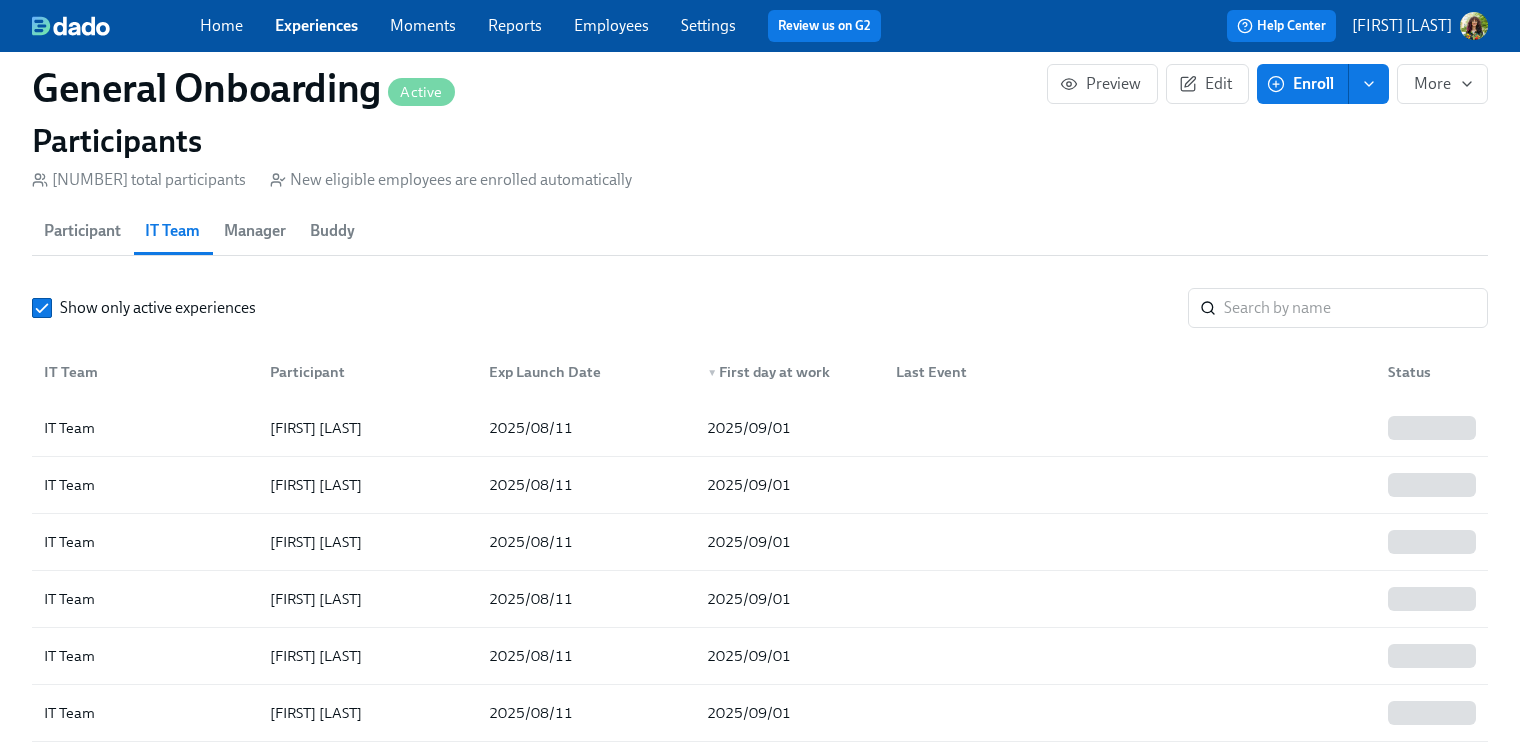 click on "Manager" at bounding box center (255, 231) 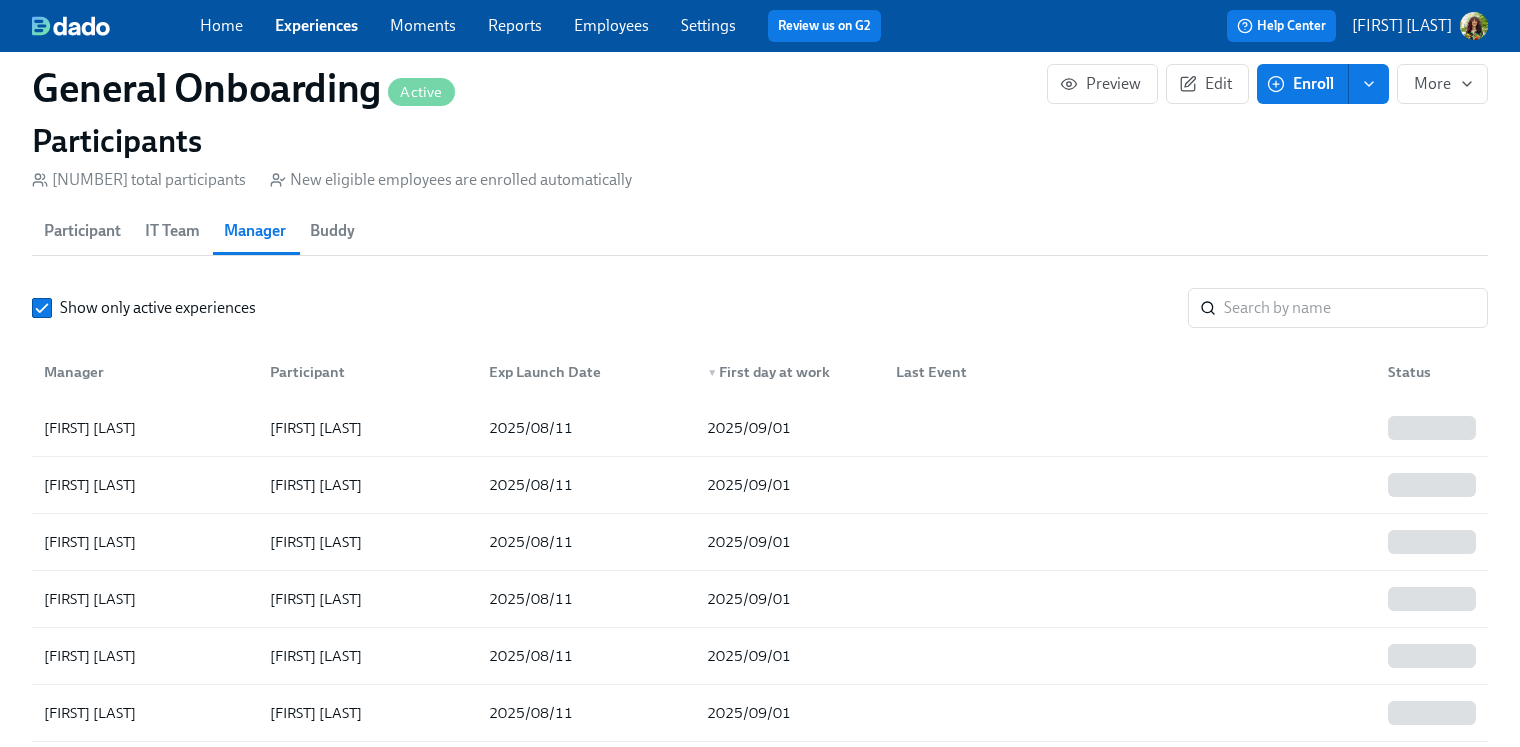 click on "Buddy" at bounding box center [332, 231] 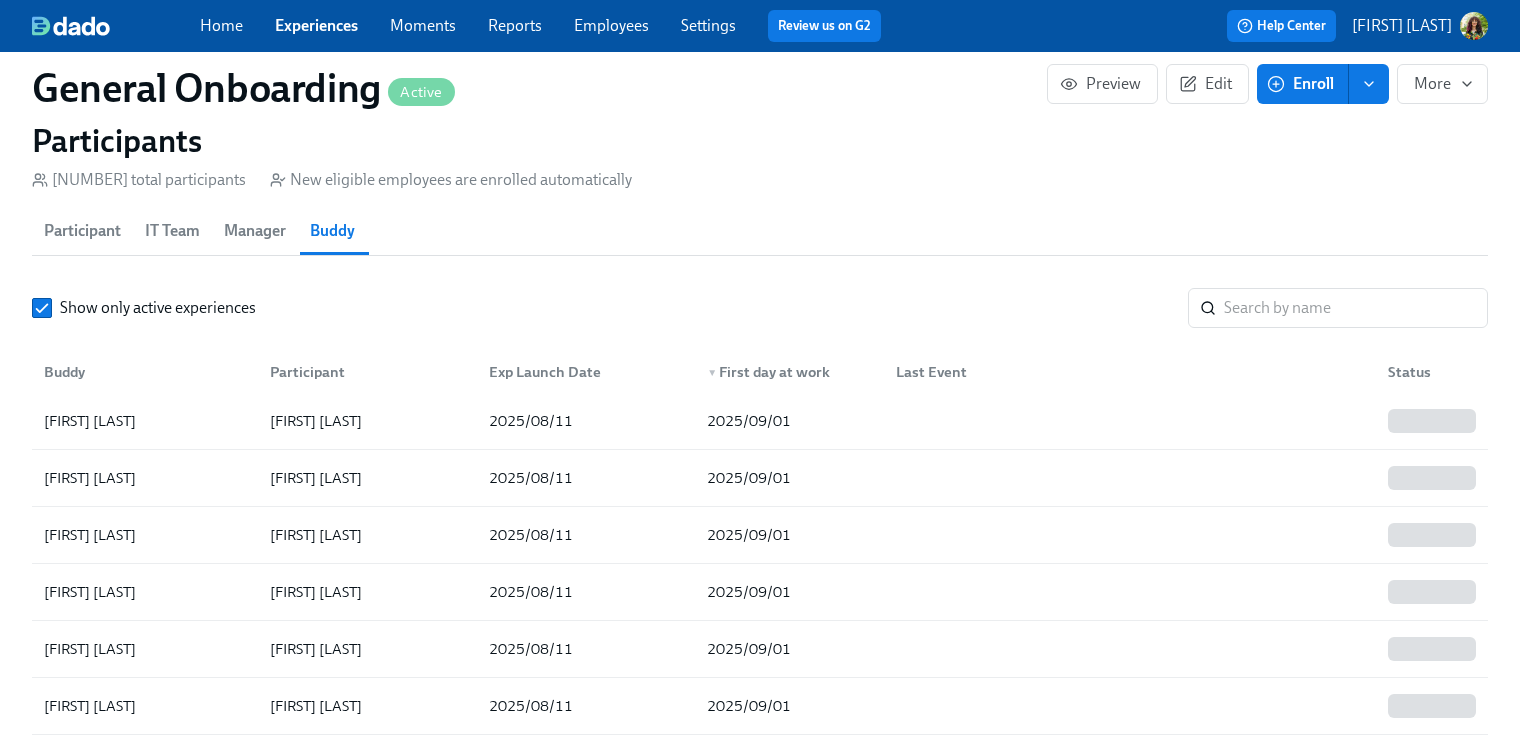 scroll, scrollTop: 669, scrollLeft: 0, axis: vertical 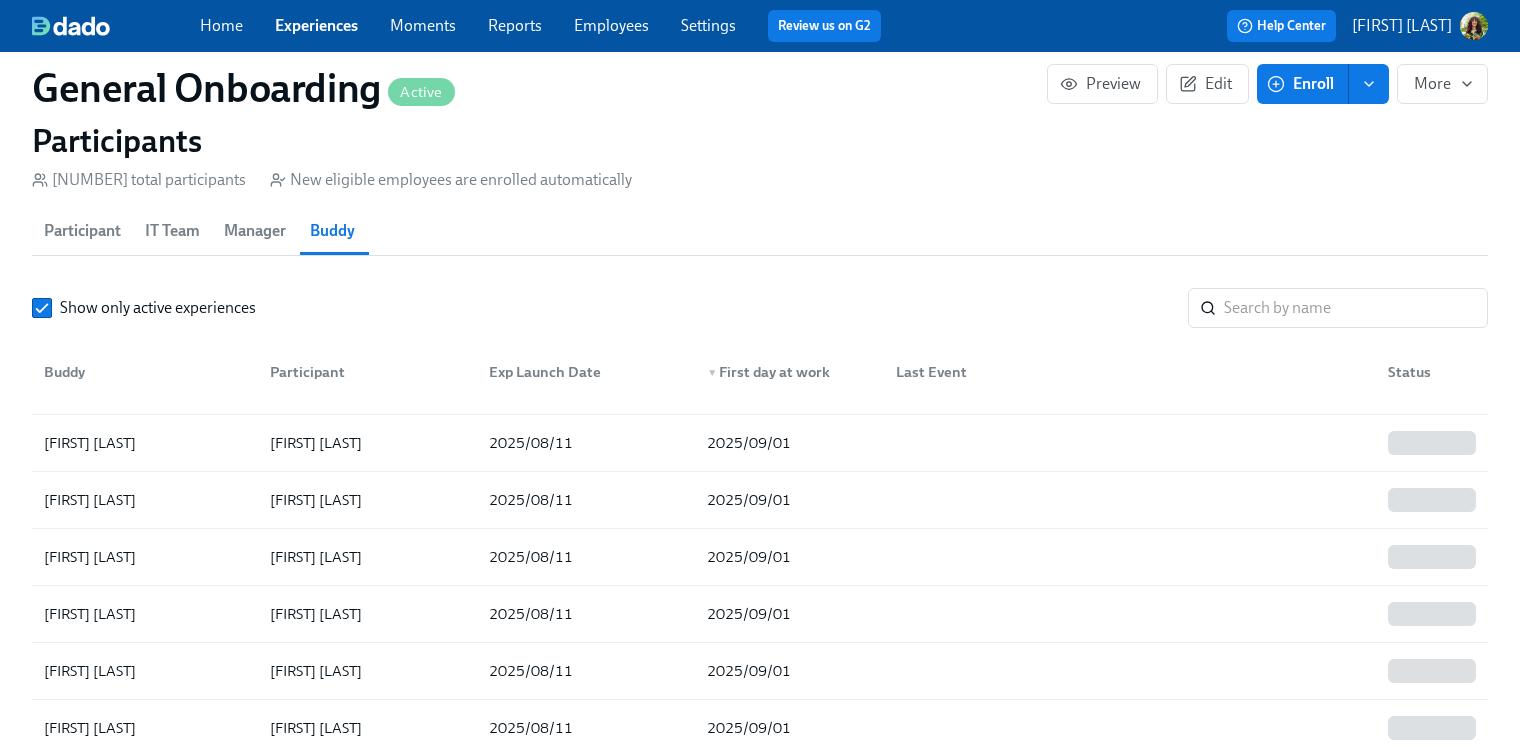 click on "Participant" at bounding box center [82, 231] 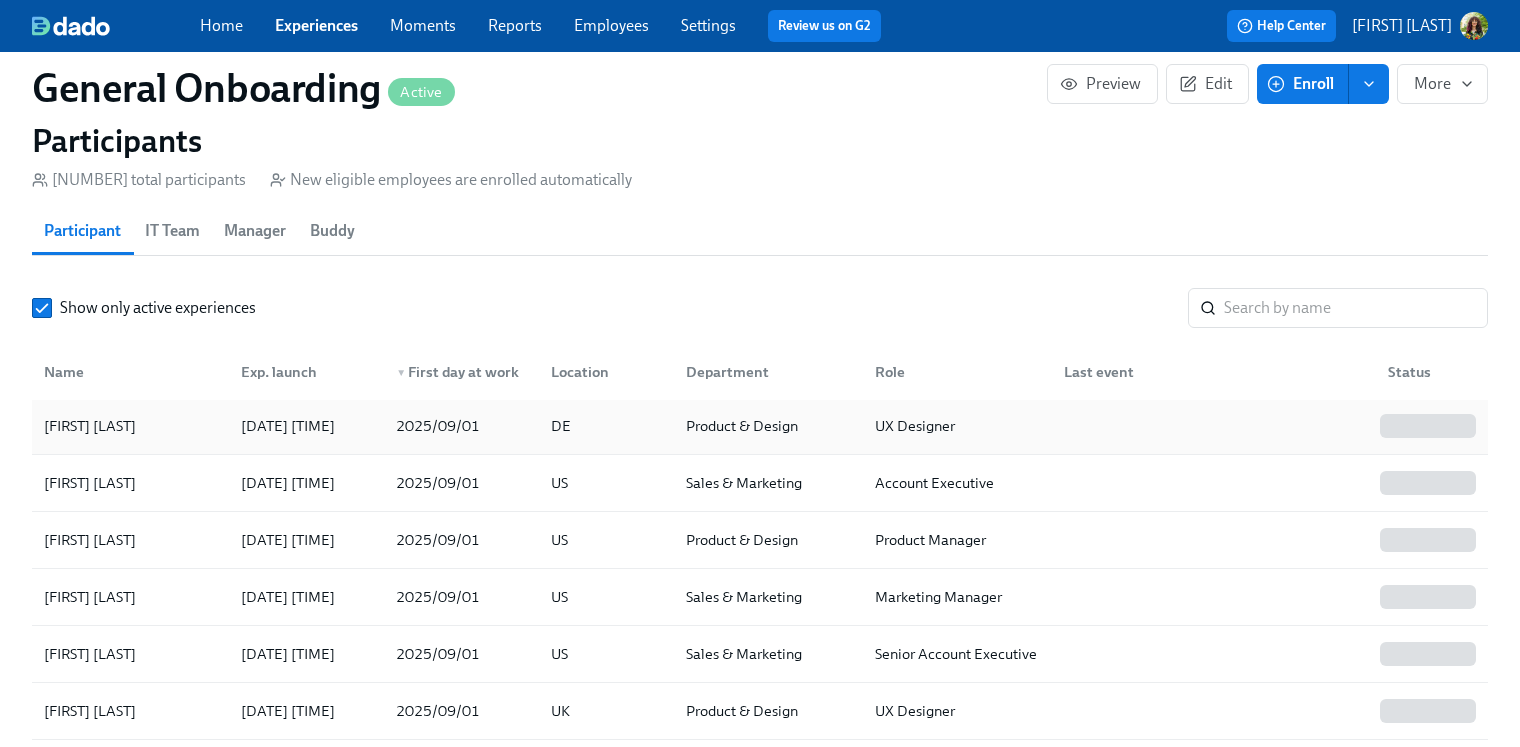 scroll, scrollTop: 710, scrollLeft: 0, axis: vertical 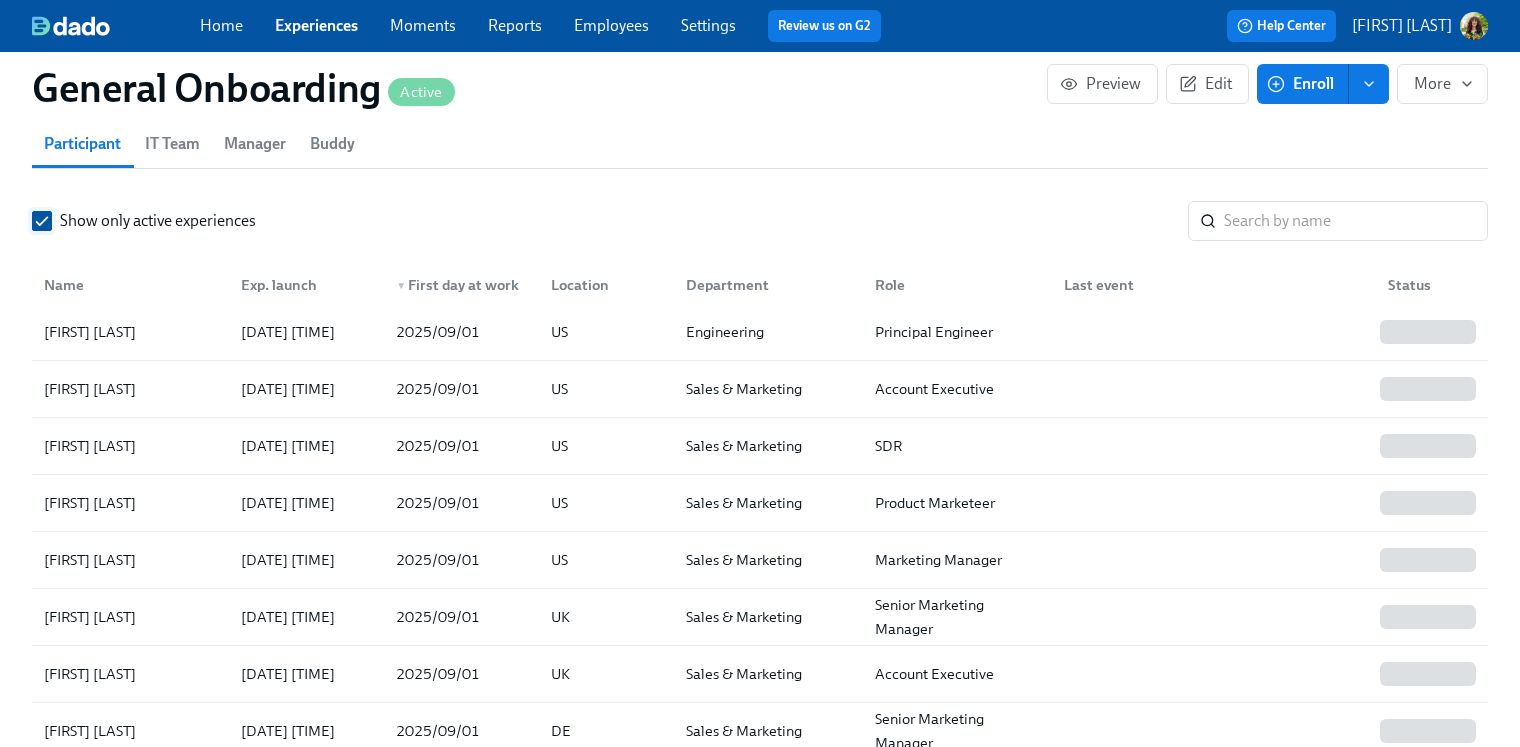 click on "Show only active experiences" at bounding box center [42, 221] 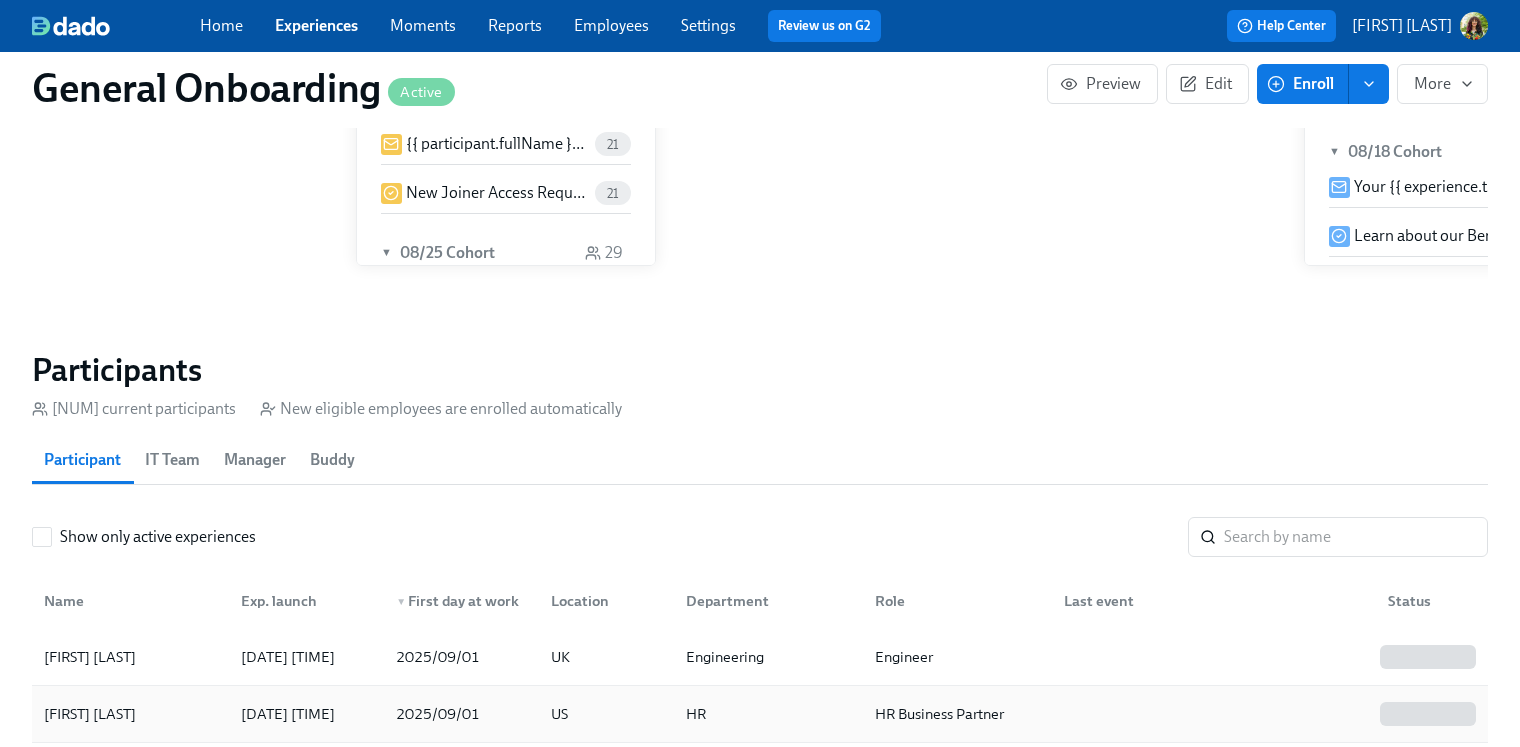 scroll, scrollTop: 1754, scrollLeft: 0, axis: vertical 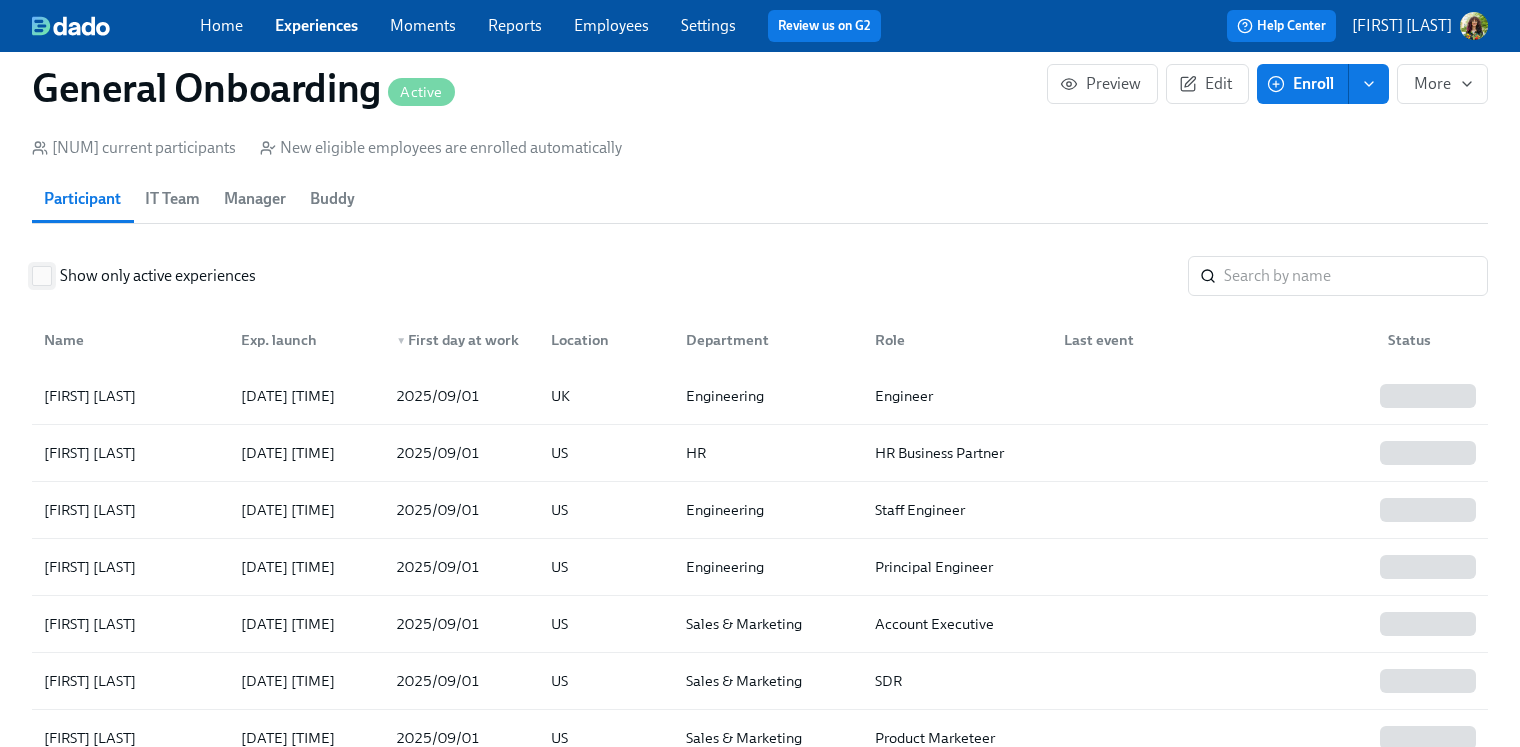 click on "Show only active experiences" at bounding box center [42, 276] 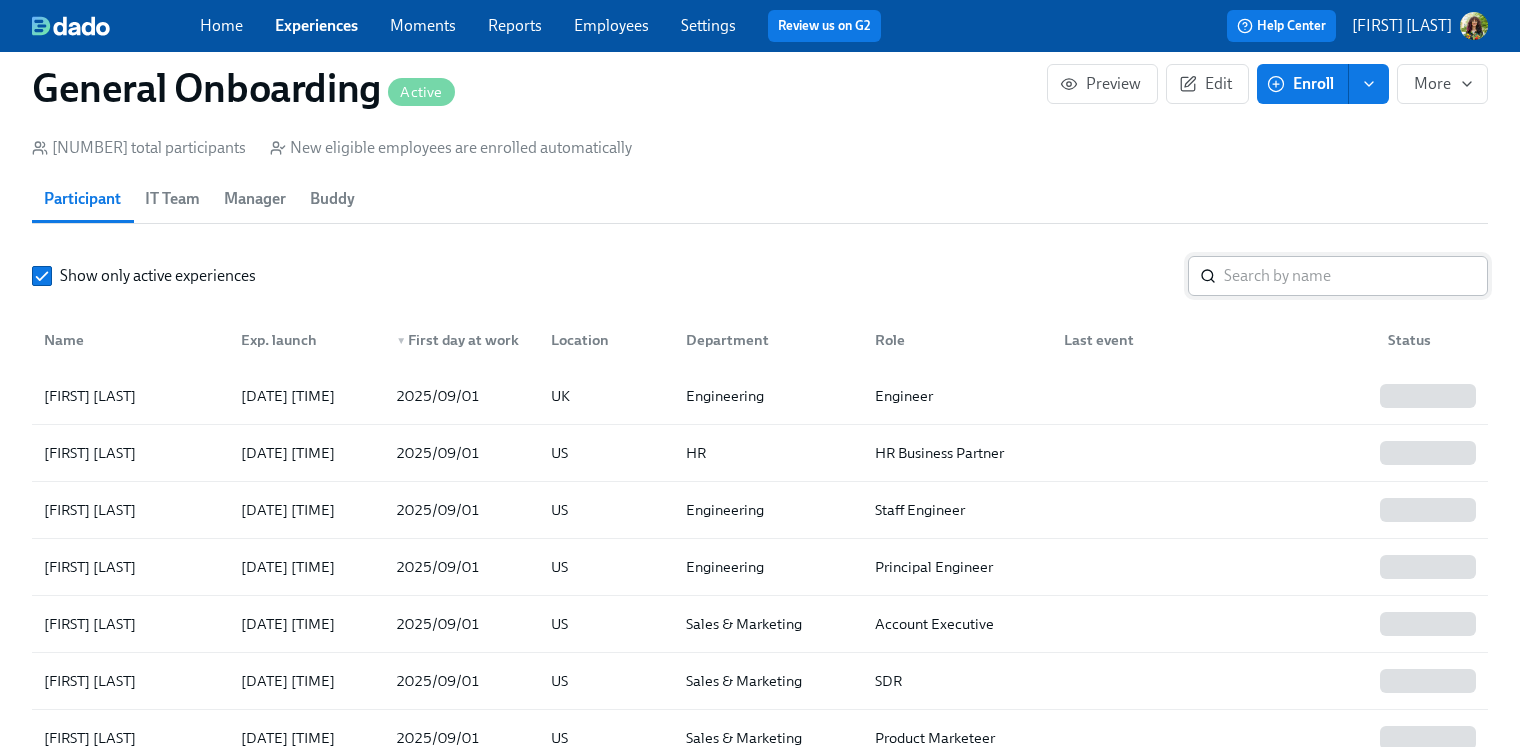 click at bounding box center [1356, 276] 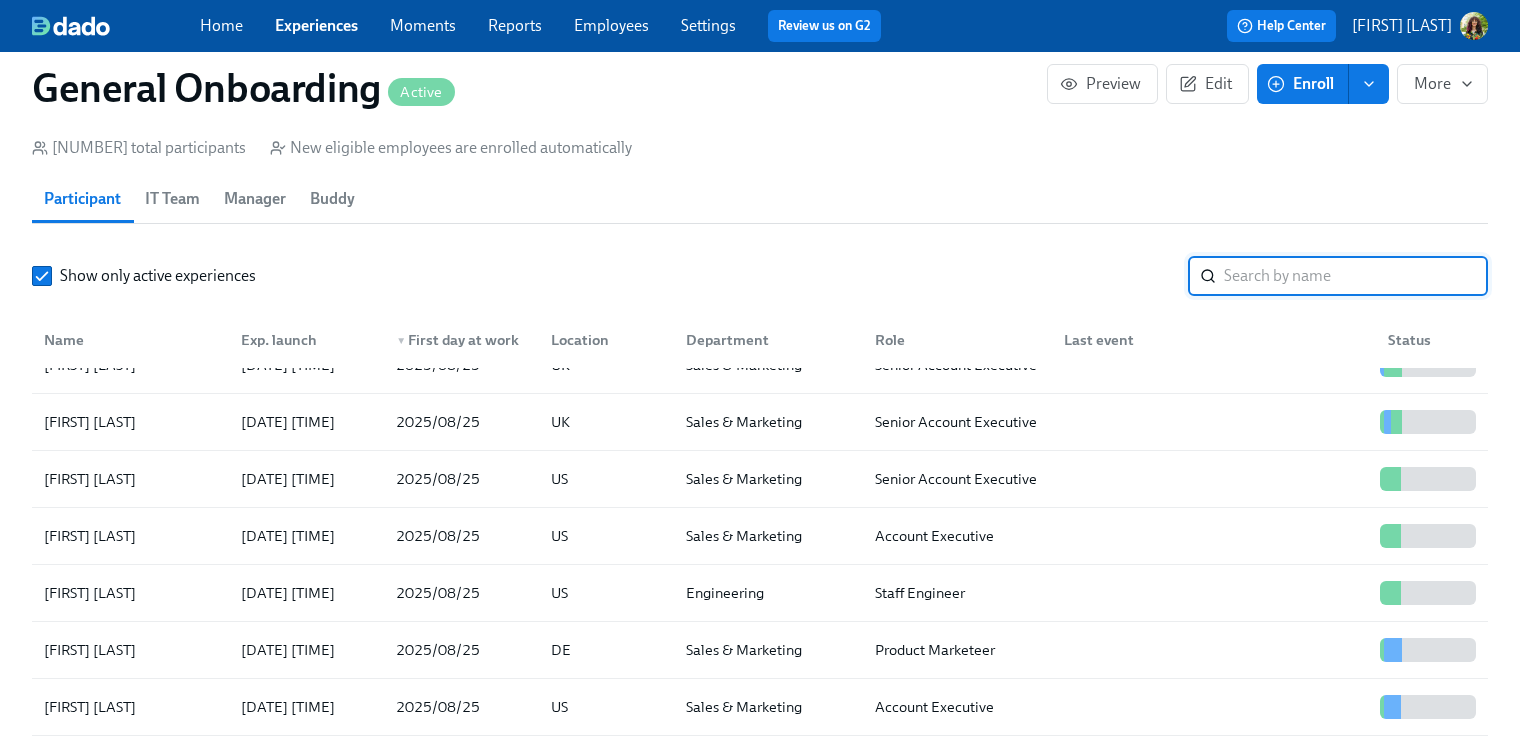 scroll, scrollTop: 2091, scrollLeft: 0, axis: vertical 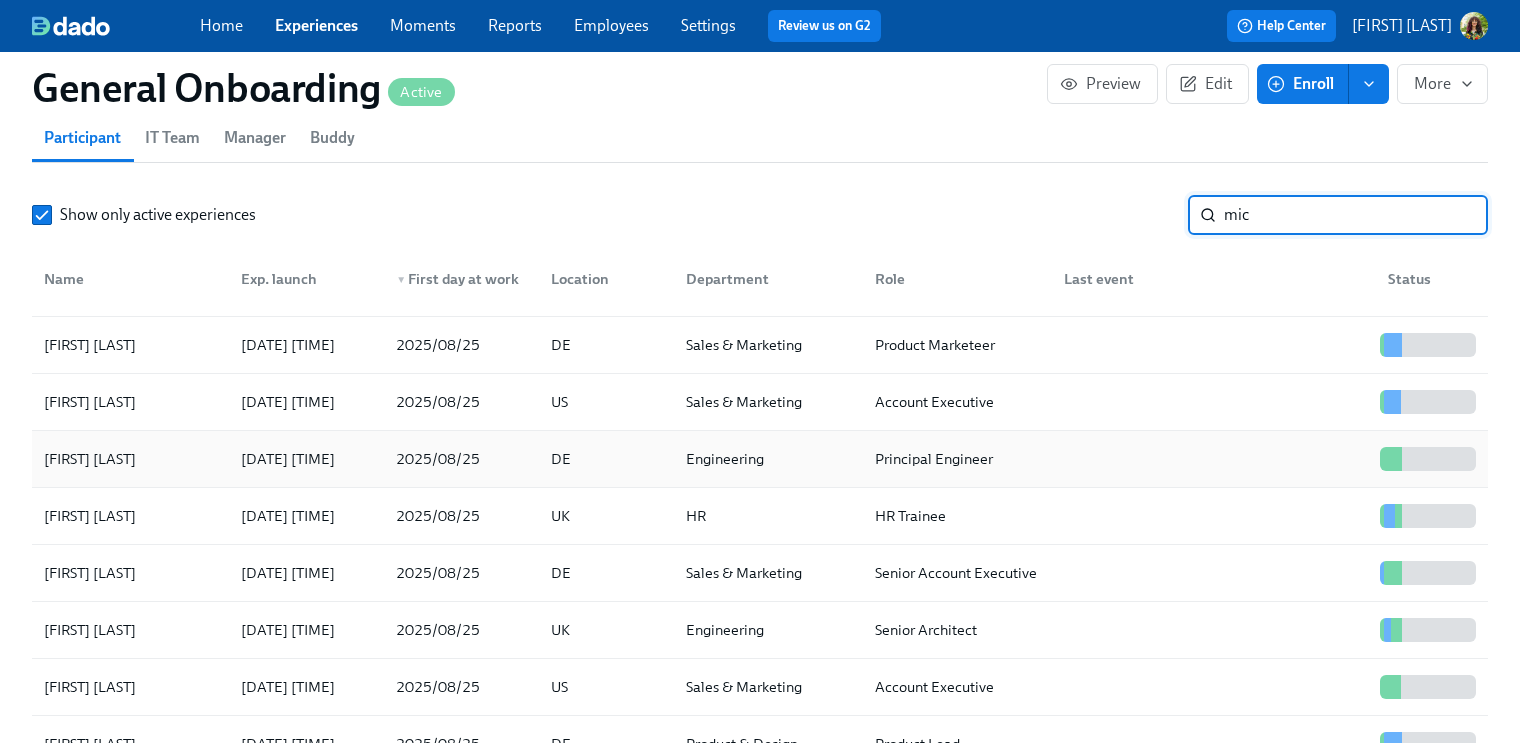 type on "mich" 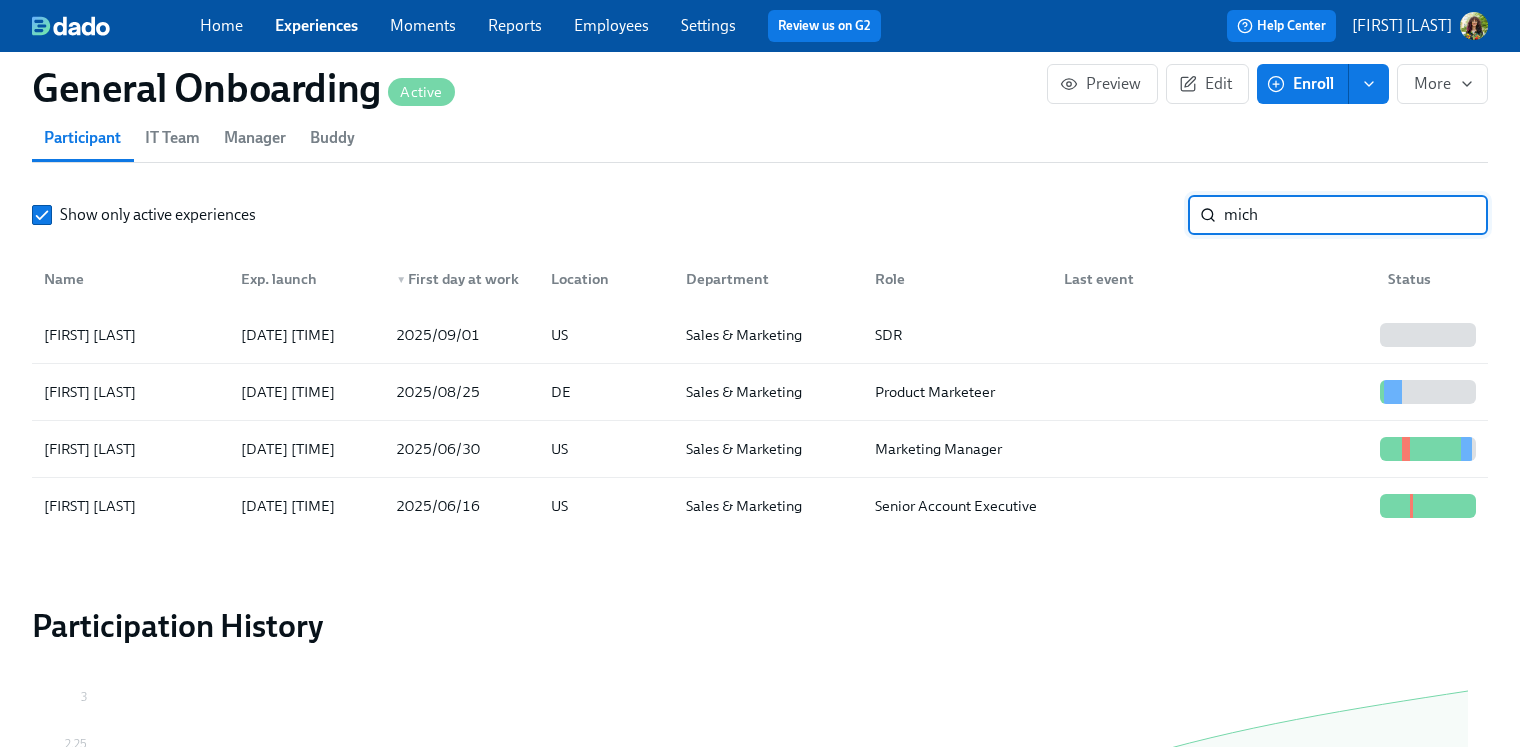 scroll, scrollTop: 0, scrollLeft: 0, axis: both 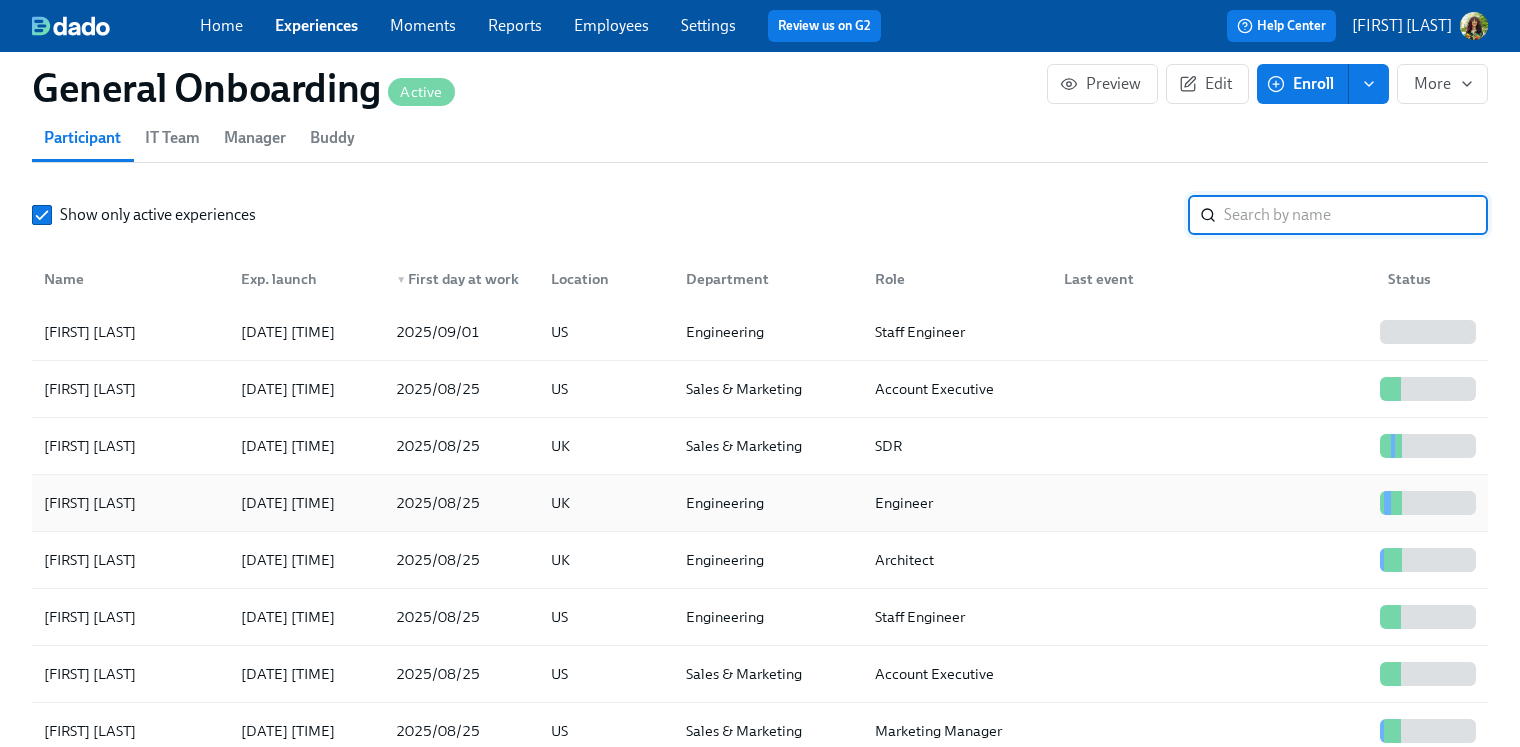 click at bounding box center (1210, 503) 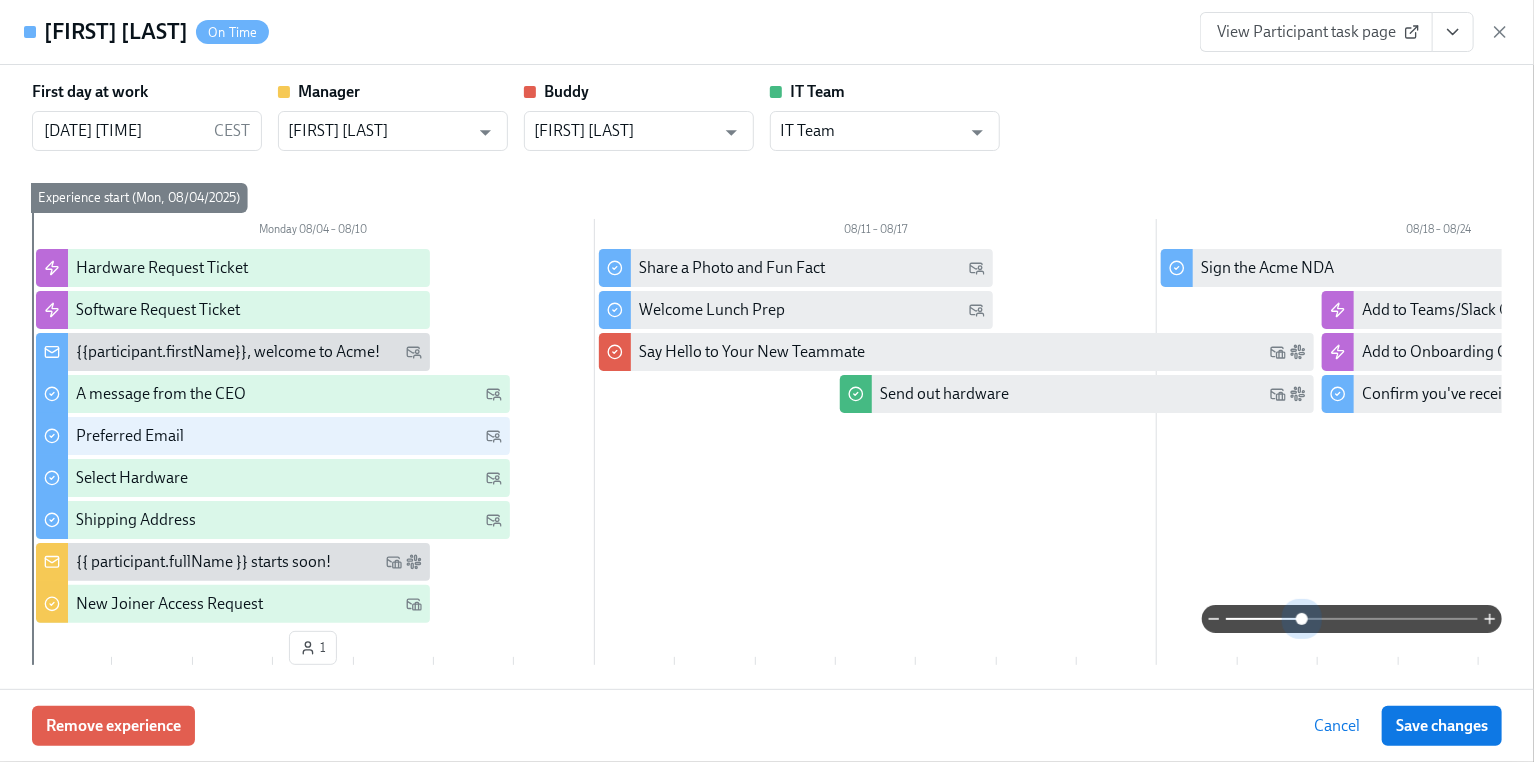 click at bounding box center (1352, 619) 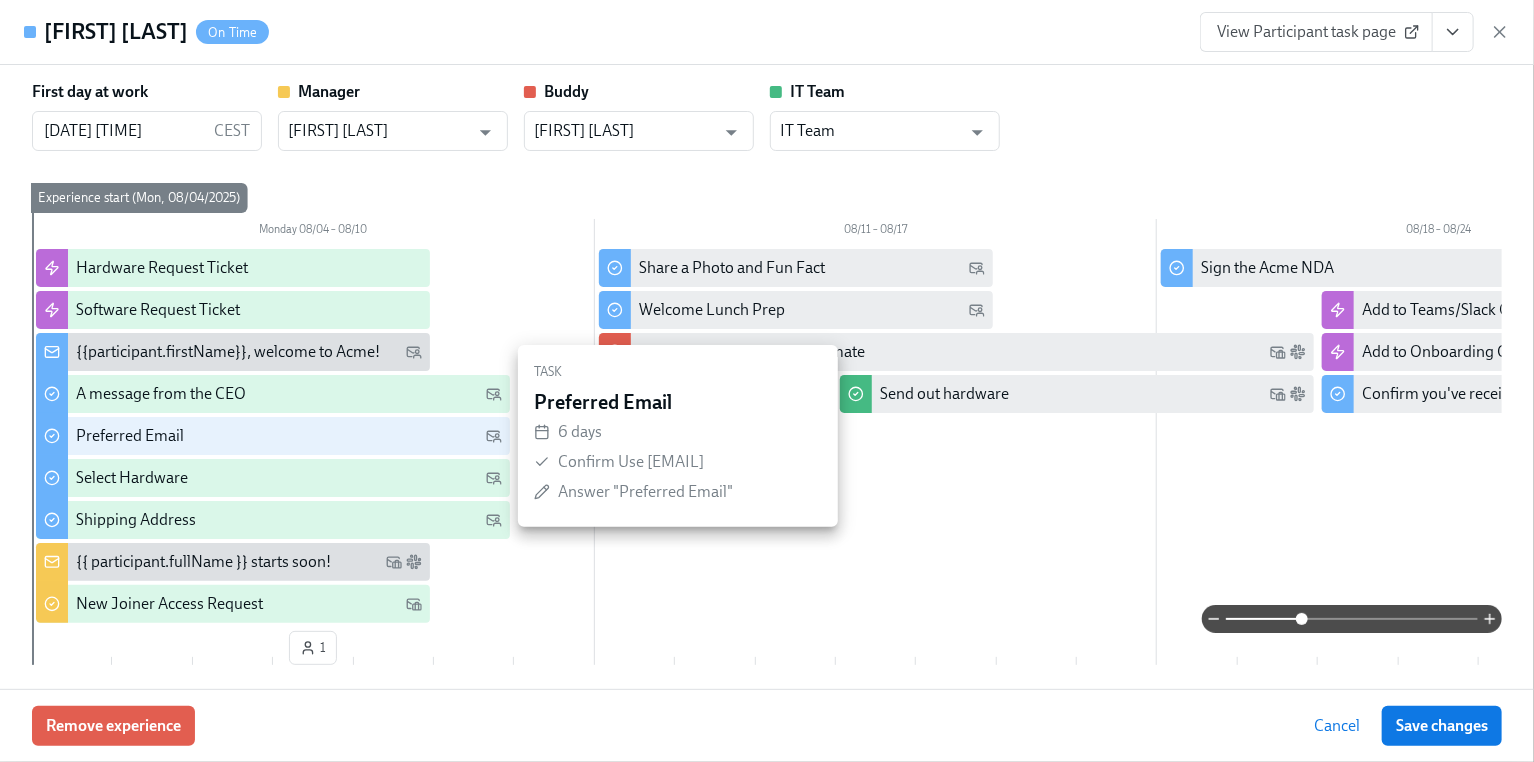 scroll, scrollTop: 4, scrollLeft: 0, axis: vertical 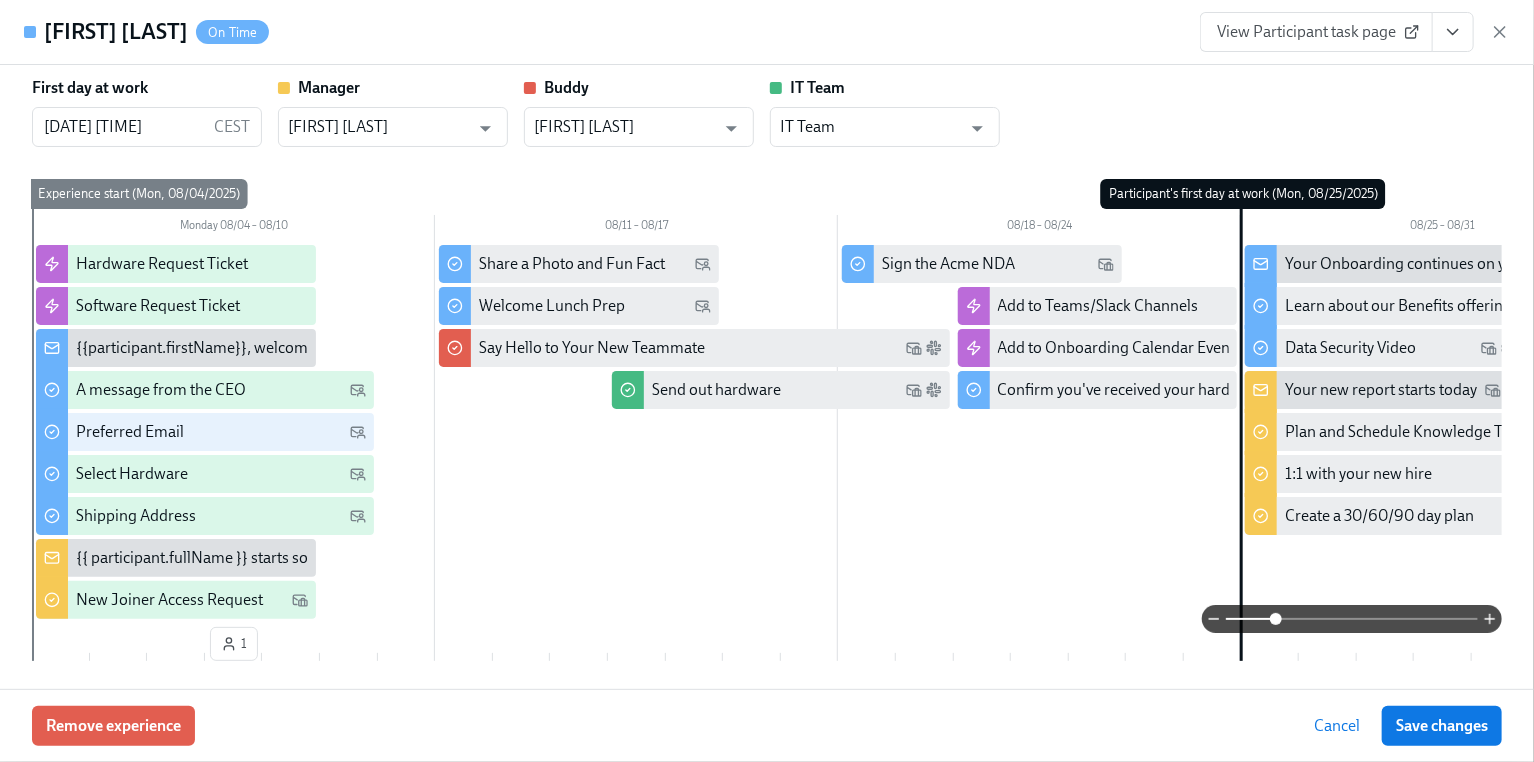 click at bounding box center [1352, 619] 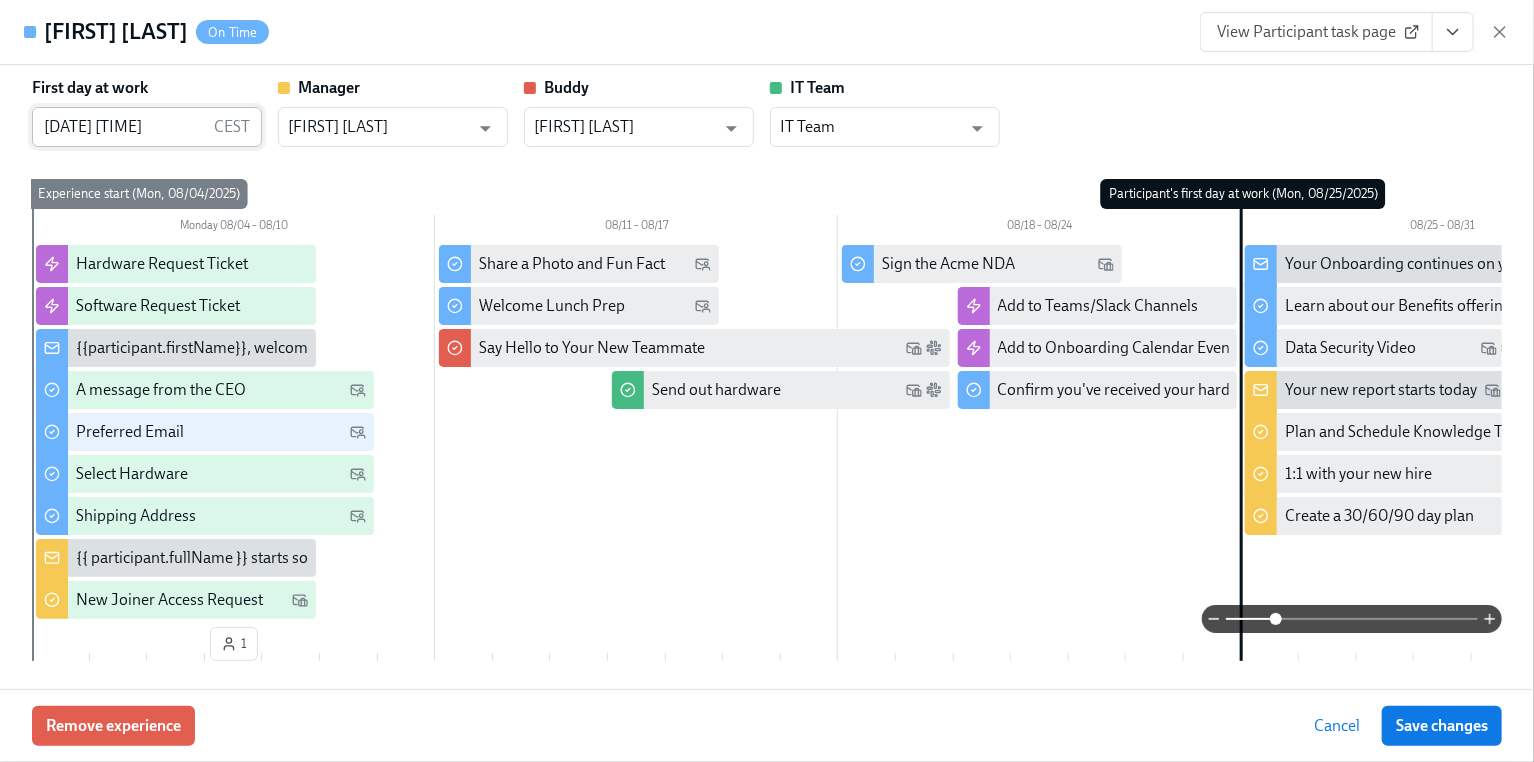 click on "[DATE] [TIME]" at bounding box center [119, 127] 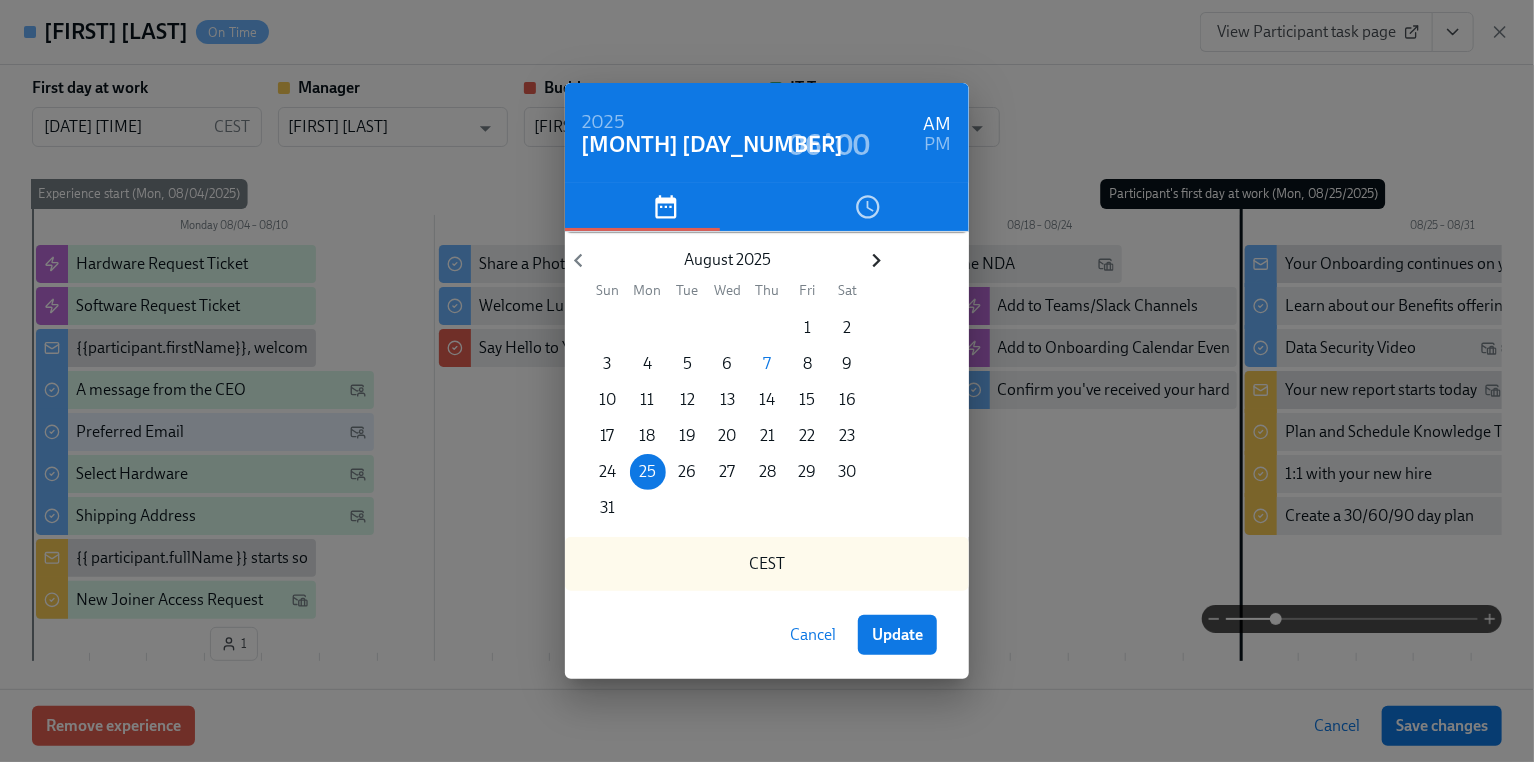 click 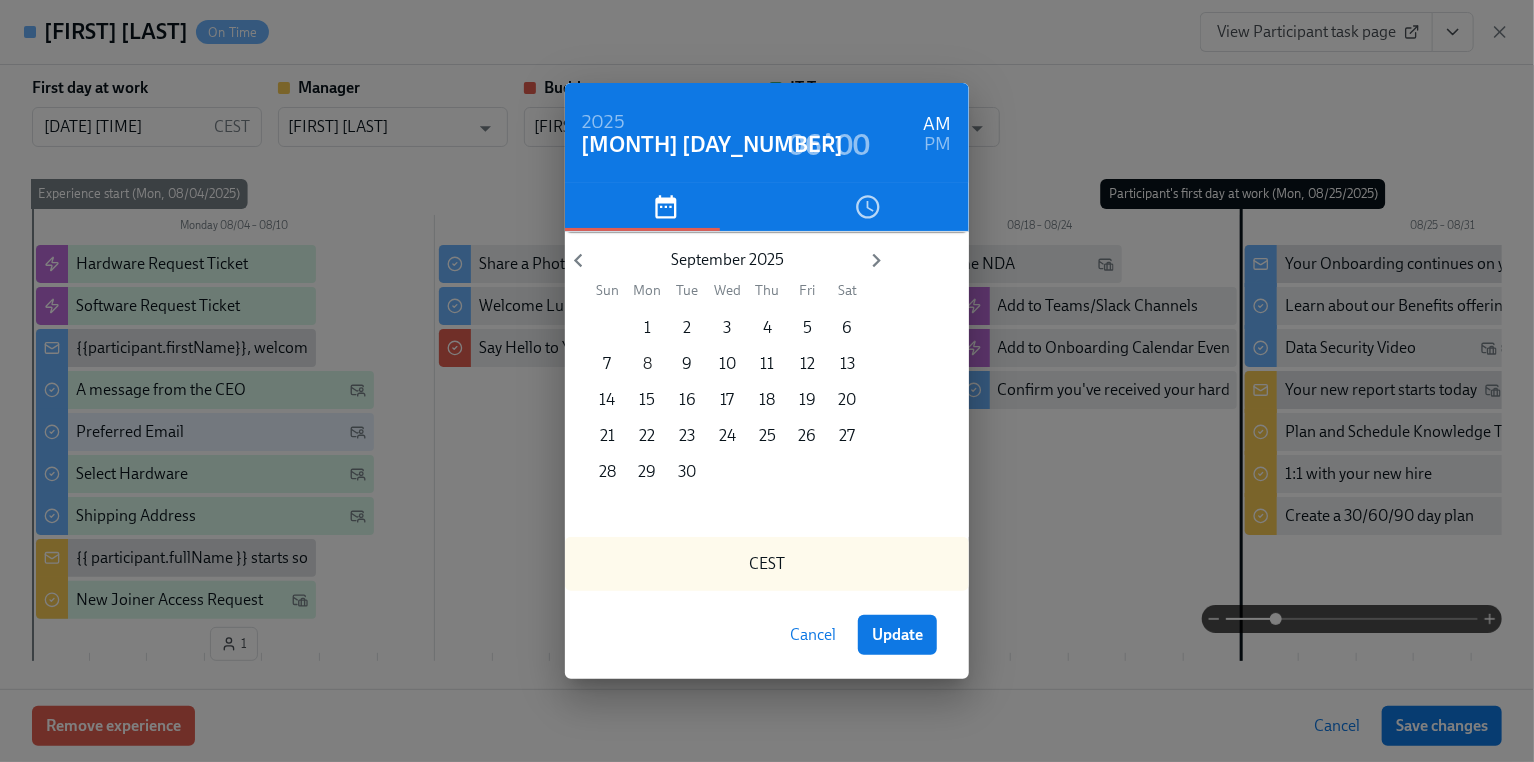 click on "8" at bounding box center (647, 364) 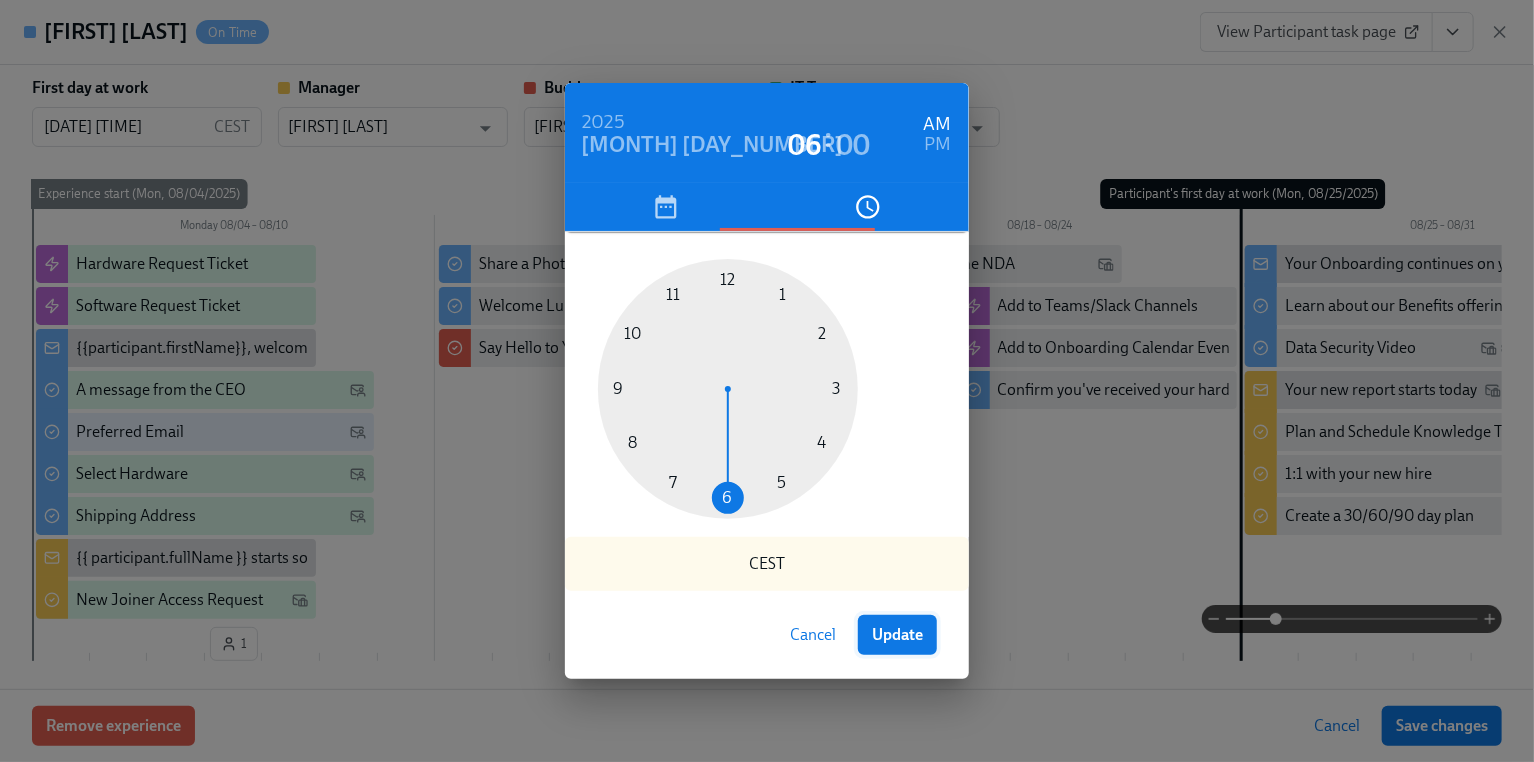 click on "Update" at bounding box center [897, 635] 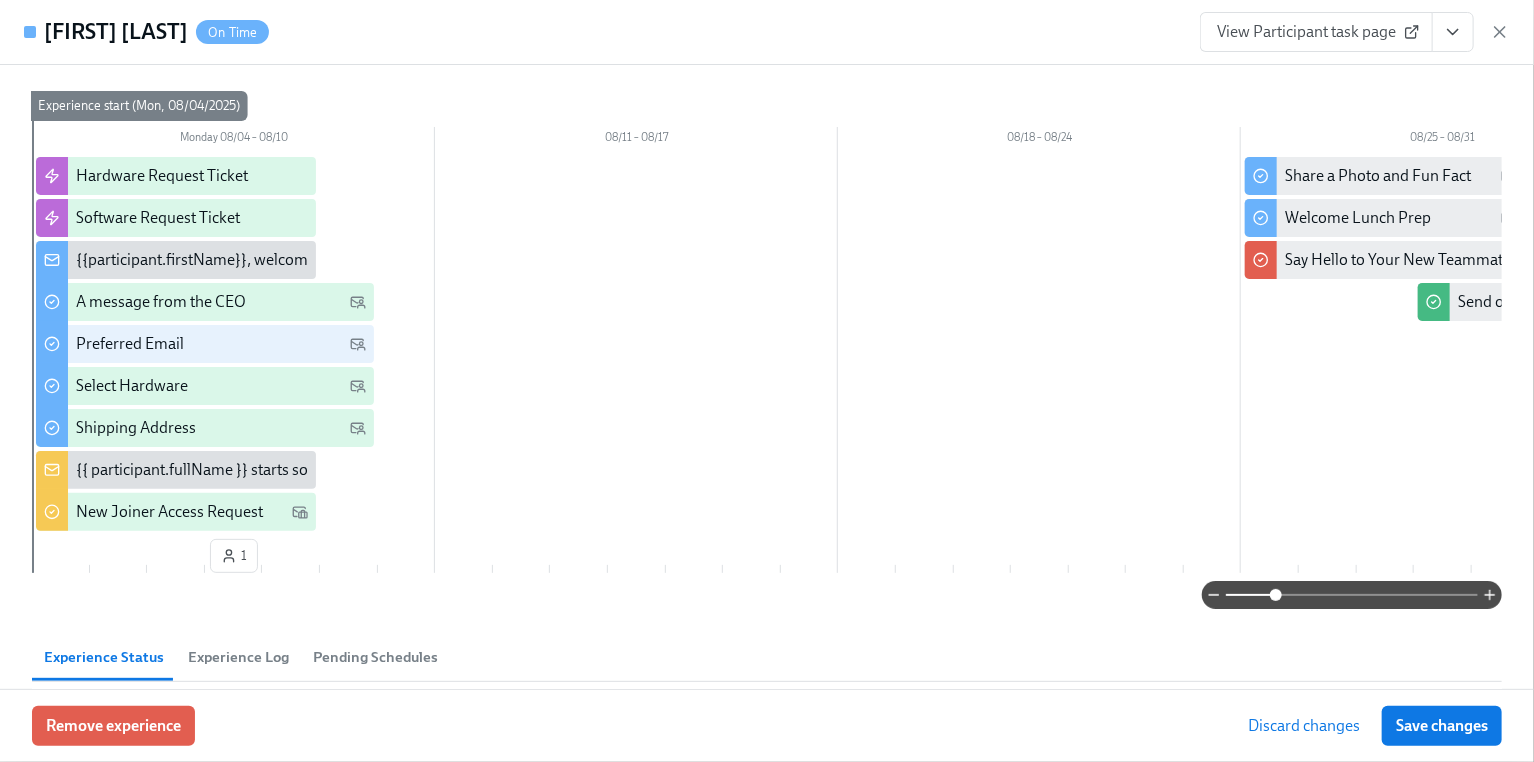 scroll, scrollTop: 94, scrollLeft: 0, axis: vertical 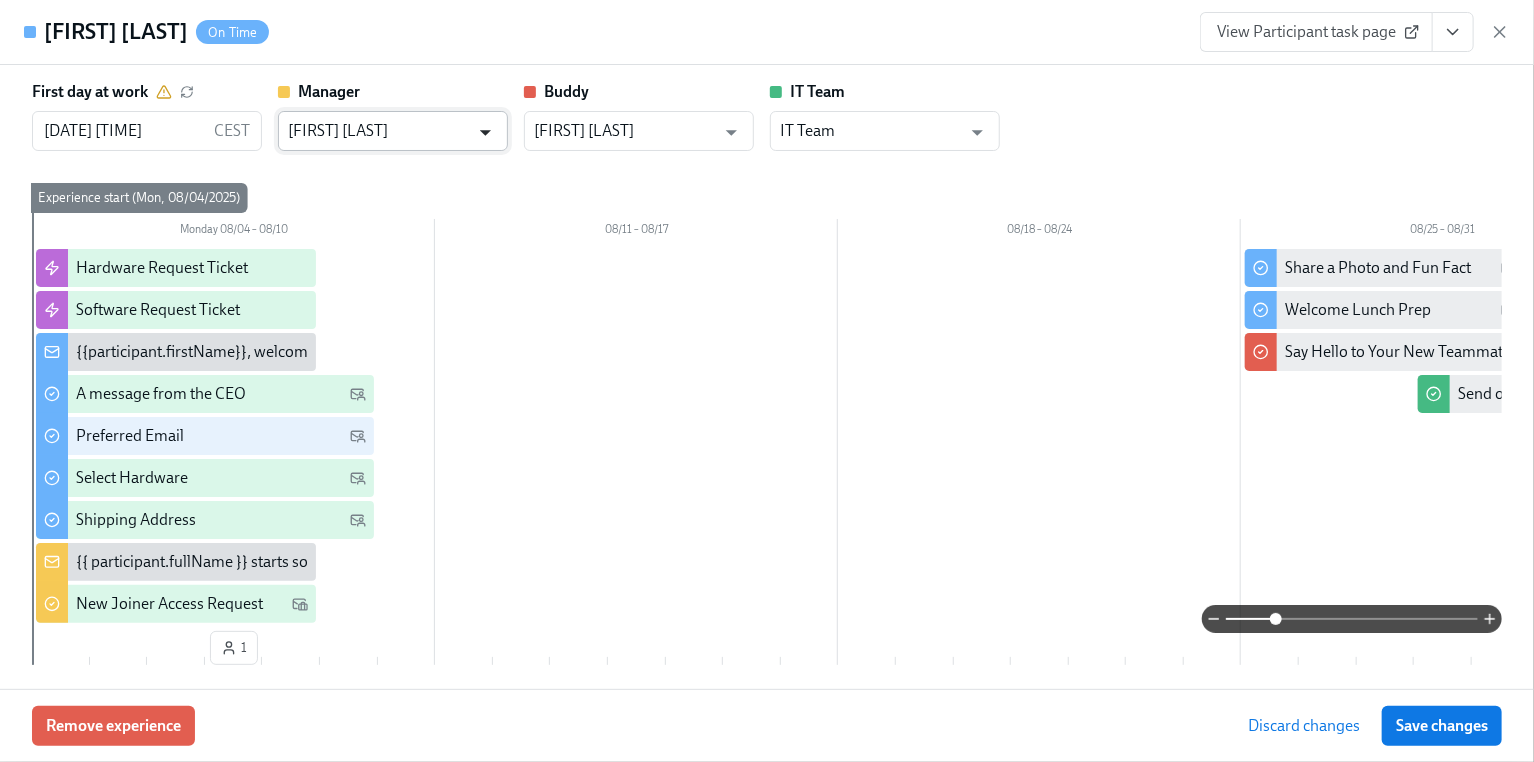 click 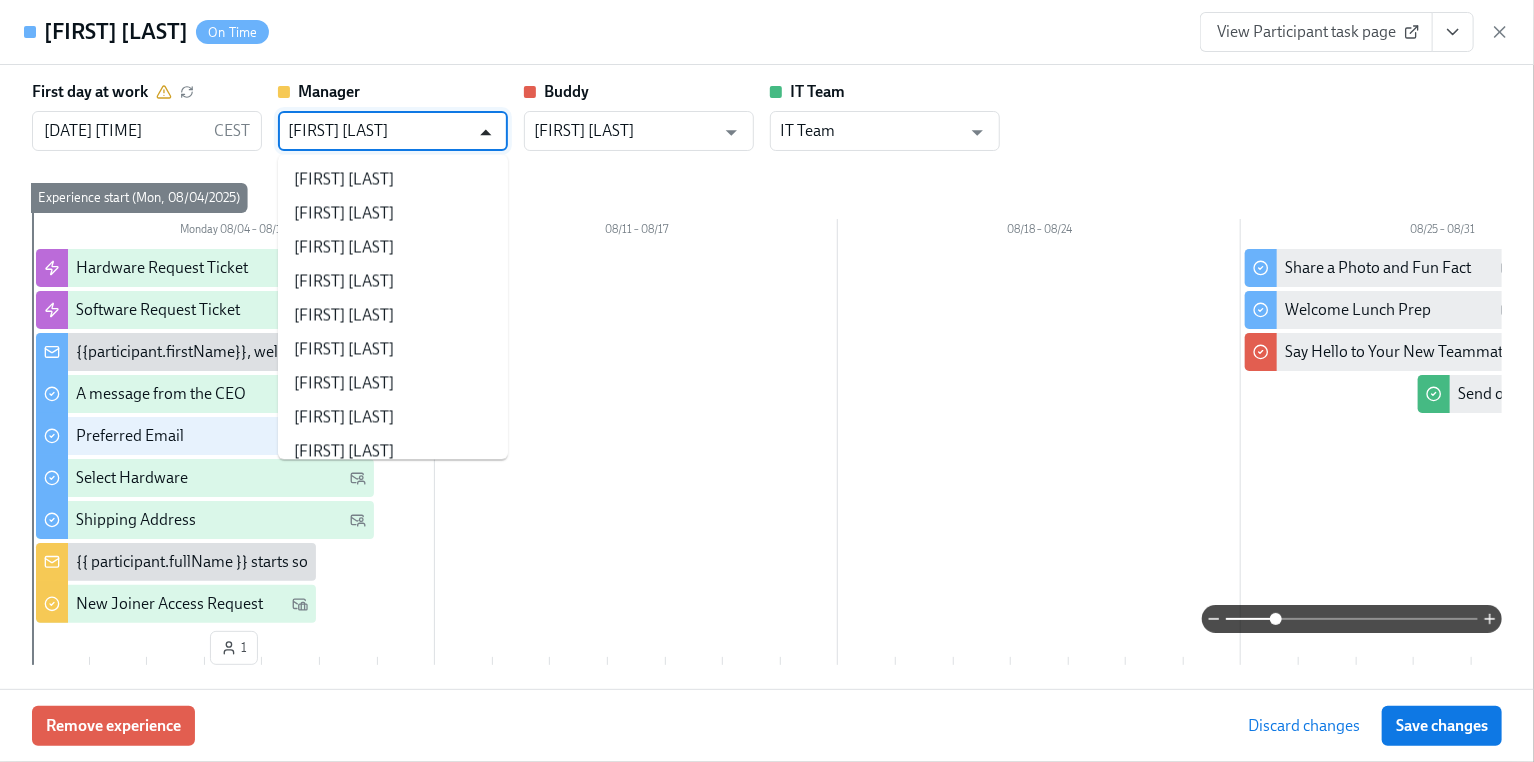 scroll, scrollTop: 27043, scrollLeft: 0, axis: vertical 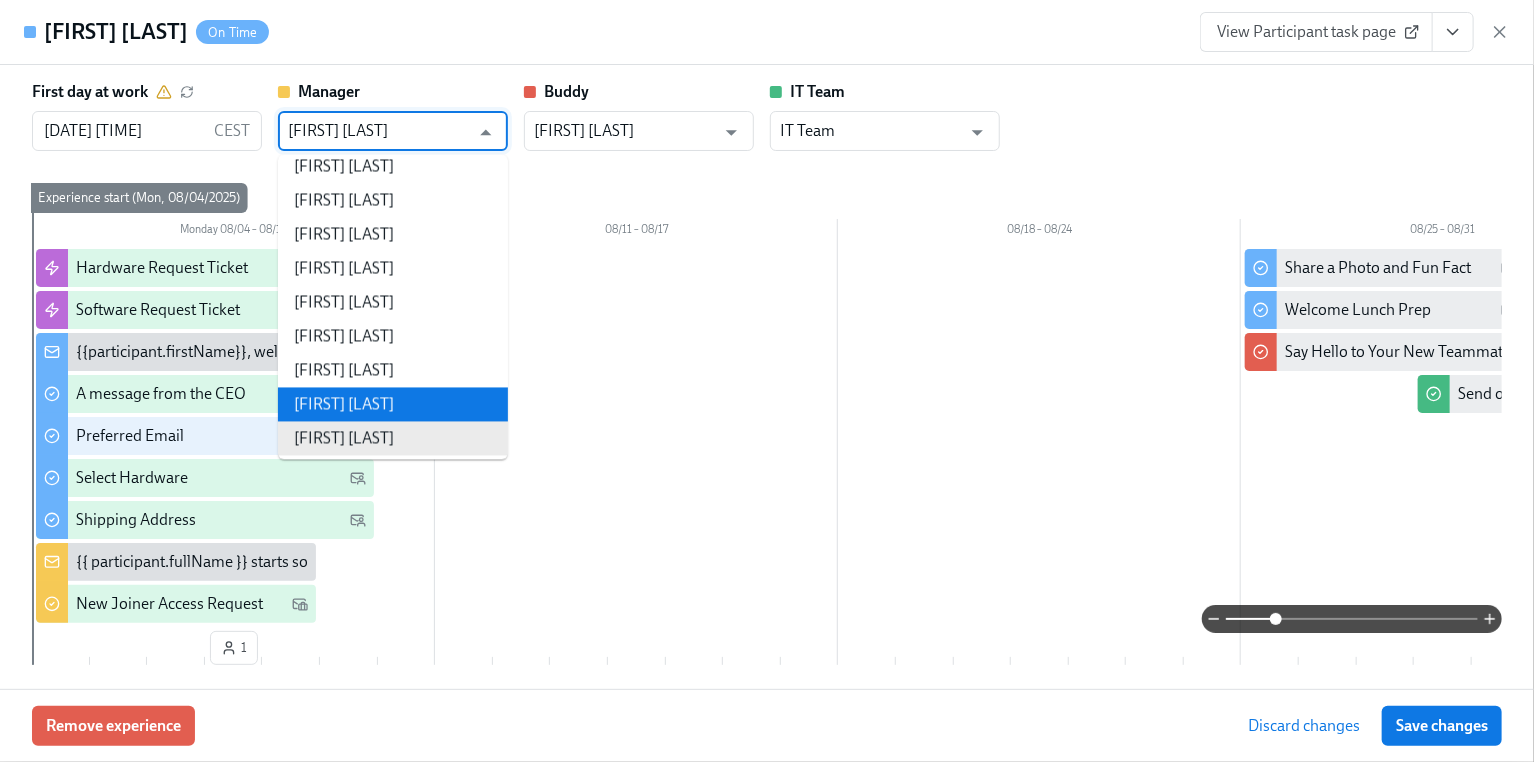click on "[FIRST] [LAST]" at bounding box center (393, 405) 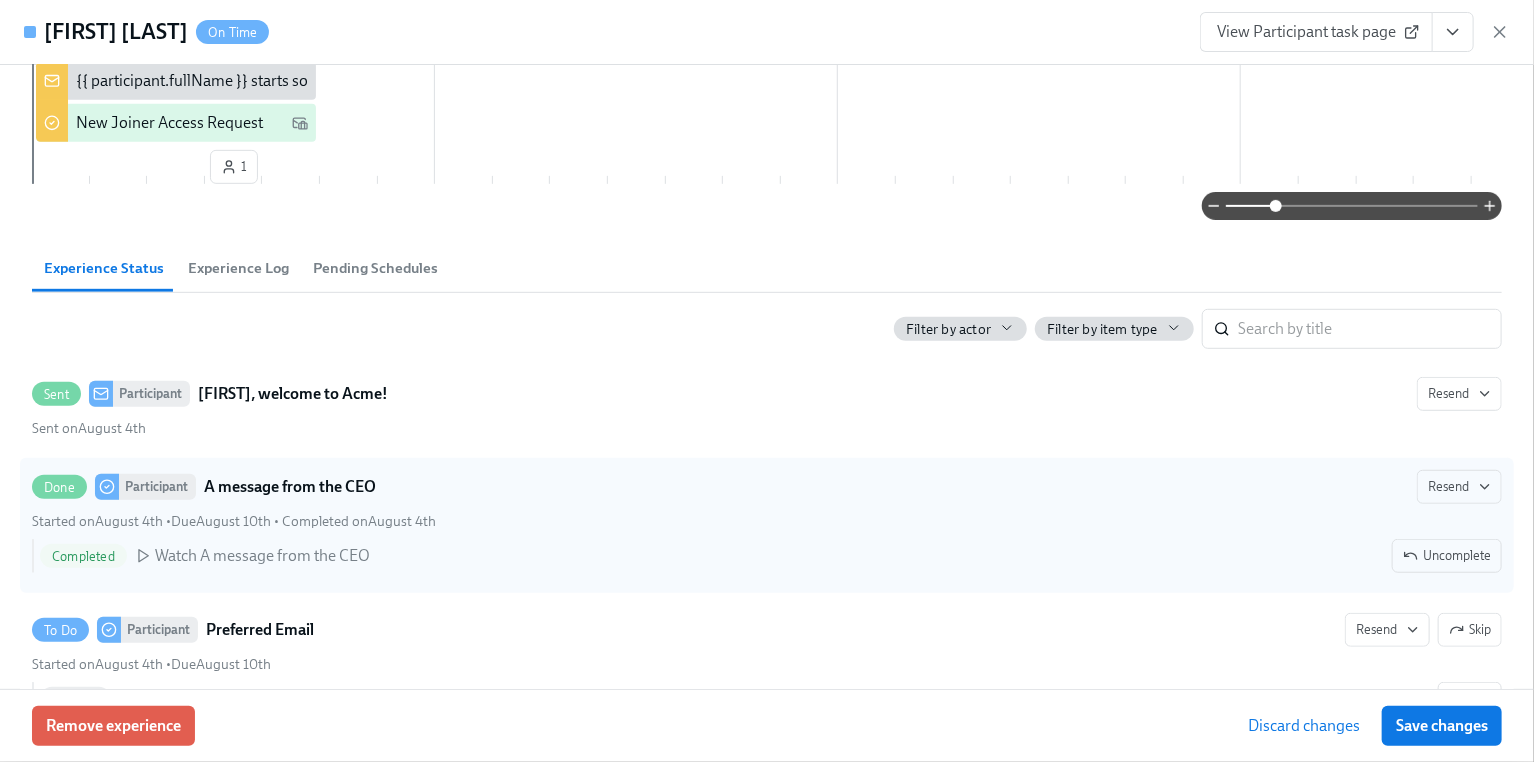 scroll, scrollTop: 480, scrollLeft: 0, axis: vertical 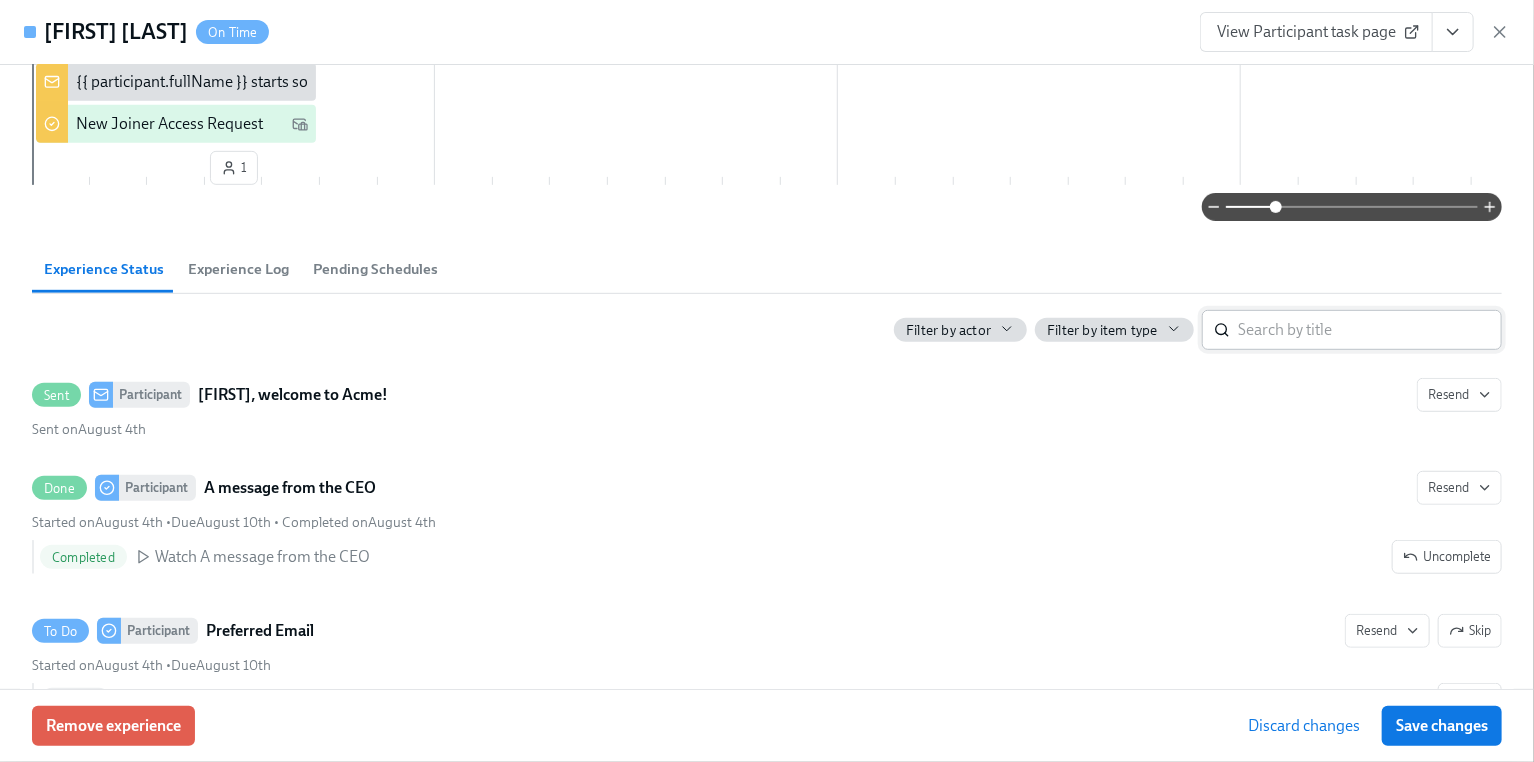 click at bounding box center (1370, 330) 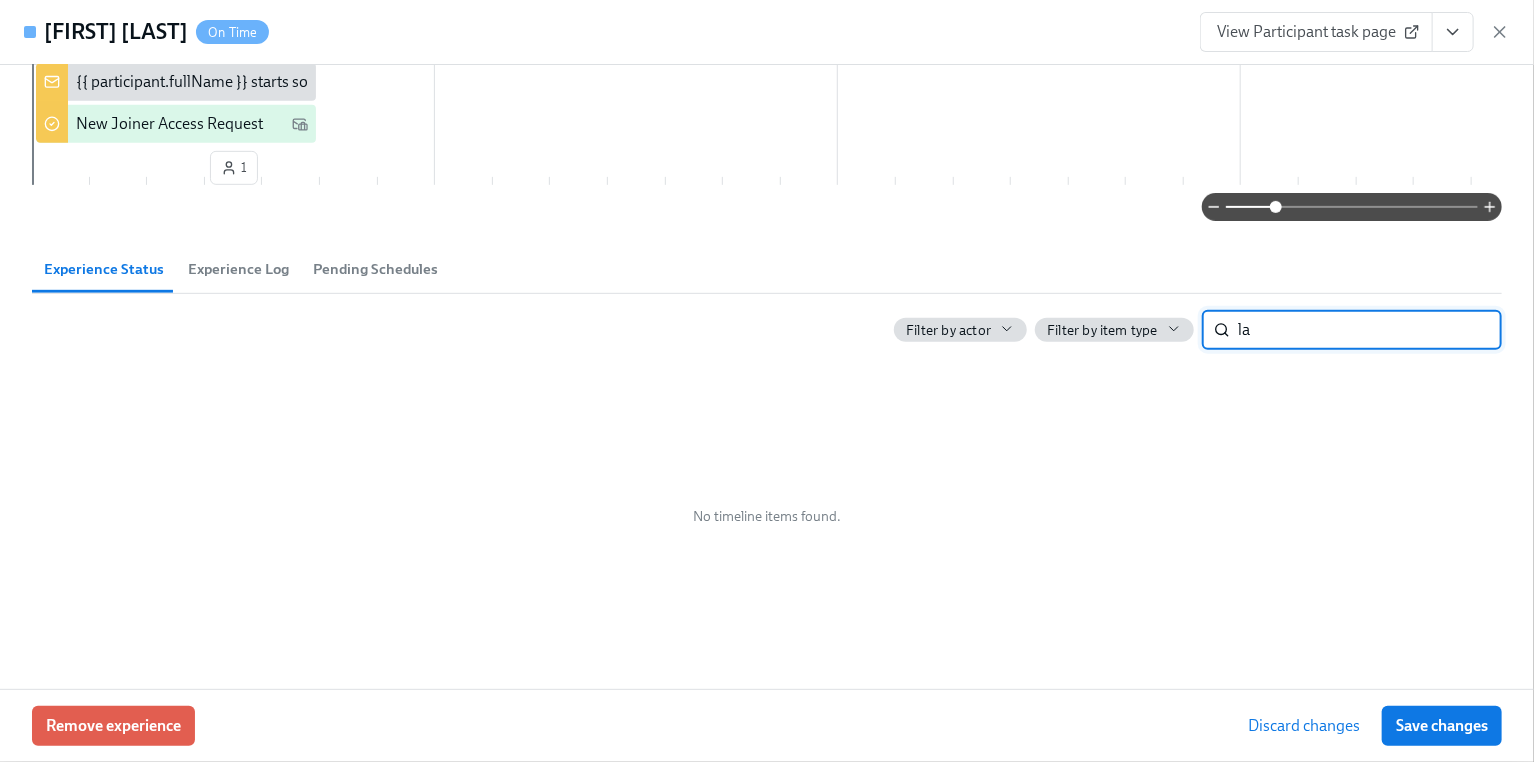 type on "l" 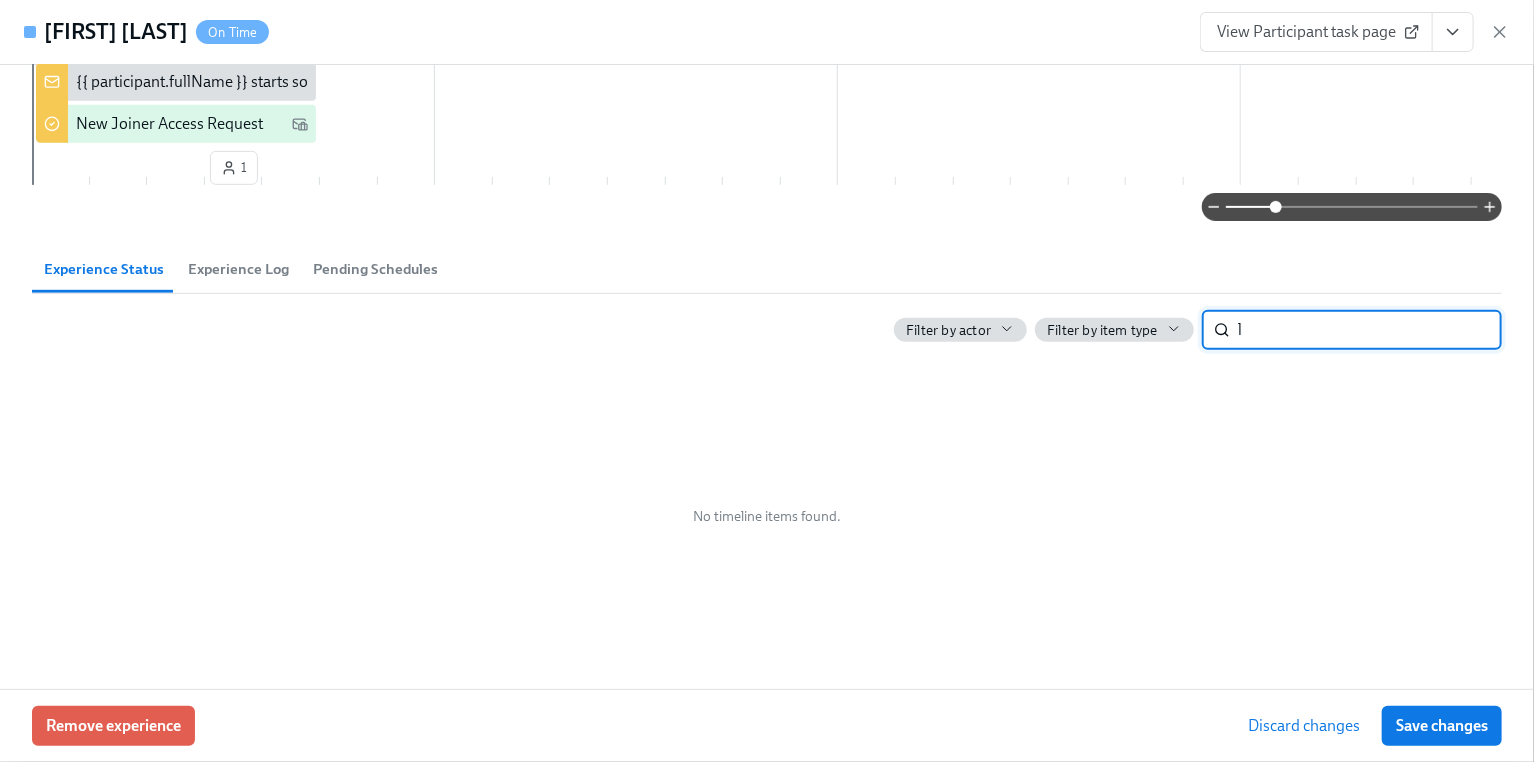 type 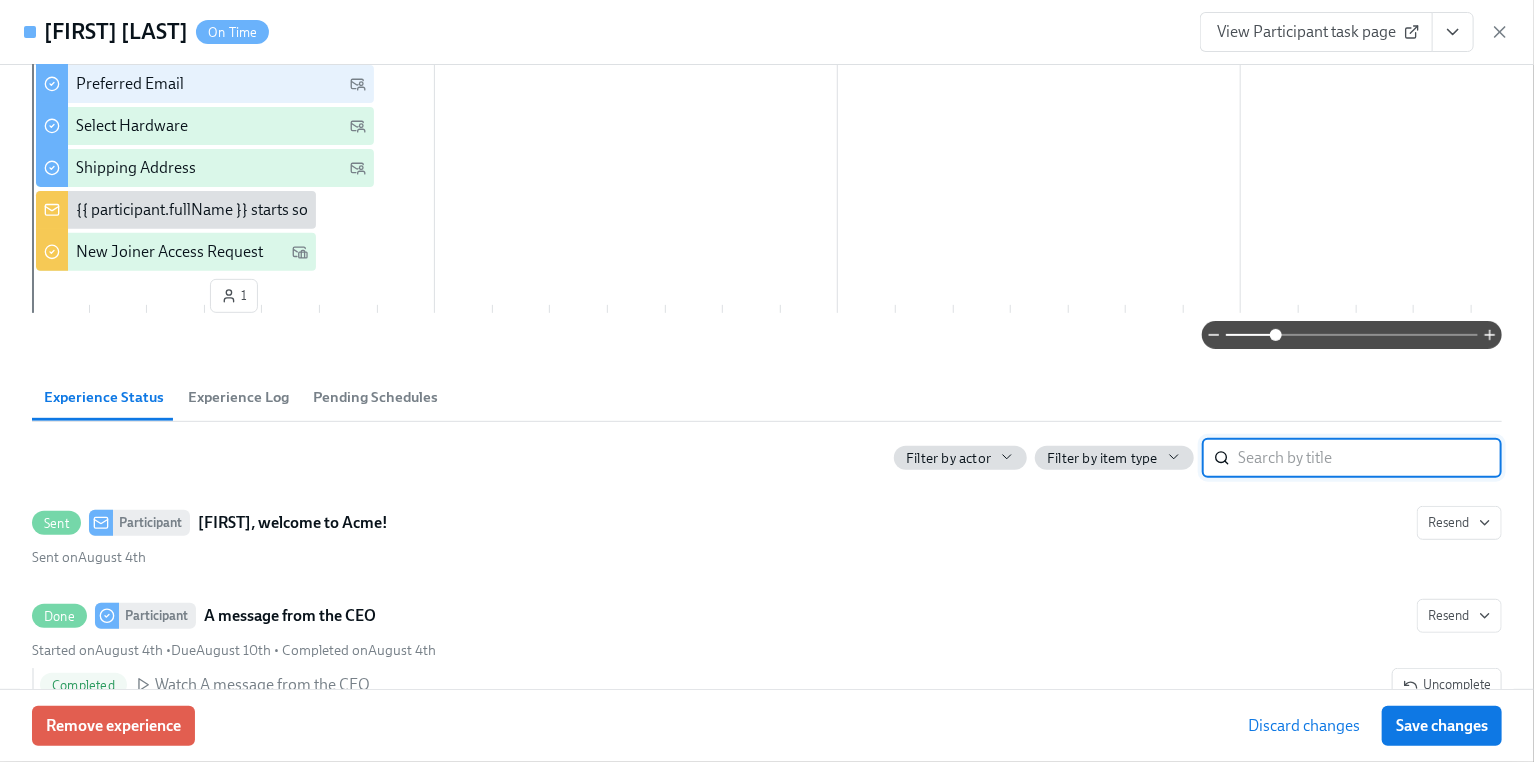 scroll, scrollTop: 346, scrollLeft: 0, axis: vertical 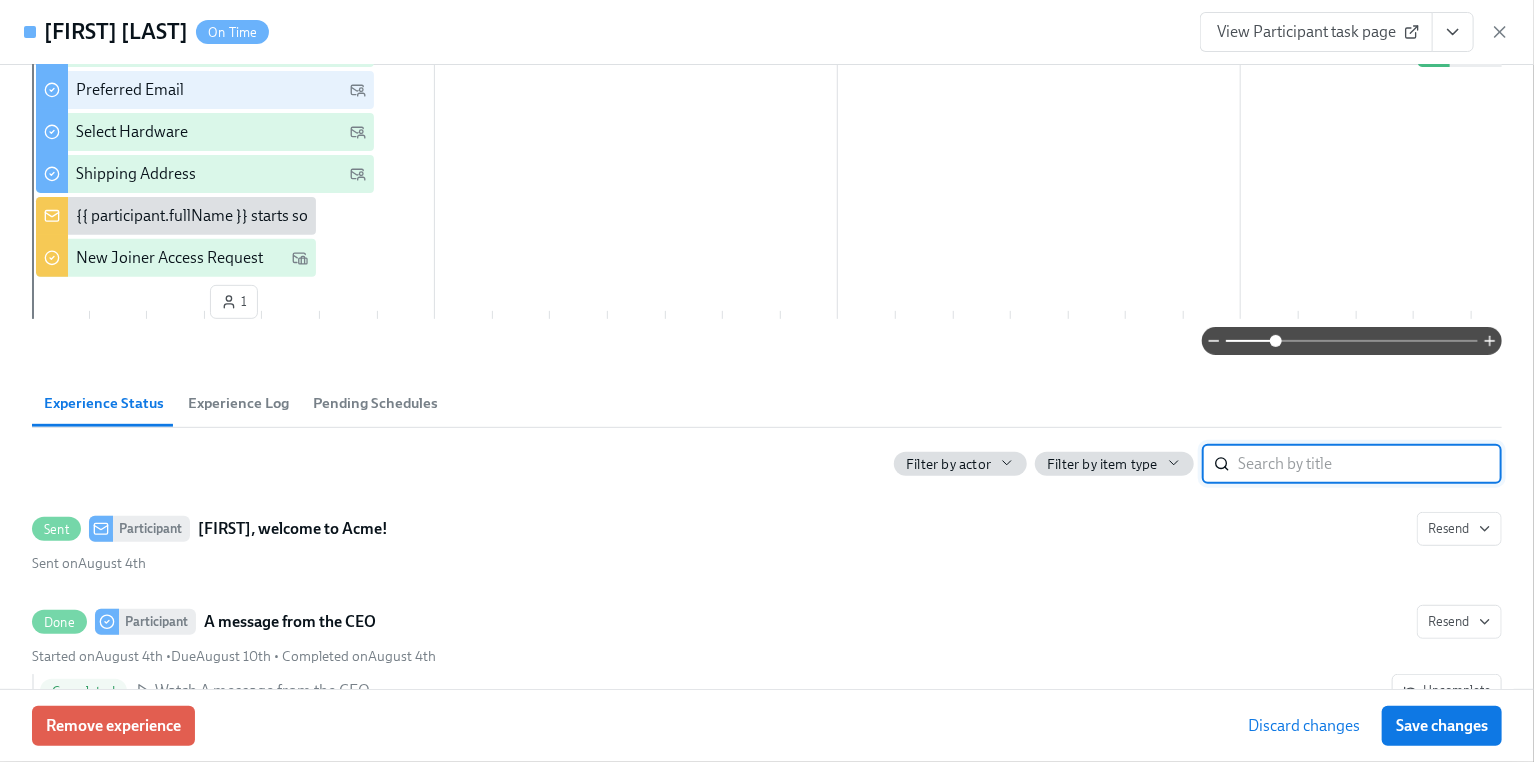 click on "Experience Log" at bounding box center [238, 403] 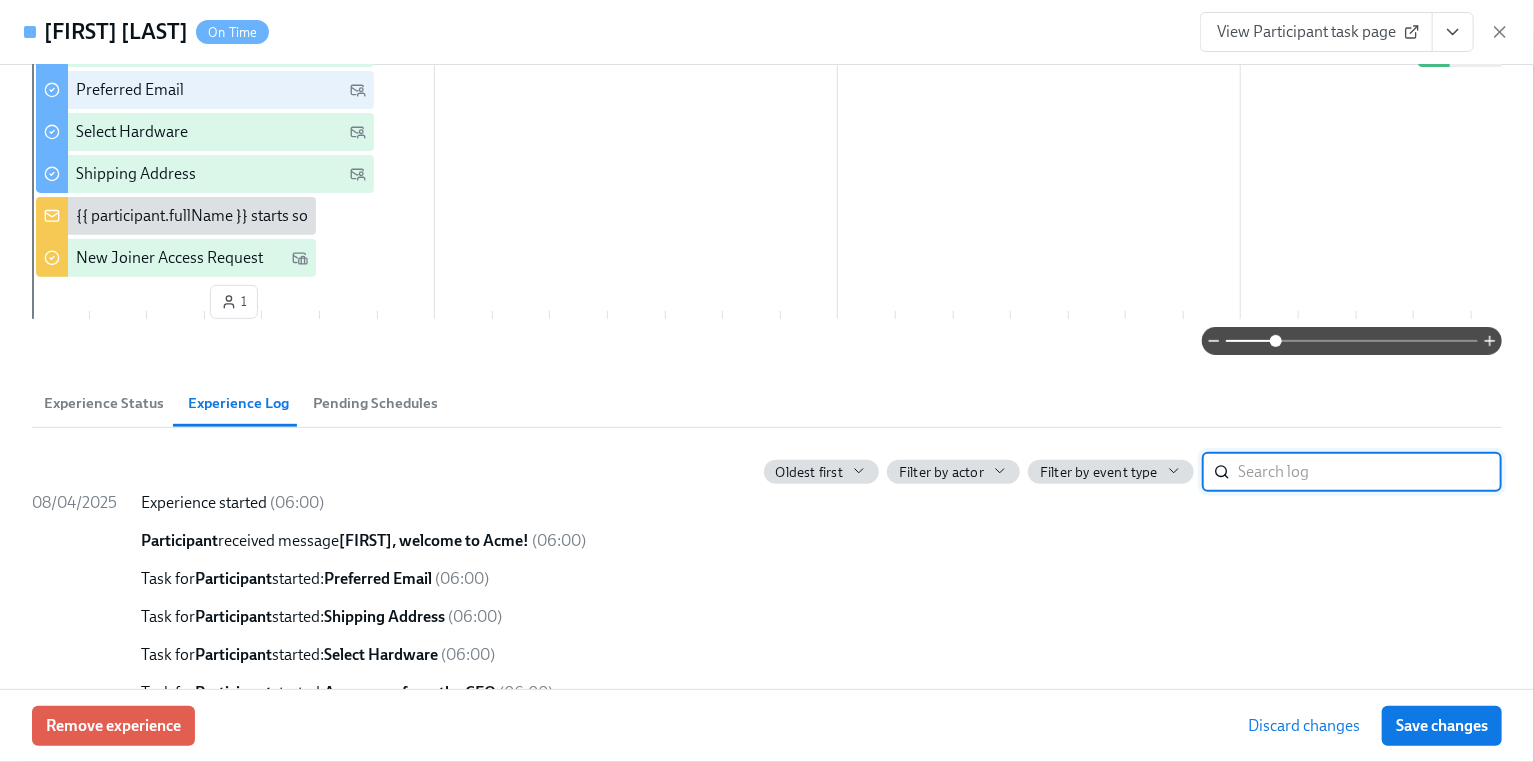 click on "Experience Status" at bounding box center (104, 403) 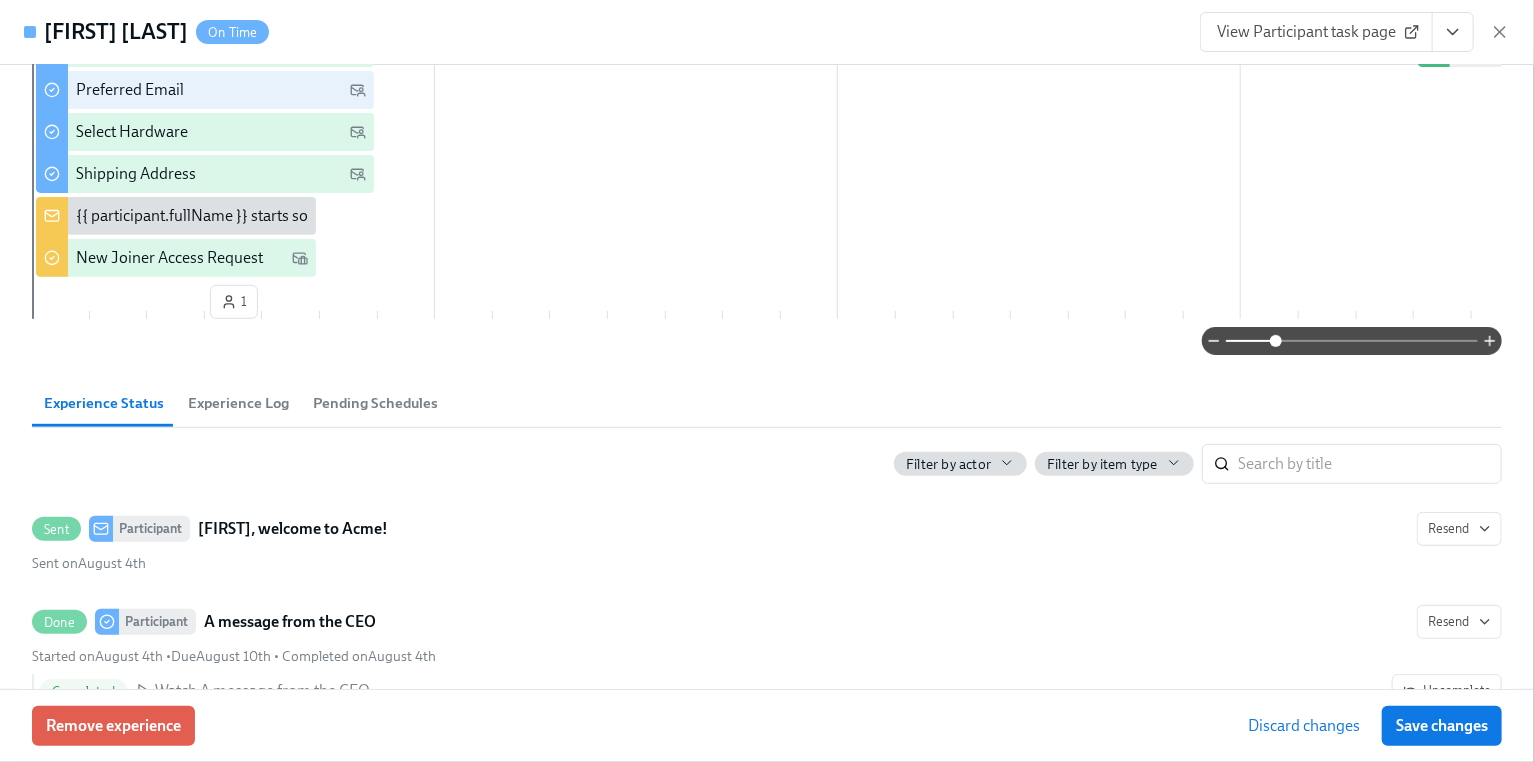 drag, startPoint x: 220, startPoint y: 411, endPoint x: 265, endPoint y: 425, distance: 47.127487 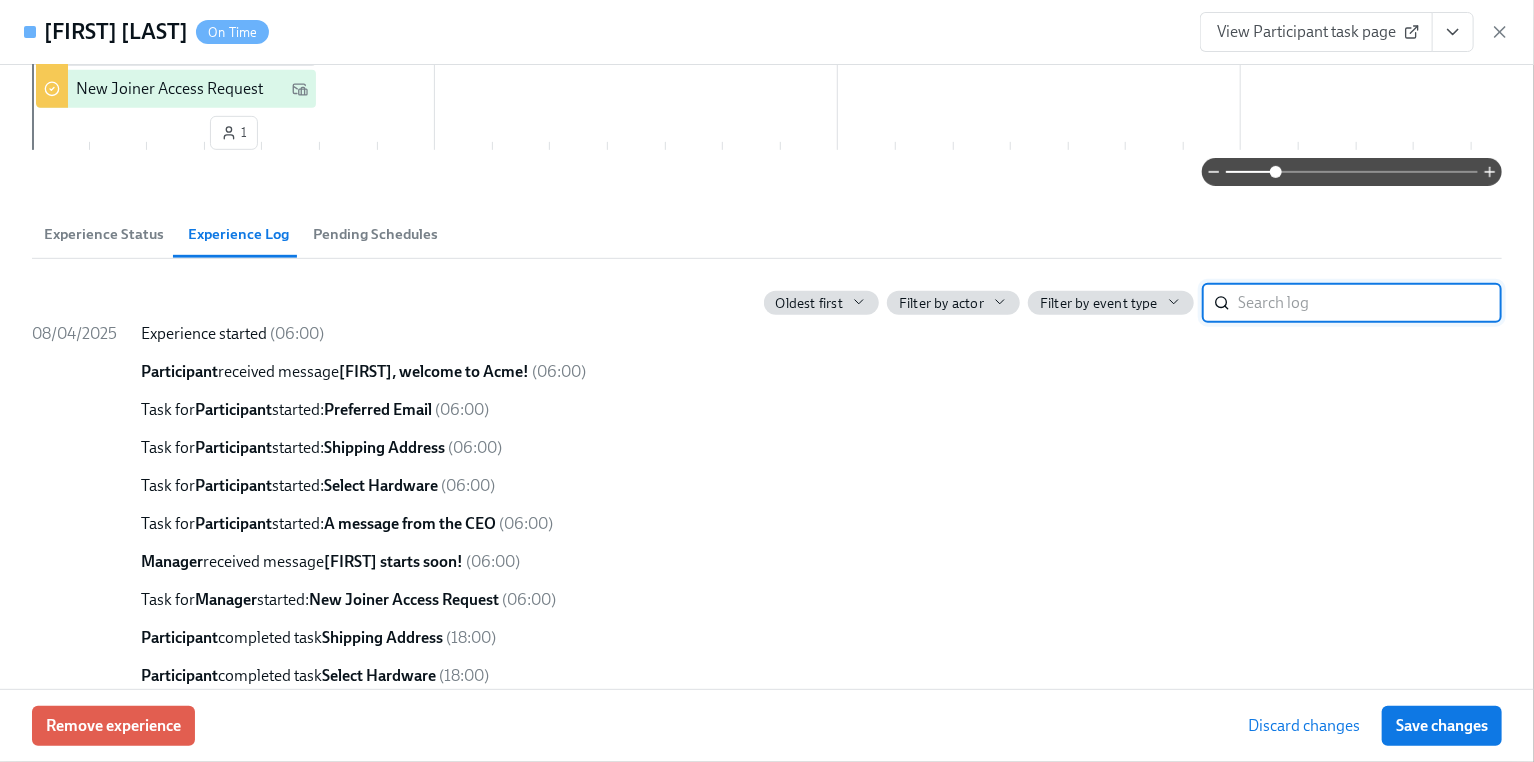 scroll, scrollTop: 658, scrollLeft: 0, axis: vertical 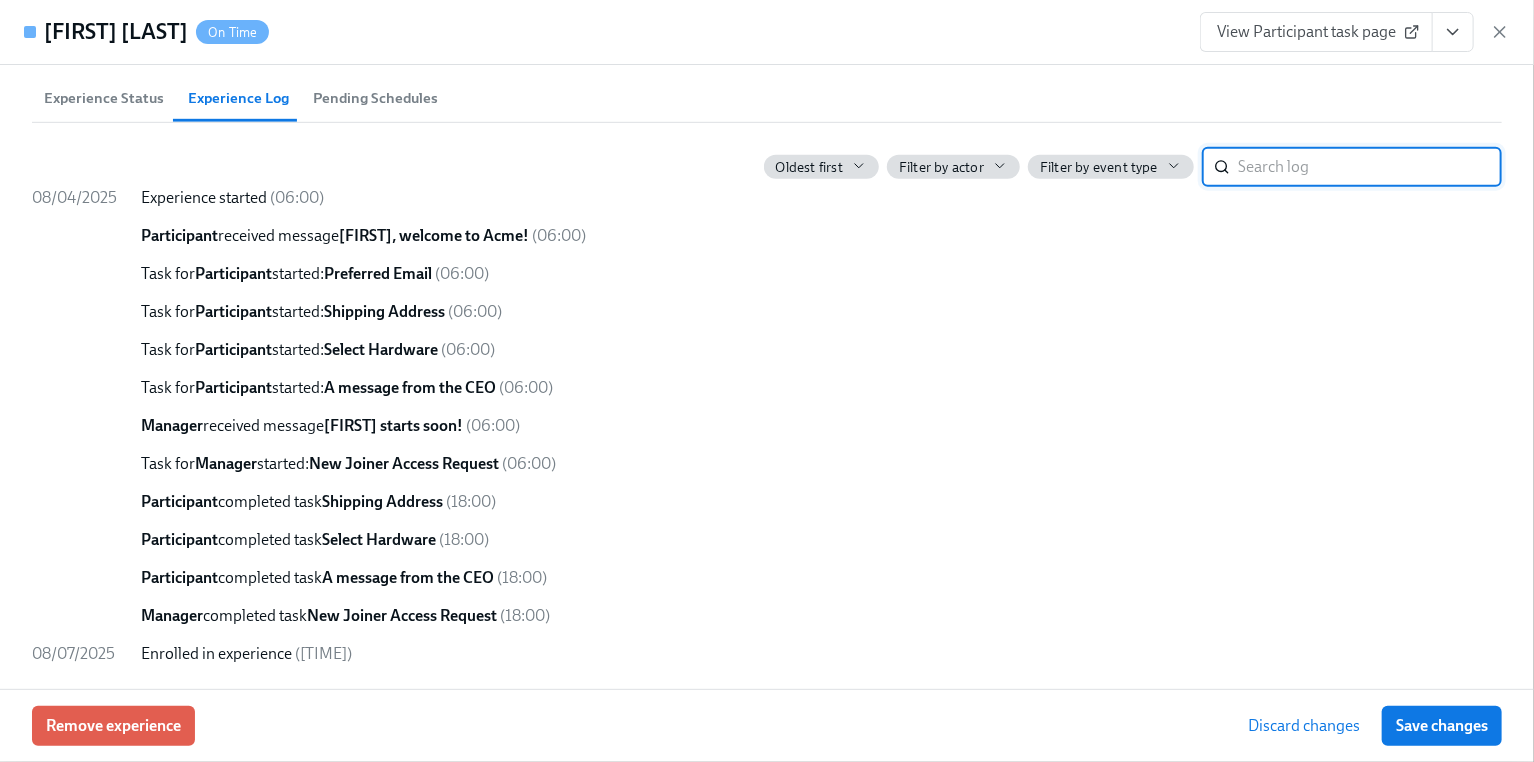 click on "Pending Schedules" at bounding box center (375, 98) 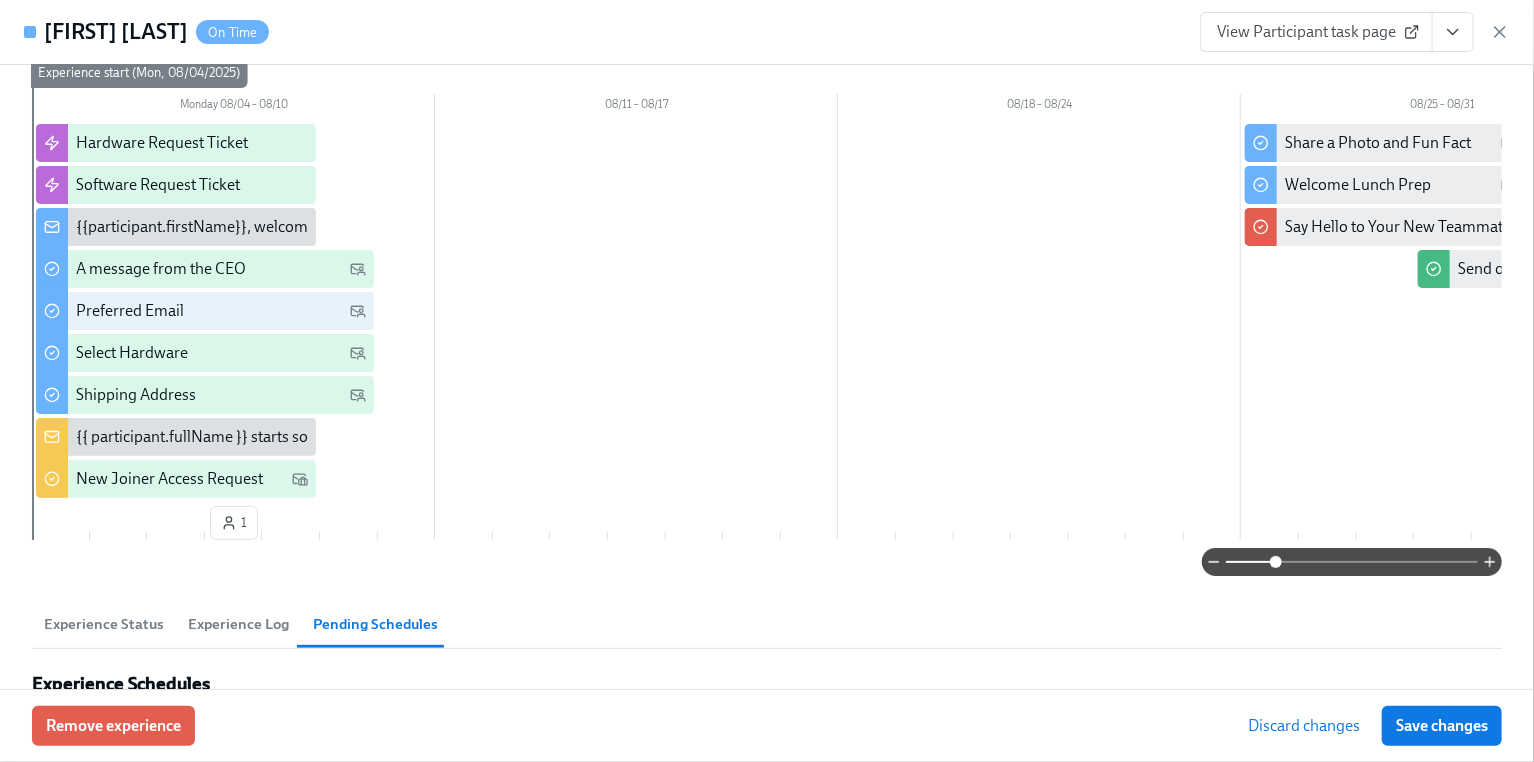 scroll, scrollTop: 309, scrollLeft: 0, axis: vertical 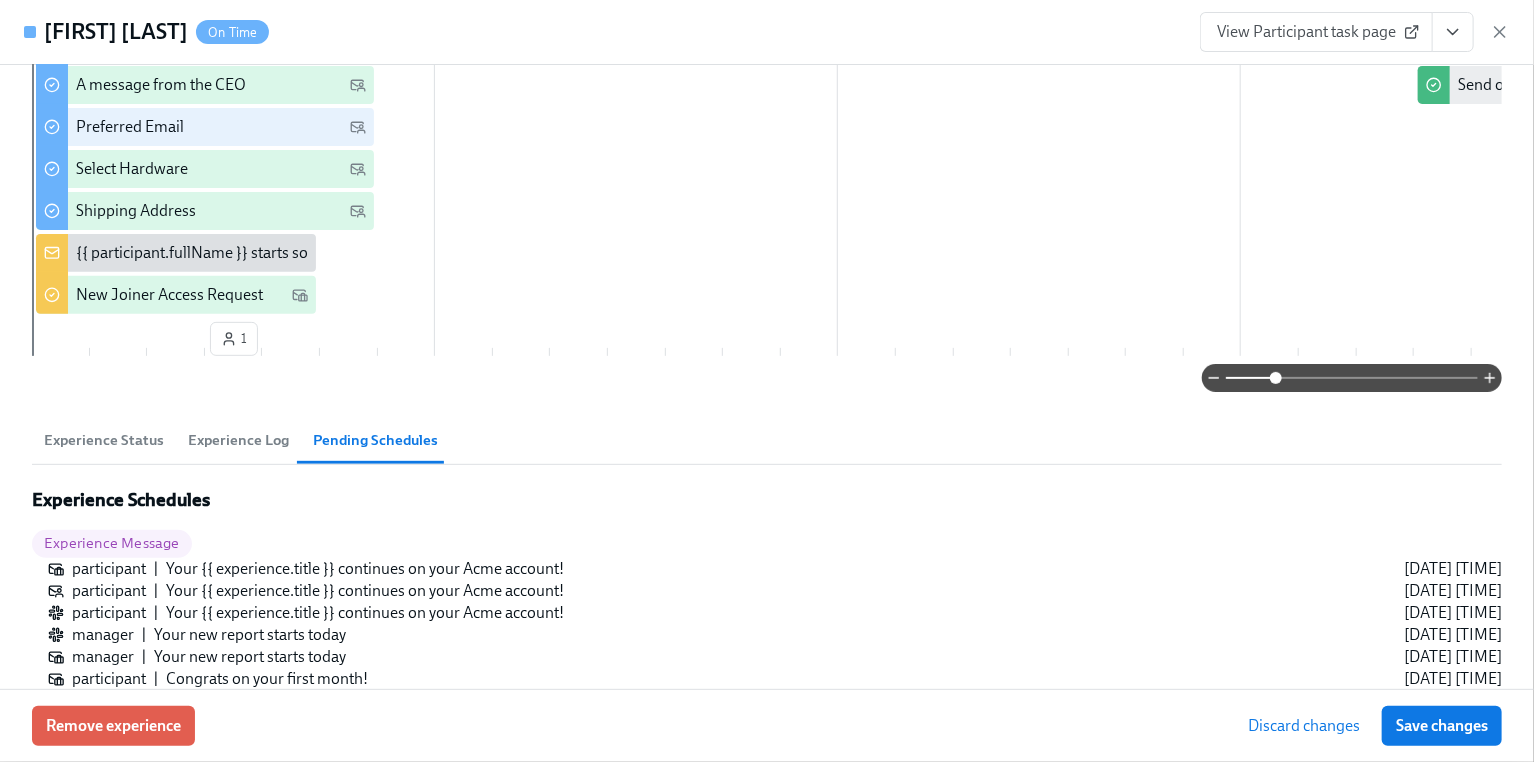 click on "Experience Log" at bounding box center (238, 440) 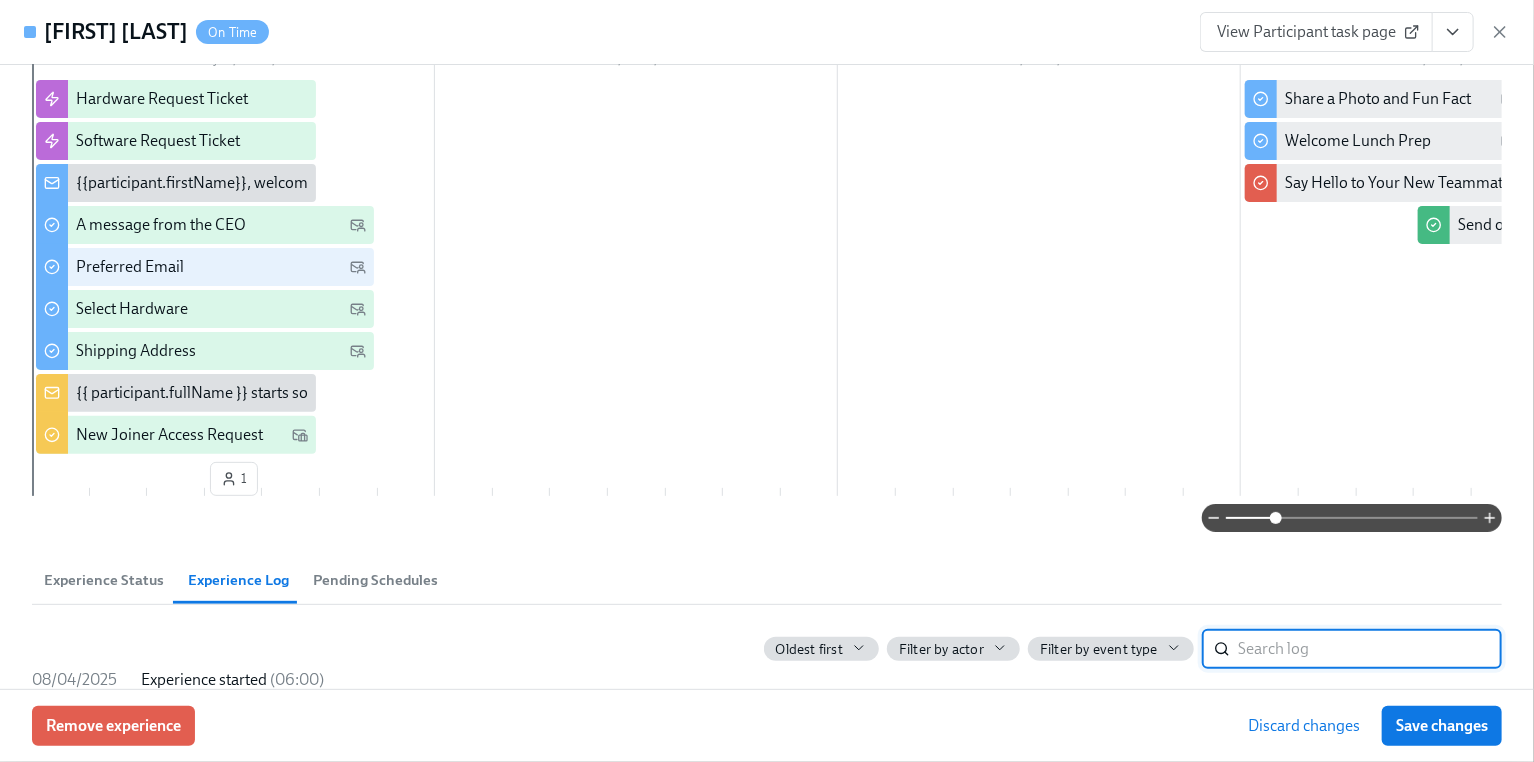 scroll, scrollTop: 0, scrollLeft: 0, axis: both 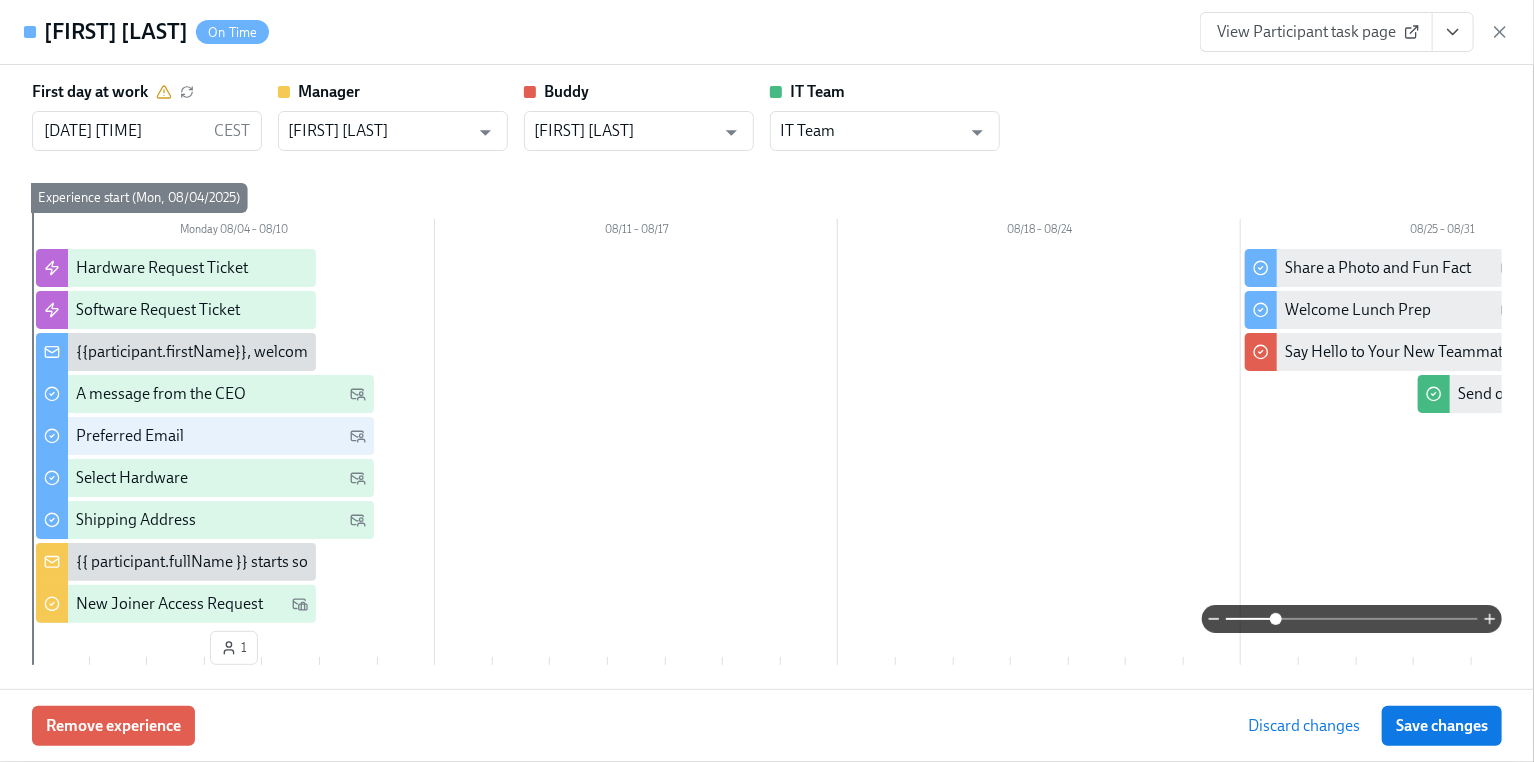 click on "View Participant task page" at bounding box center (1316, 32) 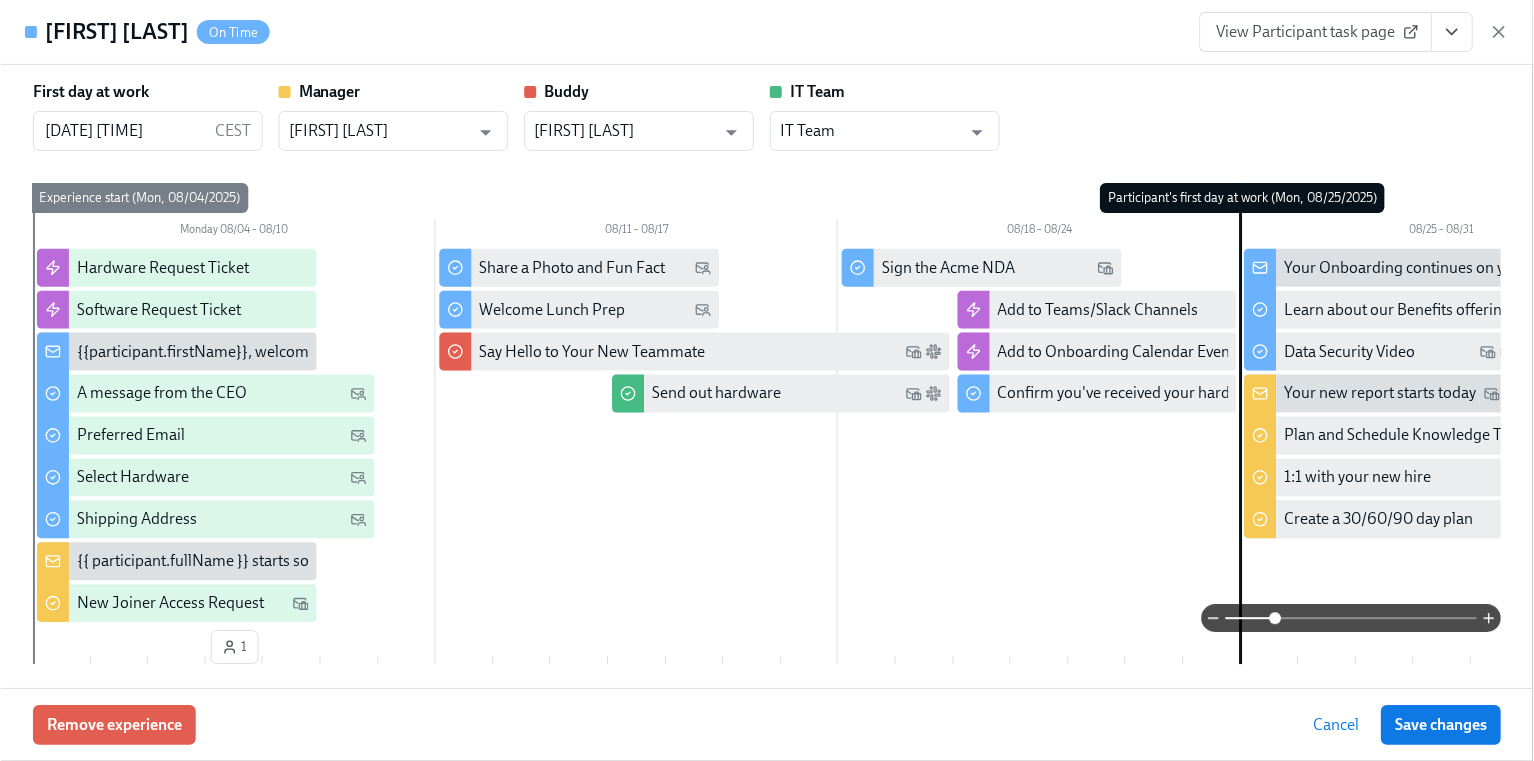 scroll, scrollTop: 1822, scrollLeft: 0, axis: vertical 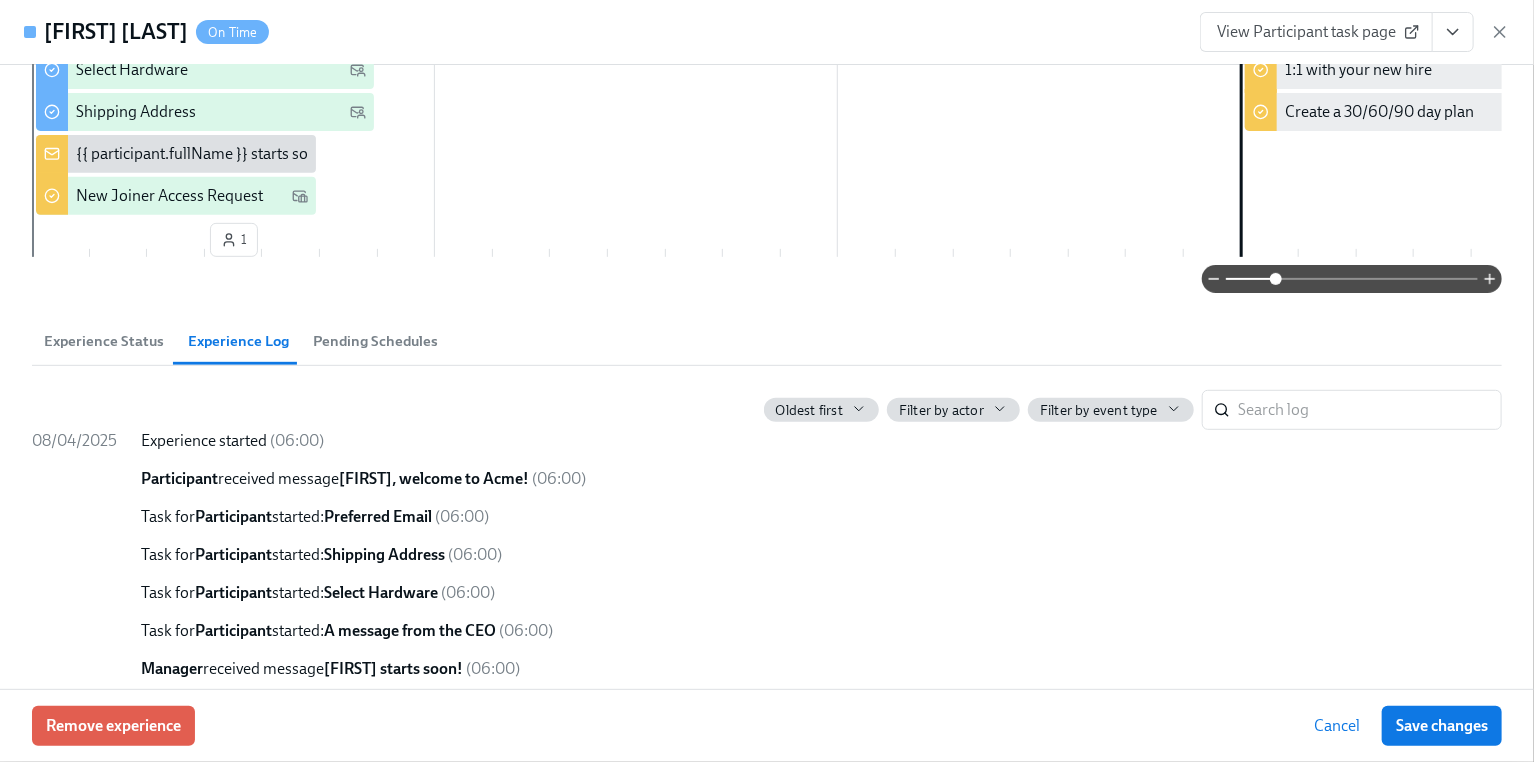 click on "Experience Status" at bounding box center (104, 341) 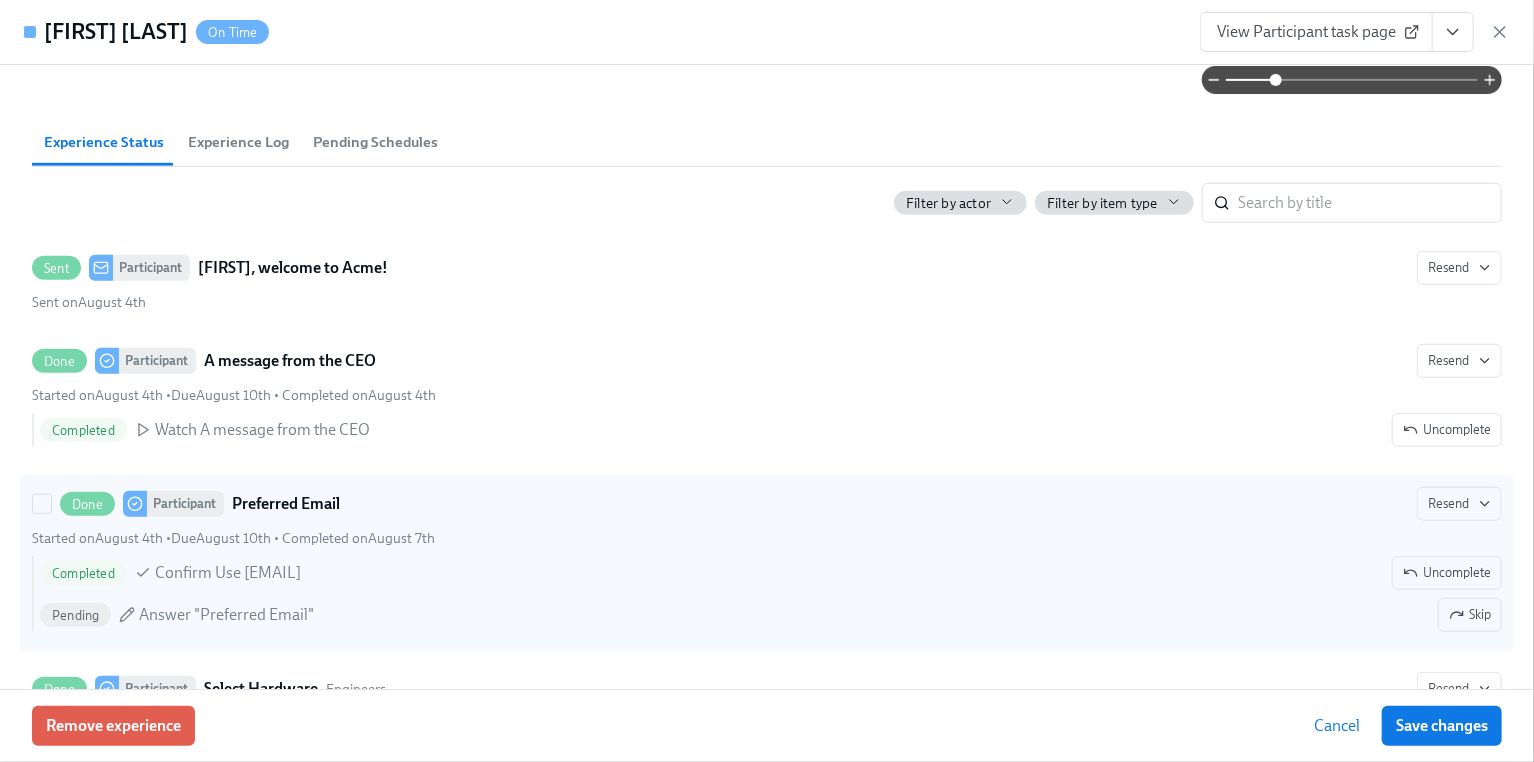scroll, scrollTop: 523, scrollLeft: 0, axis: vertical 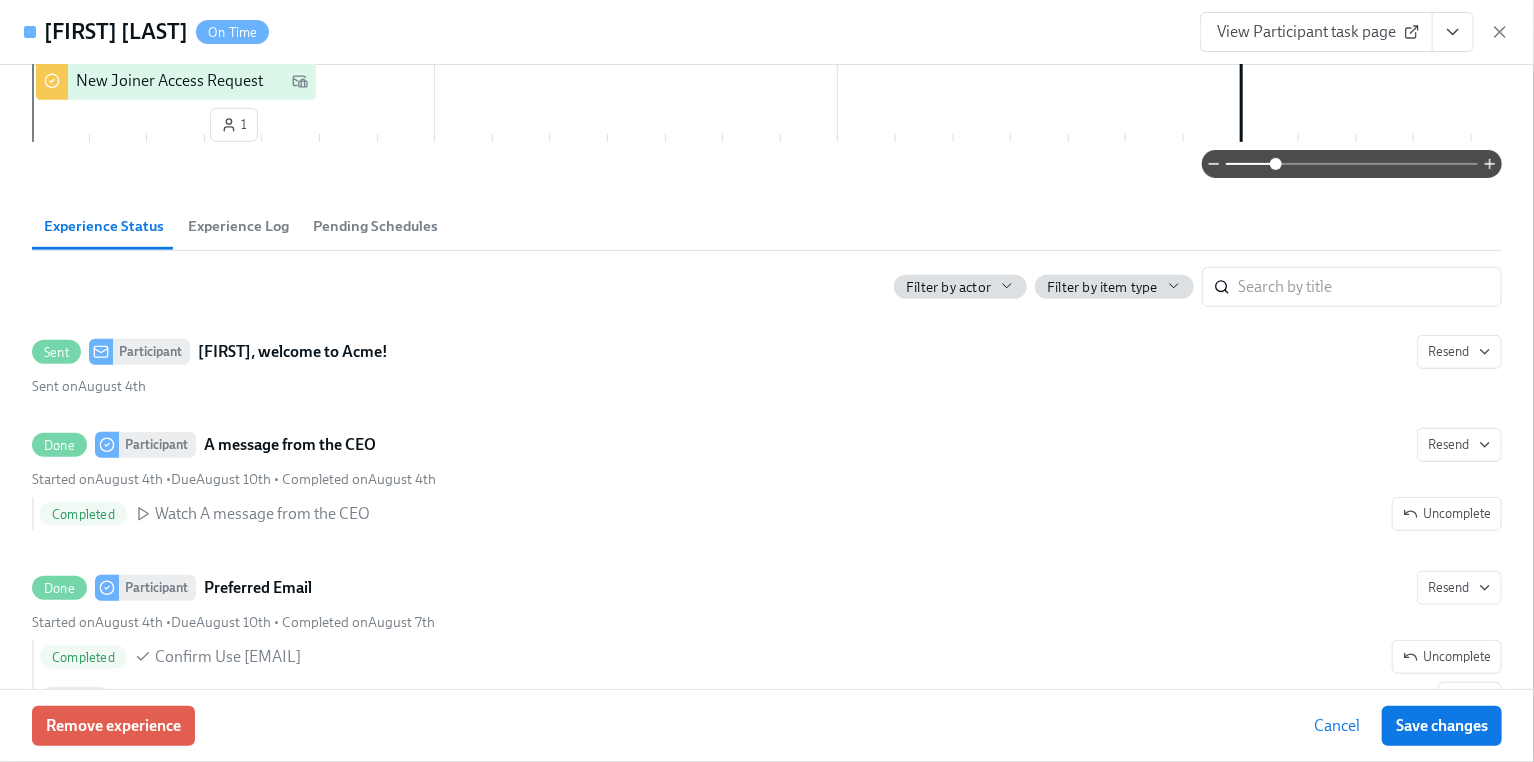 click on "Experience Log" at bounding box center [238, 226] 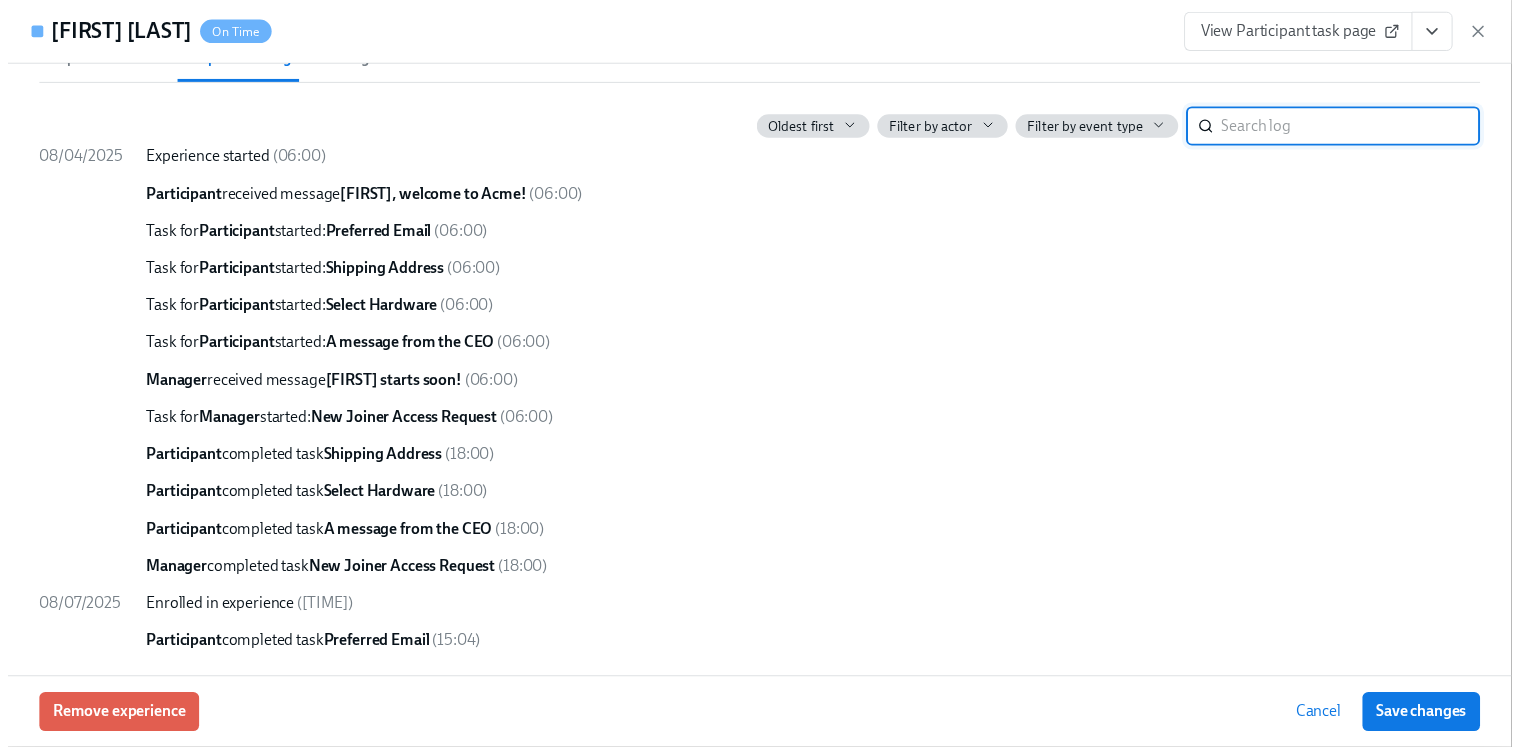 scroll, scrollTop: 696, scrollLeft: 0, axis: vertical 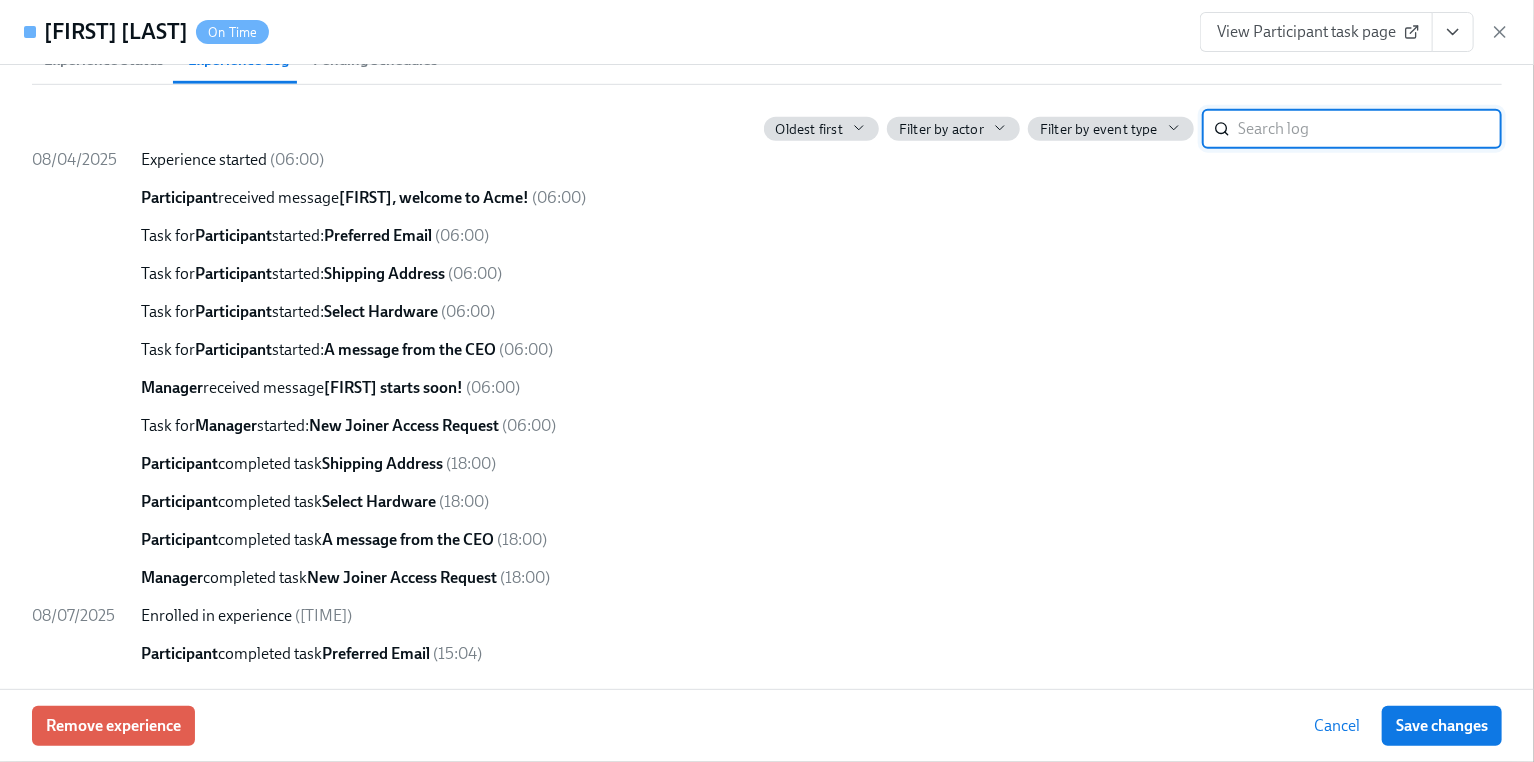 click at bounding box center [1453, 32] 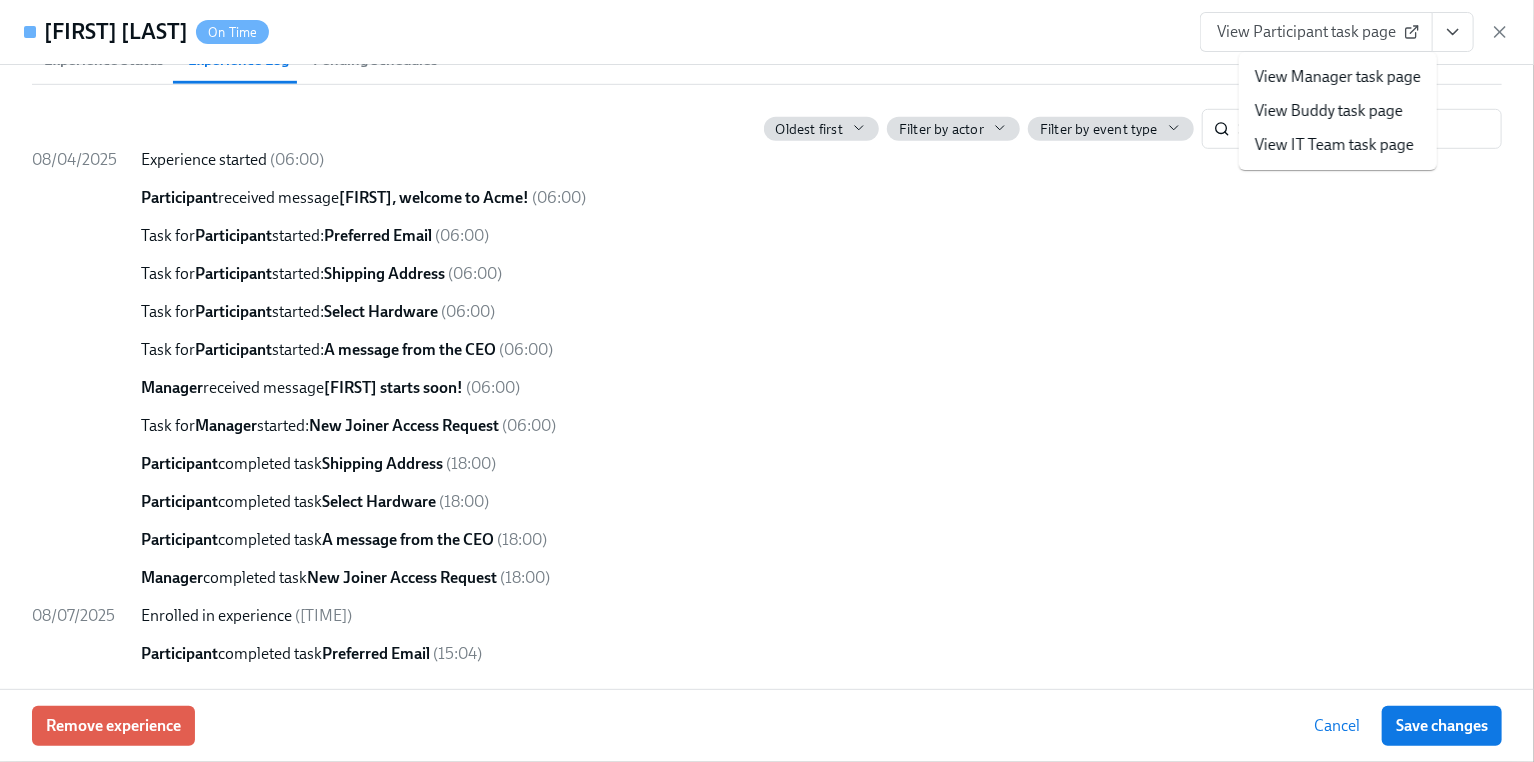 click 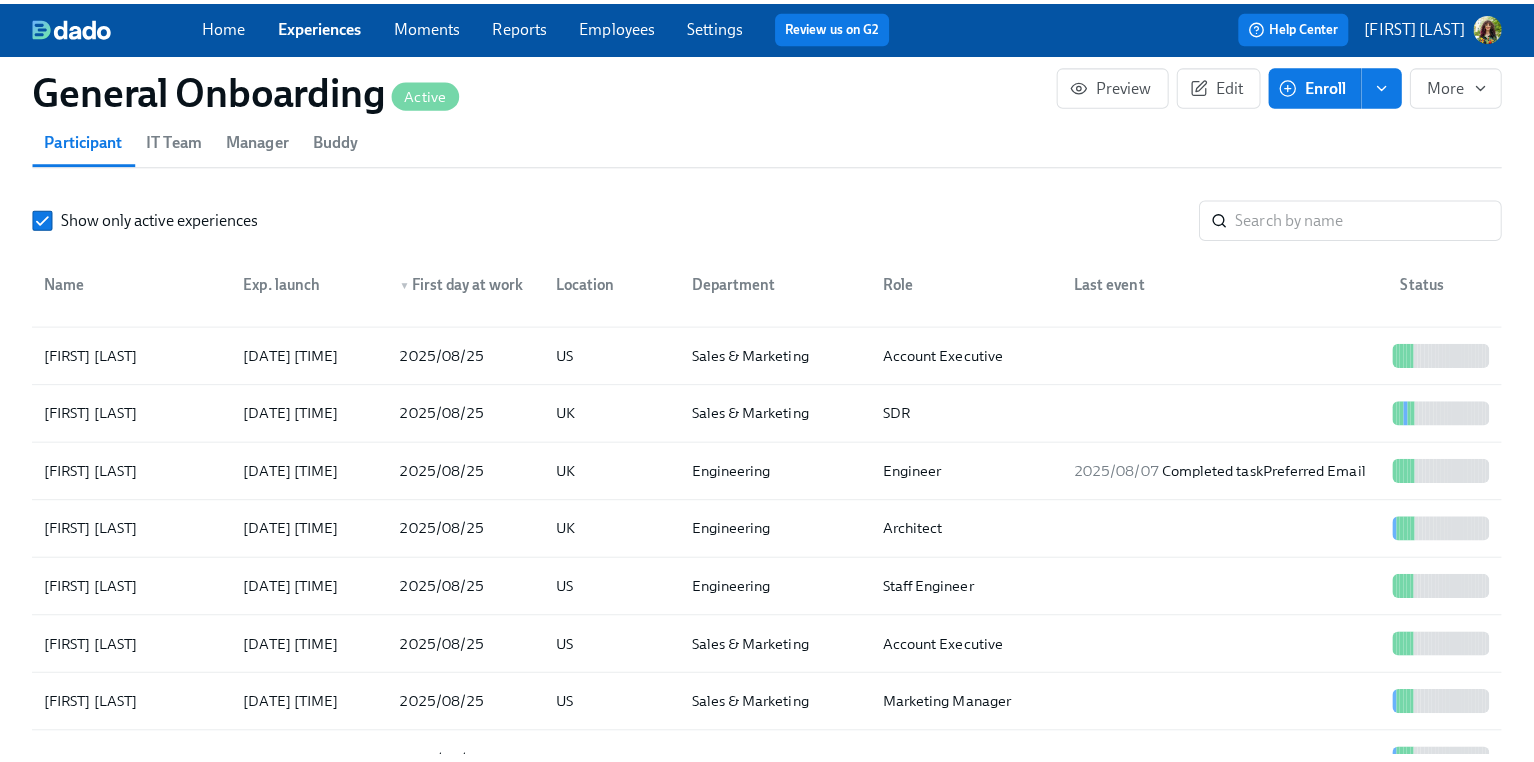 scroll, scrollTop: 0, scrollLeft: 25373, axis: horizontal 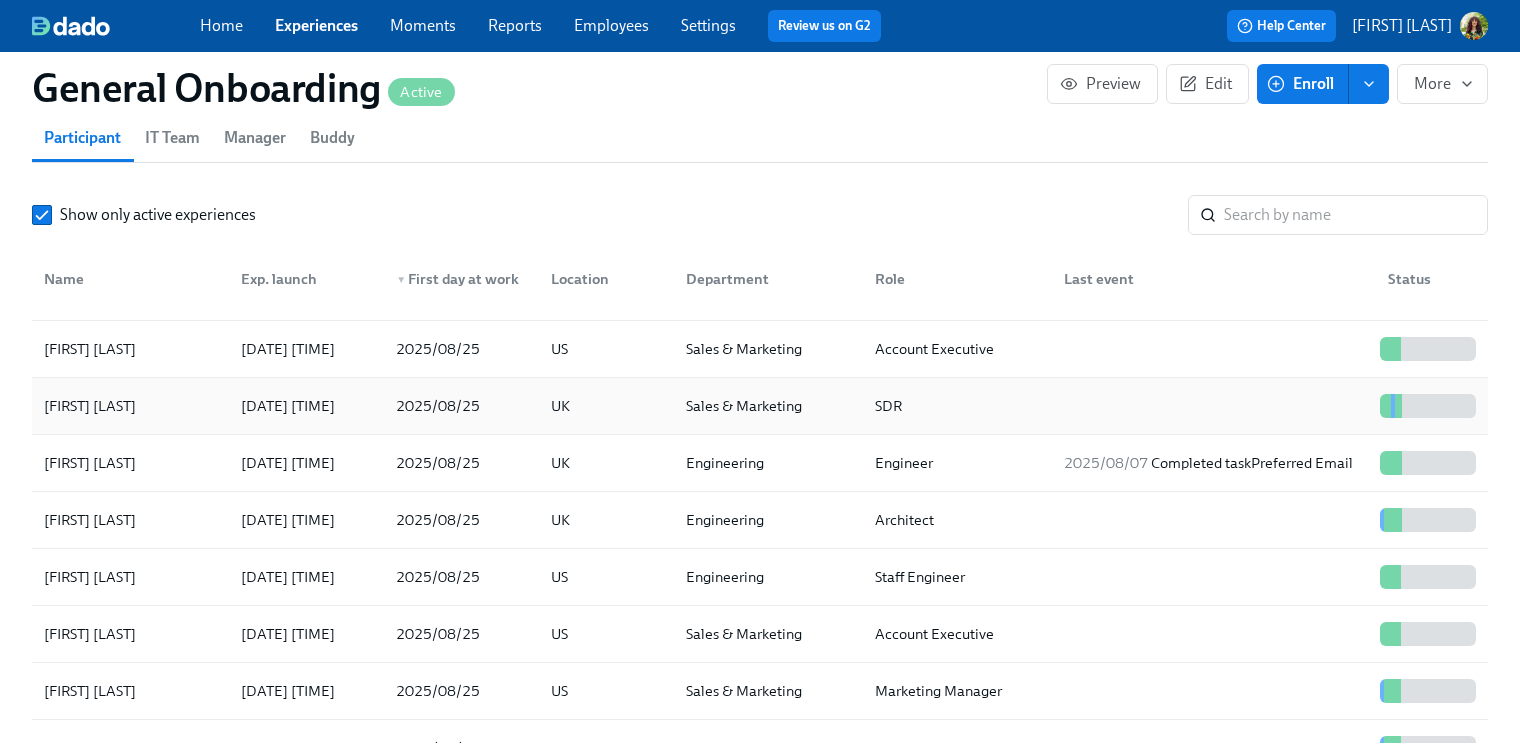 click at bounding box center (1210, 406) 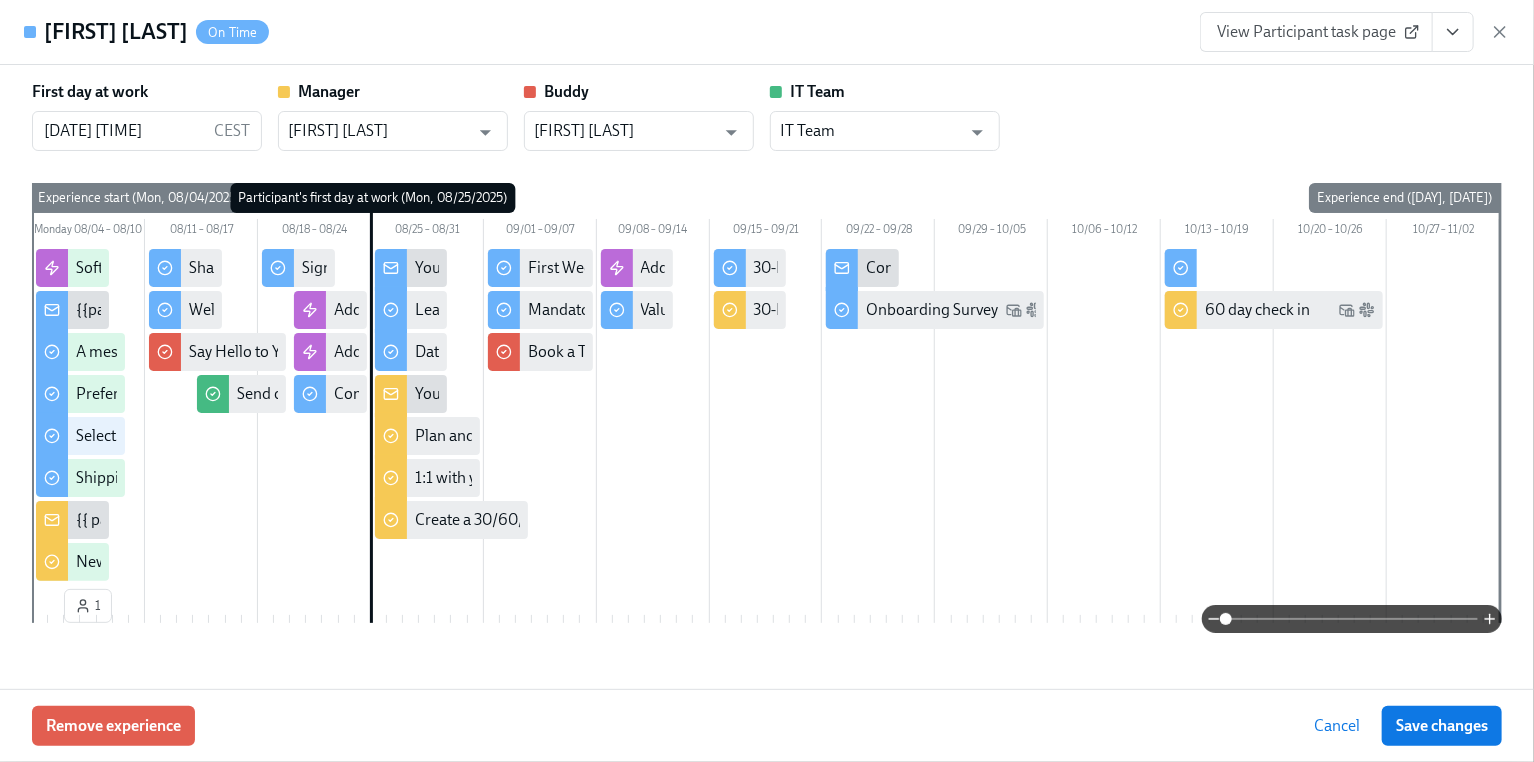 click at bounding box center [1352, 619] 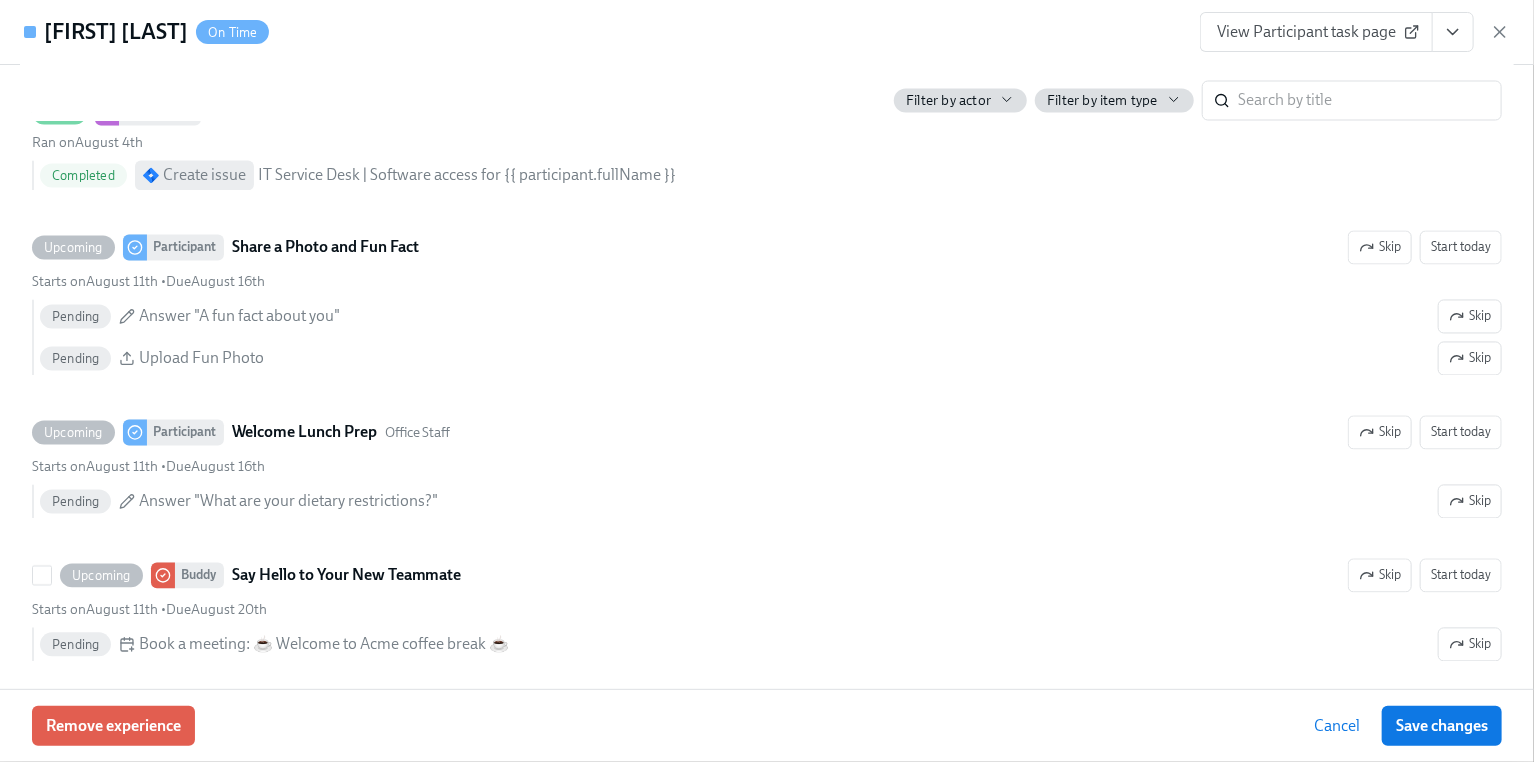 scroll, scrollTop: 1607, scrollLeft: 0, axis: vertical 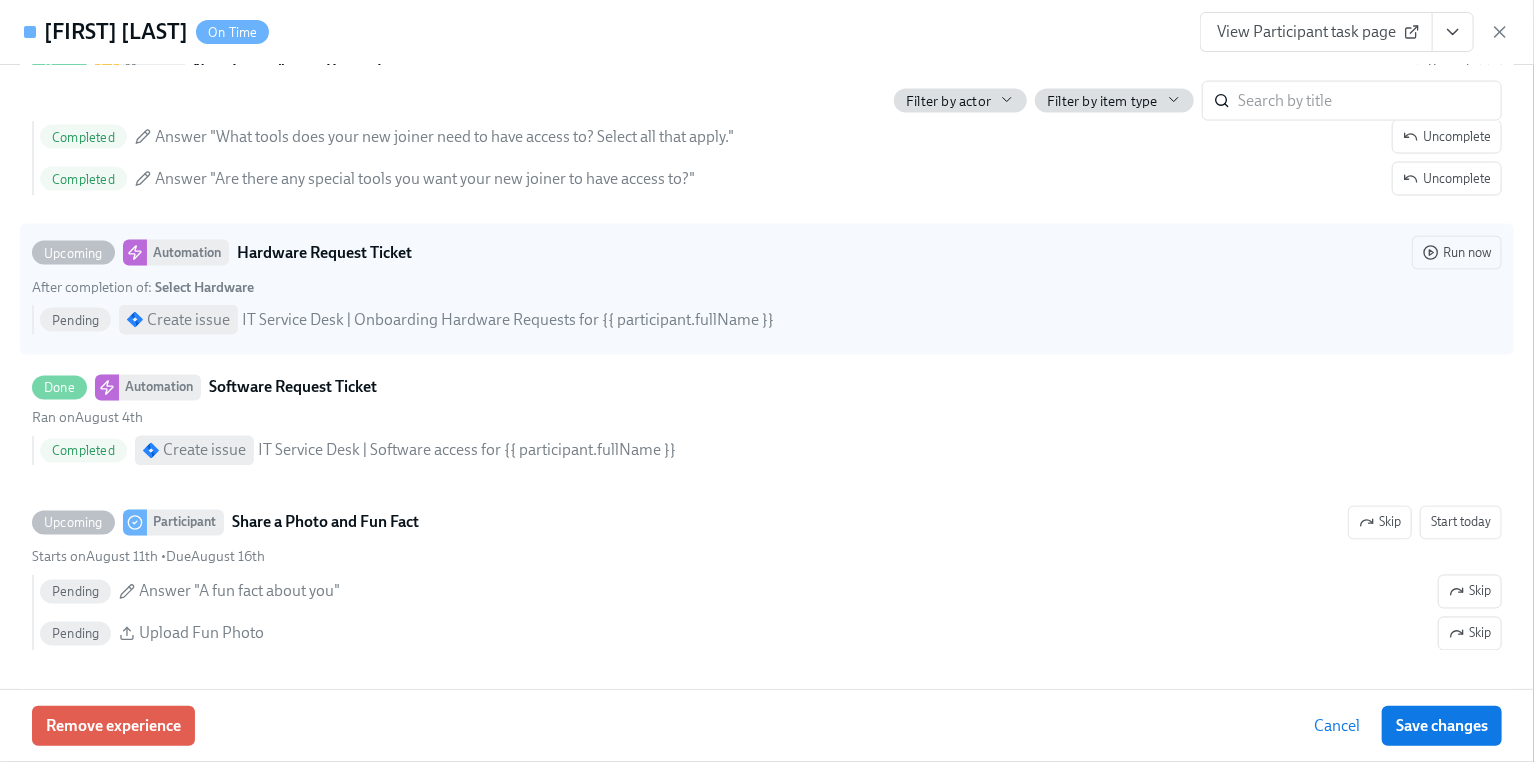 click on "[FIRST] [LAST]" at bounding box center [767, 289] 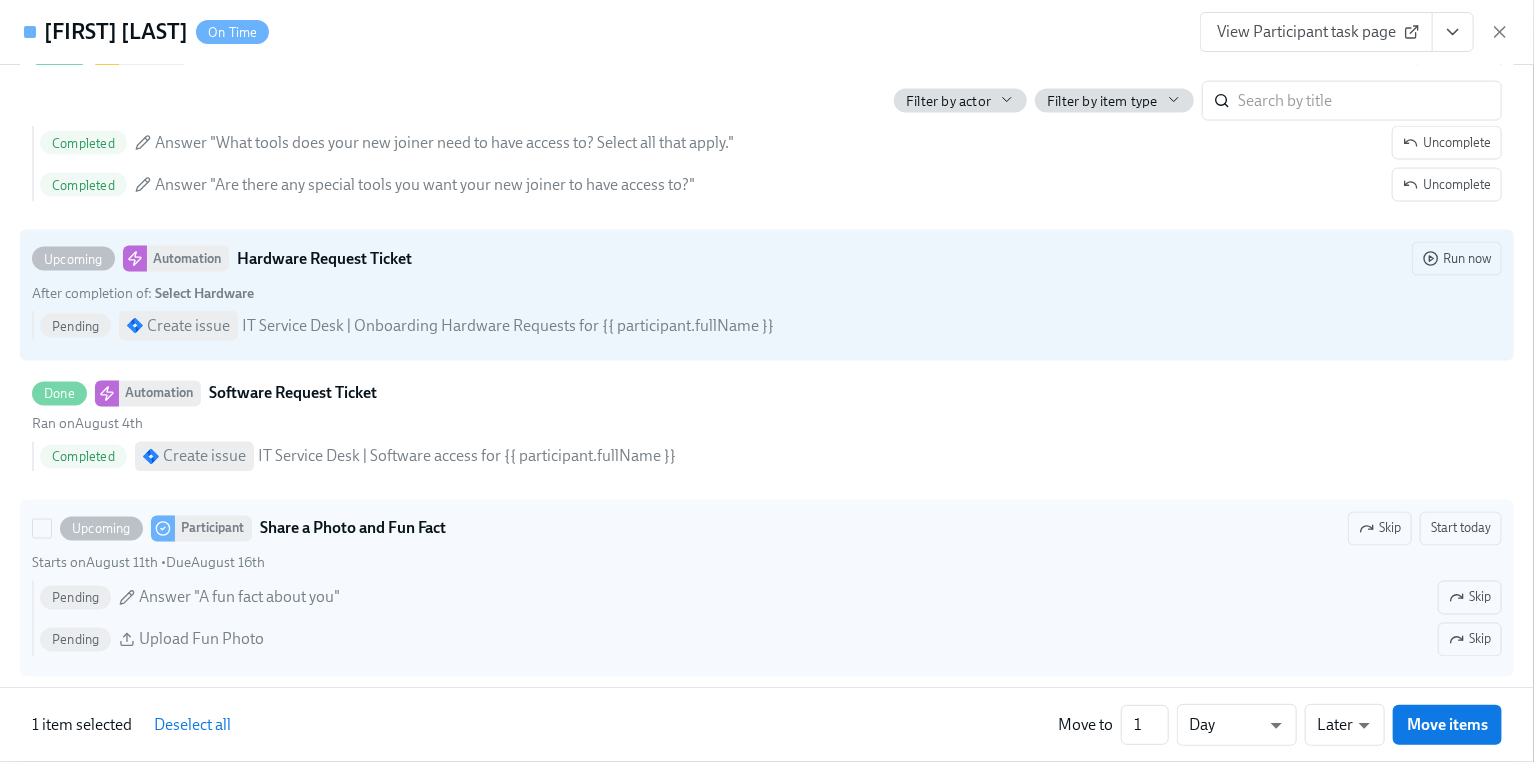 scroll, scrollTop: 1785, scrollLeft: 0, axis: vertical 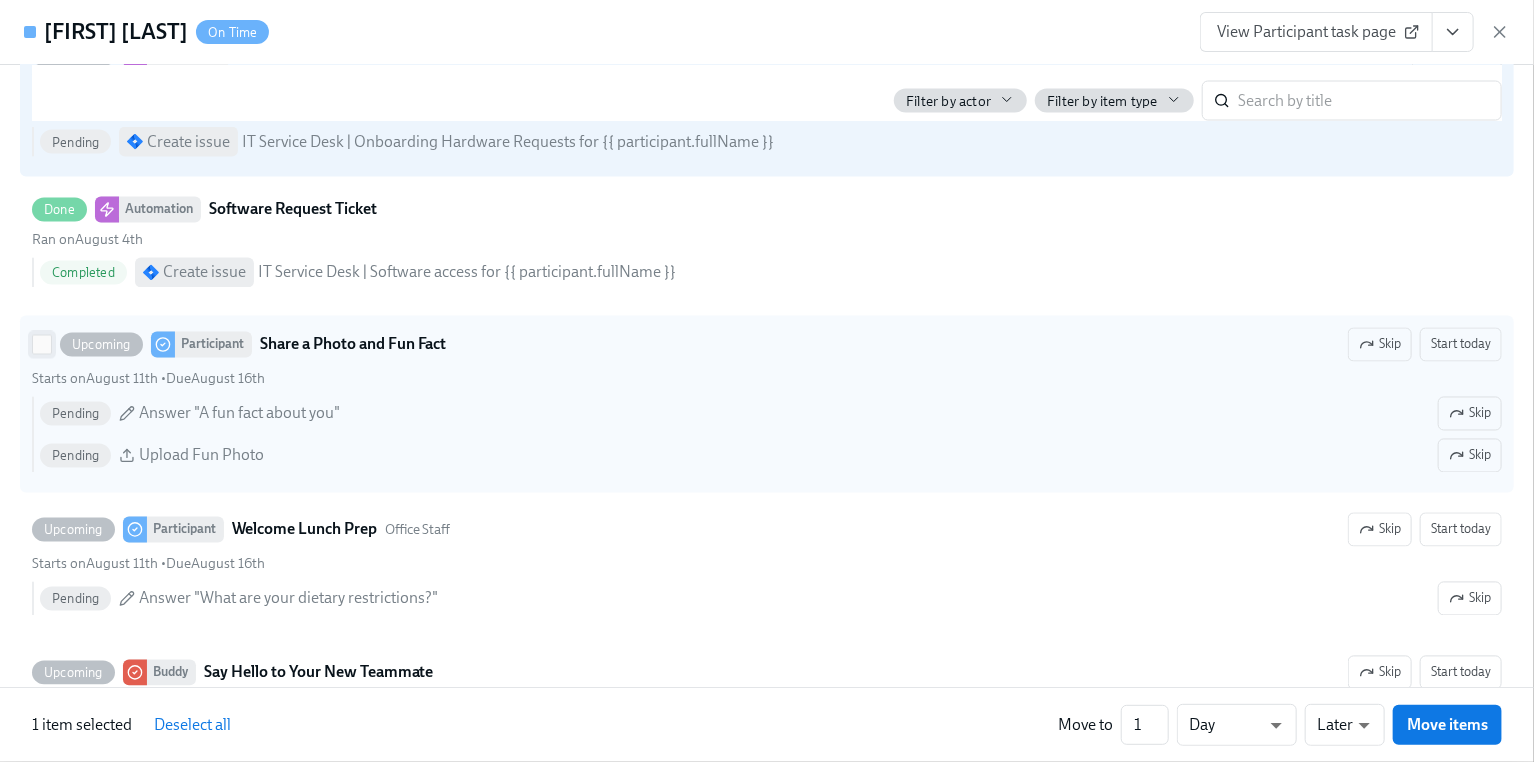 click on "Upcoming Participant Share a Photo and Fun Fact Skip Start today Starts on [MONTH] [DAY] • Due [MONTH] [DAY] Pending Answer "A fun fact about you" Skip Pending Upload Fun Photo Skip" at bounding box center [42, 345] 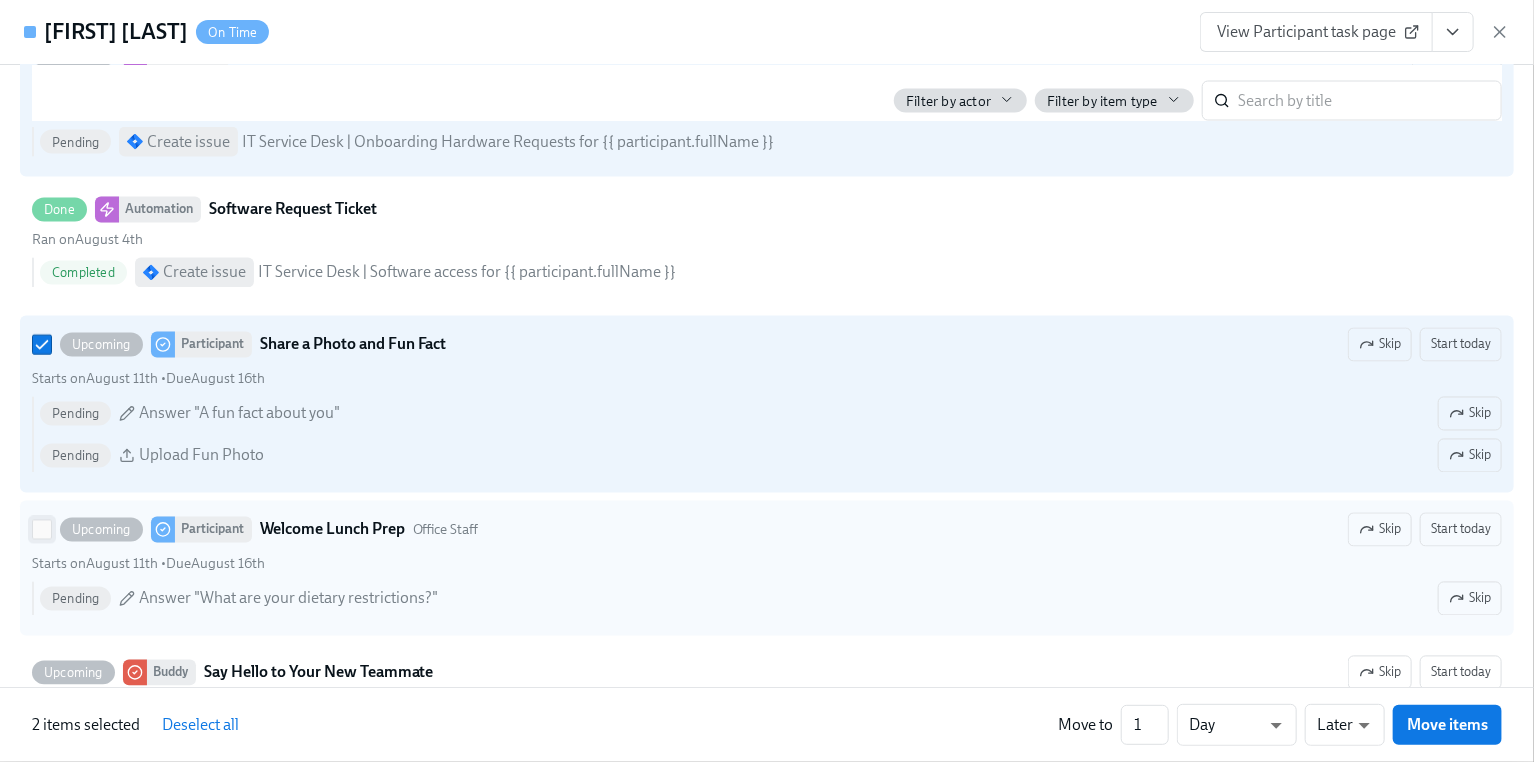 click on "Upcoming Participant Welcome Lunch Prep Office Staff Skip Start today Starts on  [MONTH] [DAY]   •  Due  [MONTH] [DAY]   Pending Answer "What are your dietary restrictions?" Skip" at bounding box center [42, 530] 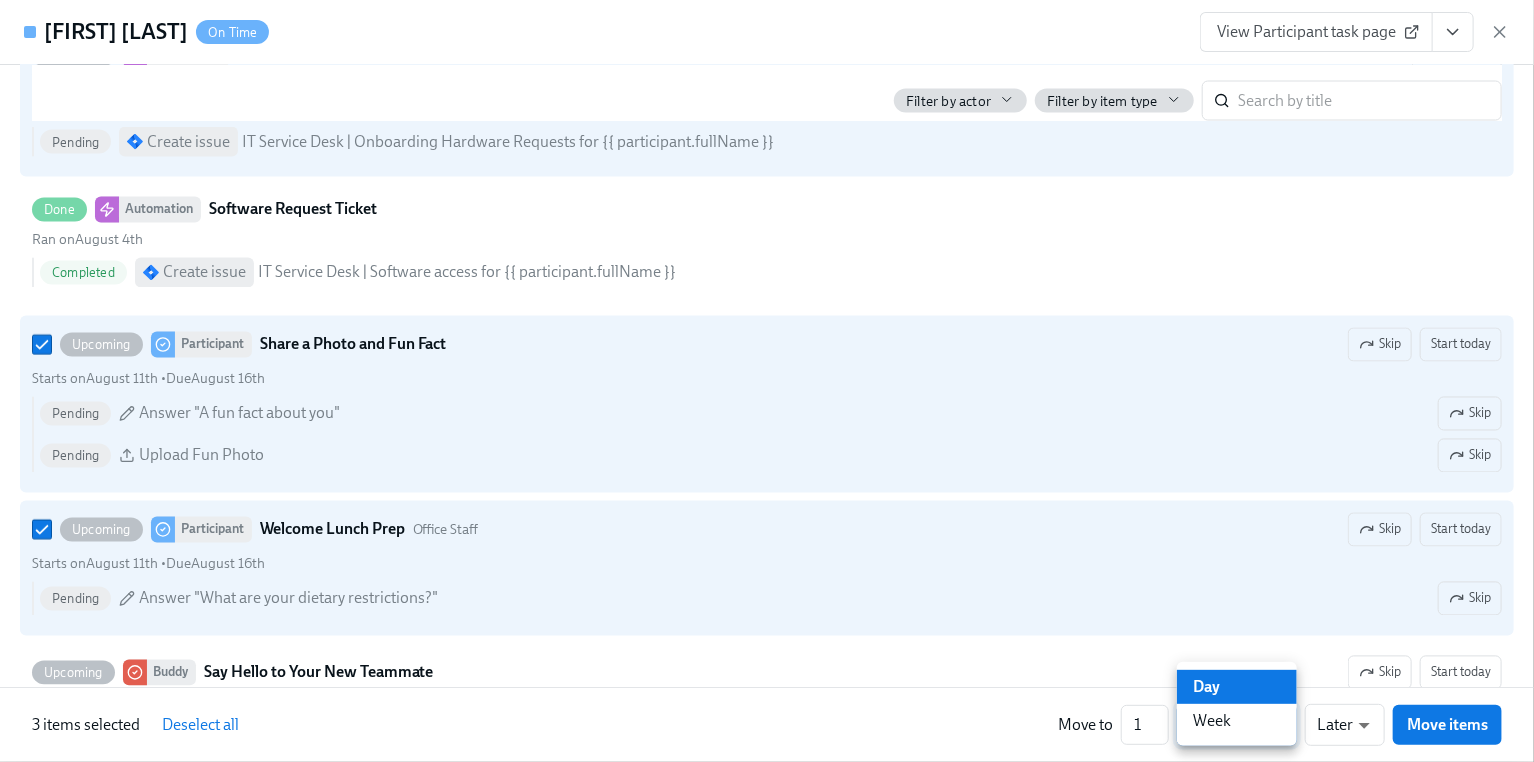 click on "[HOME] Experiences Moments Reports Employees Settings Review us on G2 Help Center [FIRST] [LAST] General Onboarding   Active Preview Edit Enroll More Public Name Onboarding Notification Sender Name Onboarding Team Reply-to email [EMAIL] Resources Hardware for new hires [Dado] US - general onboarding Dado - General Onboarding Hardware for new hires New Hire Fun Photo Timeline Search [NUMBER] tasks   [NUMBER] automations   Lasts   [NUMBER] months Filter by Actor Participant Manager Buddy IT Team Automation Week [NUMBER] Week [NUMBER] Week [NUMBER] Week [NUMBER] Week [NUMBER] Week [NUMBER] Week [NUMBER] Week [NUMBER] Week [NUMBER] Week [NUMBER] Week [NUMBER] Week [NUMBER] Week [EXPERIENCE_NAME] Participant's first day at work [EXPERIENCE_NAME] Add to Teams/Slack Channels Add to Onboarding Calendar Events Add to Company All-Hands {{participant.firstName}}, welcome to Acme! A message from the CEO Preferred Email Select Hardware Shipping Address Share a Photo and Fun Fact Welcome Lunch Prep Sign the Acme NDA Confirm you've received your hardware Values week" at bounding box center (767, -283) 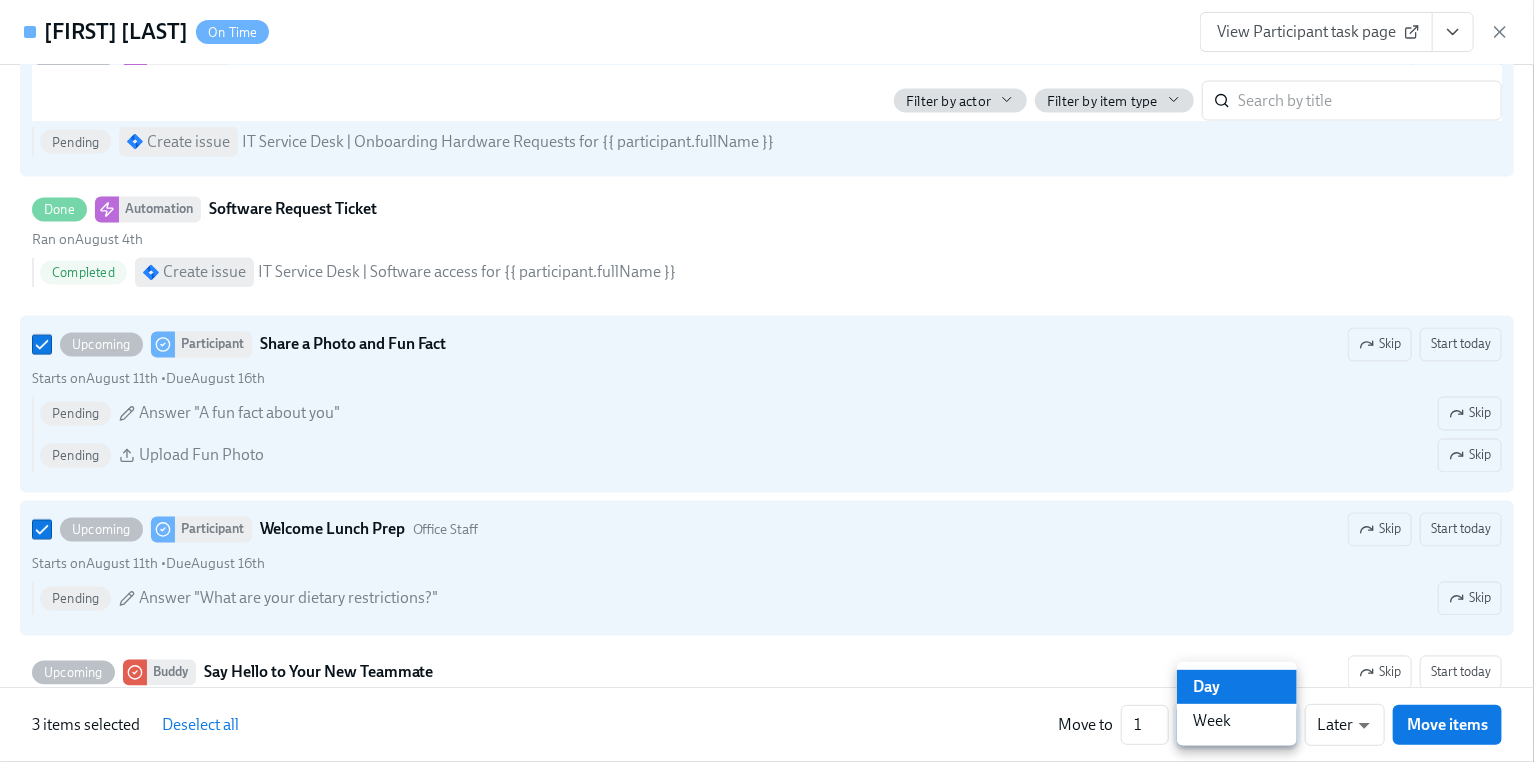 type on "w" 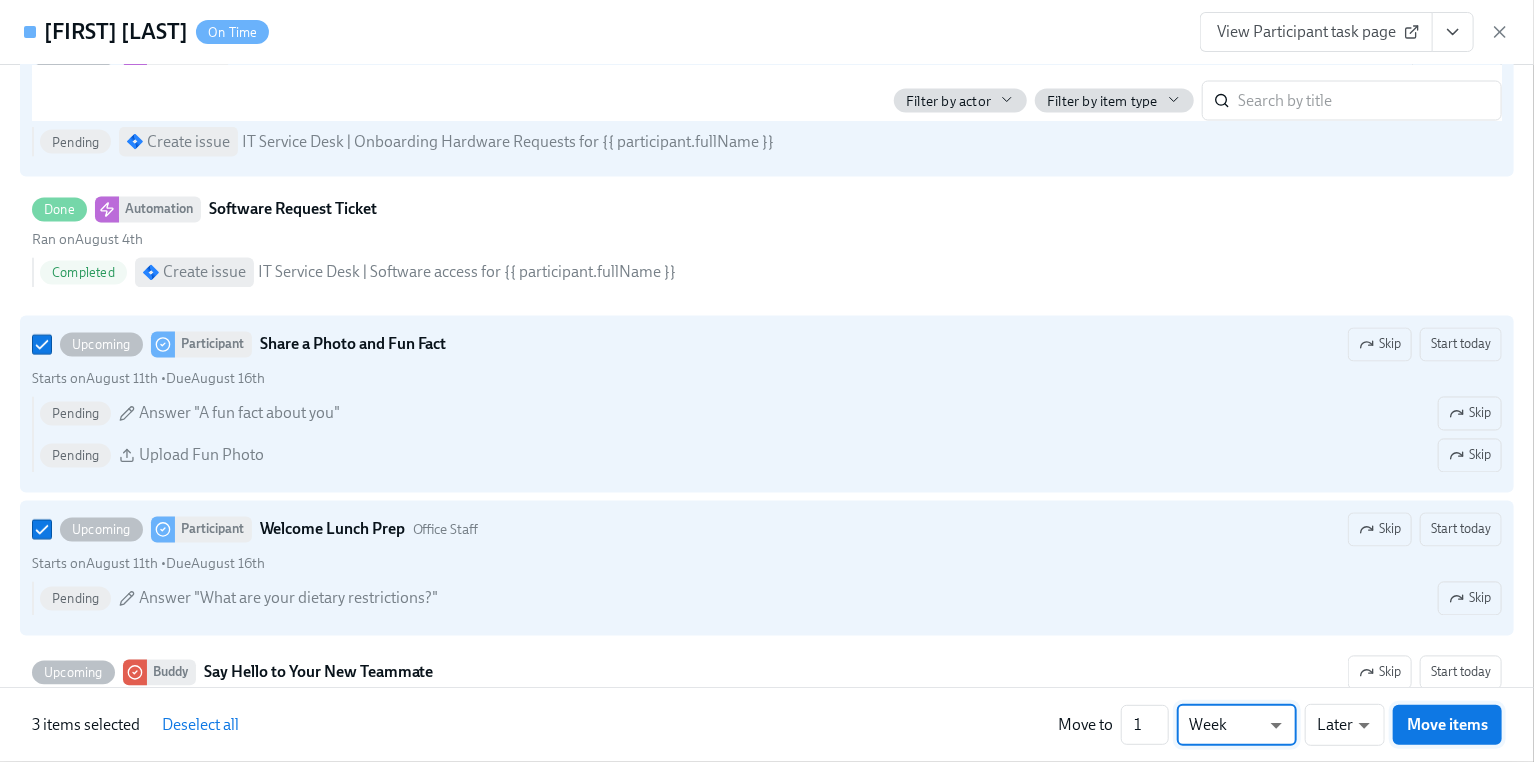 click on "Move items" at bounding box center (1447, 725) 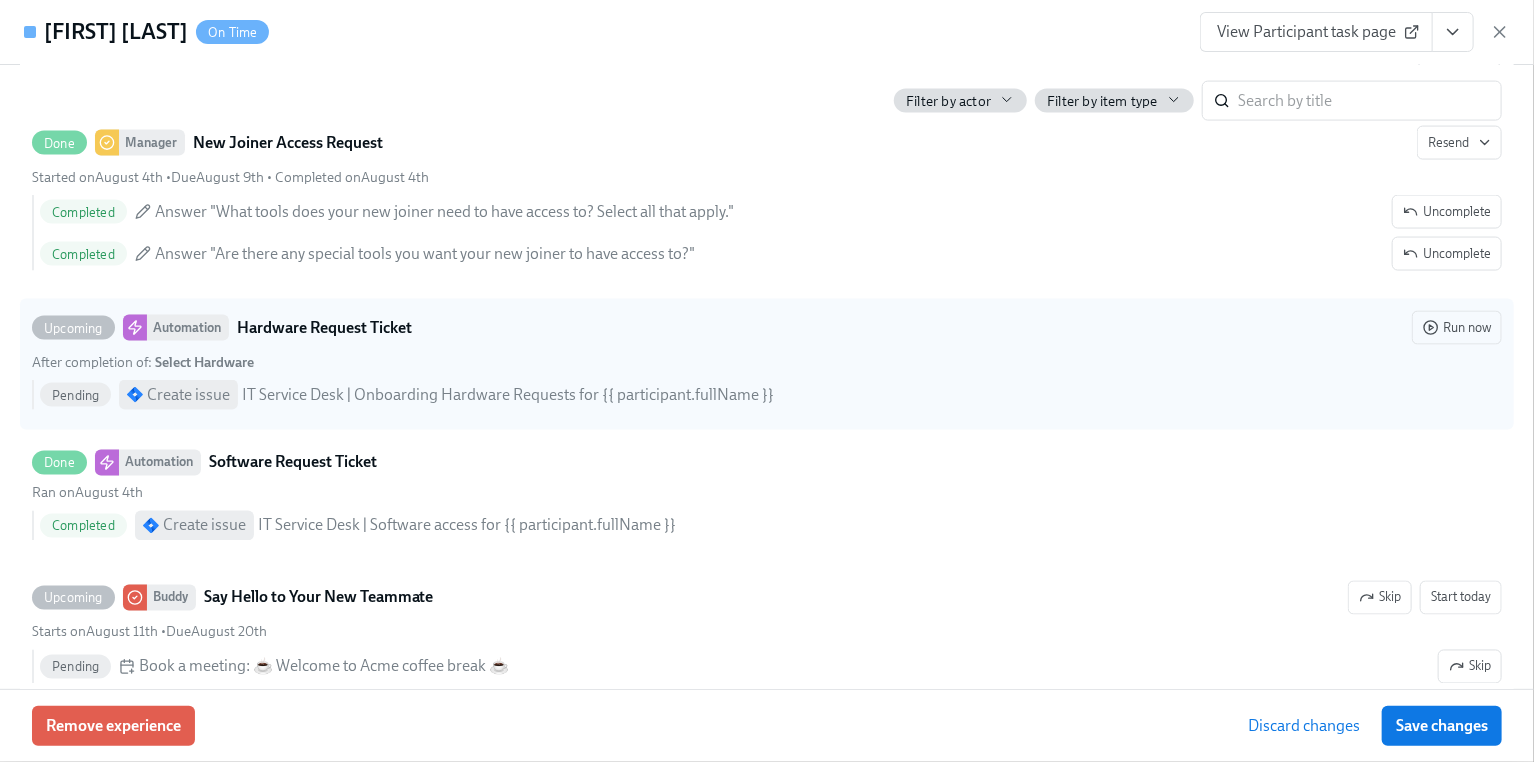 scroll, scrollTop: 1548, scrollLeft: 0, axis: vertical 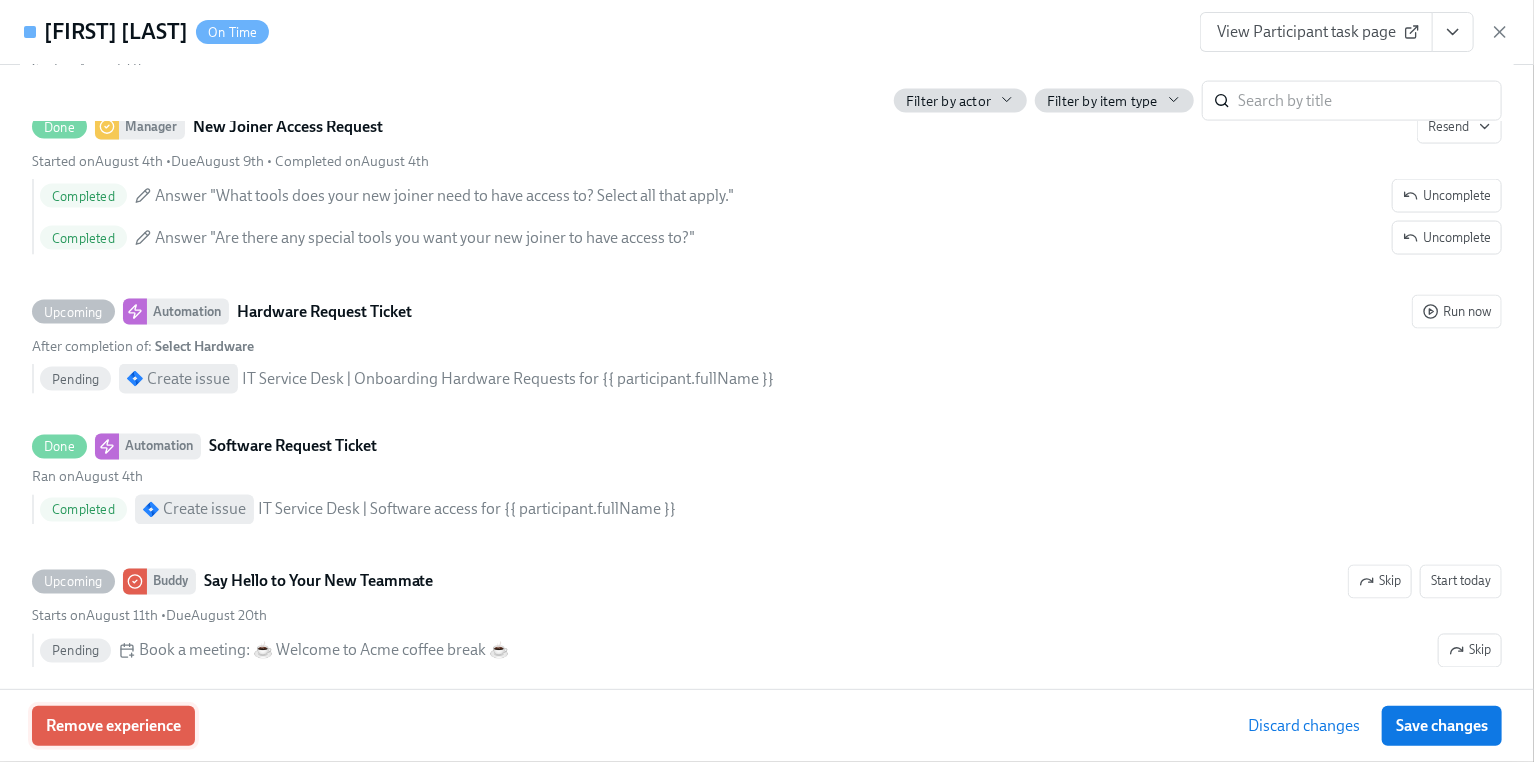 click on "Remove experience" at bounding box center (113, 726) 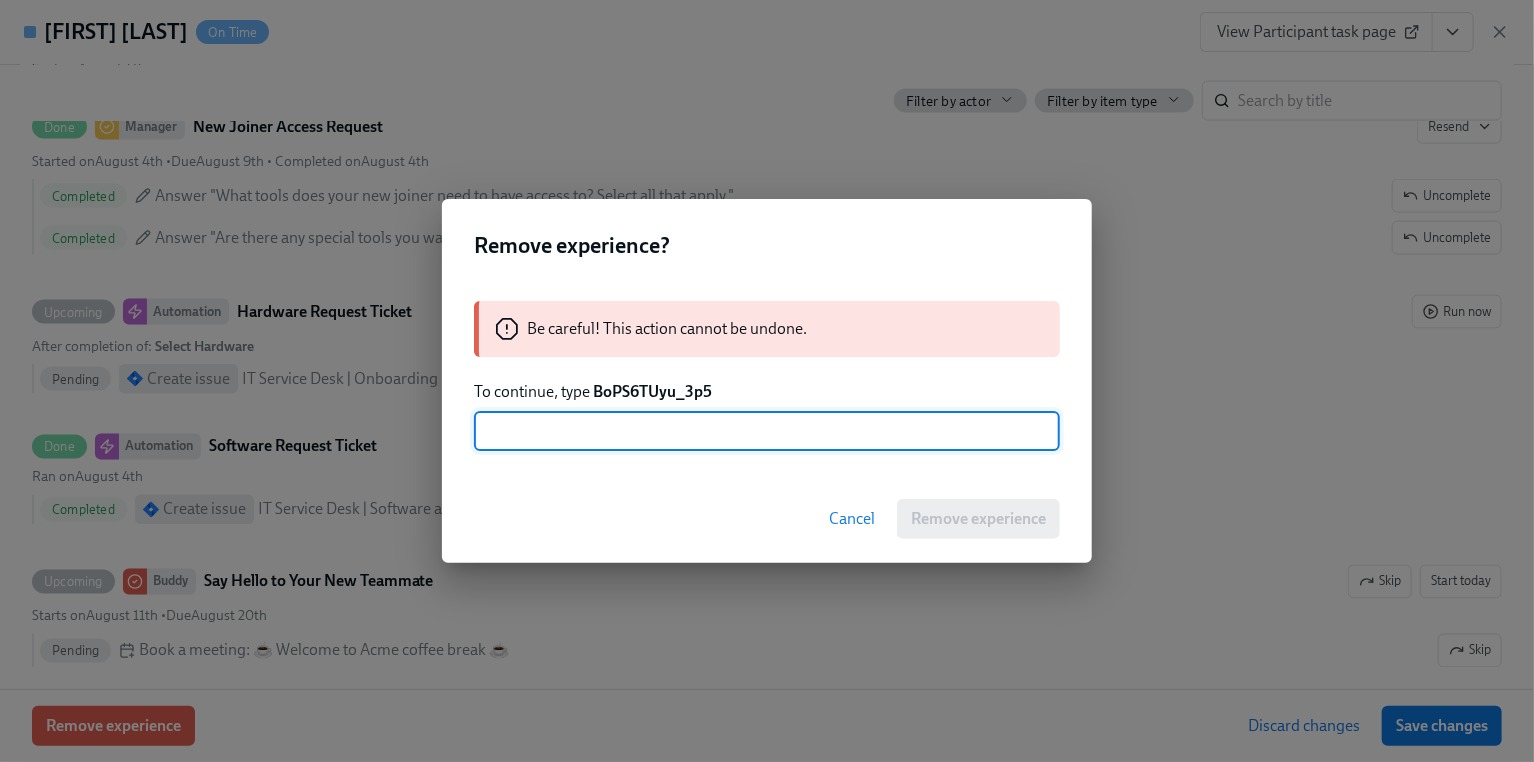 click on "Cancel" at bounding box center [852, 519] 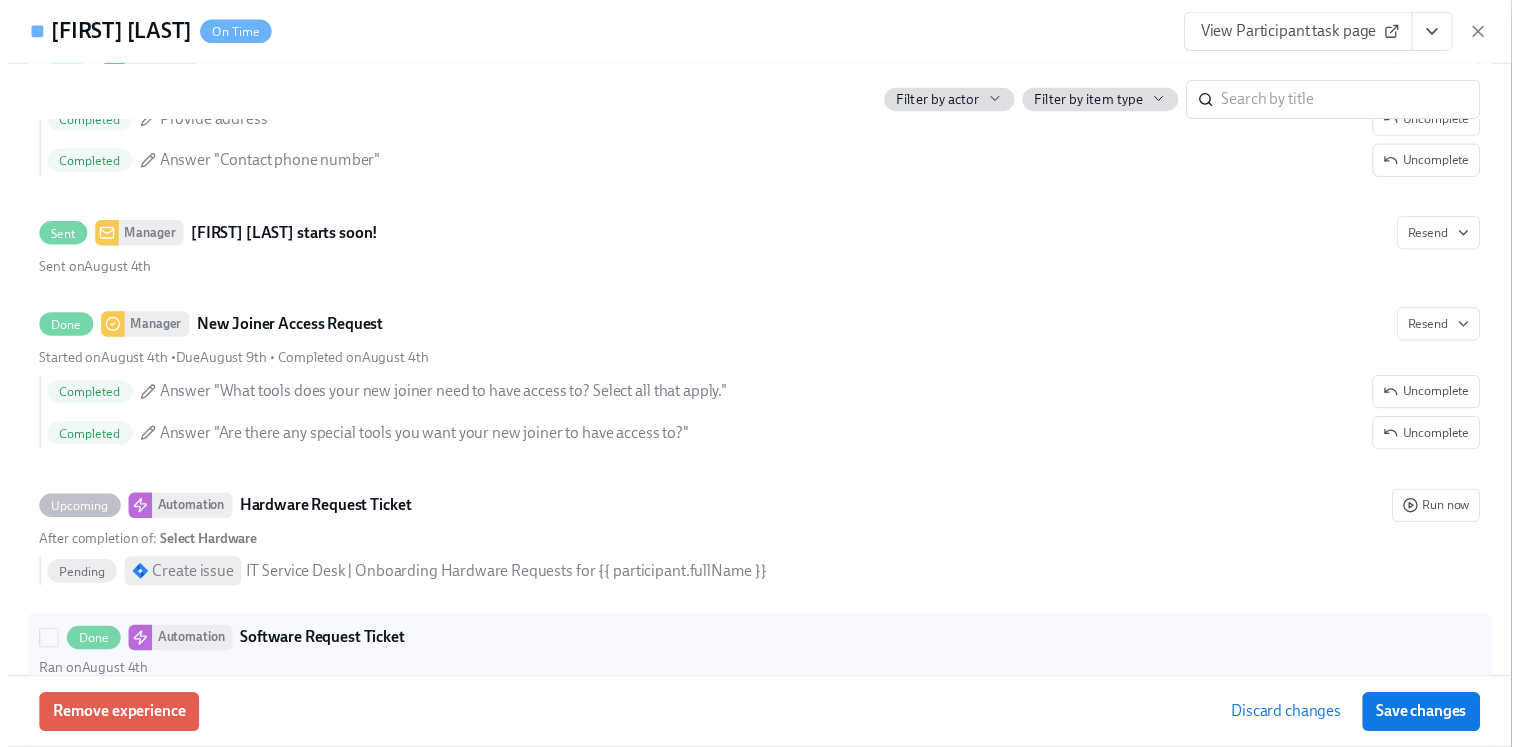 scroll, scrollTop: 1245, scrollLeft: 0, axis: vertical 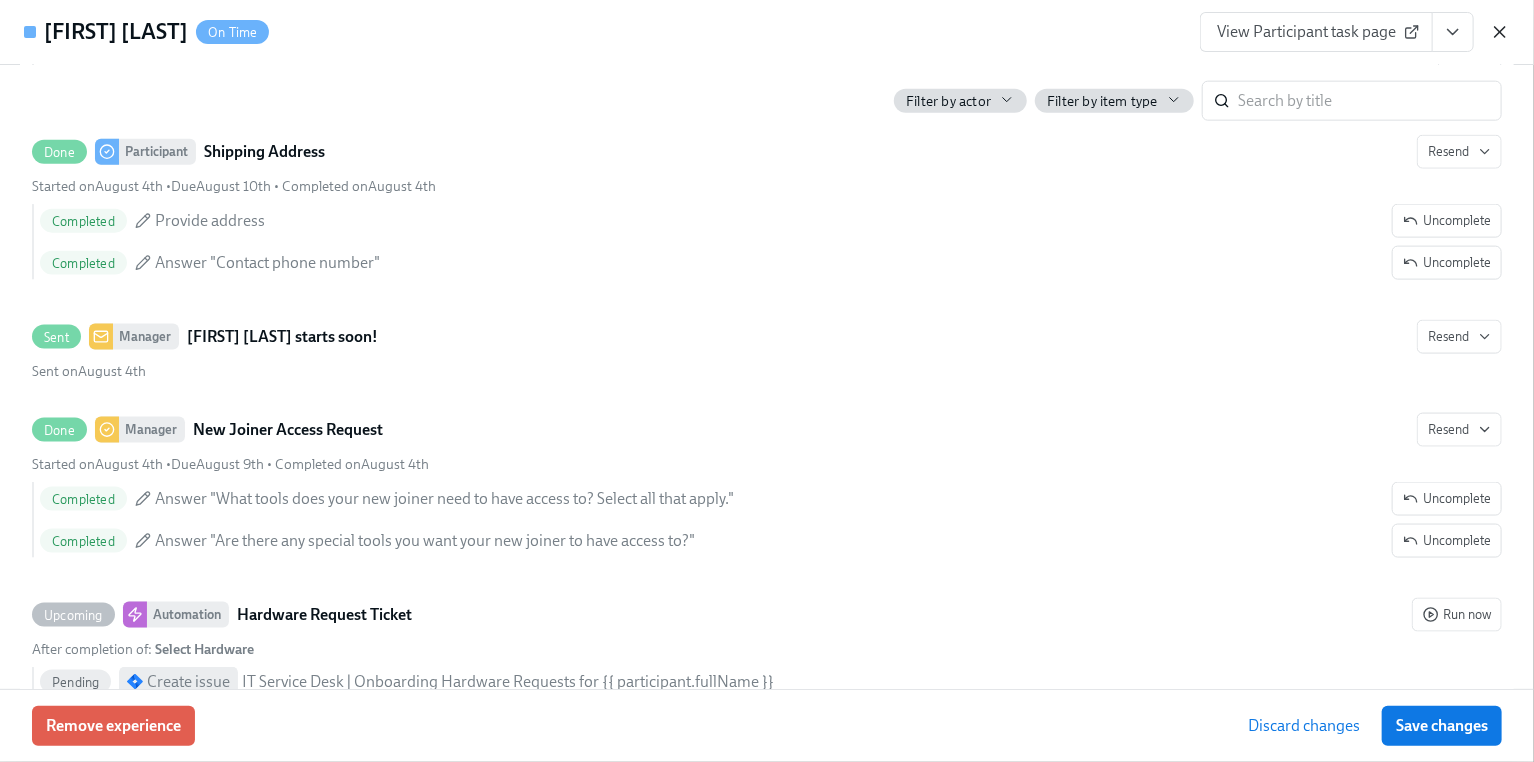 click 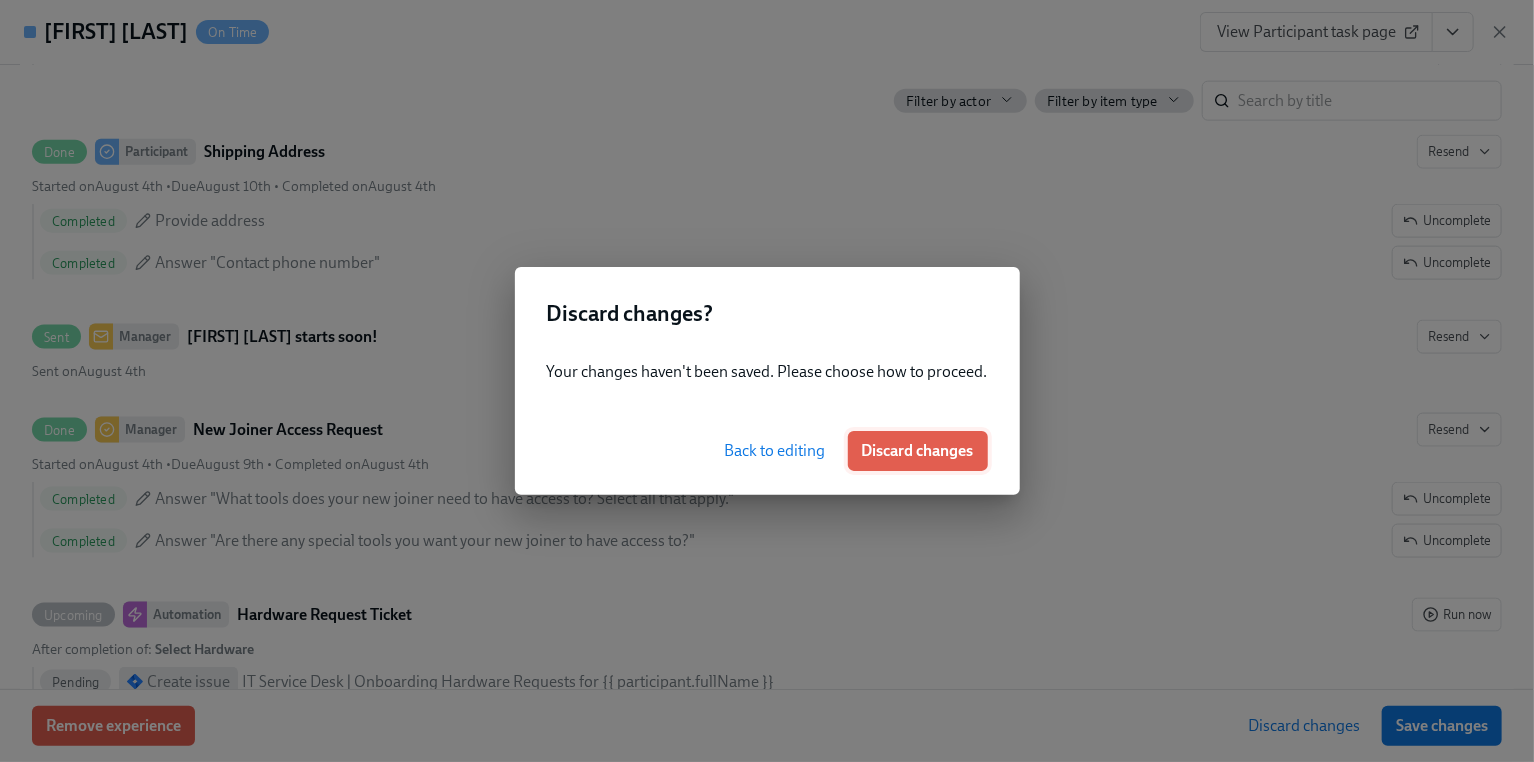 click on "Discard changes" at bounding box center (918, 451) 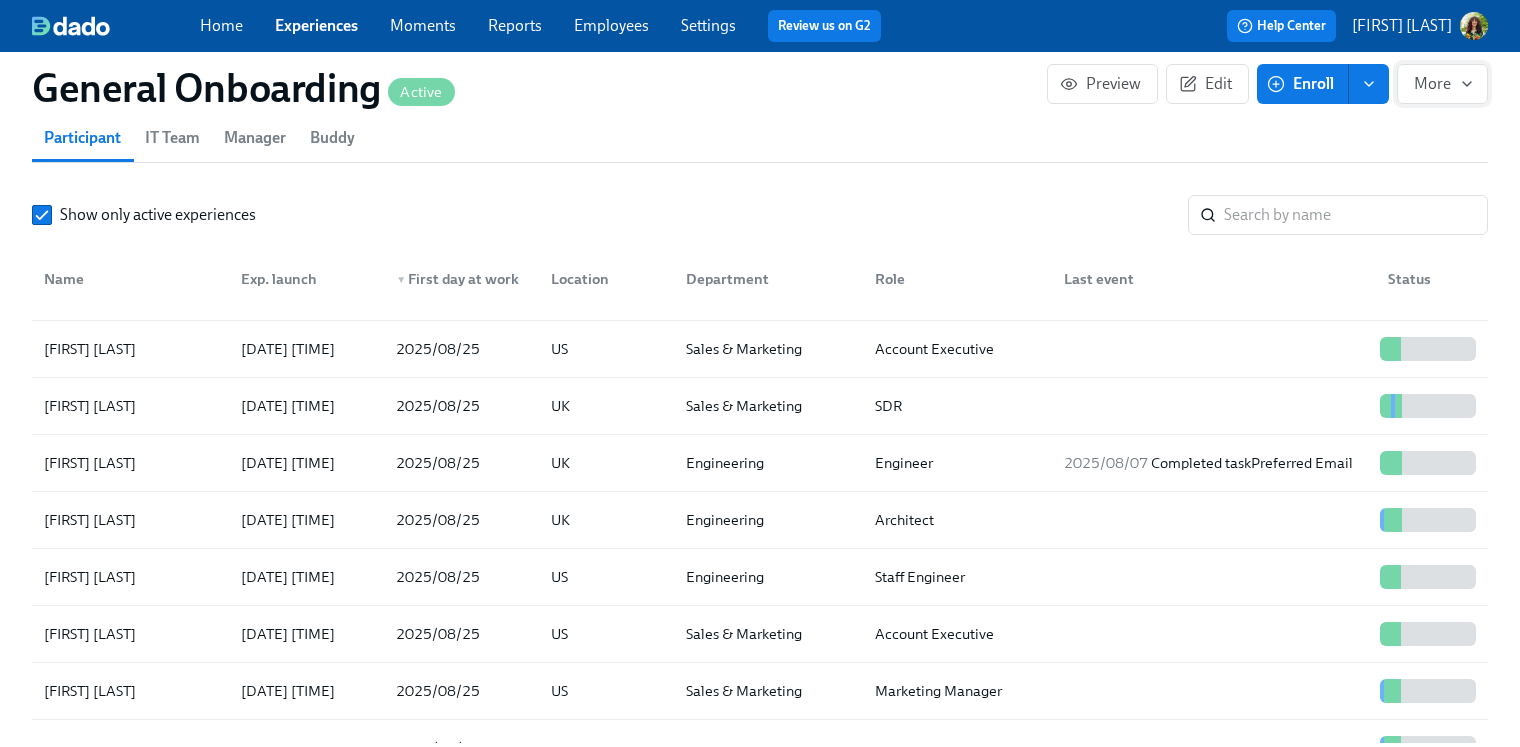 click 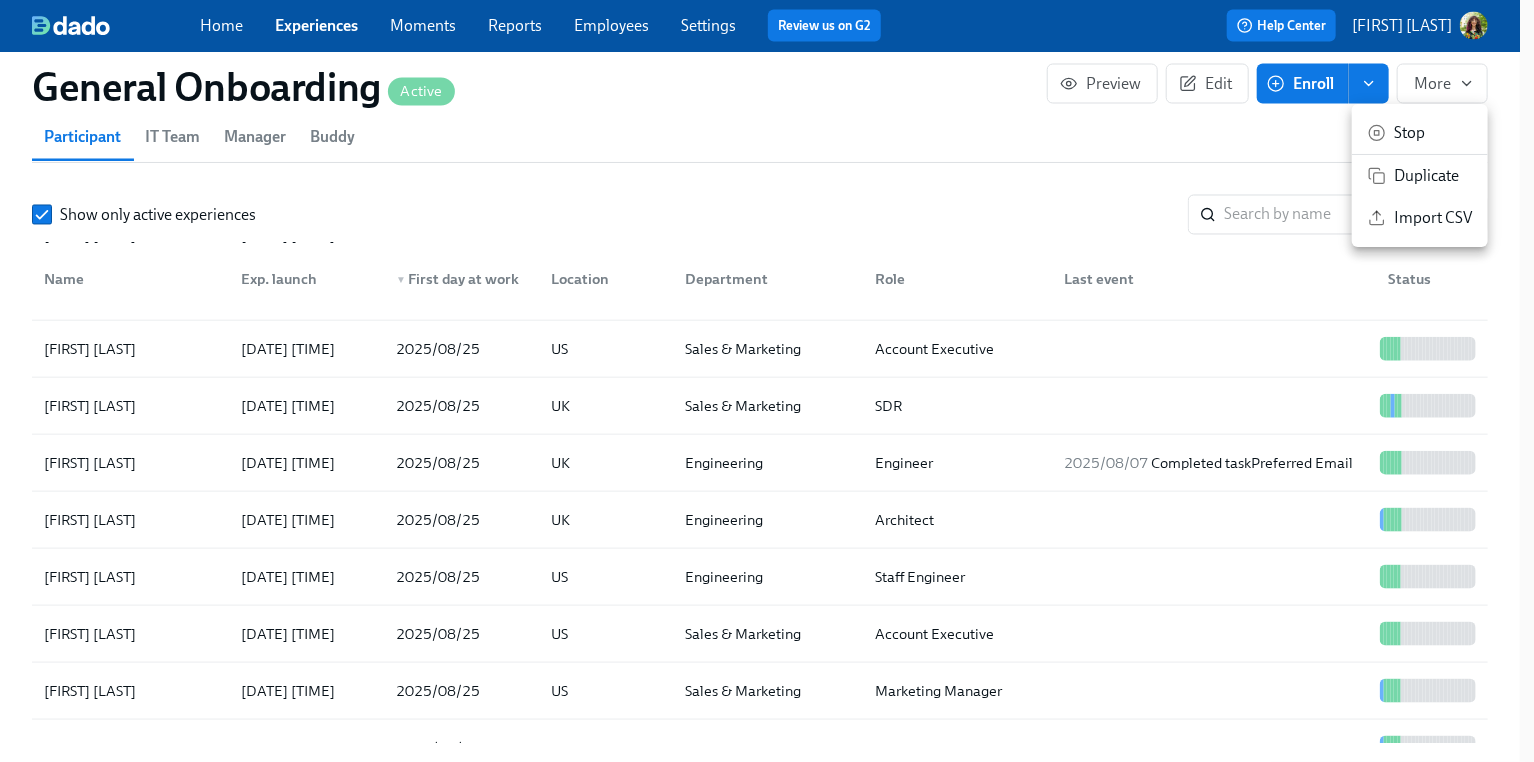 click at bounding box center [767, 381] 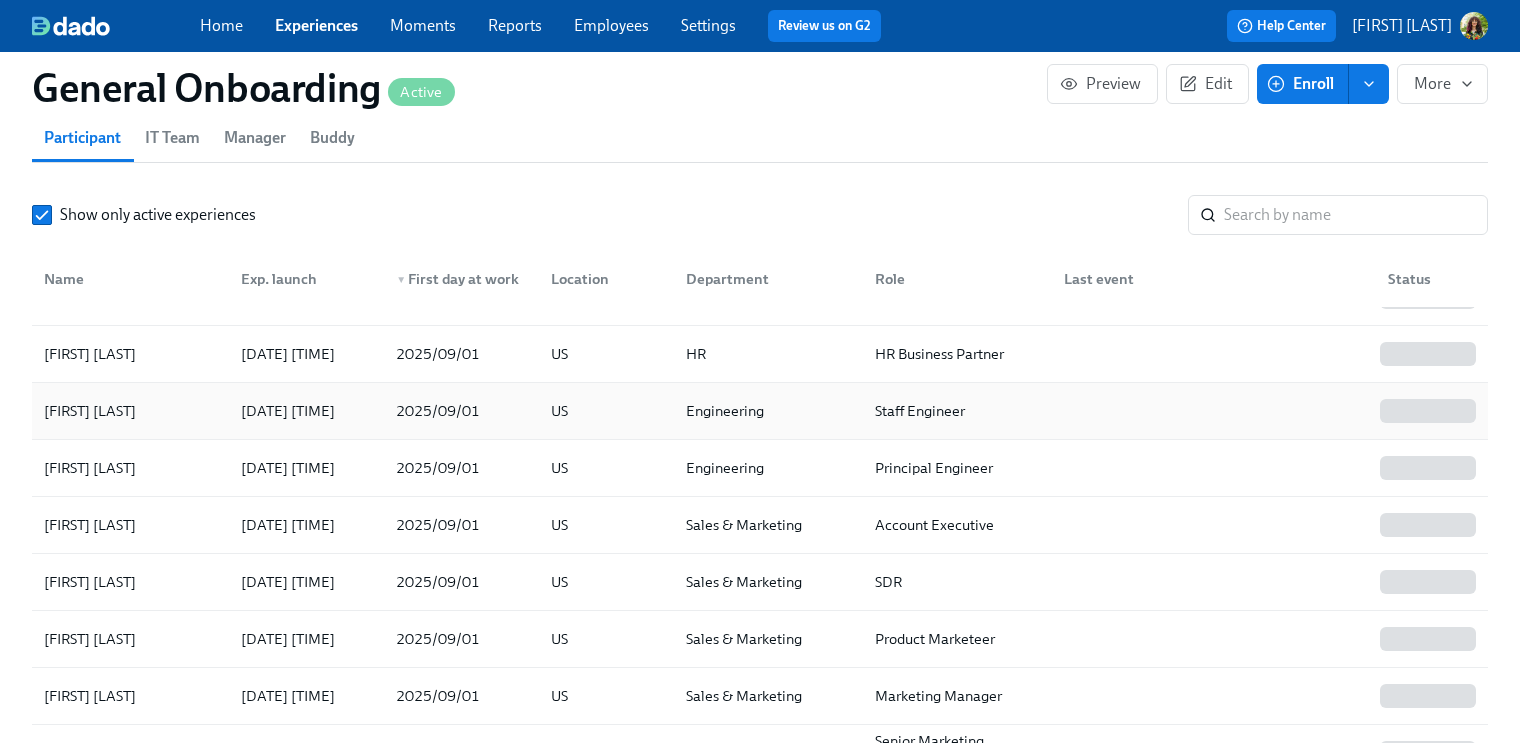 scroll, scrollTop: 0, scrollLeft: 0, axis: both 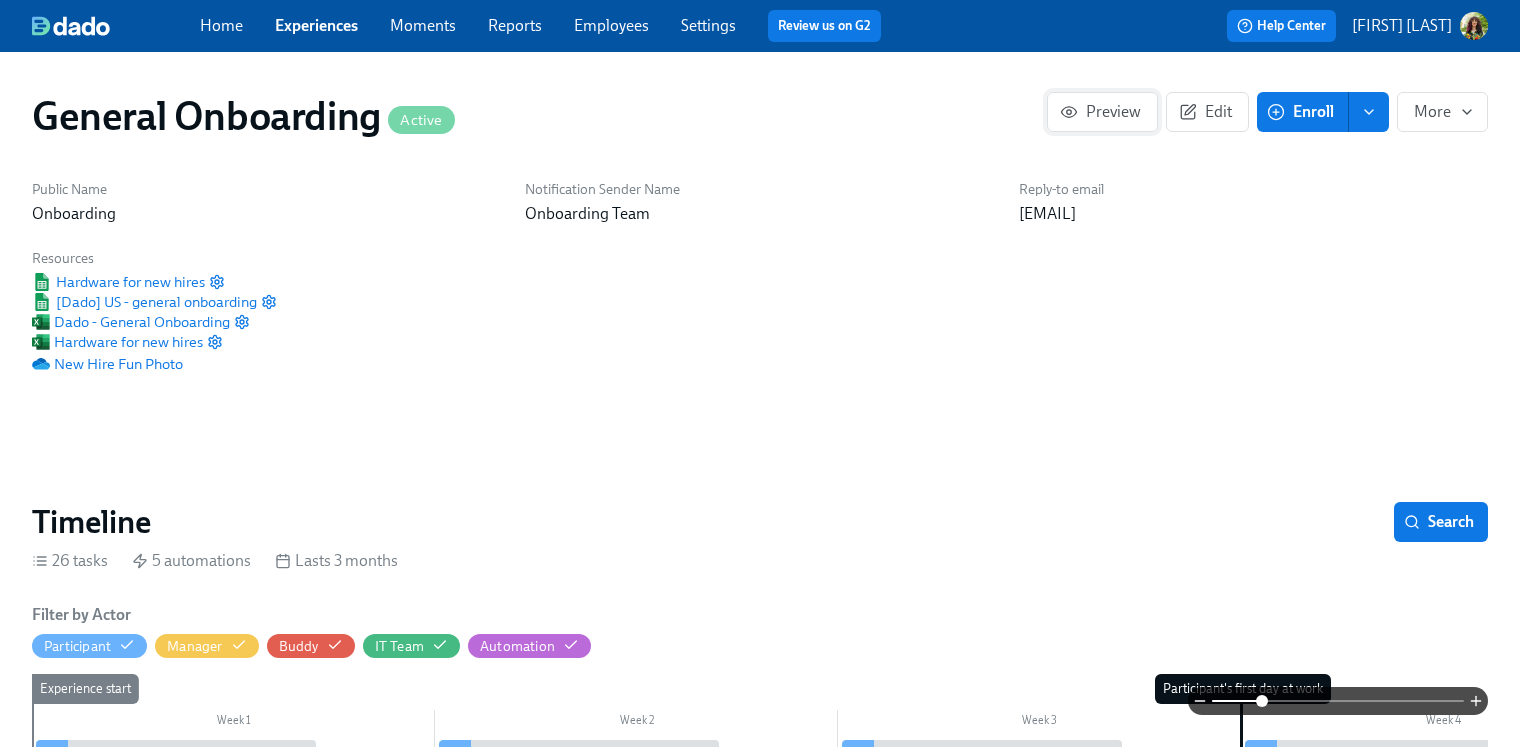 click on "Preview" at bounding box center [1102, 112] 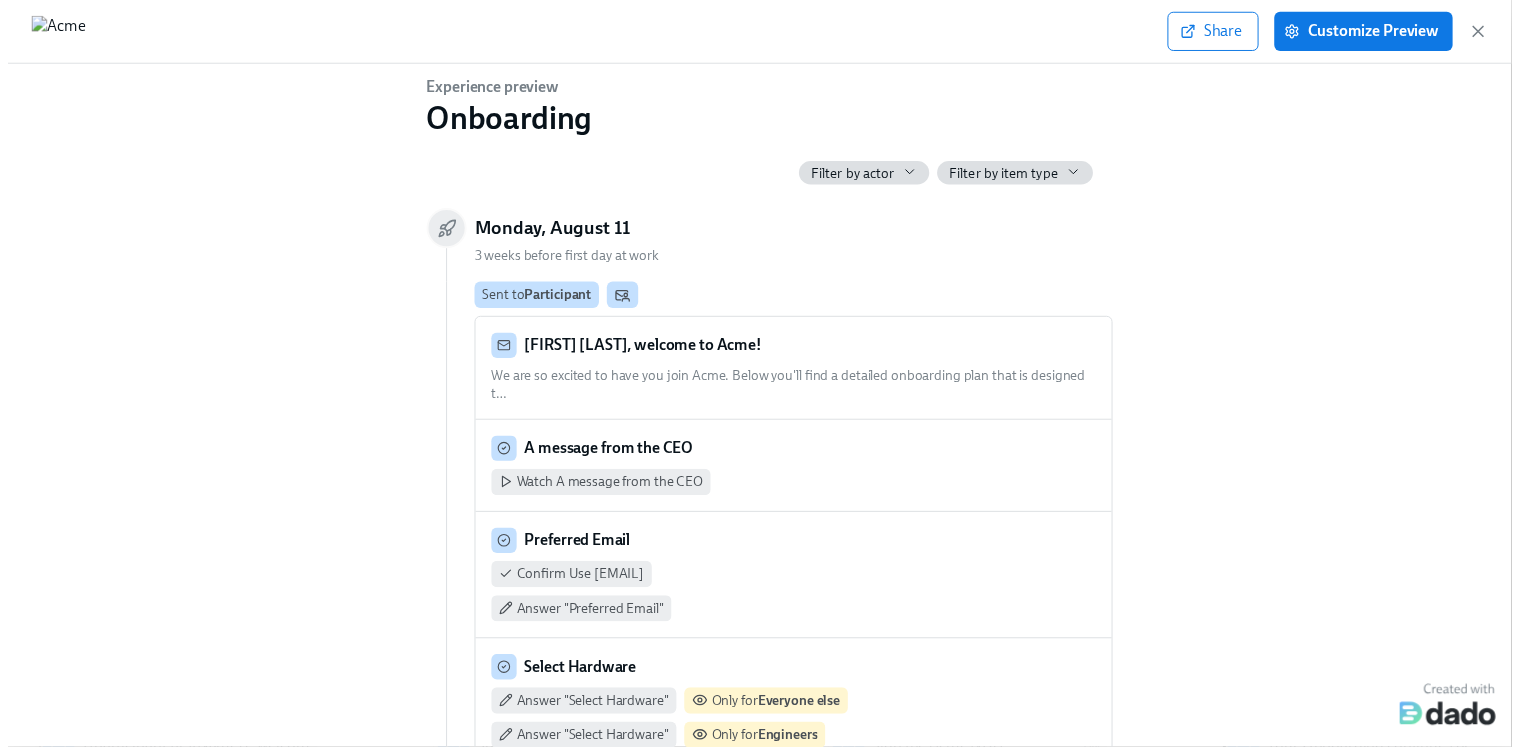 scroll, scrollTop: 0, scrollLeft: 0, axis: both 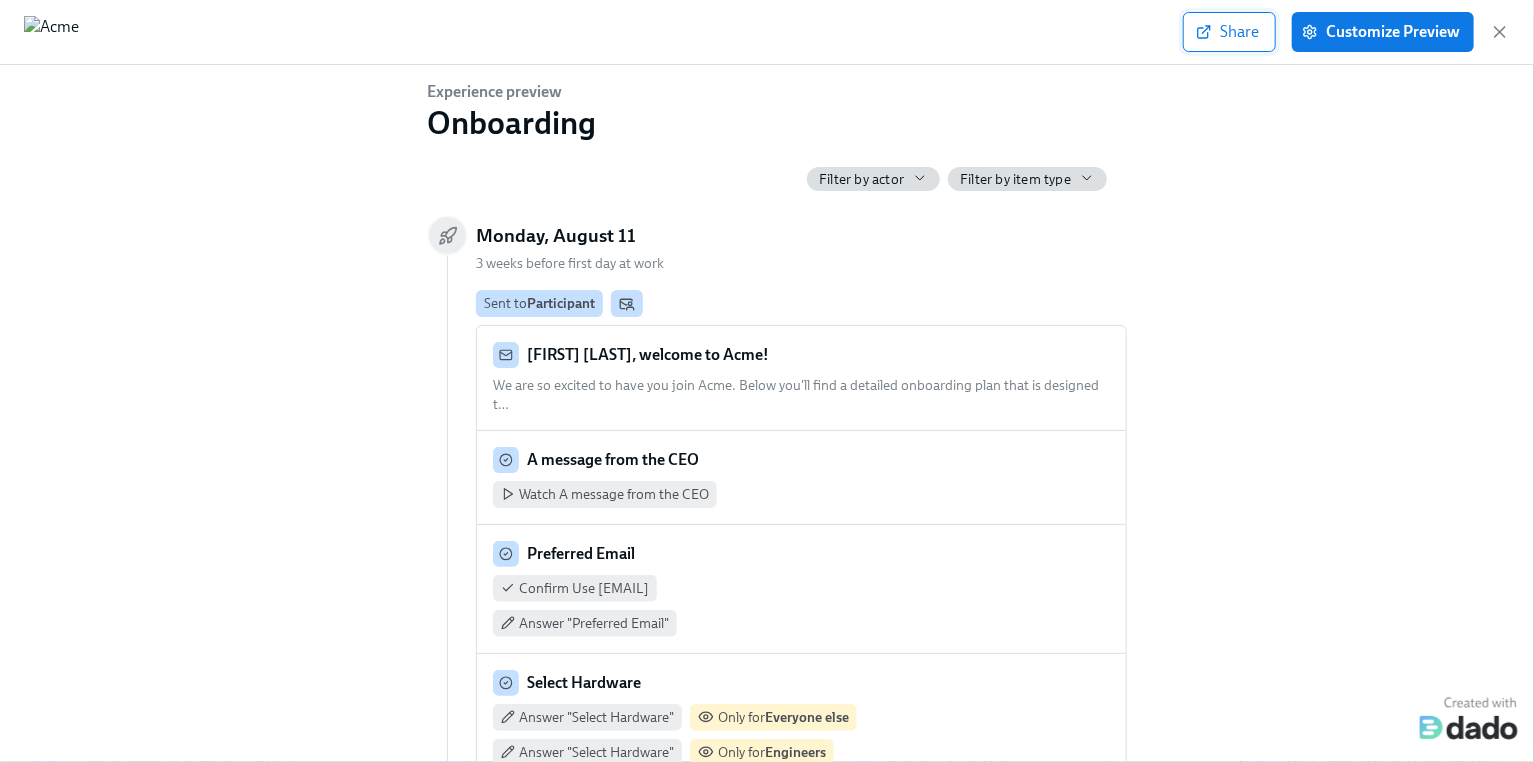 click on "Share" at bounding box center [1229, 32] 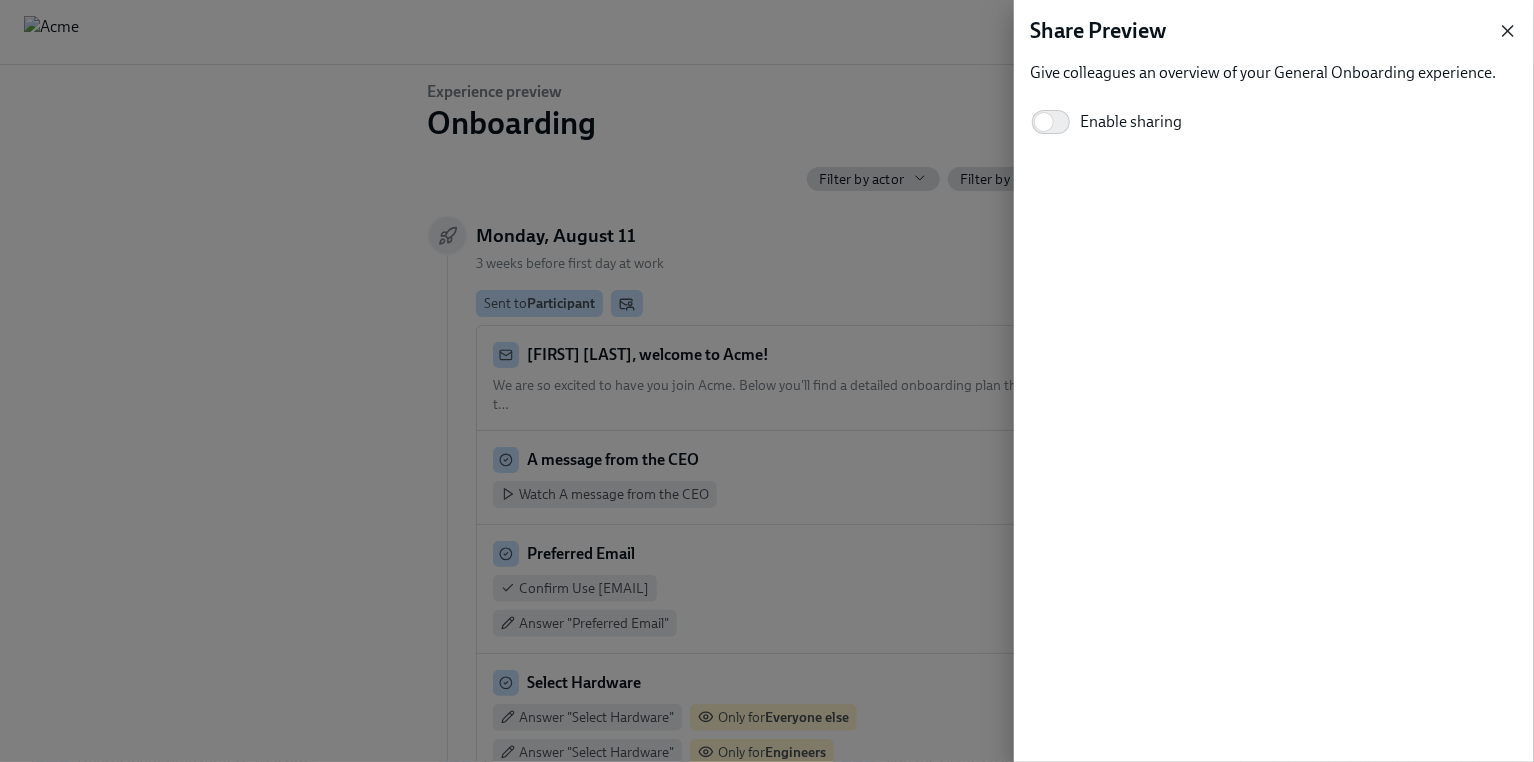 click 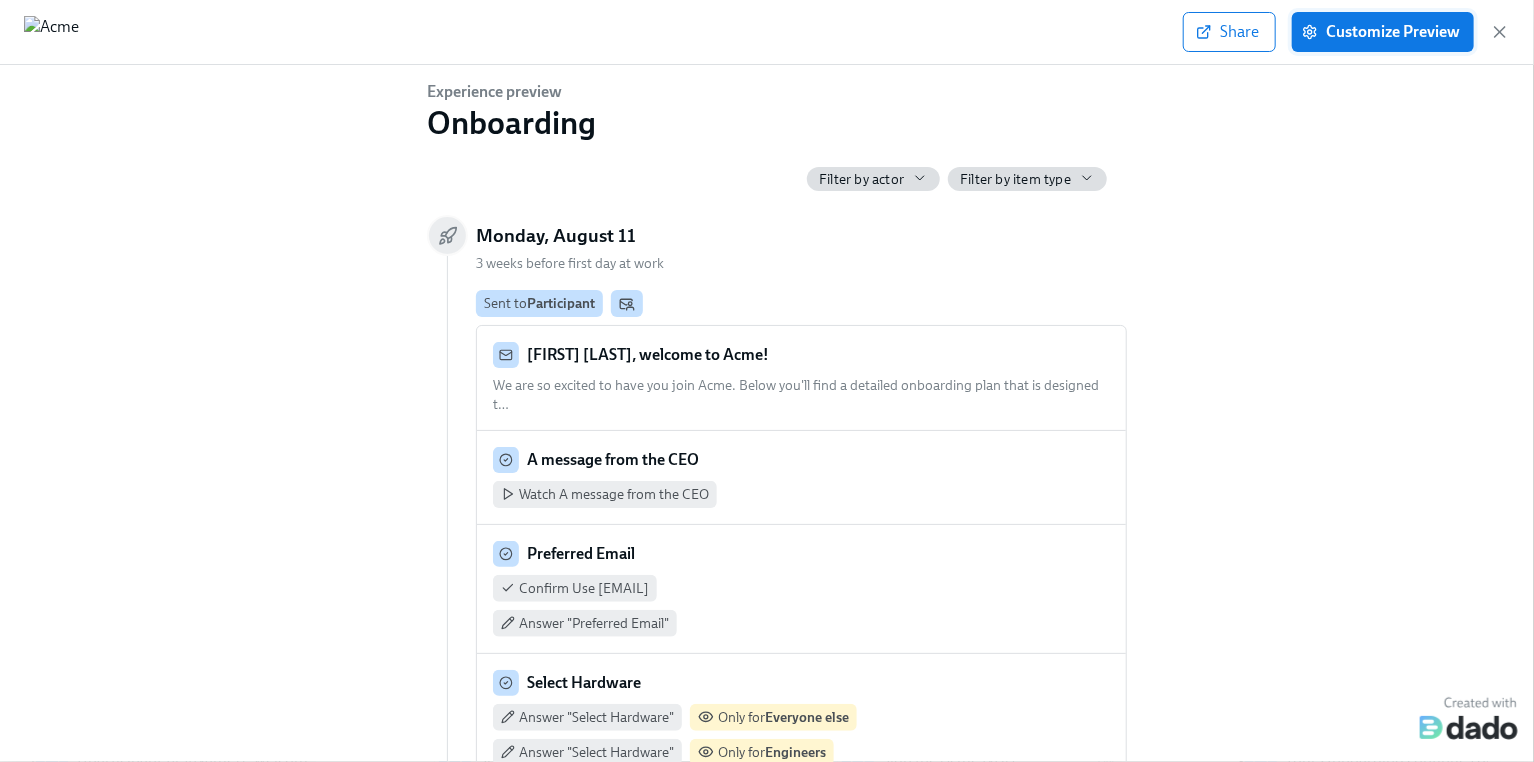 click on "Customize Preview" at bounding box center (1383, 32) 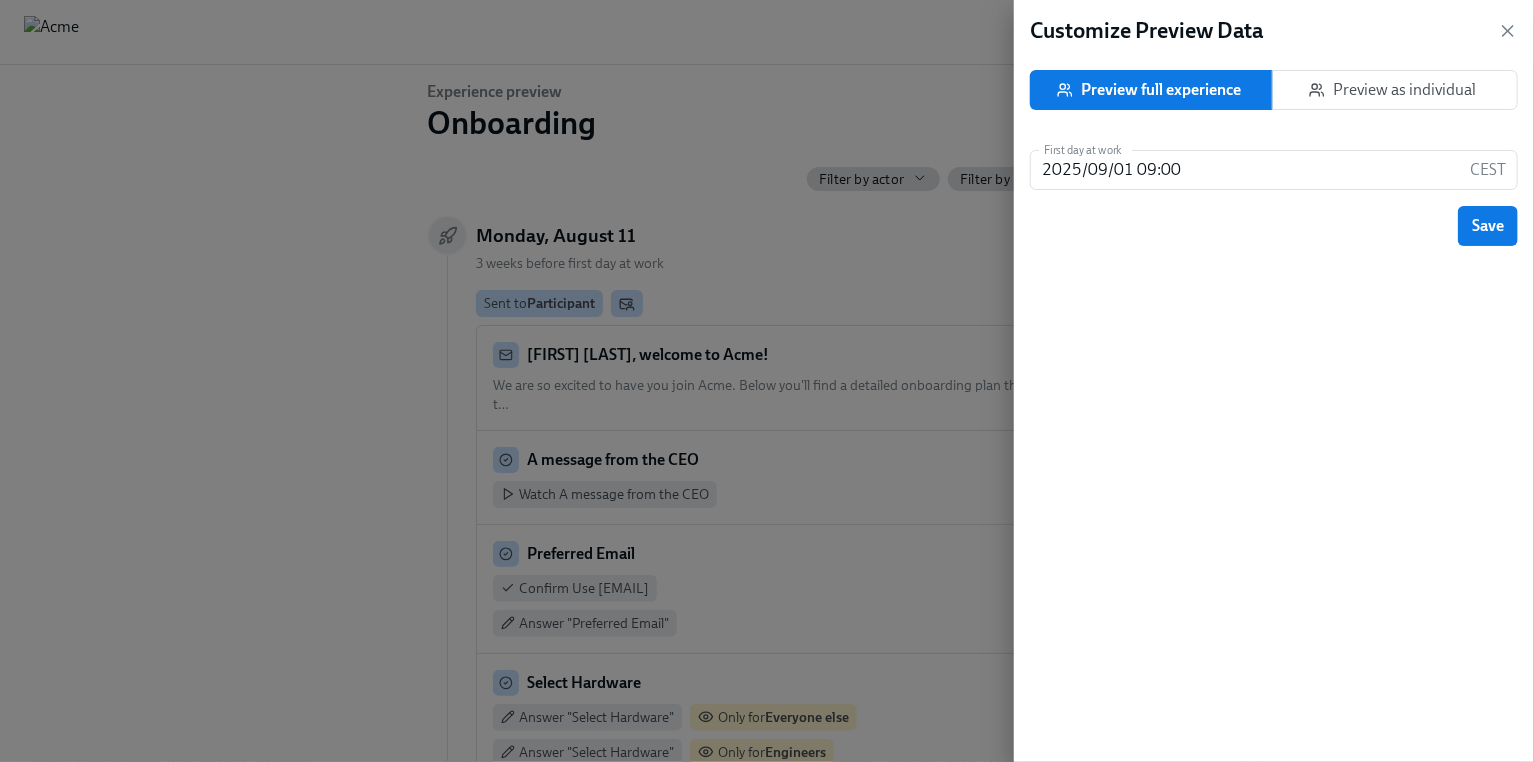 click on "Preview as individual" at bounding box center (1395, 90) 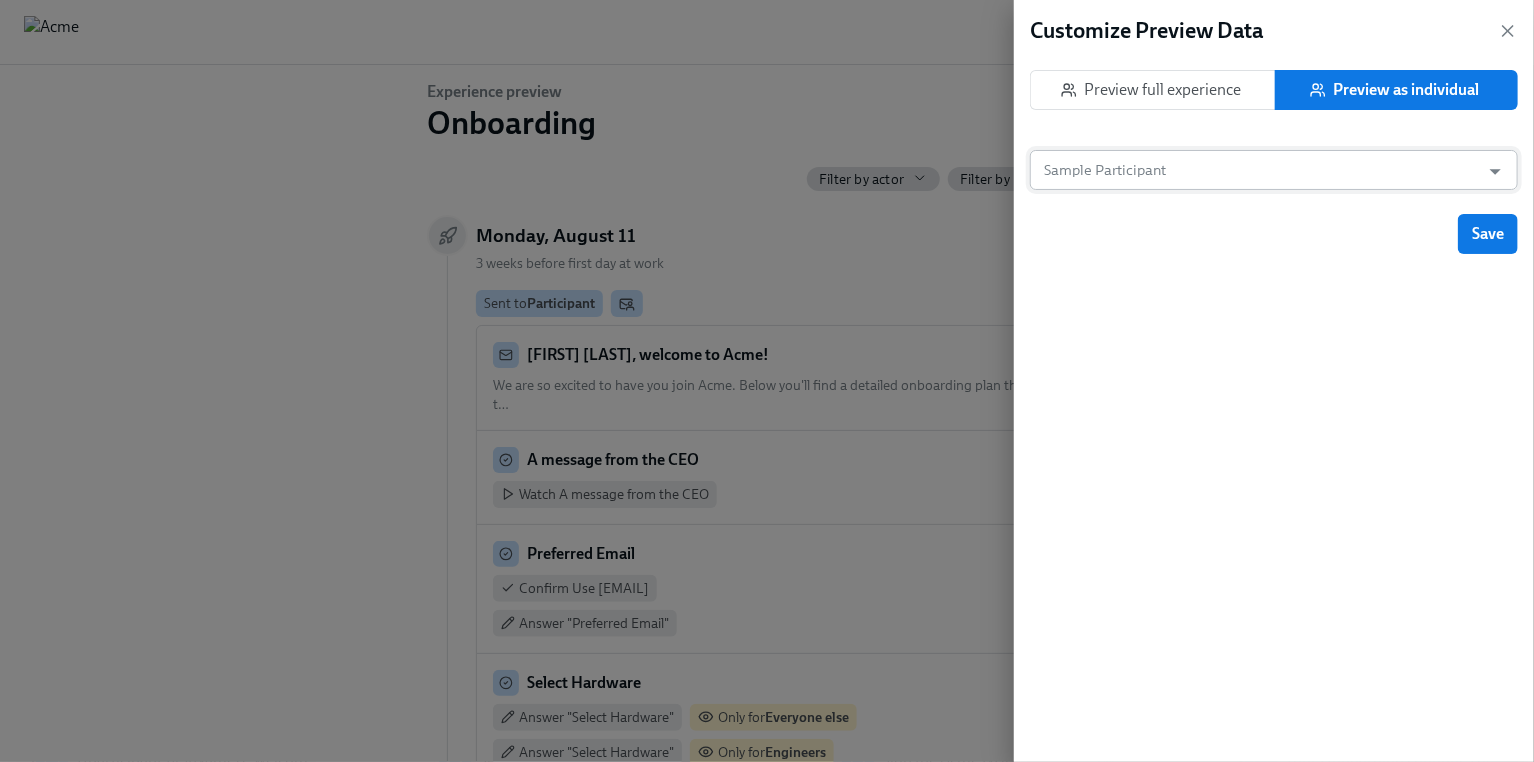 click on "Sample Participant" at bounding box center (1255, 170) 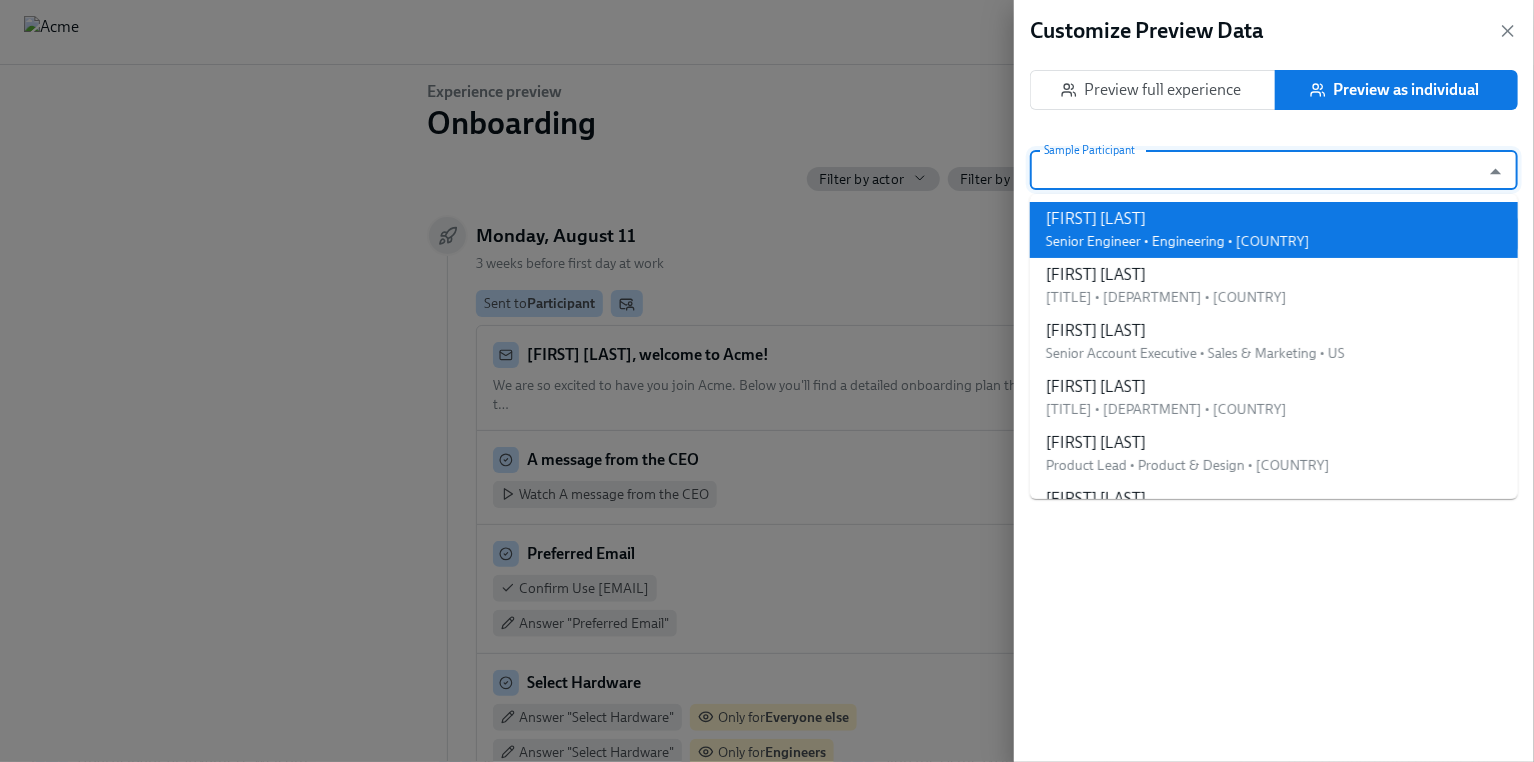 click on "[FIRST] [LAST]" at bounding box center (1178, 219) 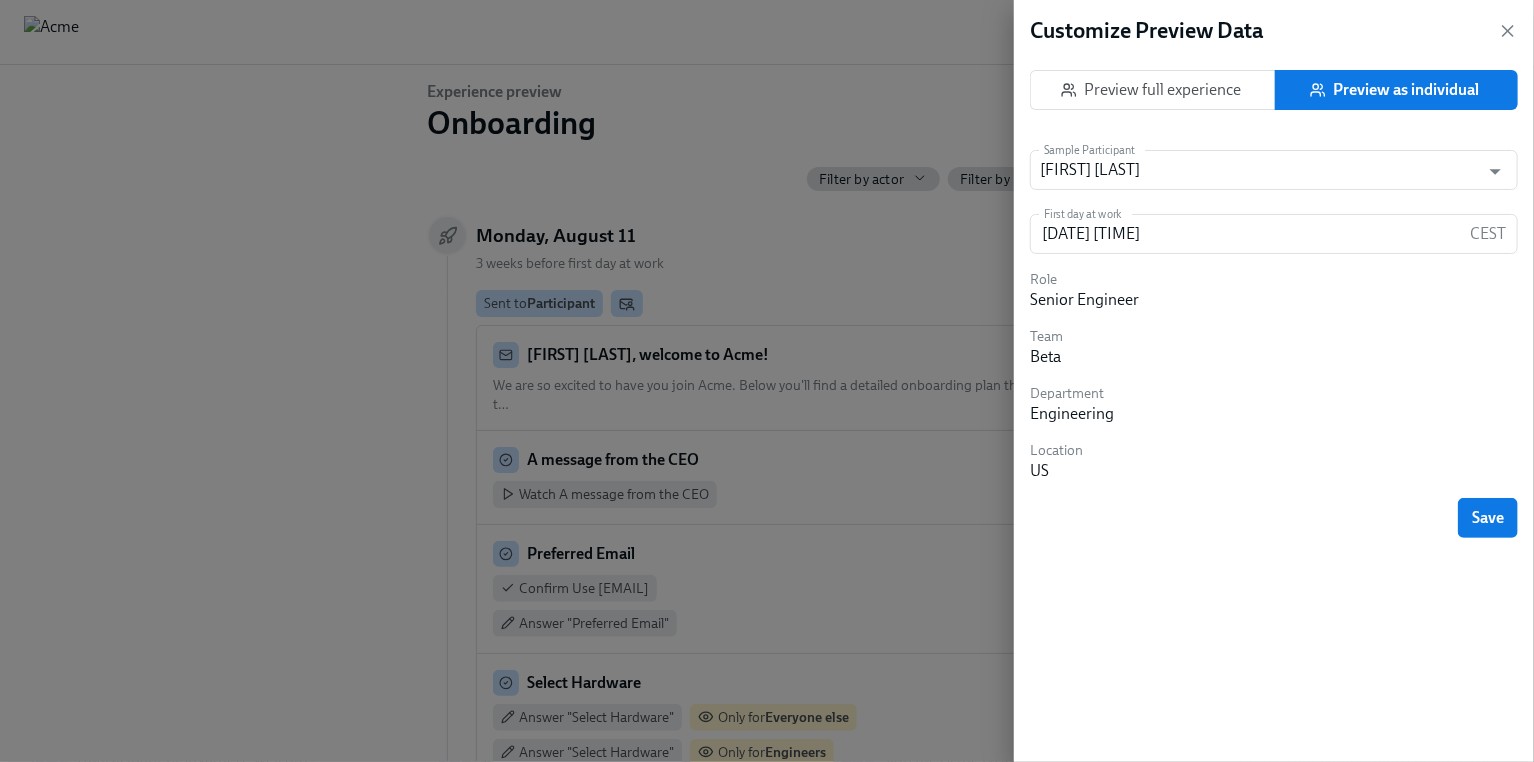 drag, startPoint x: 1486, startPoint y: 520, endPoint x: 1212, endPoint y: 527, distance: 274.08942 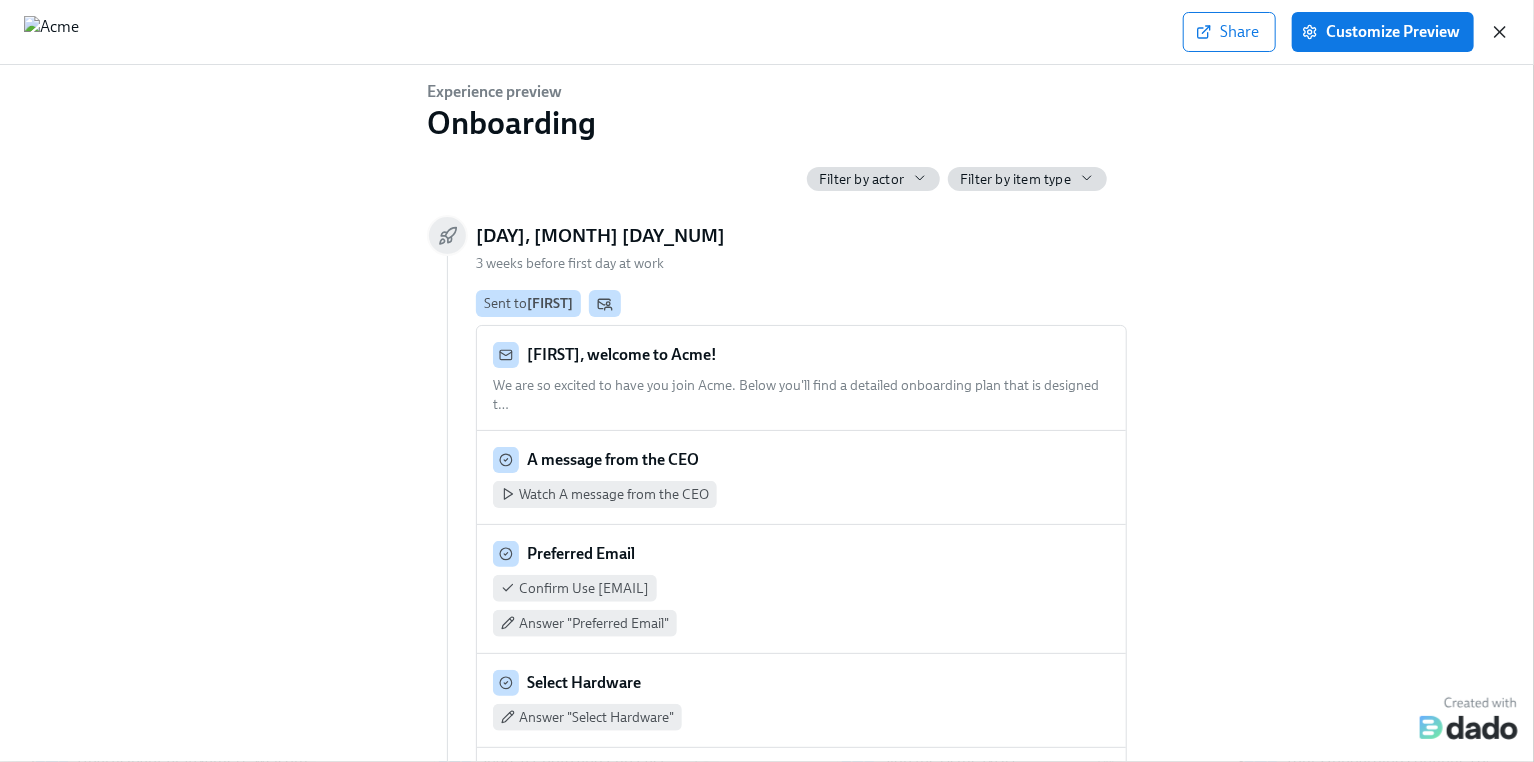 click 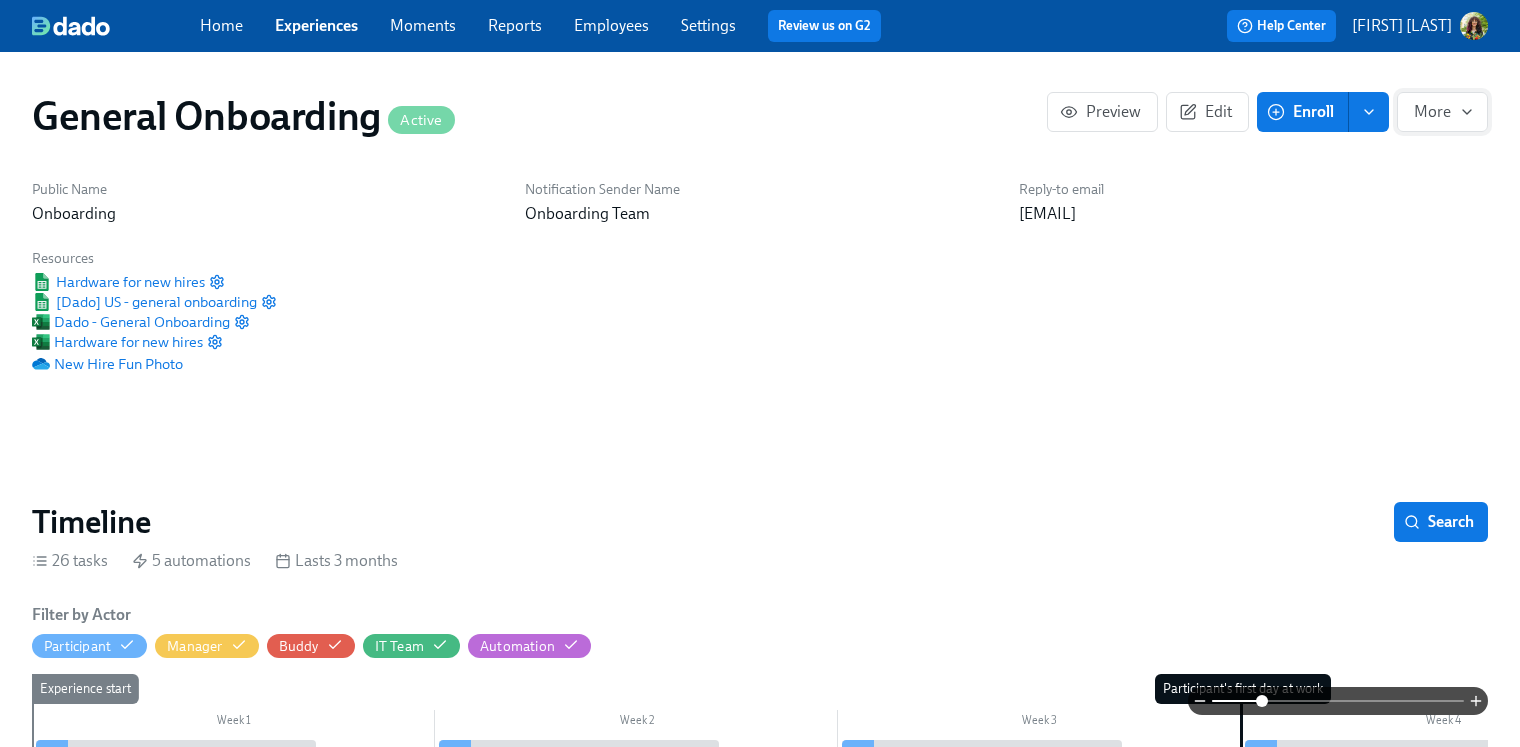 click on "More" at bounding box center [1442, 112] 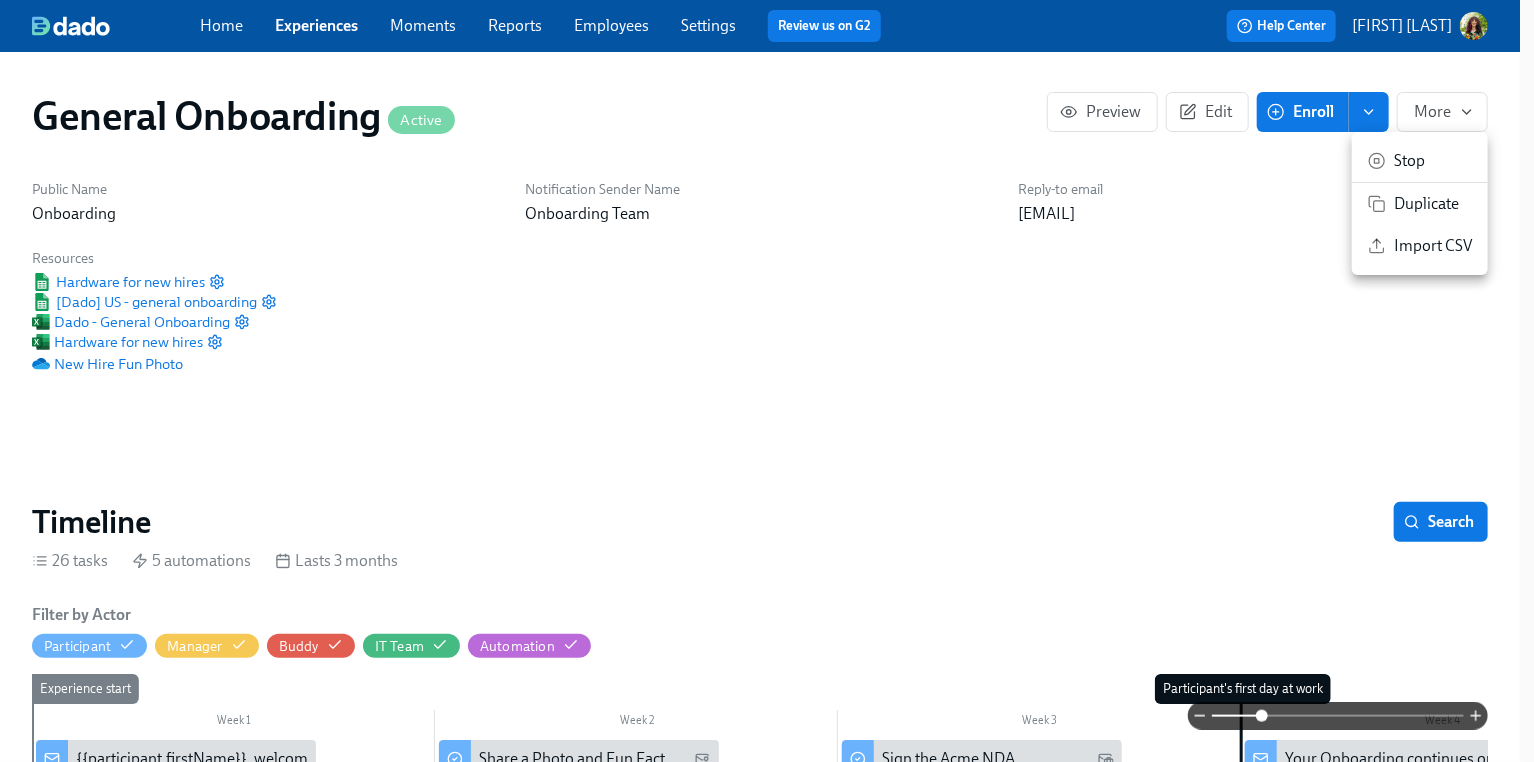 click at bounding box center (767, 381) 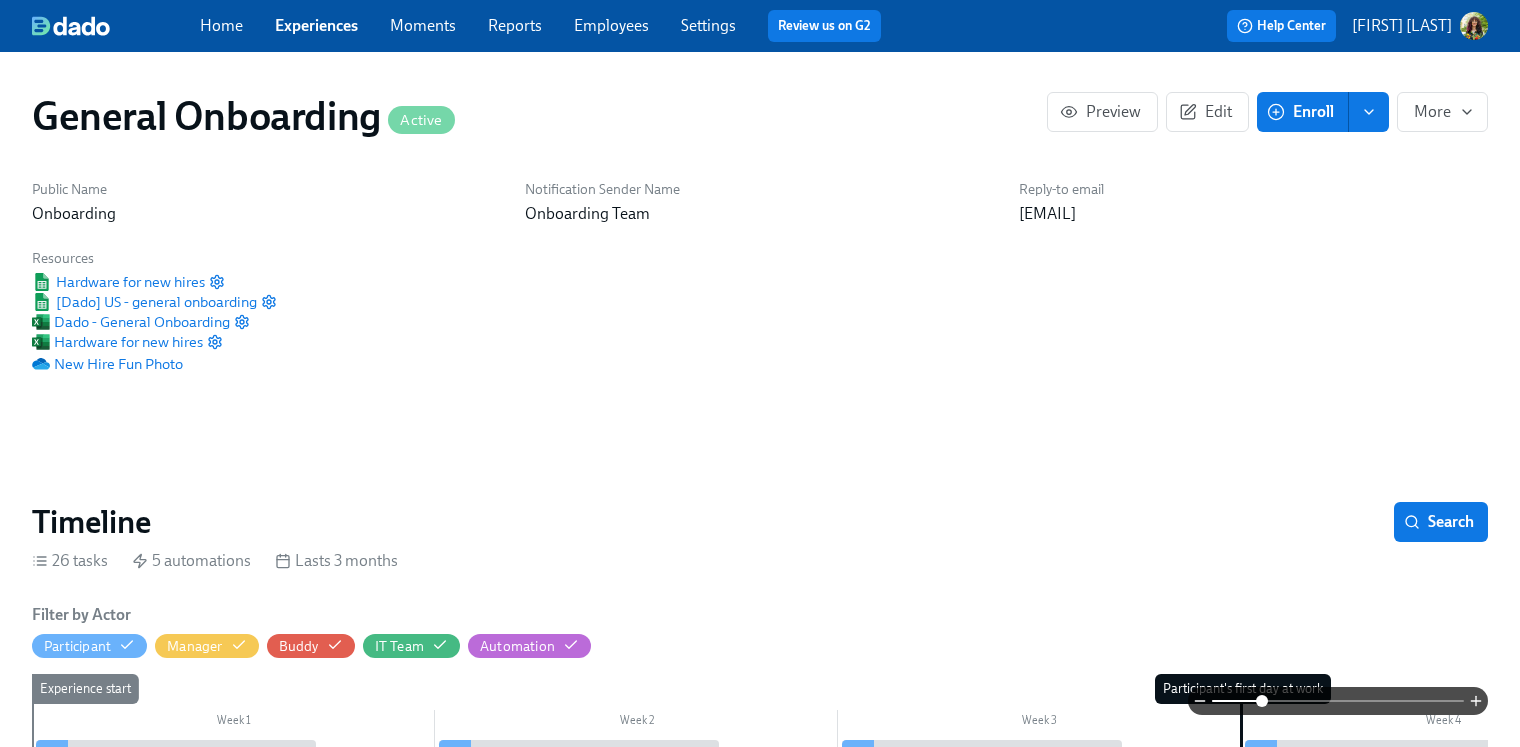 click 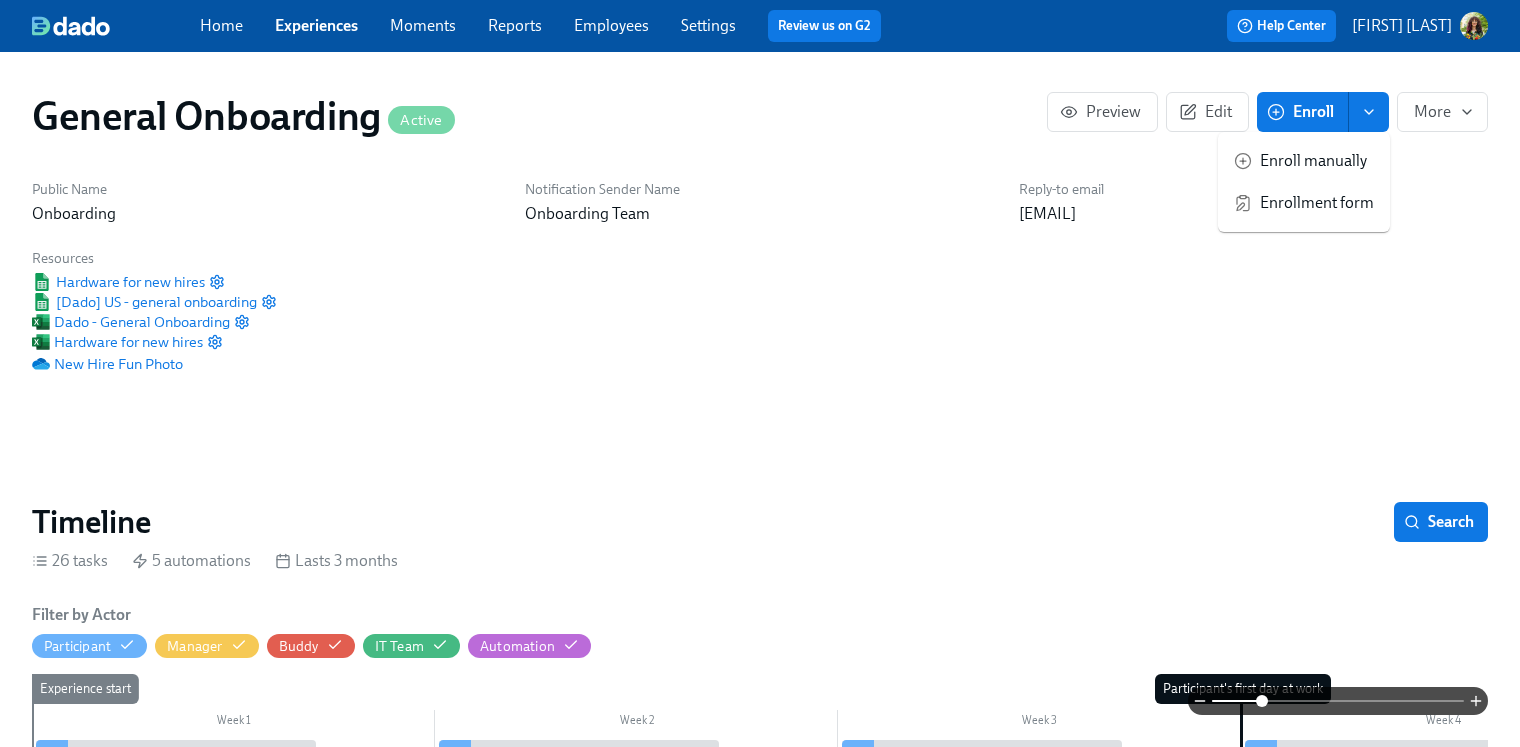 click on "Enroll manually" at bounding box center (1317, 161) 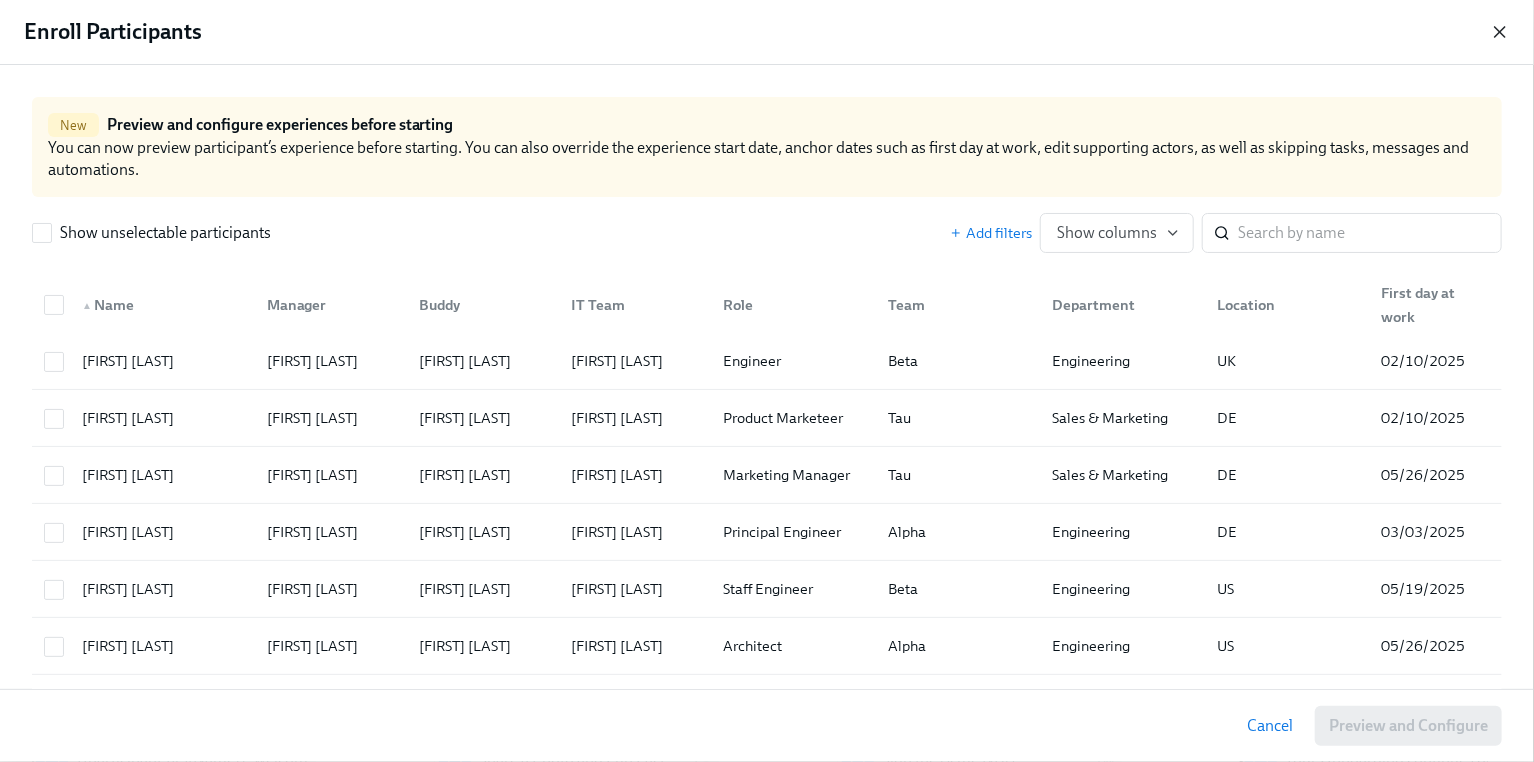 click 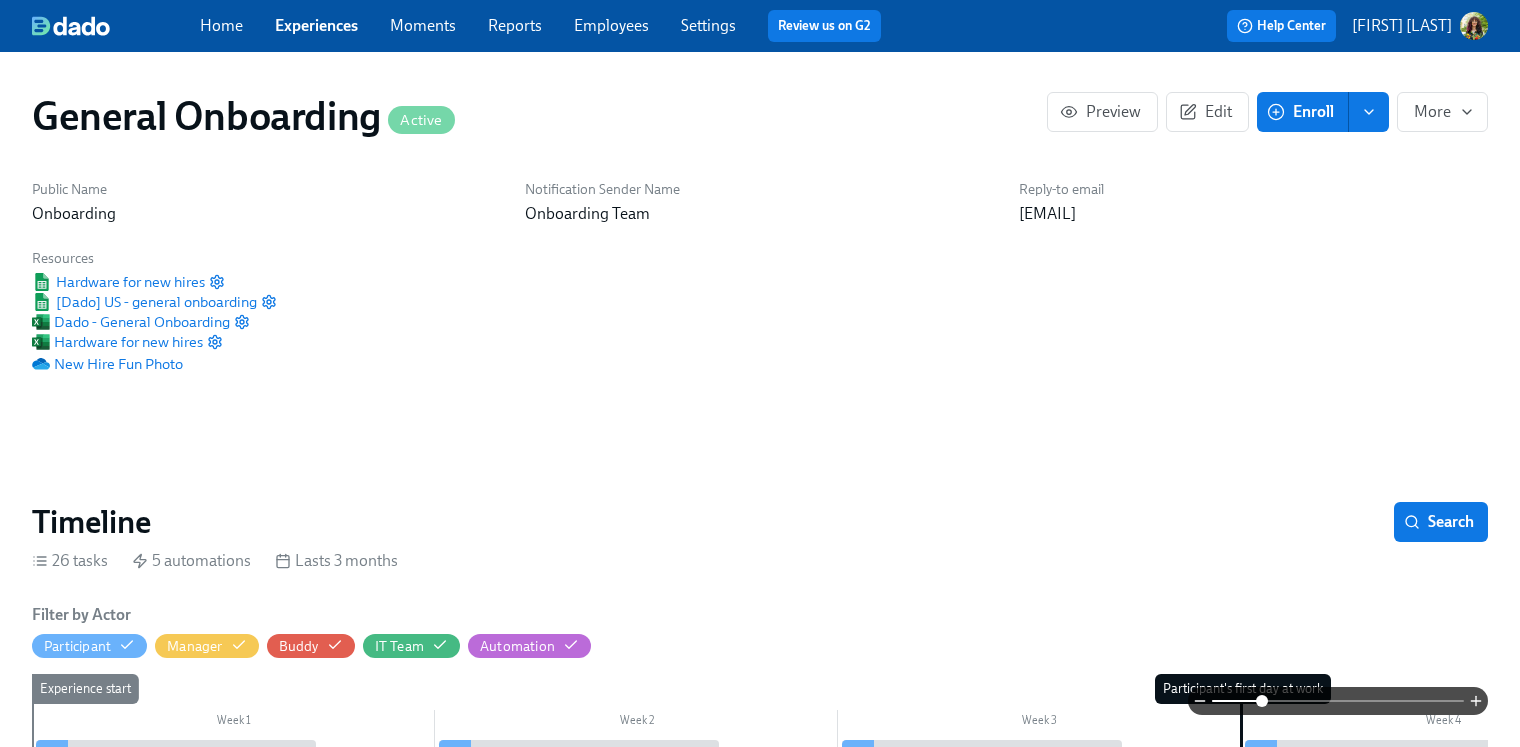 click 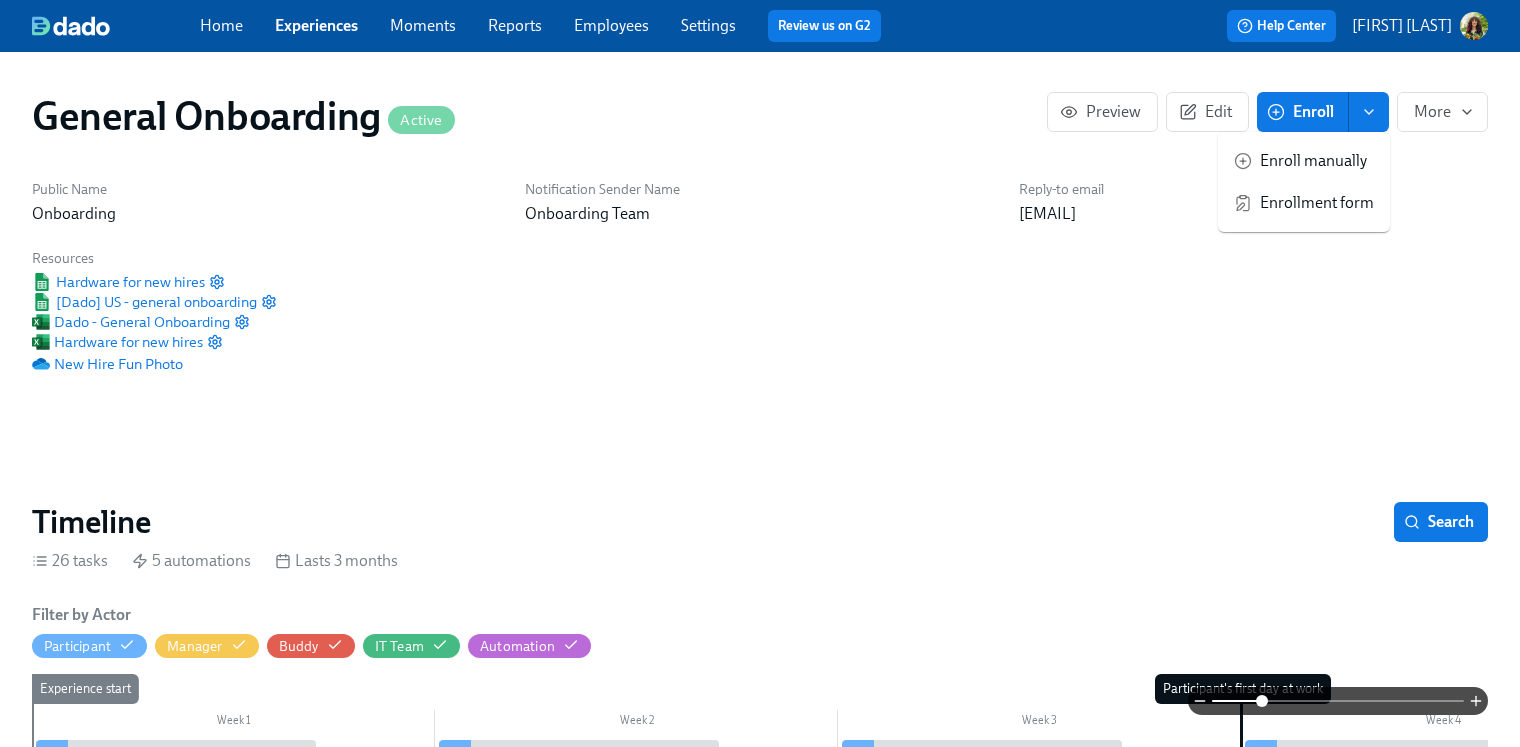 click on "Enrollment form" at bounding box center (1317, 203) 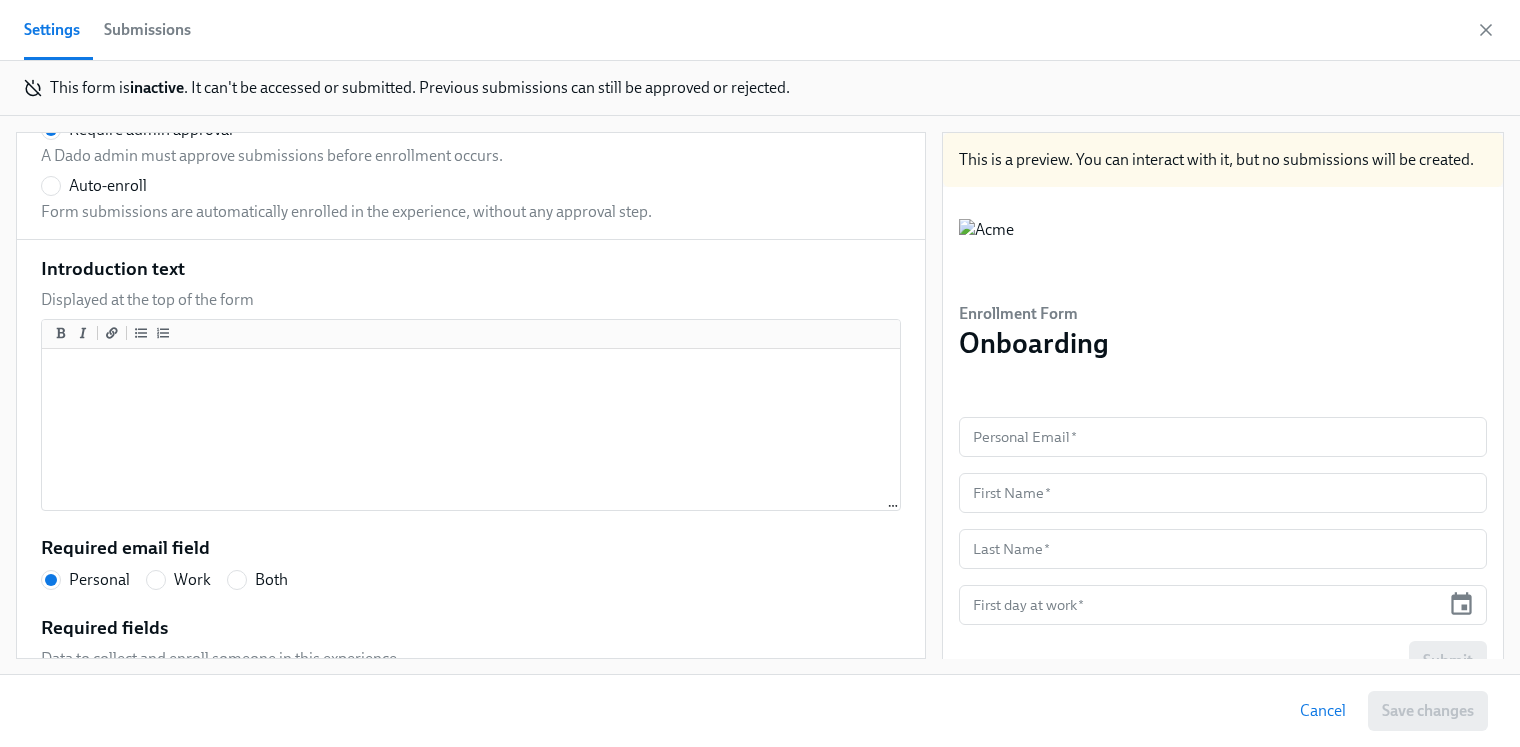 scroll, scrollTop: 85, scrollLeft: 0, axis: vertical 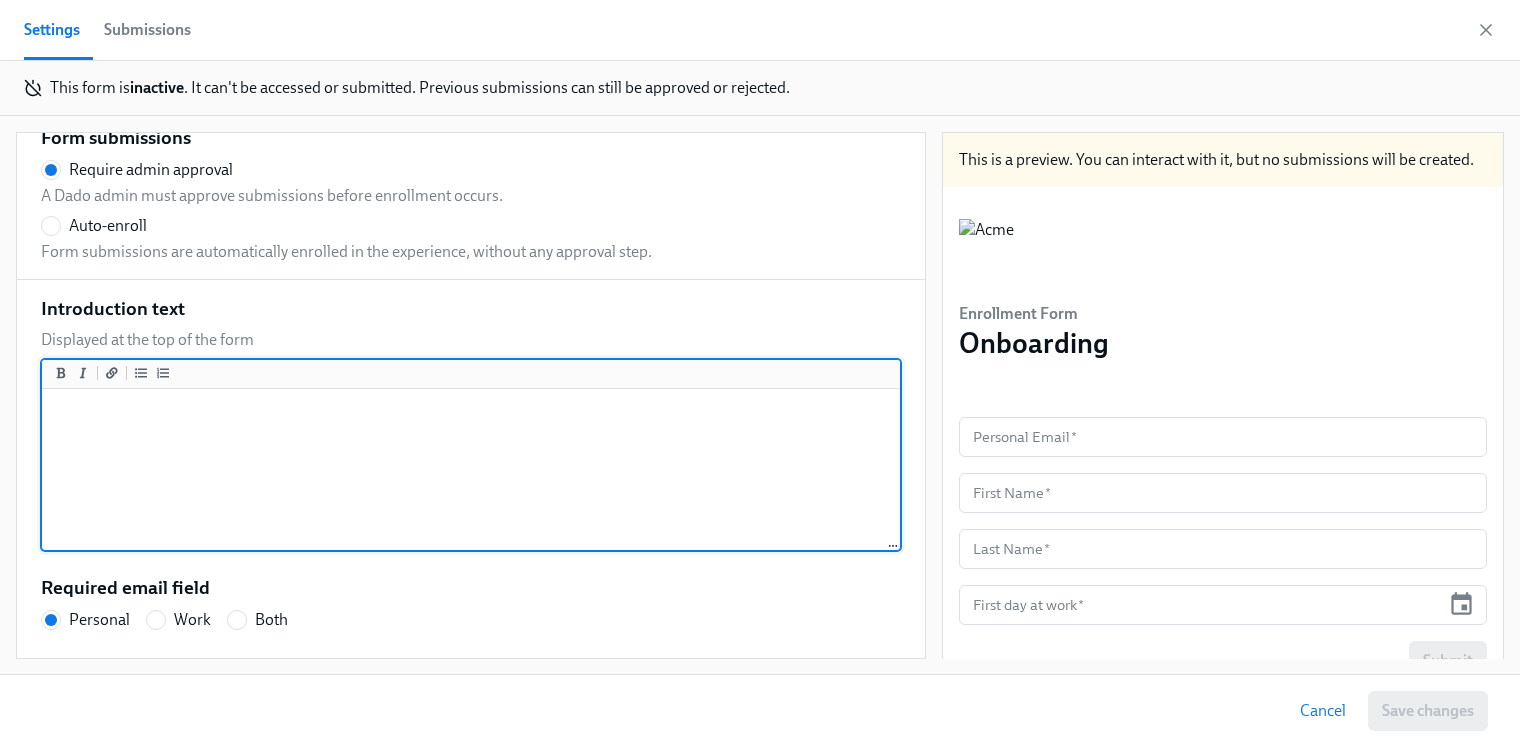 click at bounding box center (471, 470) 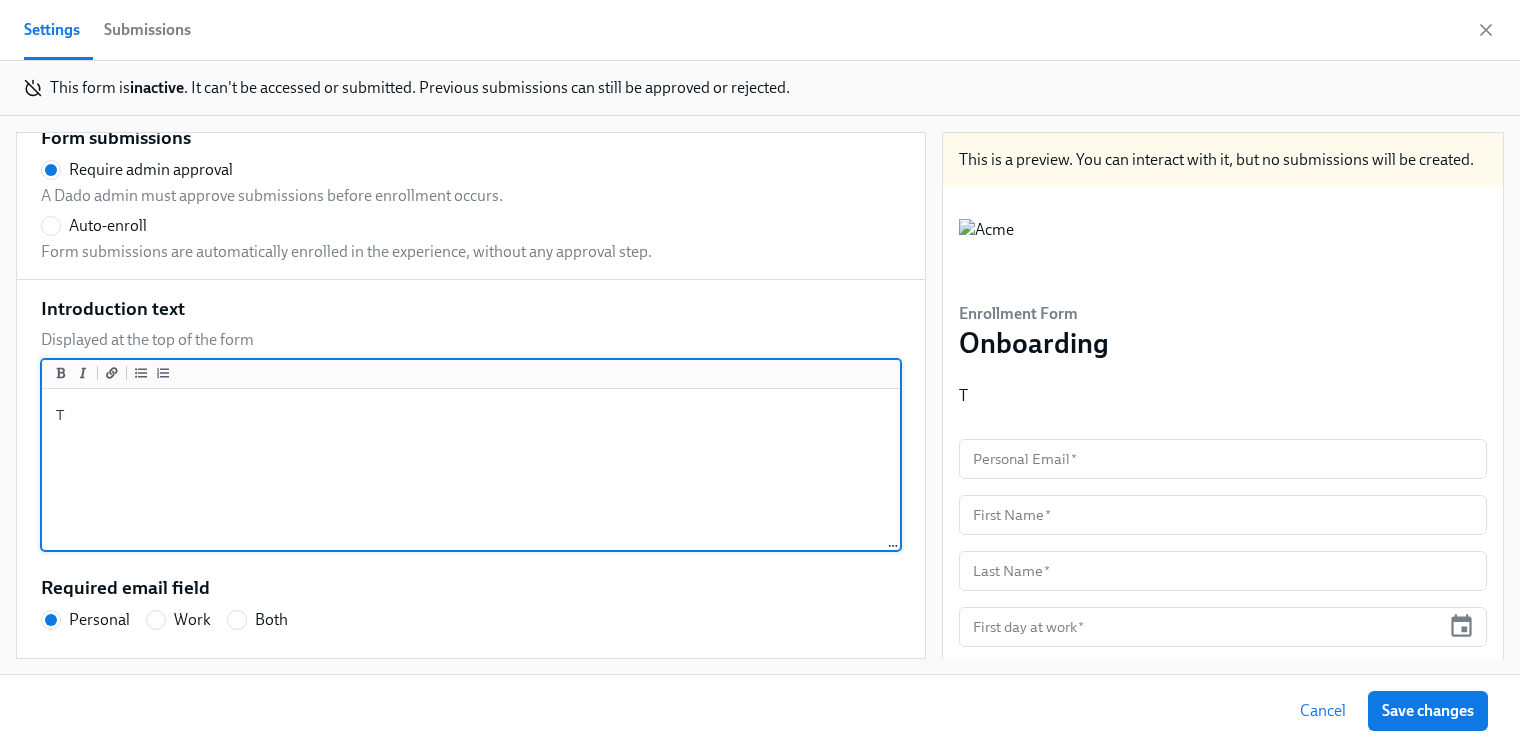 radio on "false" 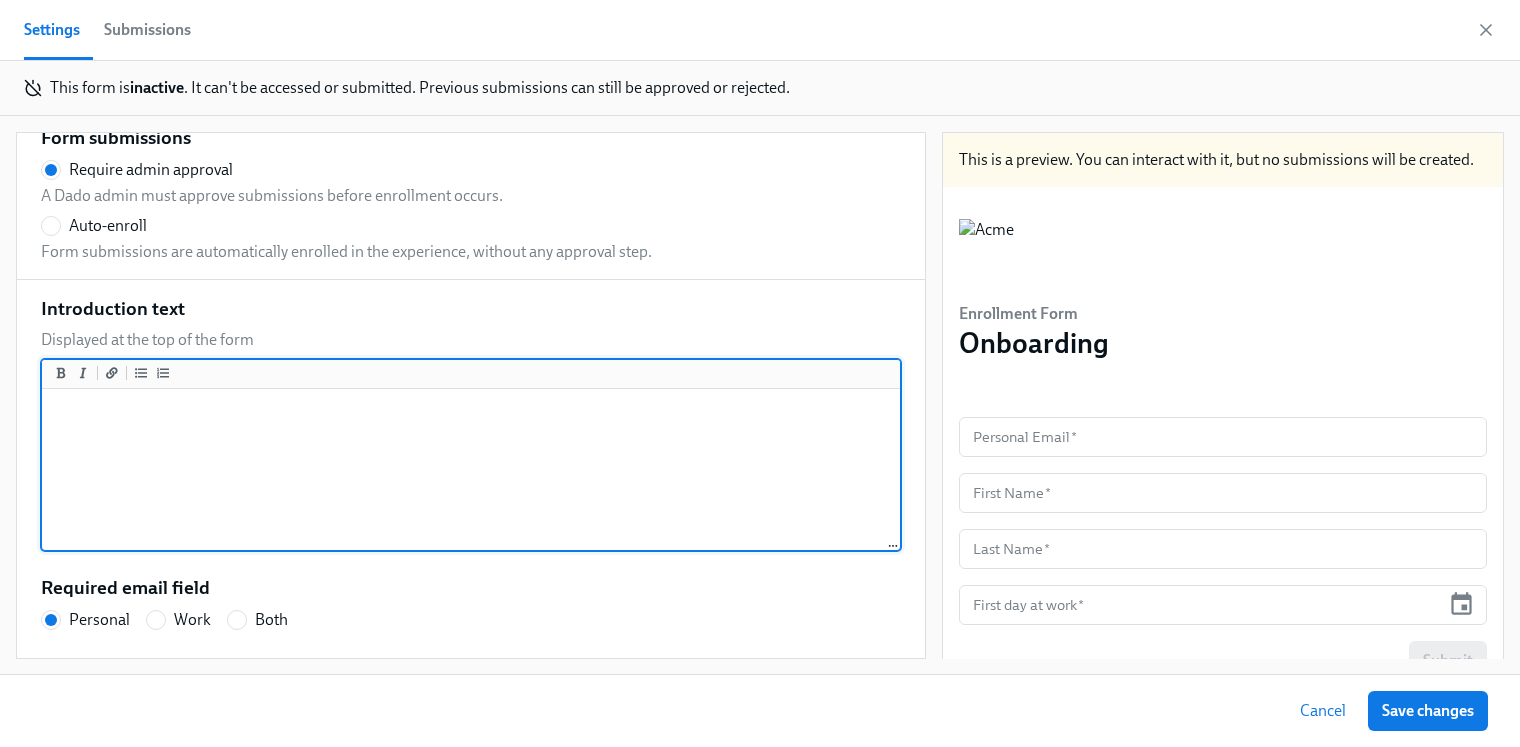radio on "false" 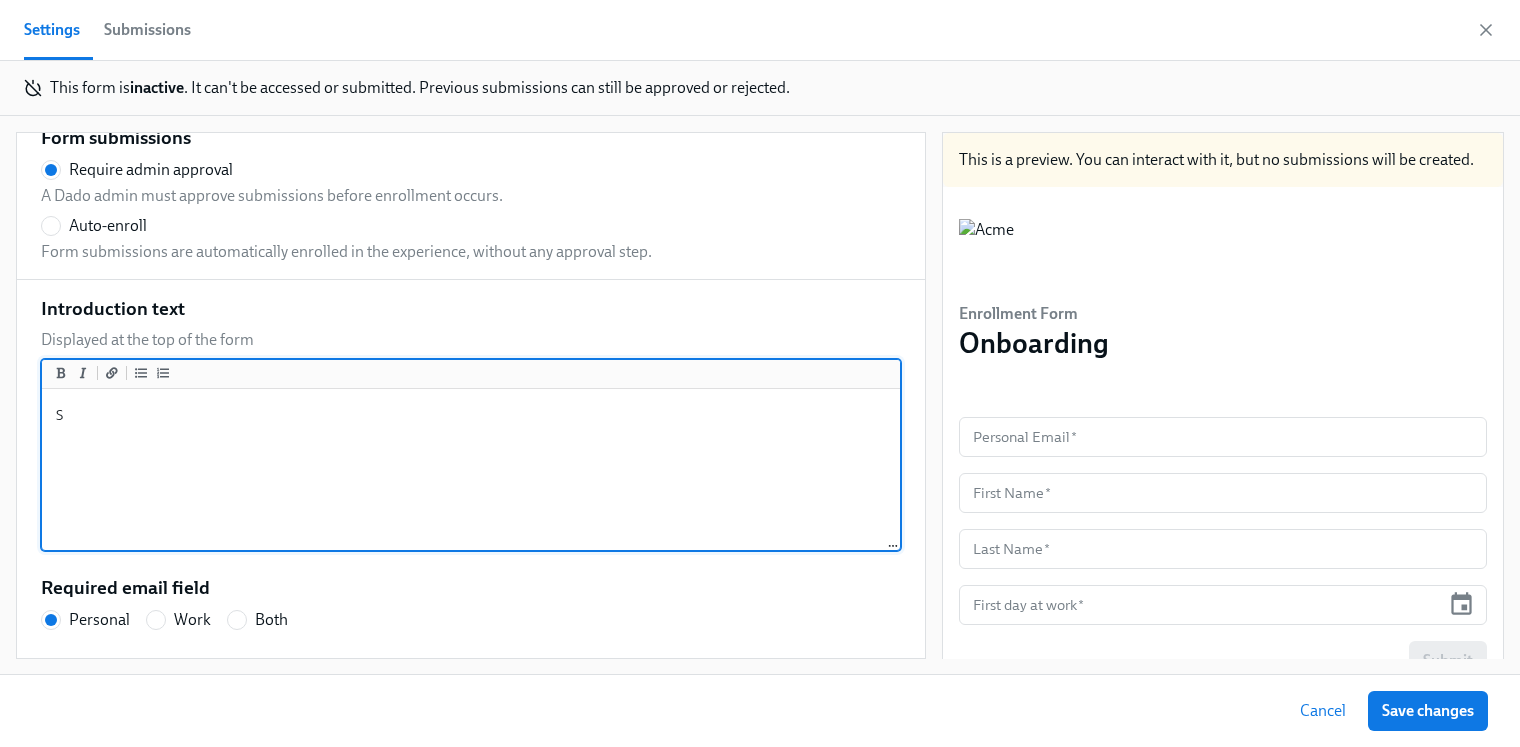 radio on "false" 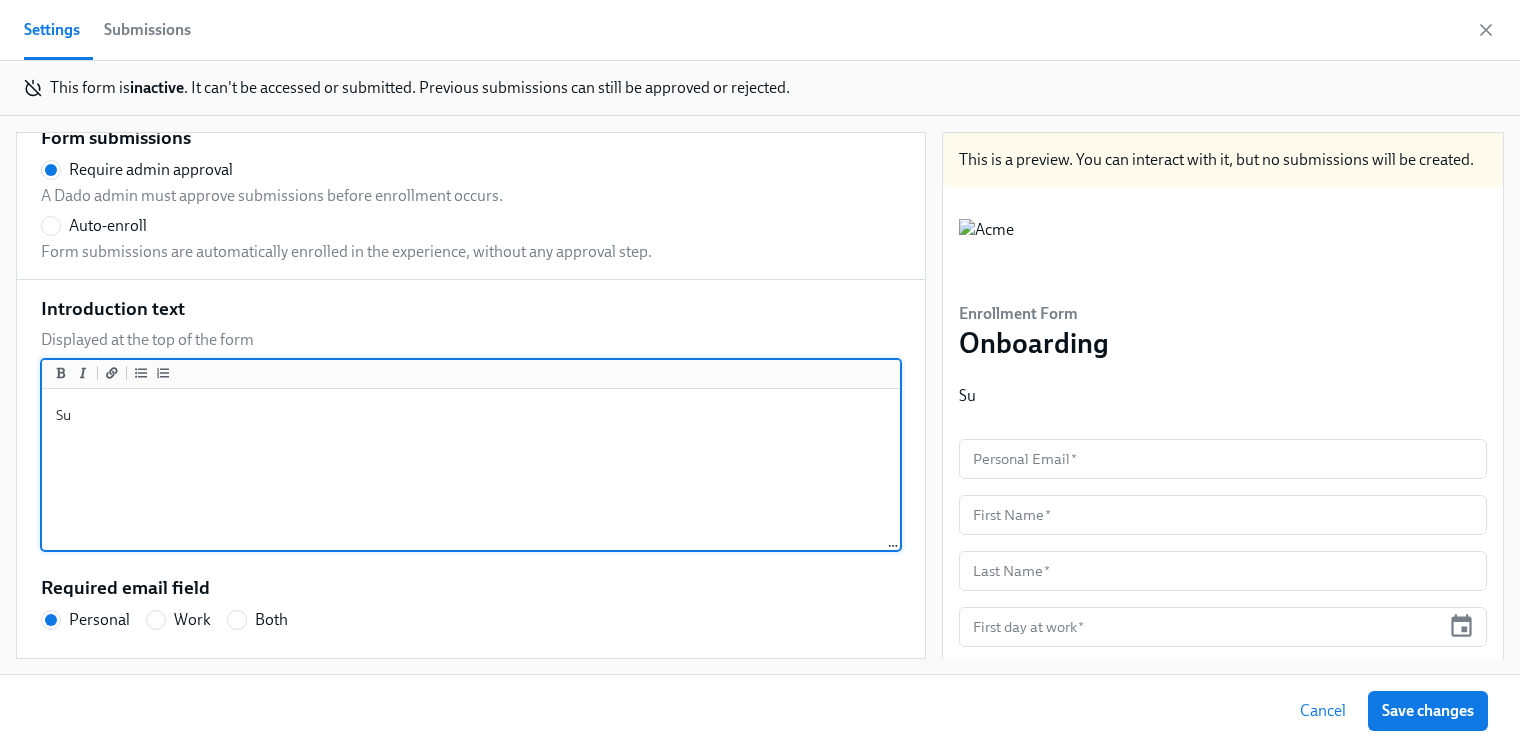 radio on "false" 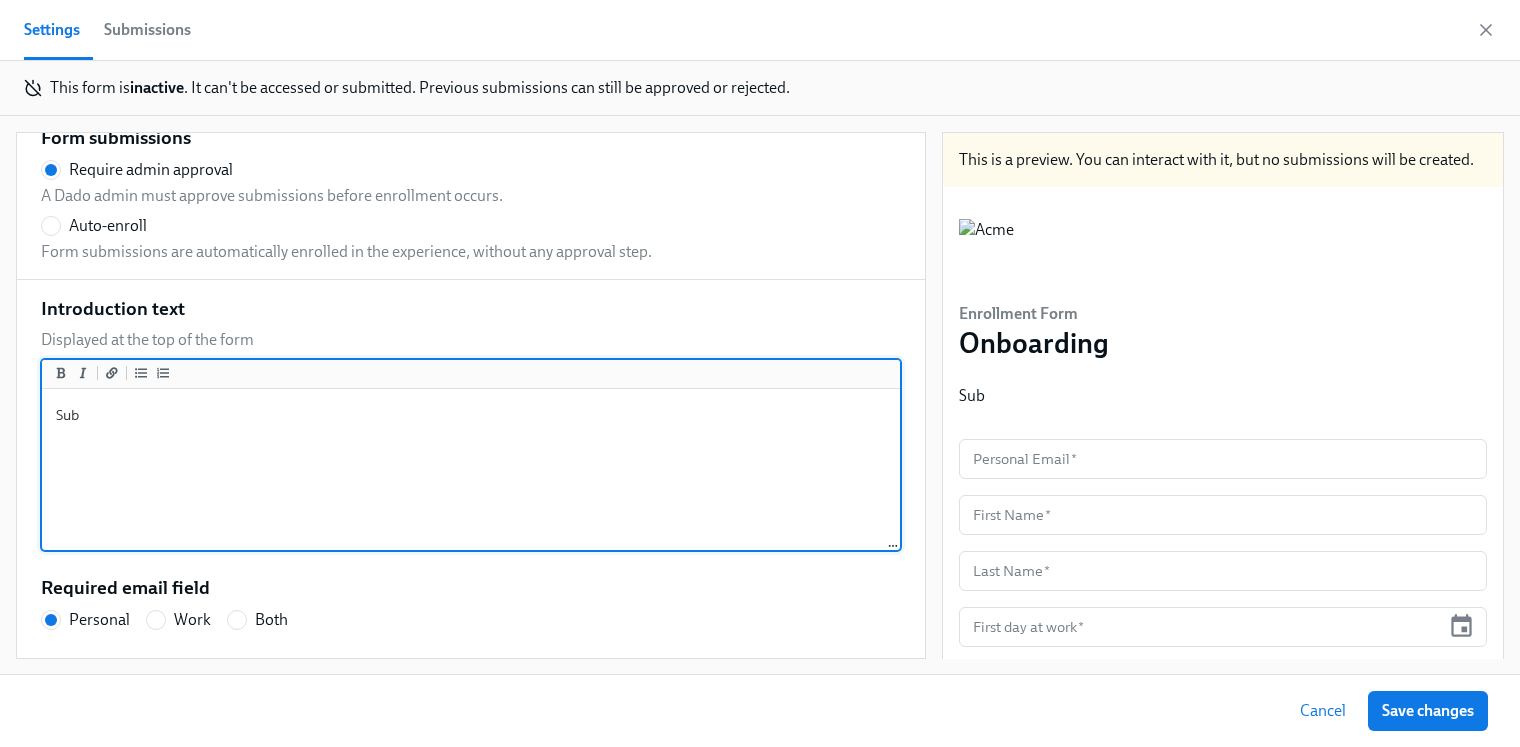 radio on "false" 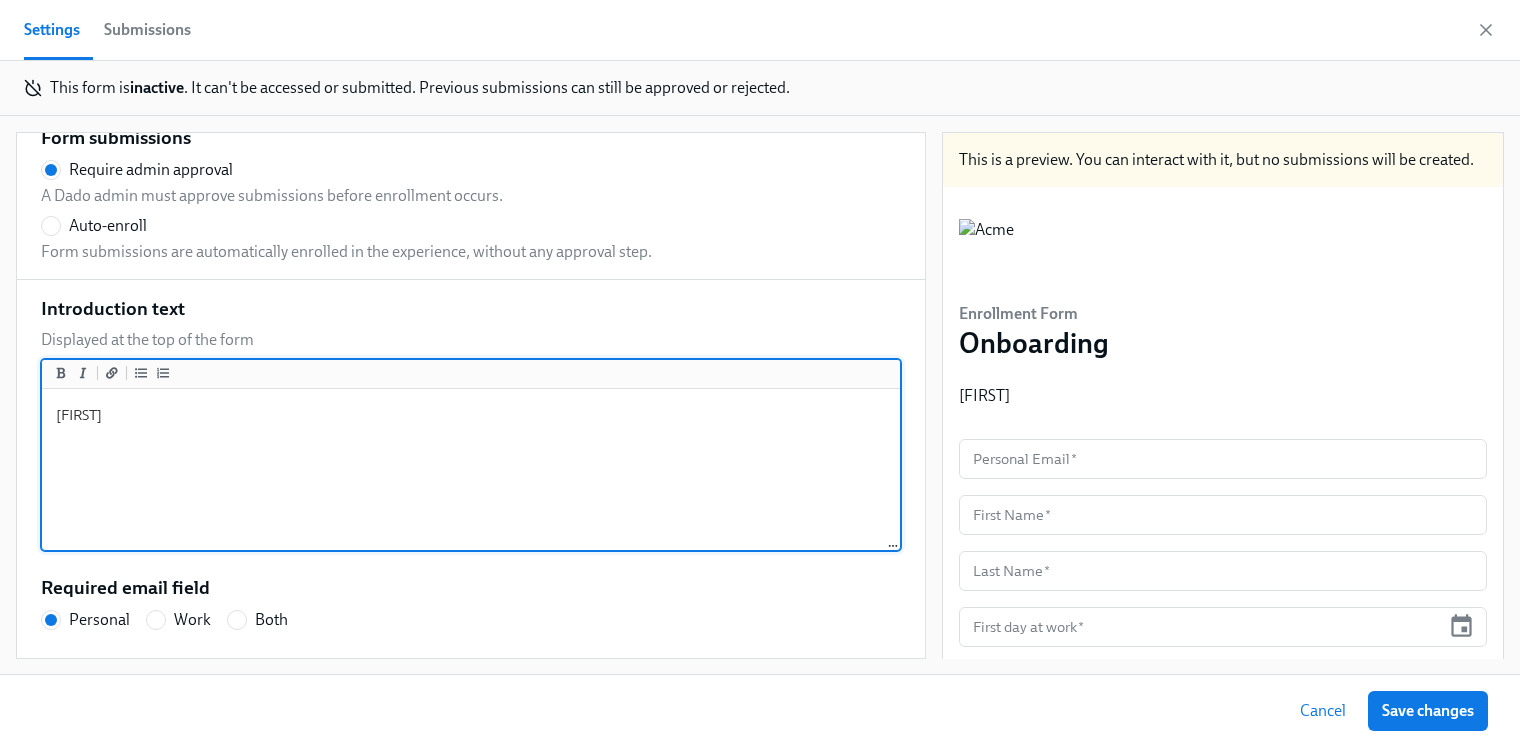 type on "Submit" 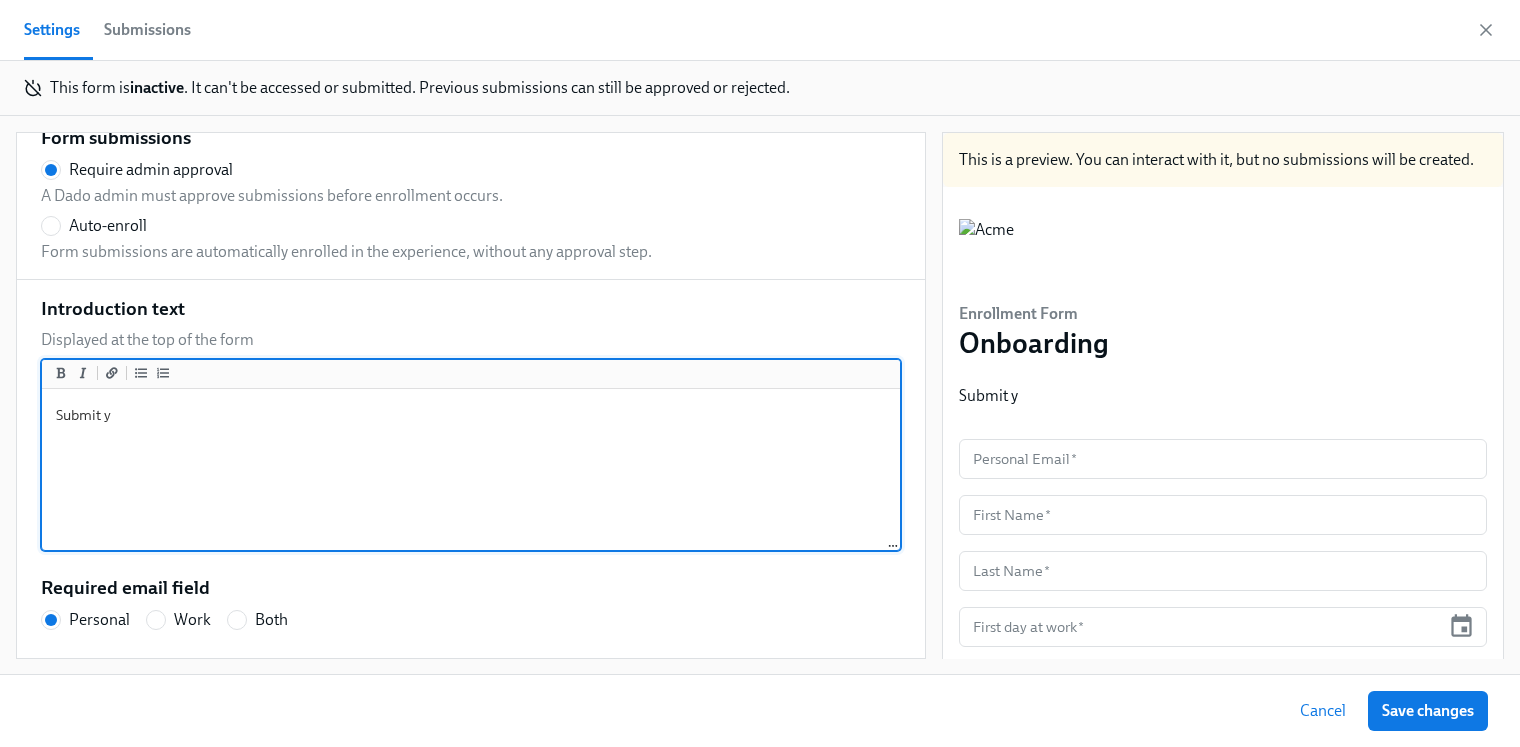 radio on "false" 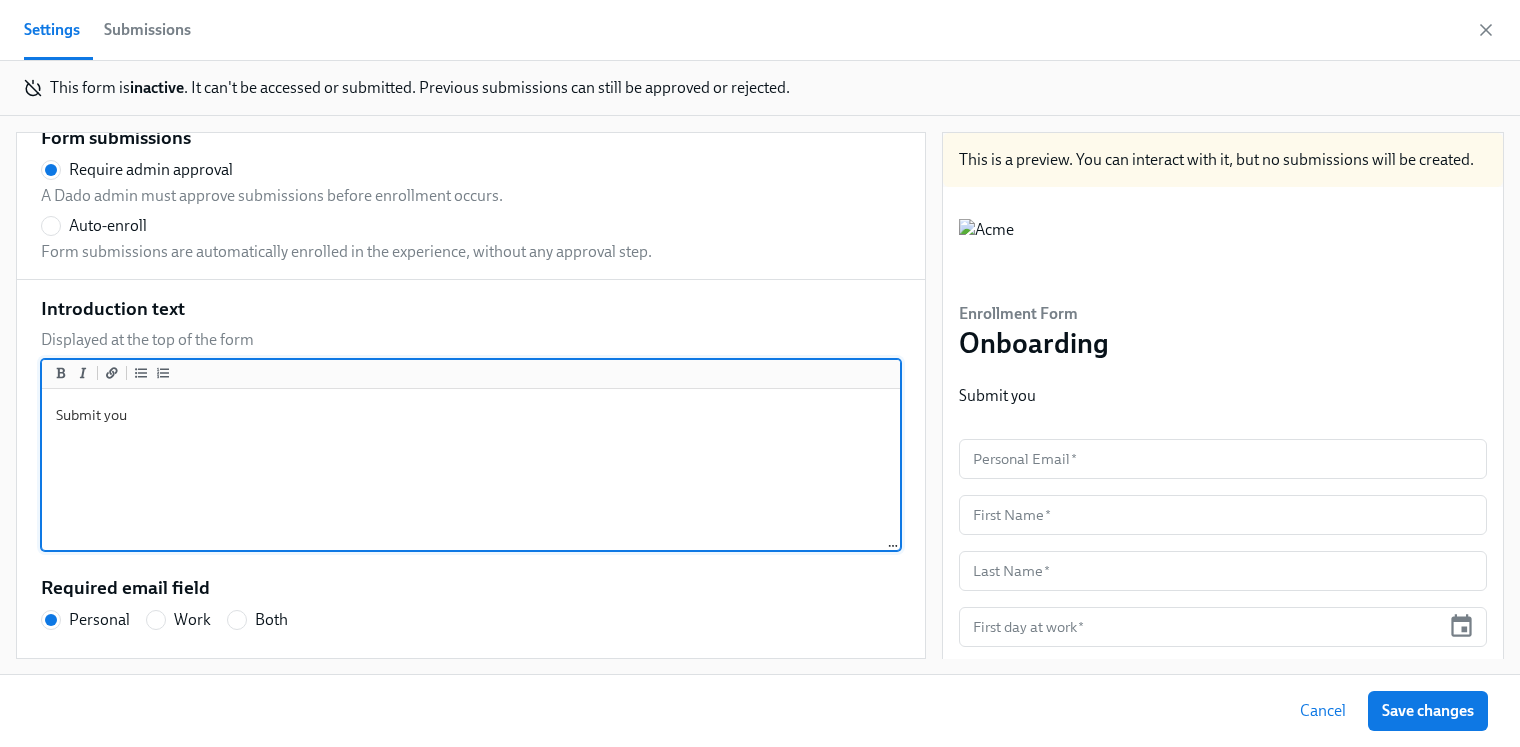 type on "Submit your" 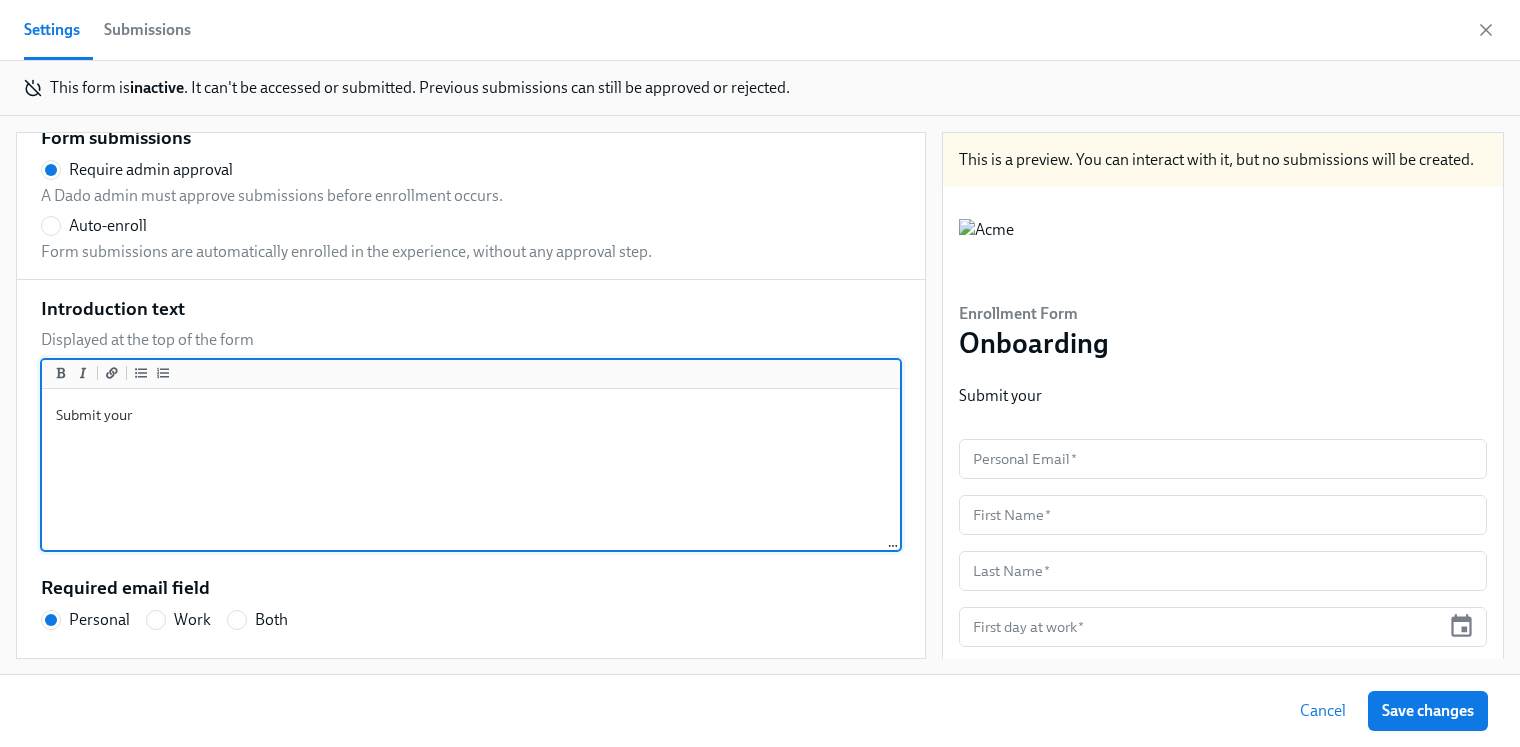 radio on "false" 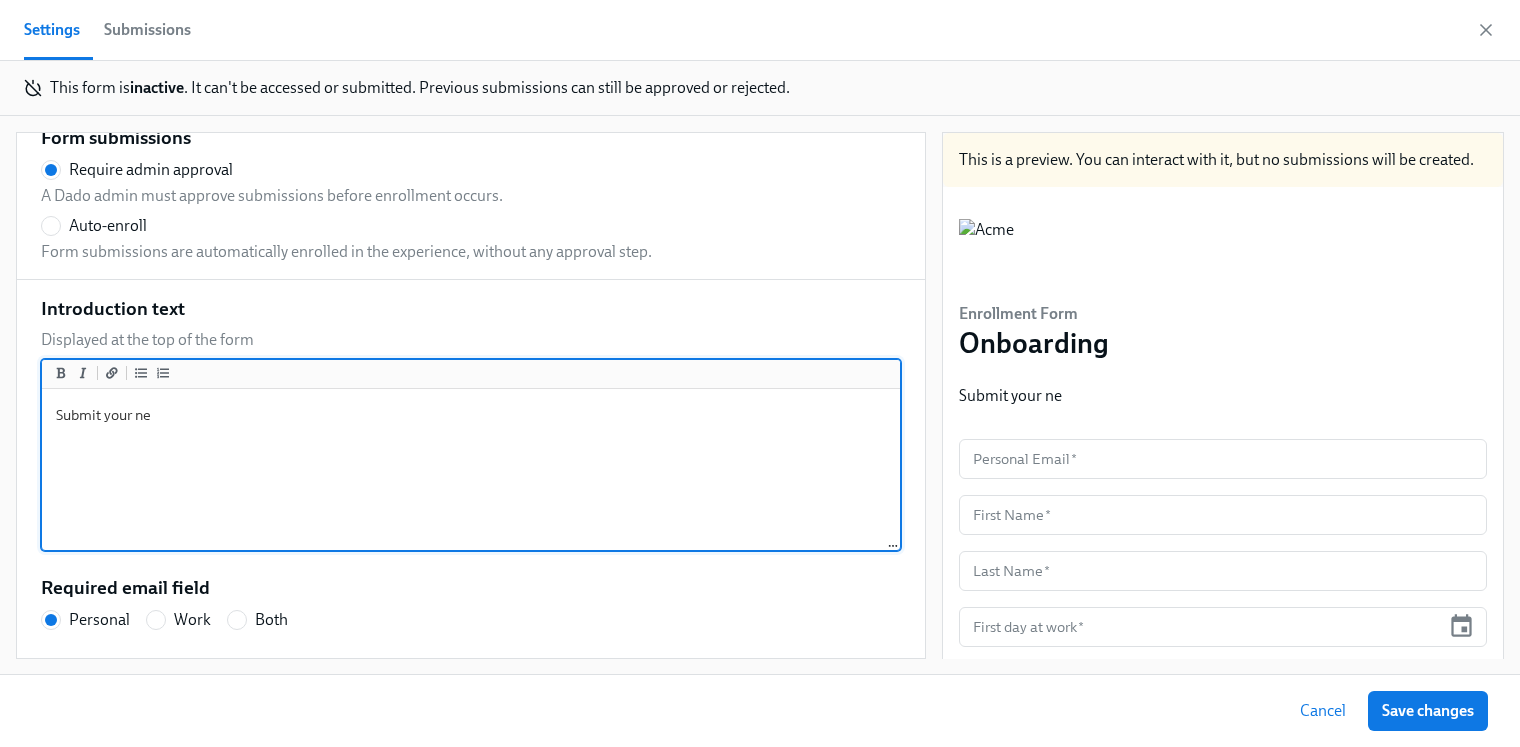 radio on "false" 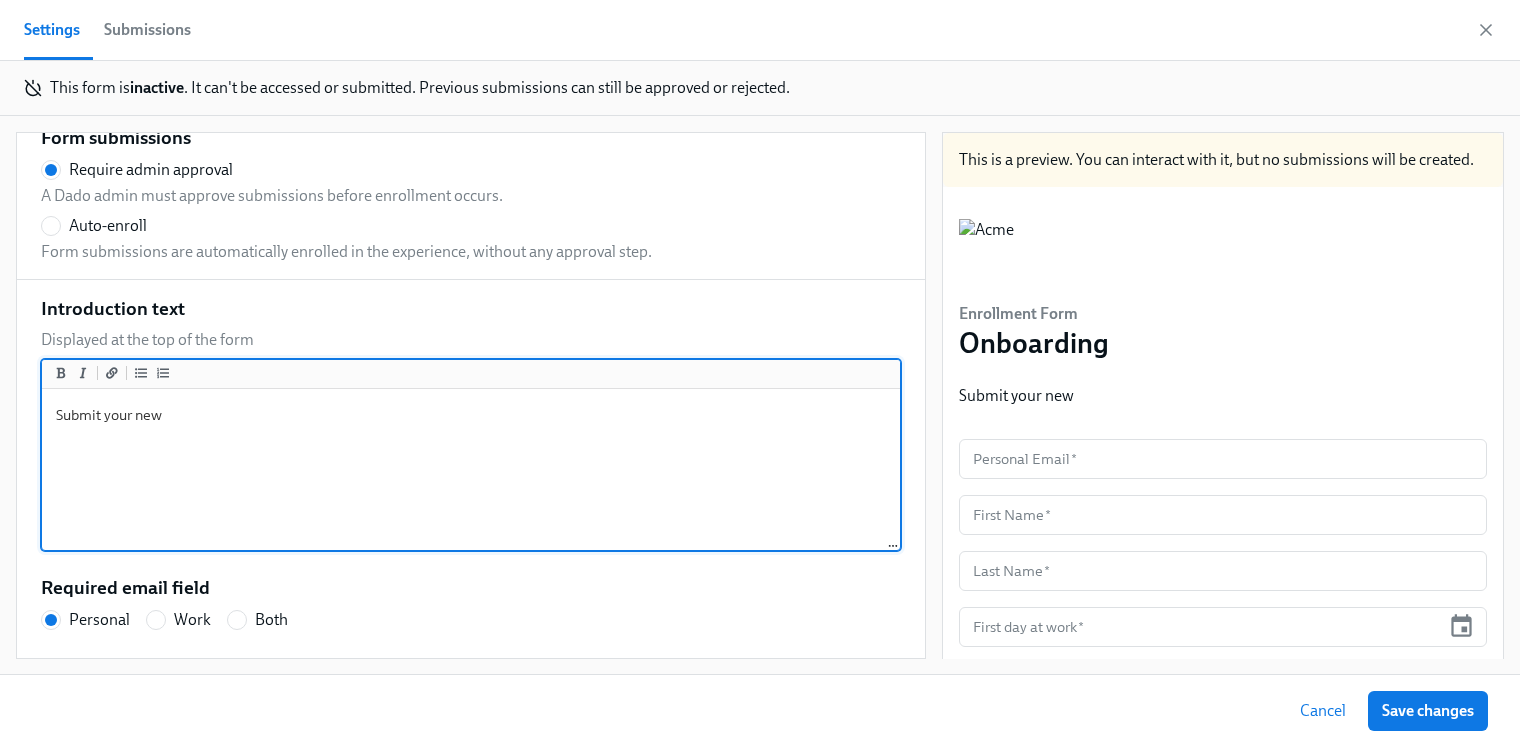 radio on "false" 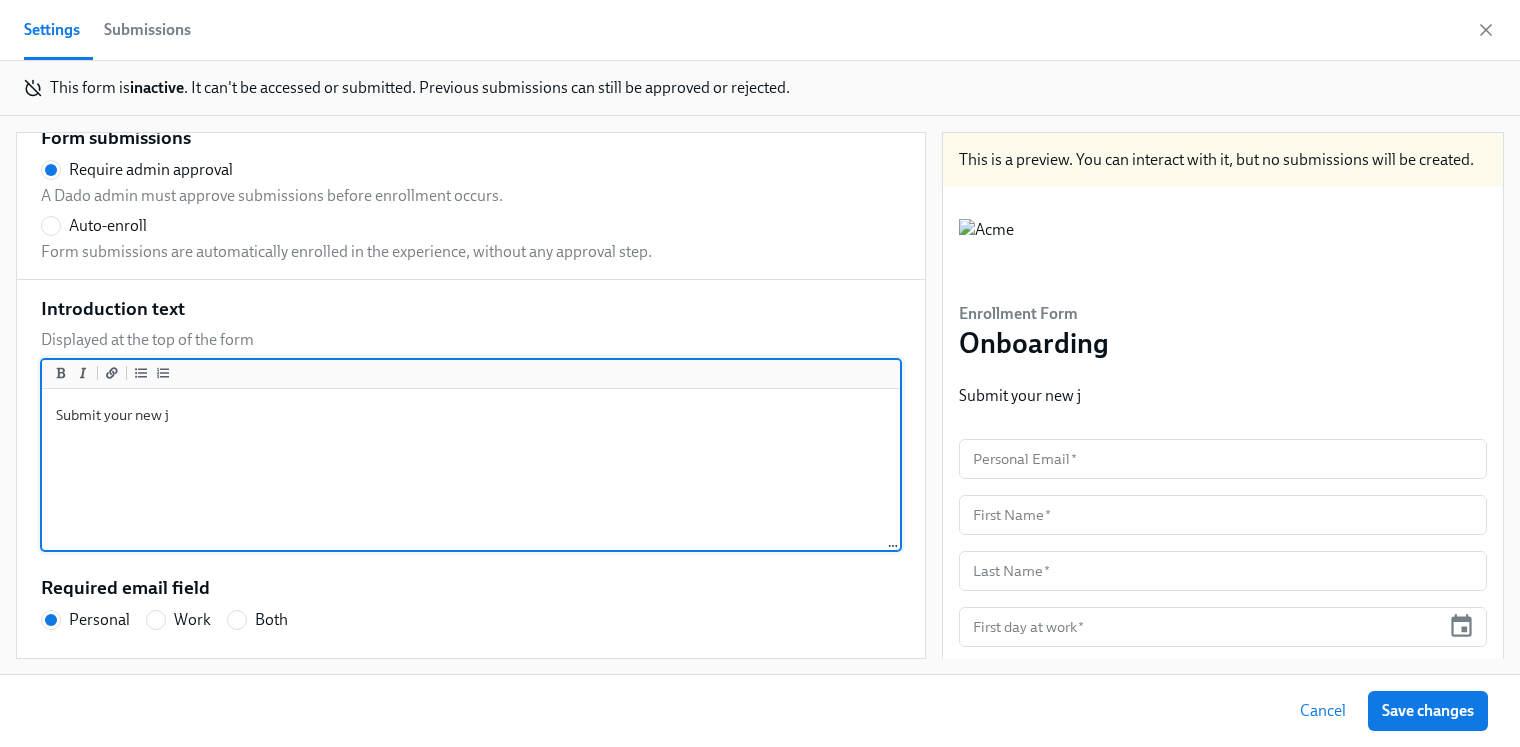 radio on "false" 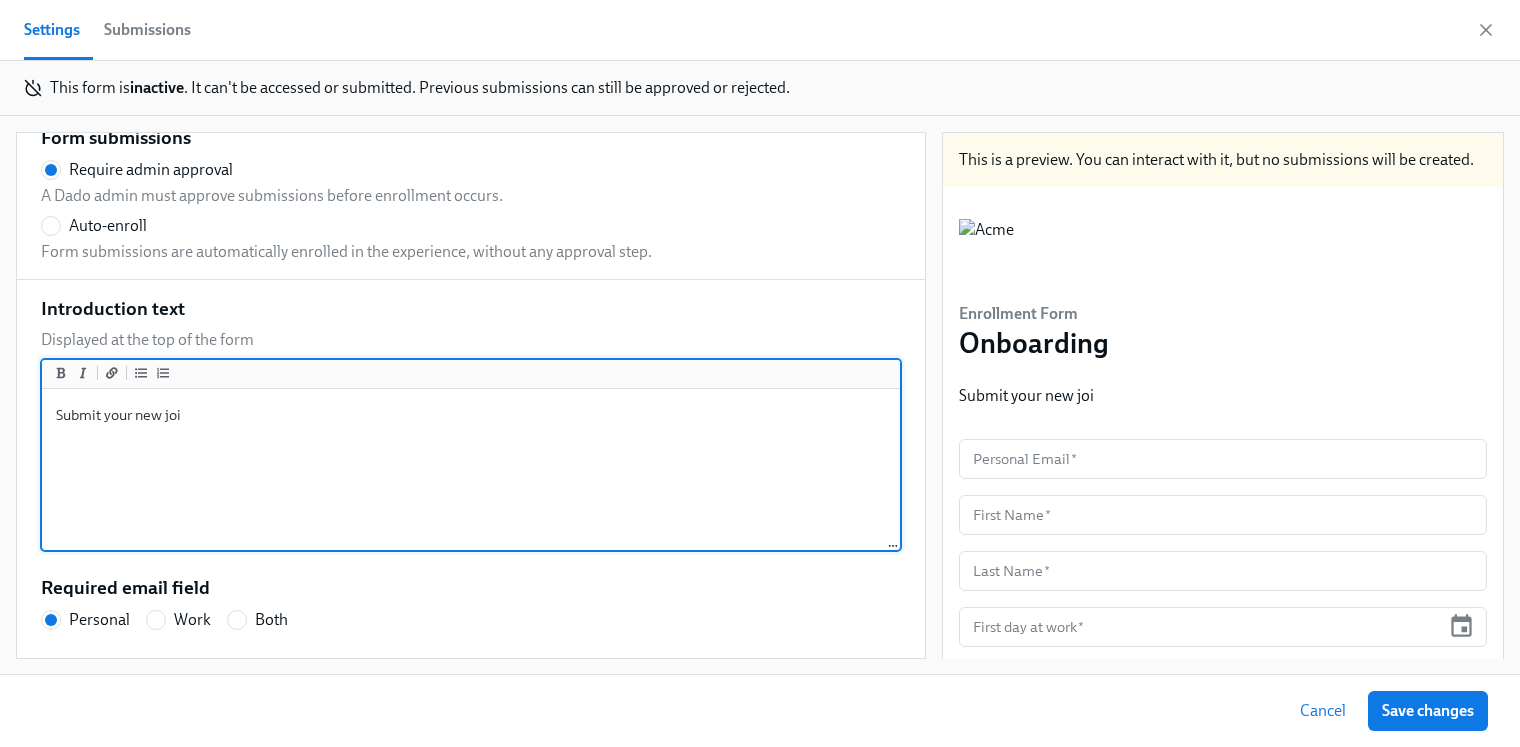 radio on "false" 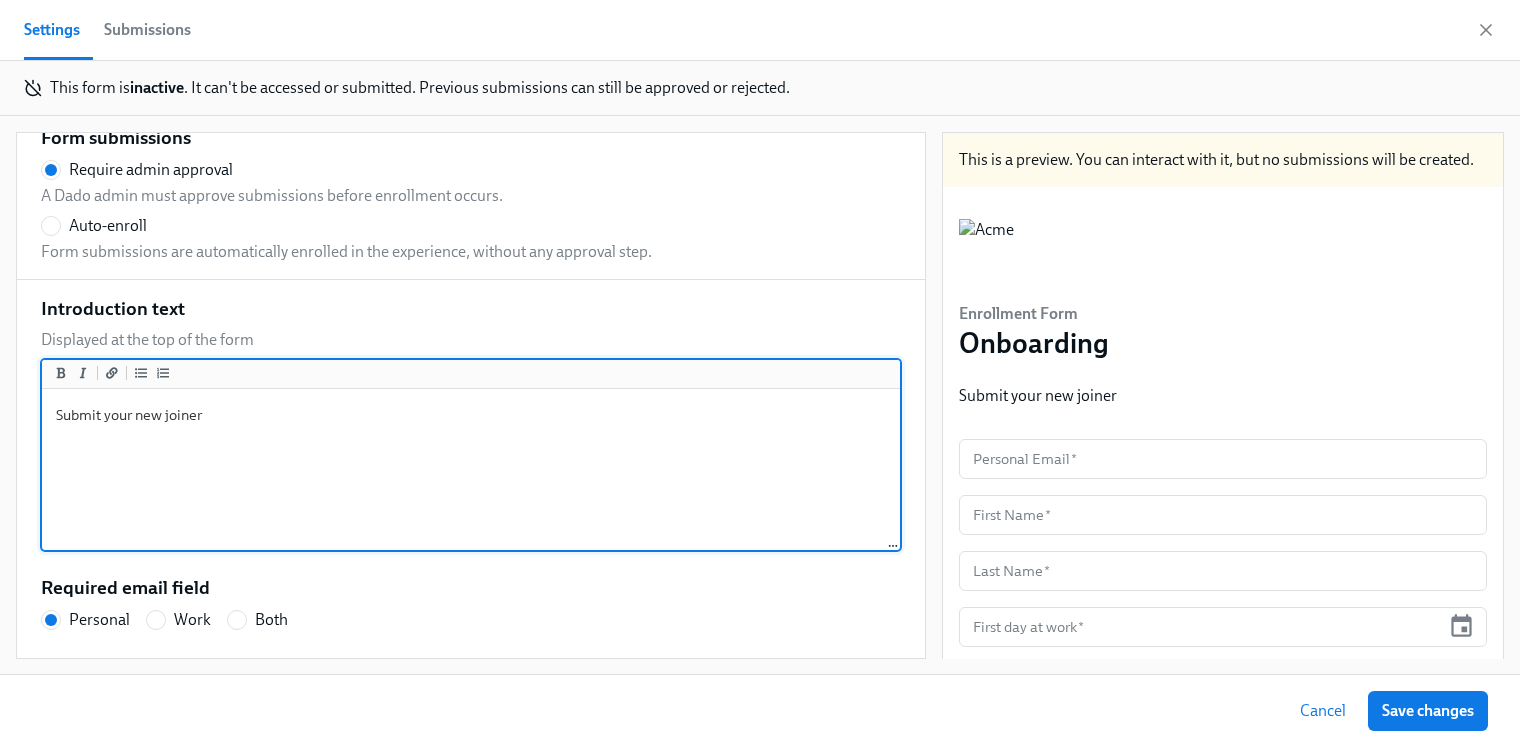 radio on "false" 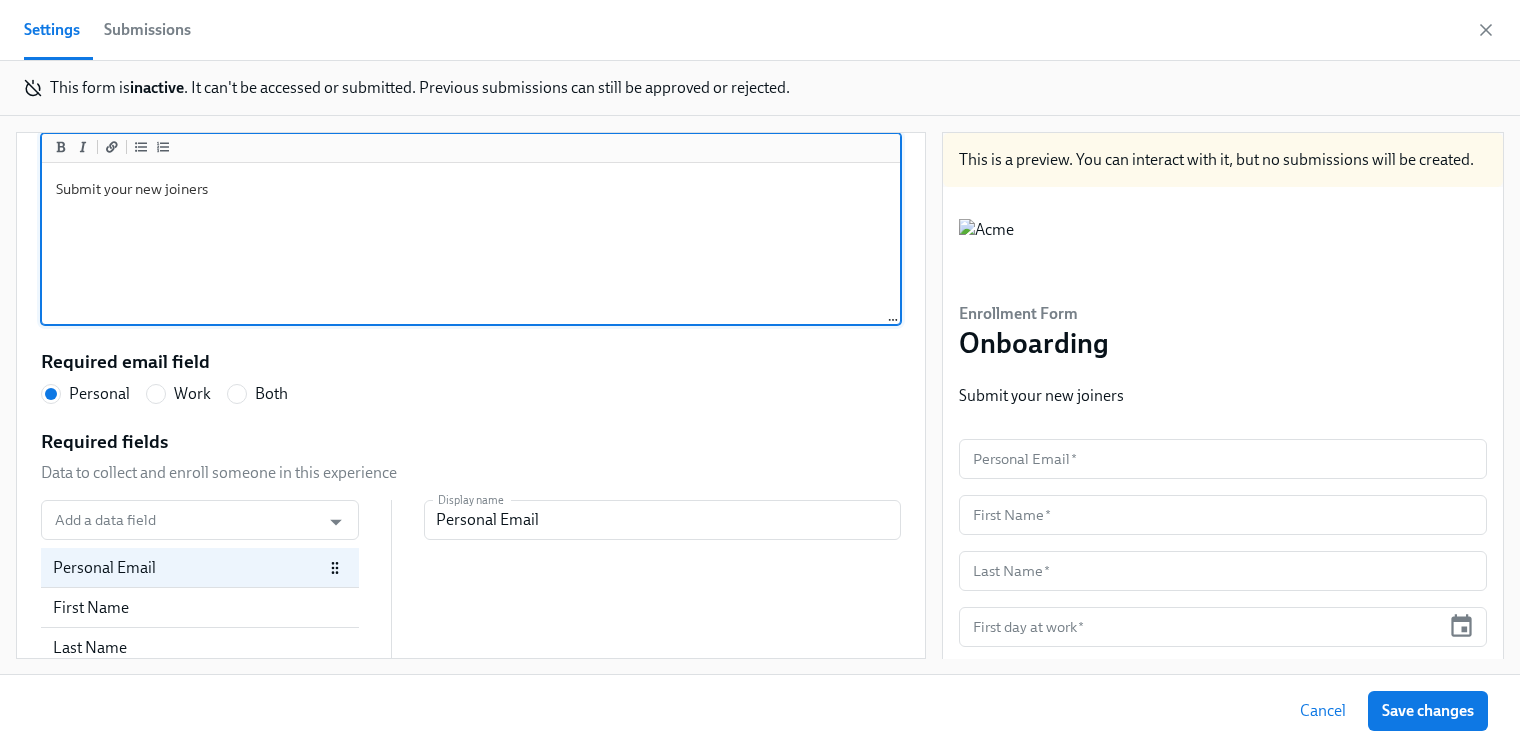 scroll, scrollTop: 376, scrollLeft: 0, axis: vertical 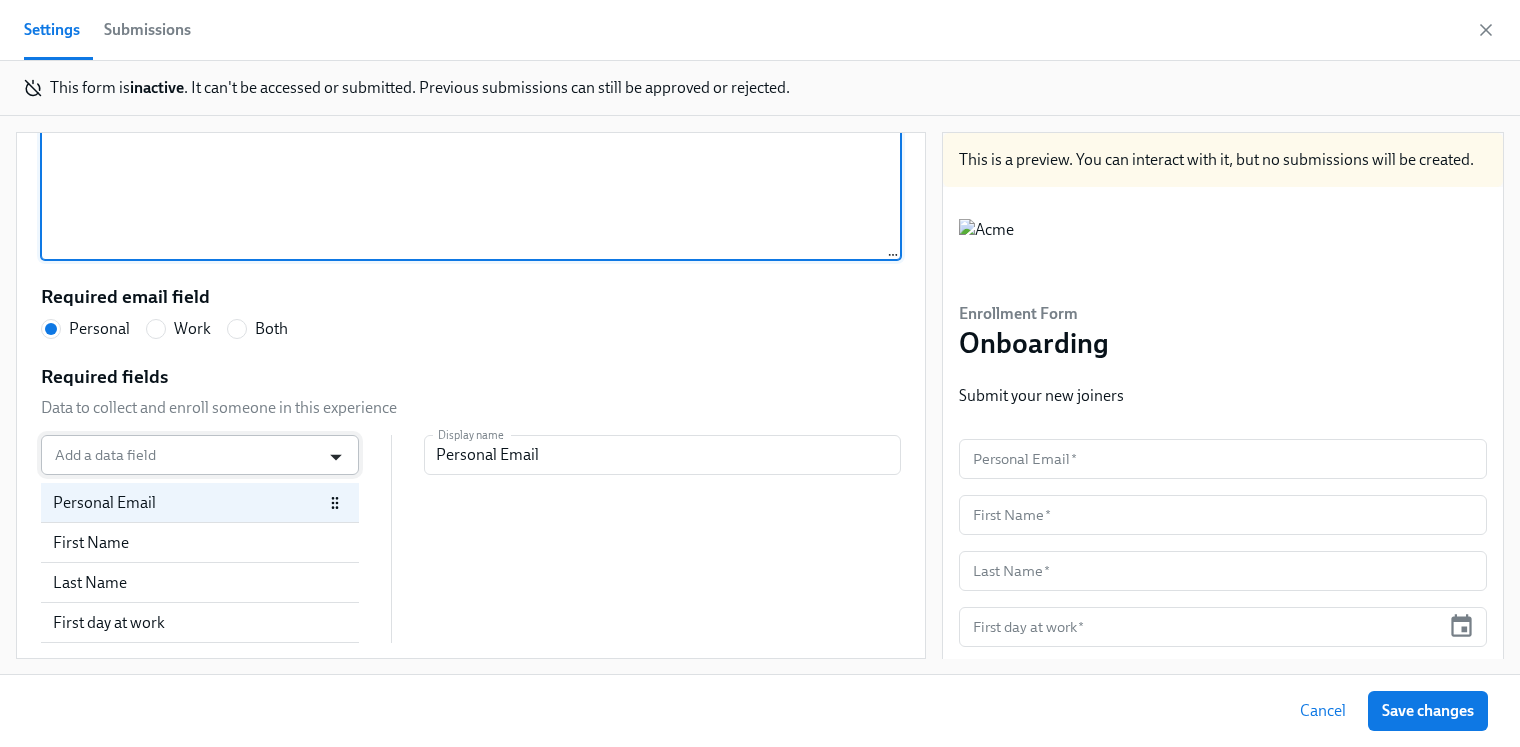 click 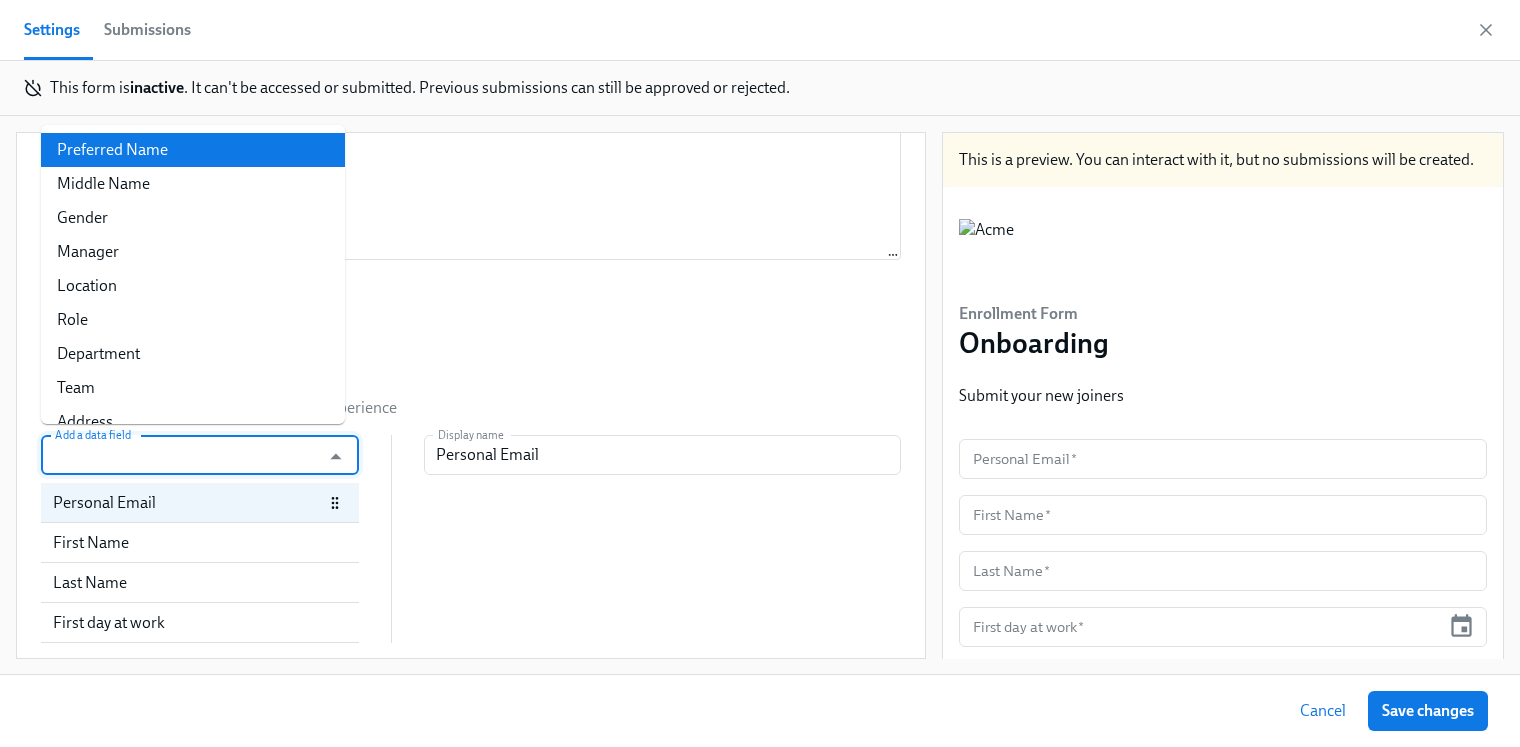 click on "Preferred Name" at bounding box center (193, 150) 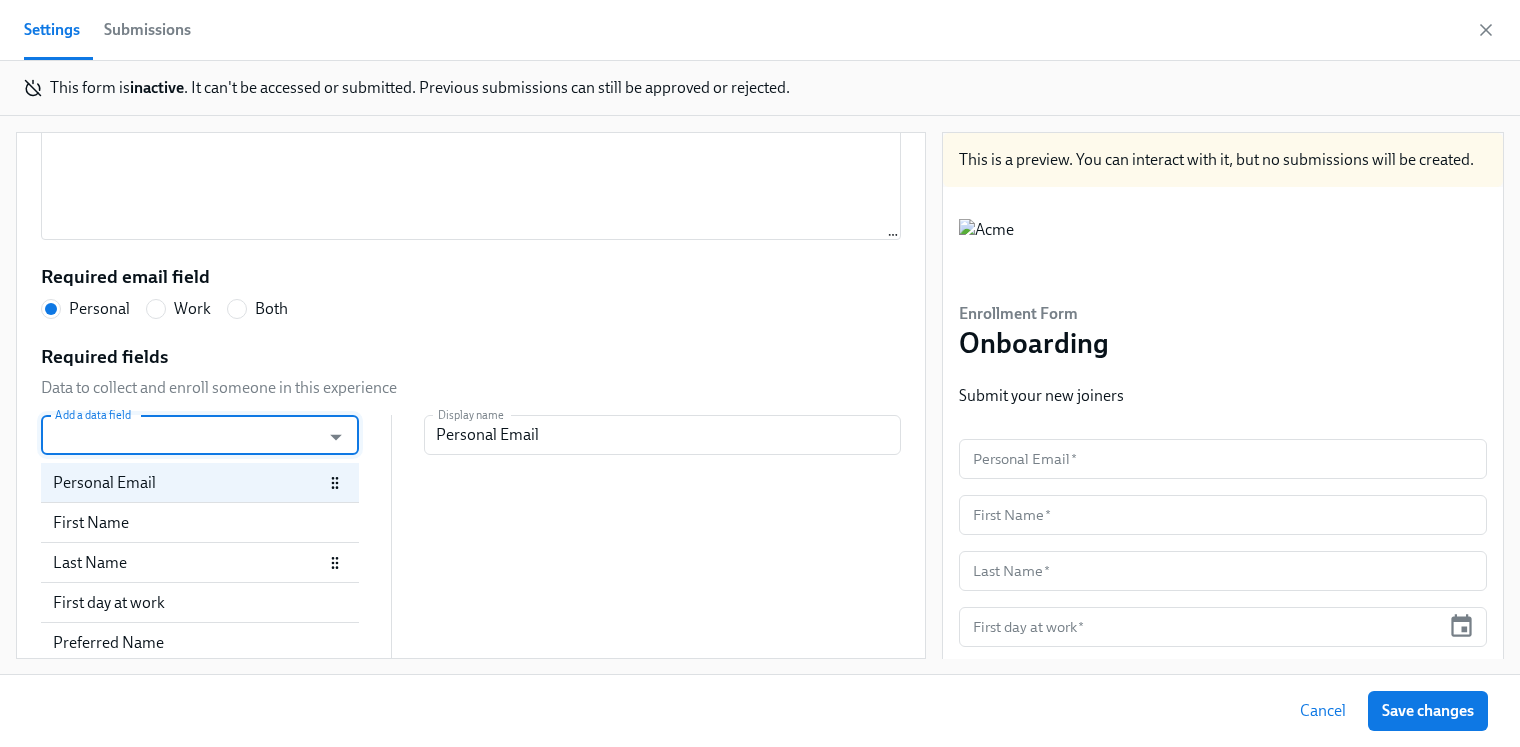 scroll, scrollTop: 416, scrollLeft: 0, axis: vertical 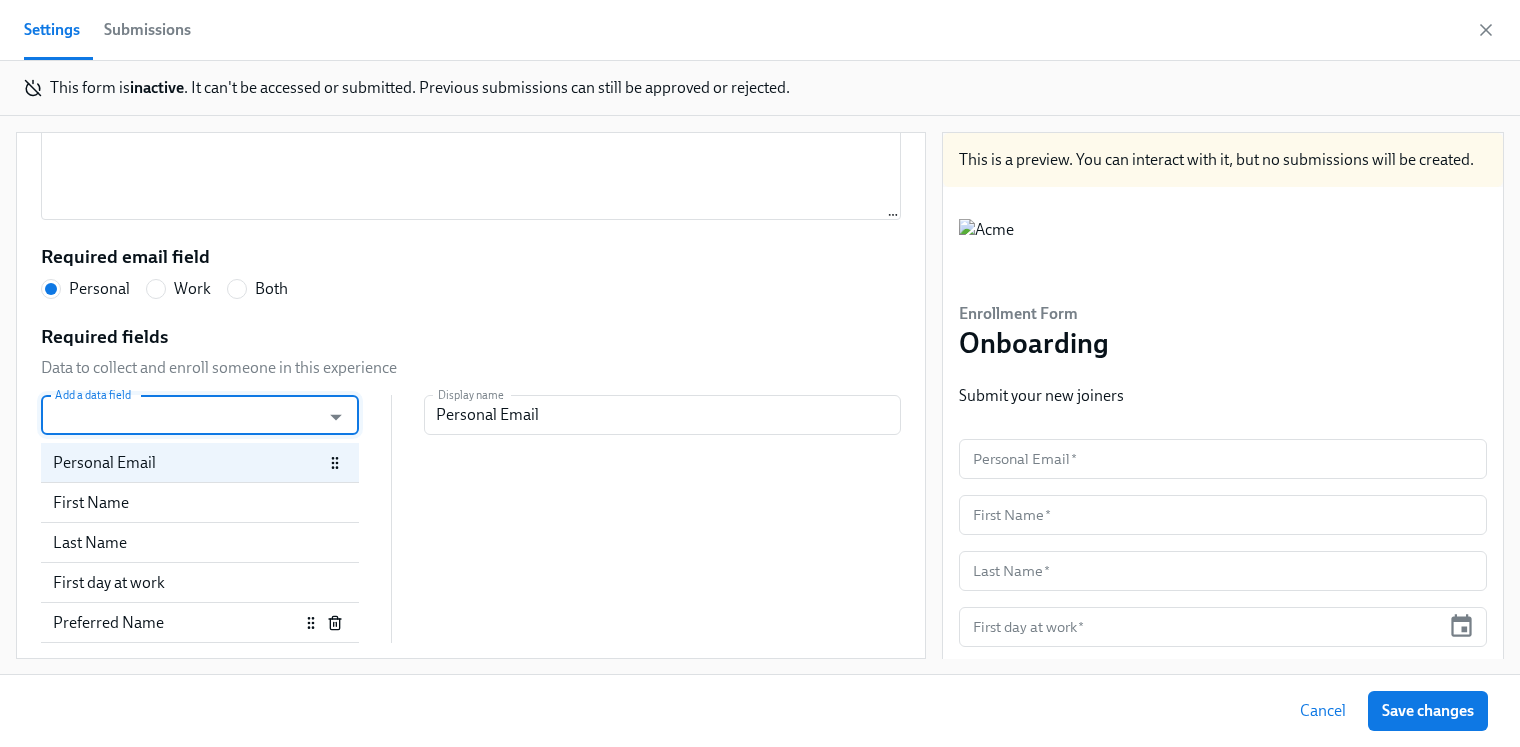 click on "Preferred Name" at bounding box center (176, 623) 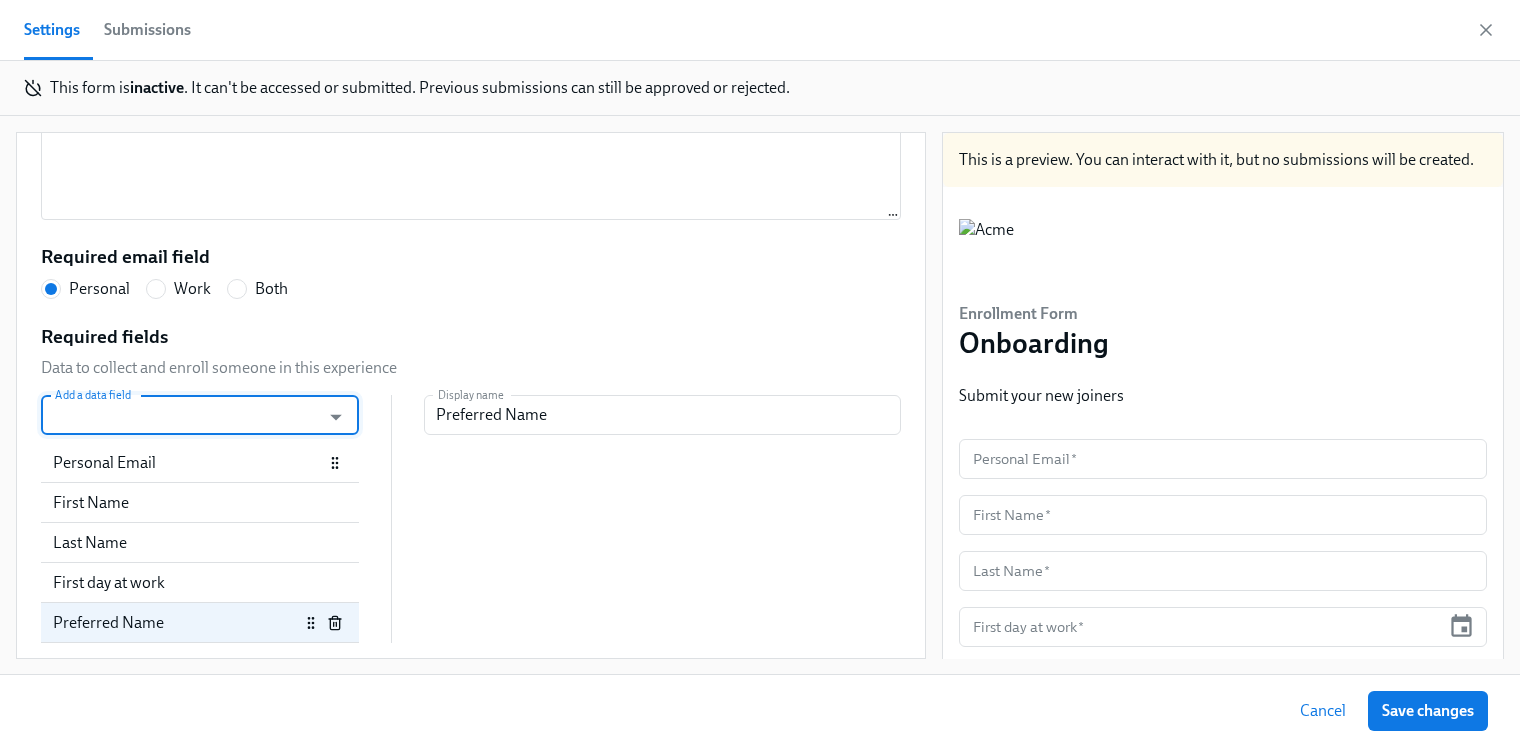 click on "Personal Email" at bounding box center (188, 463) 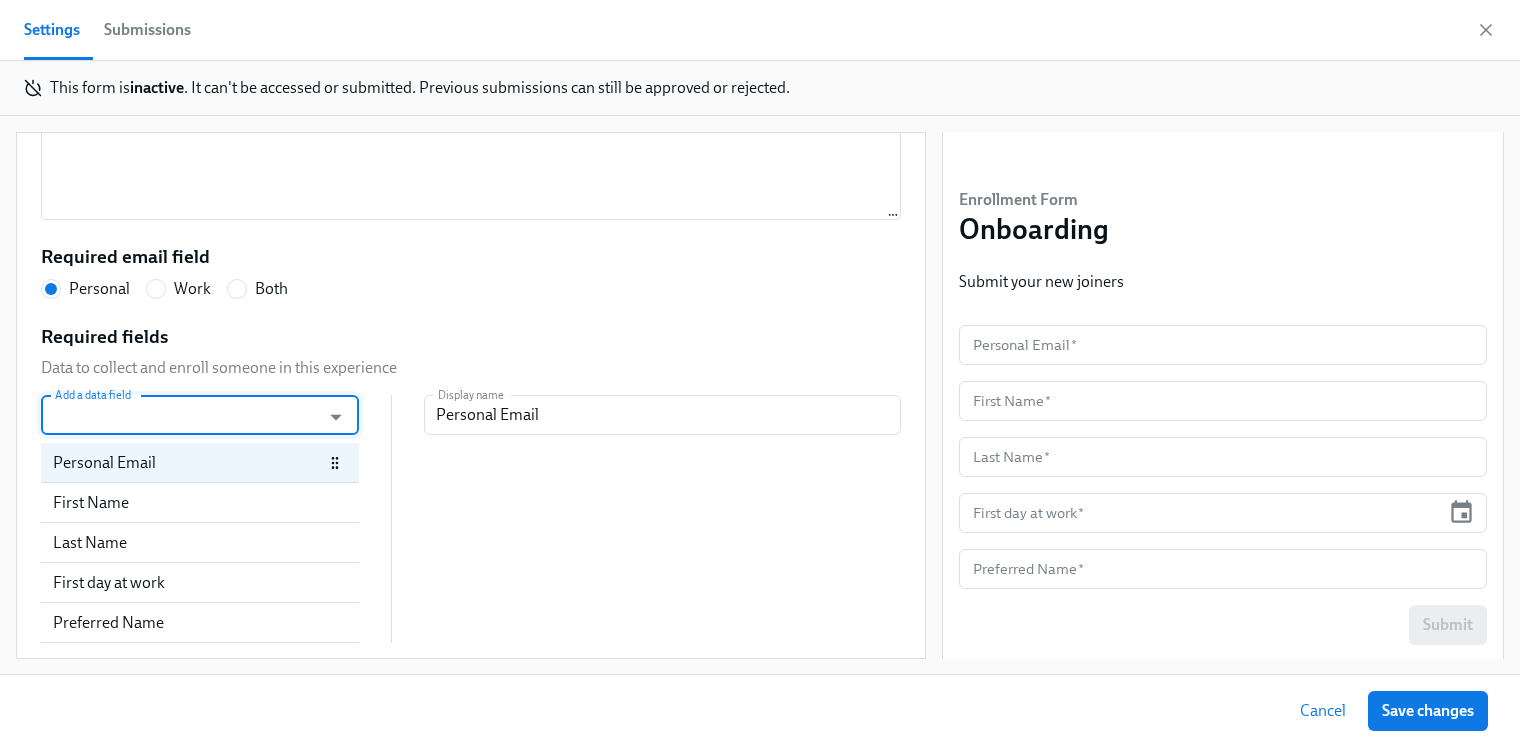scroll, scrollTop: 116, scrollLeft: 0, axis: vertical 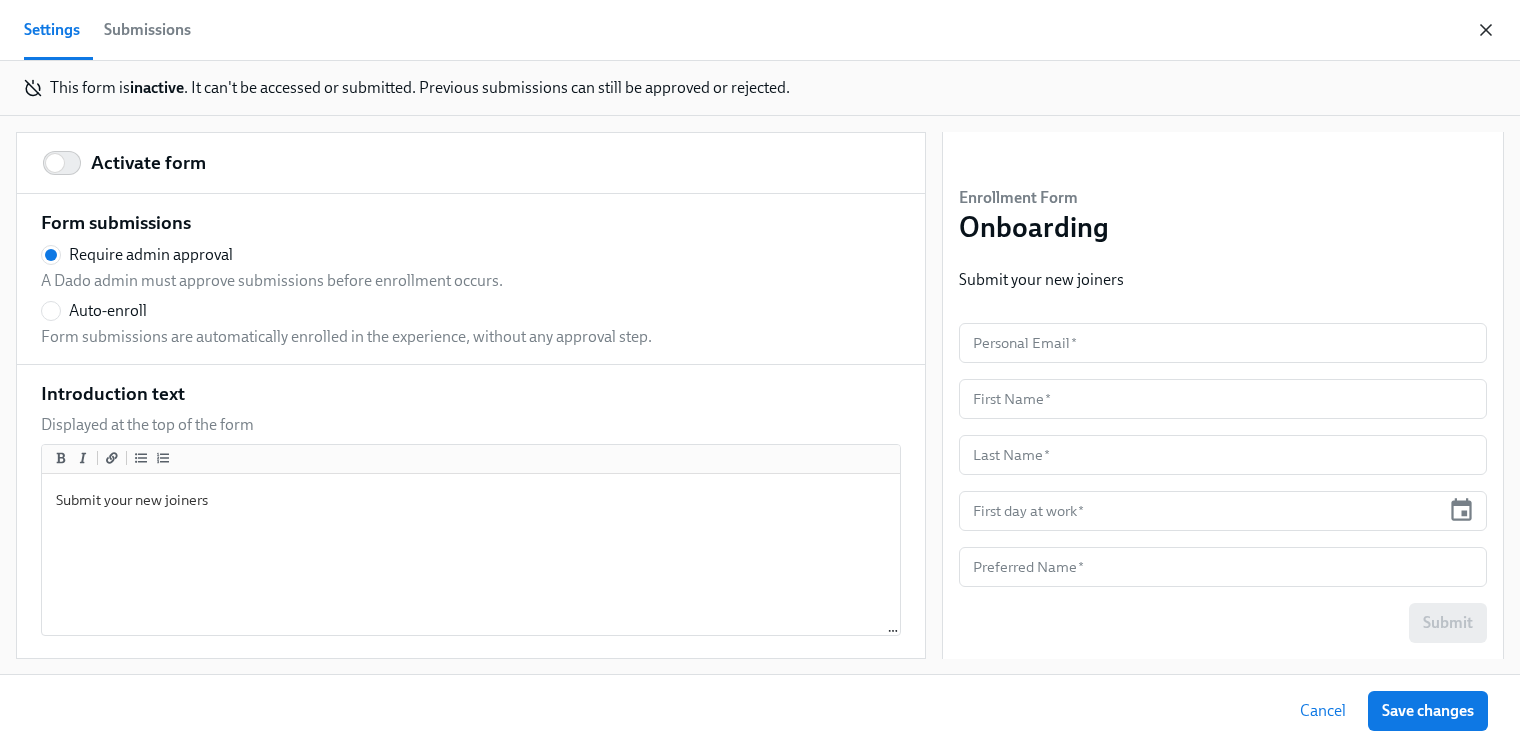 click 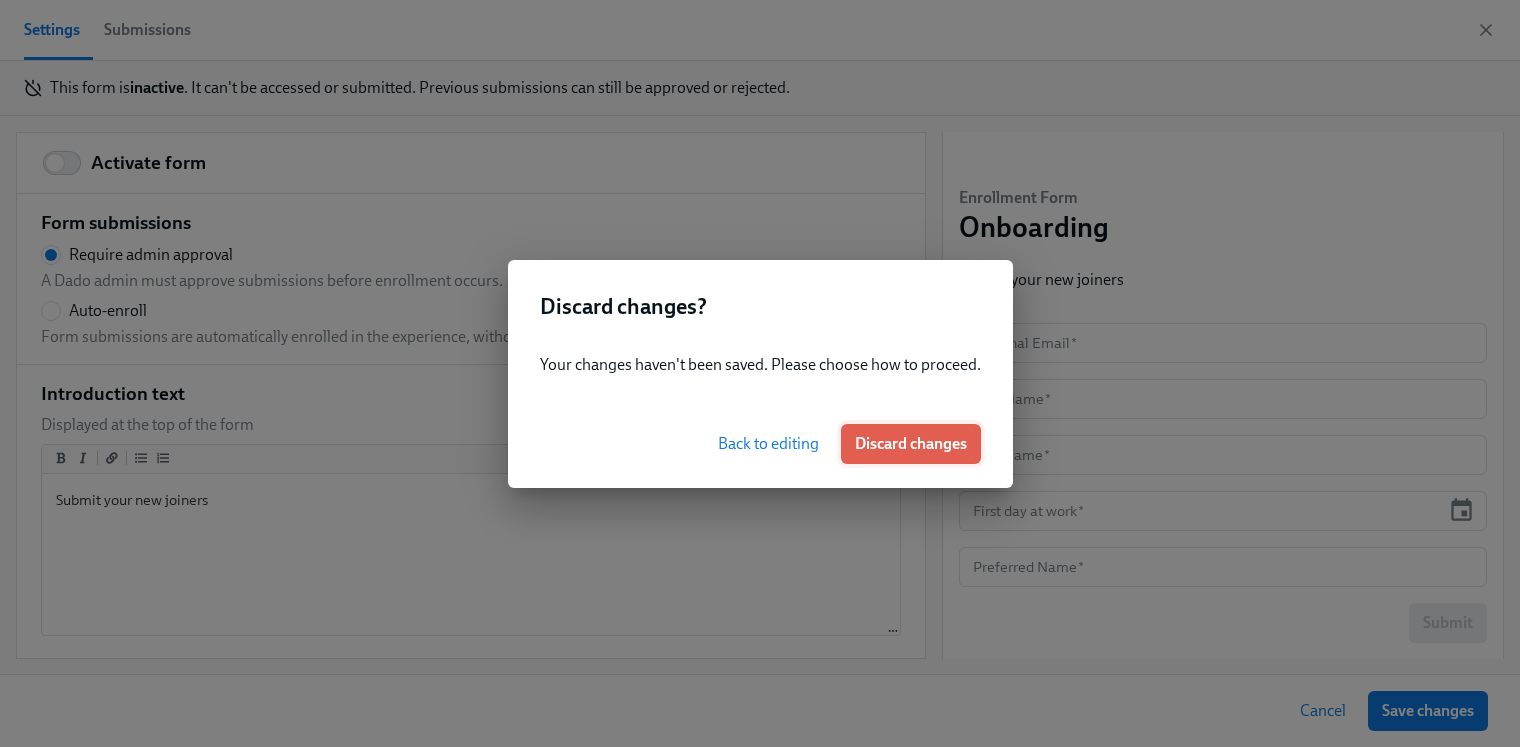 click on "Discard changes" at bounding box center [911, 444] 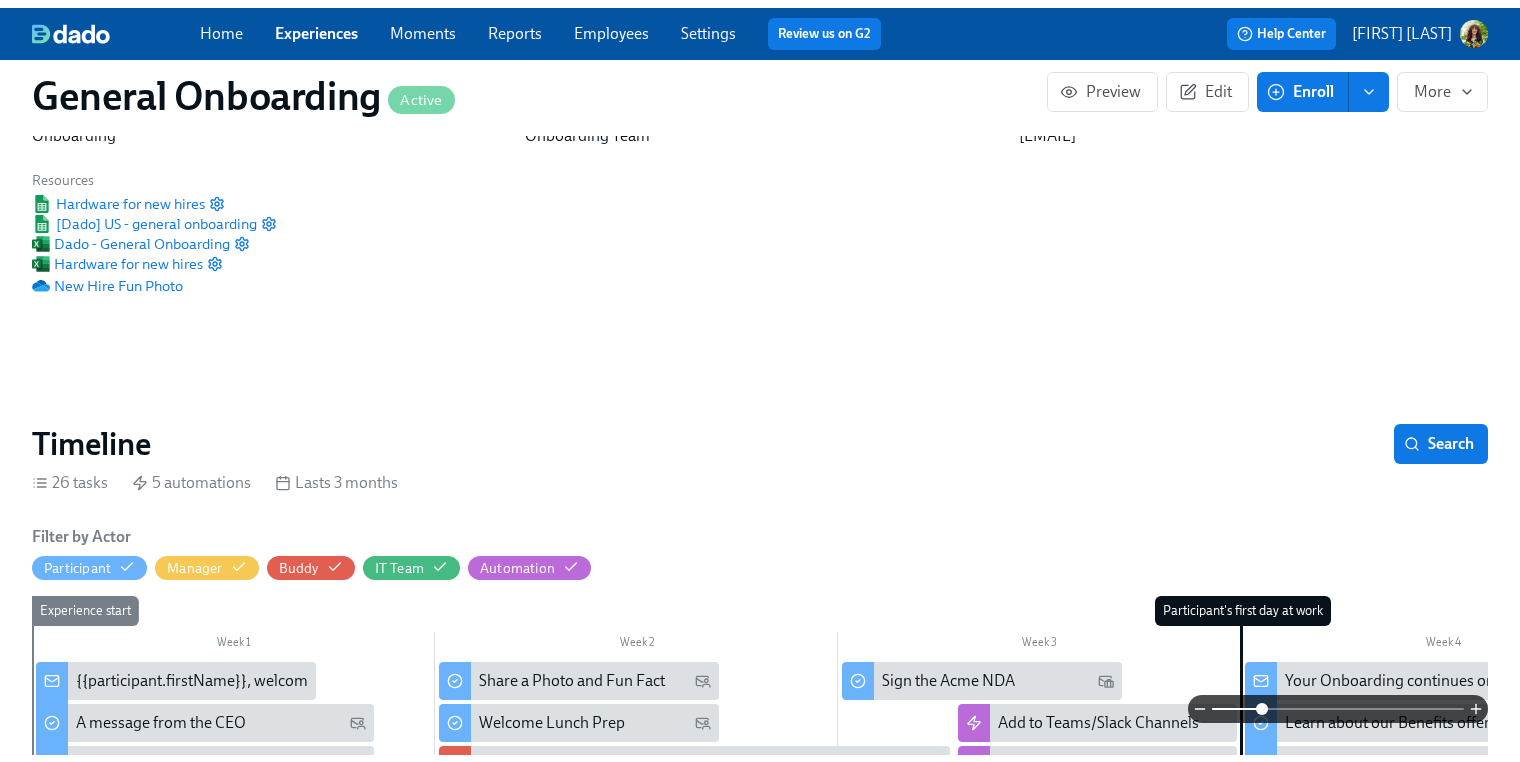 scroll, scrollTop: 0, scrollLeft: 0, axis: both 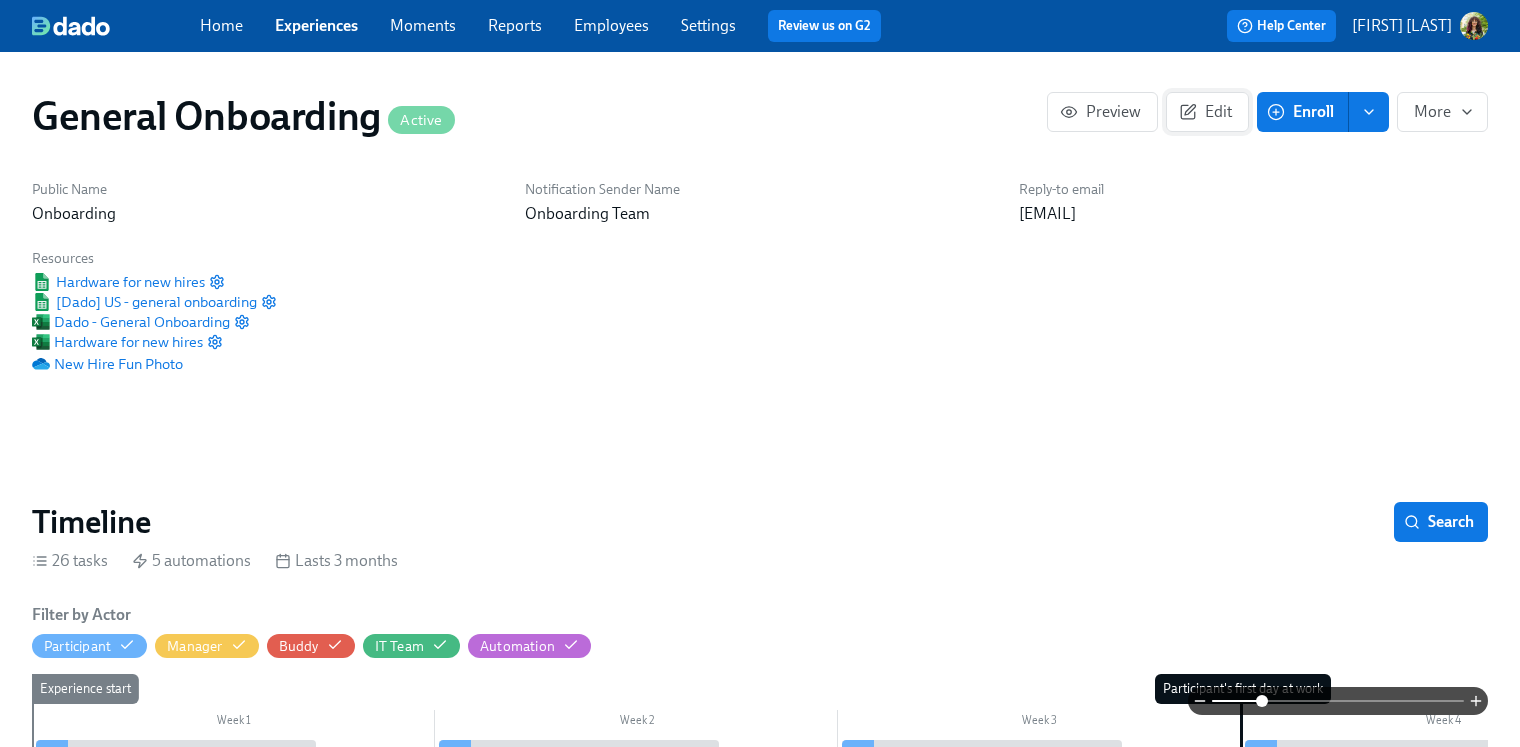 click on "Edit" at bounding box center (1207, 112) 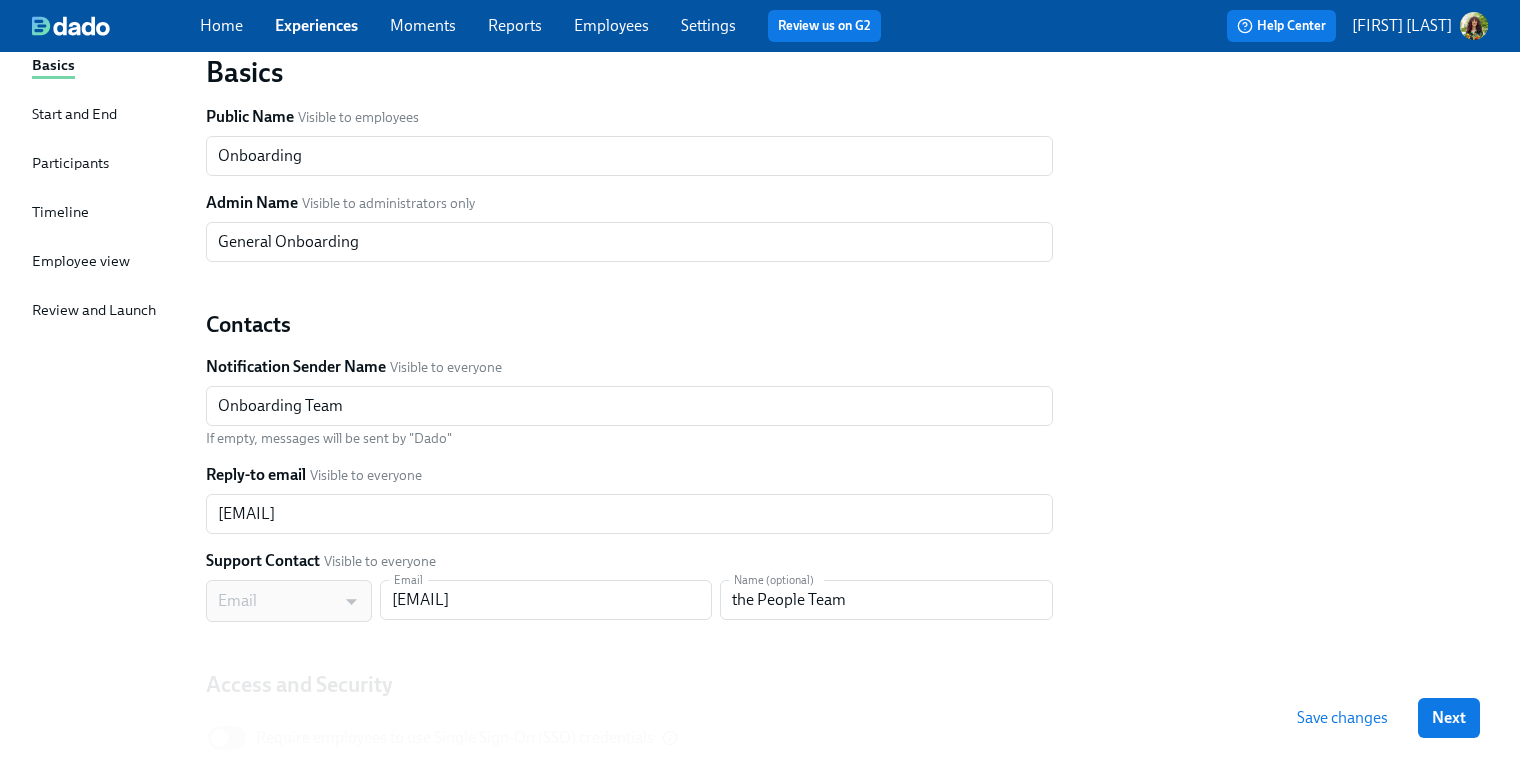 scroll, scrollTop: 338, scrollLeft: 0, axis: vertical 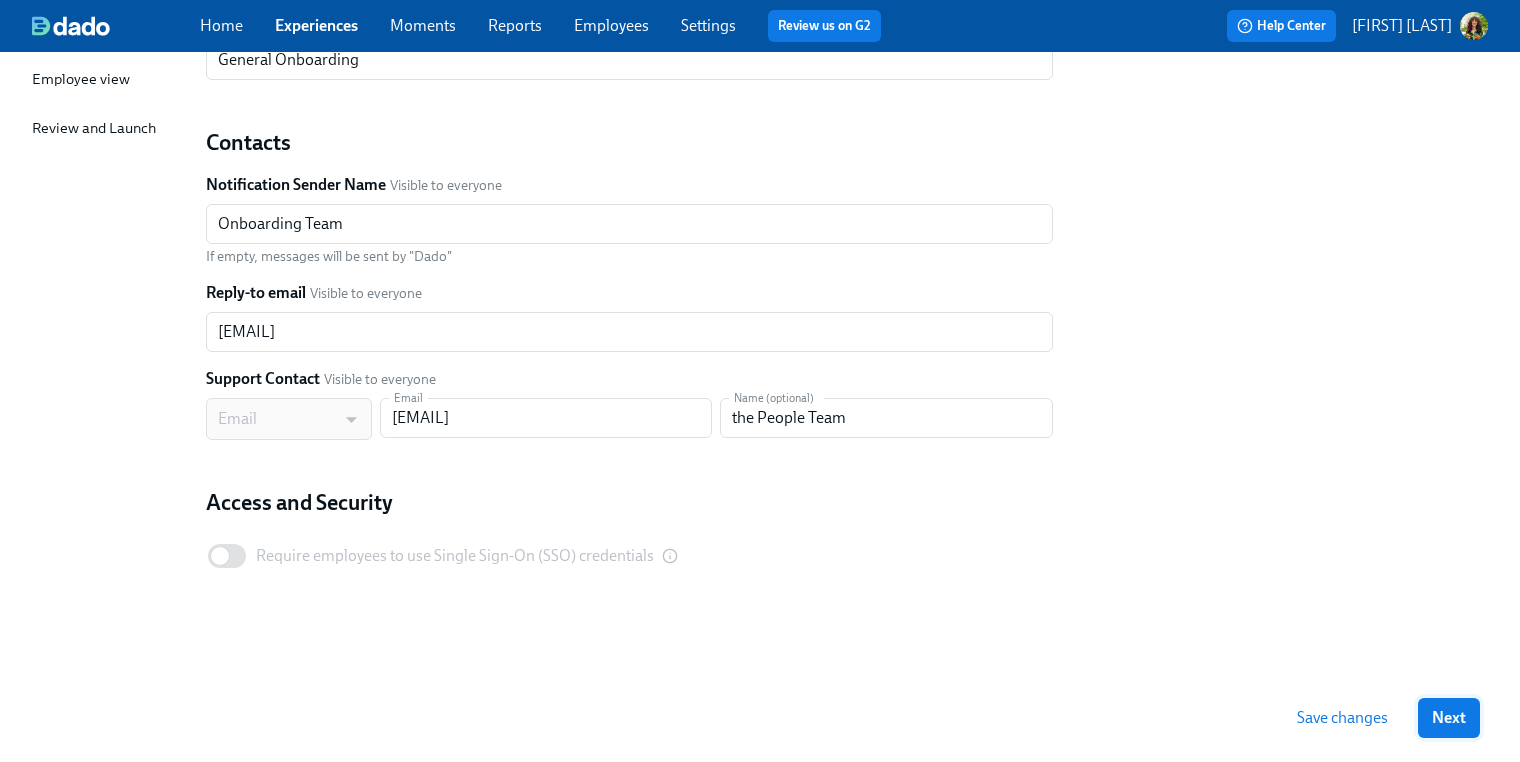 click on "Next" at bounding box center (1449, 718) 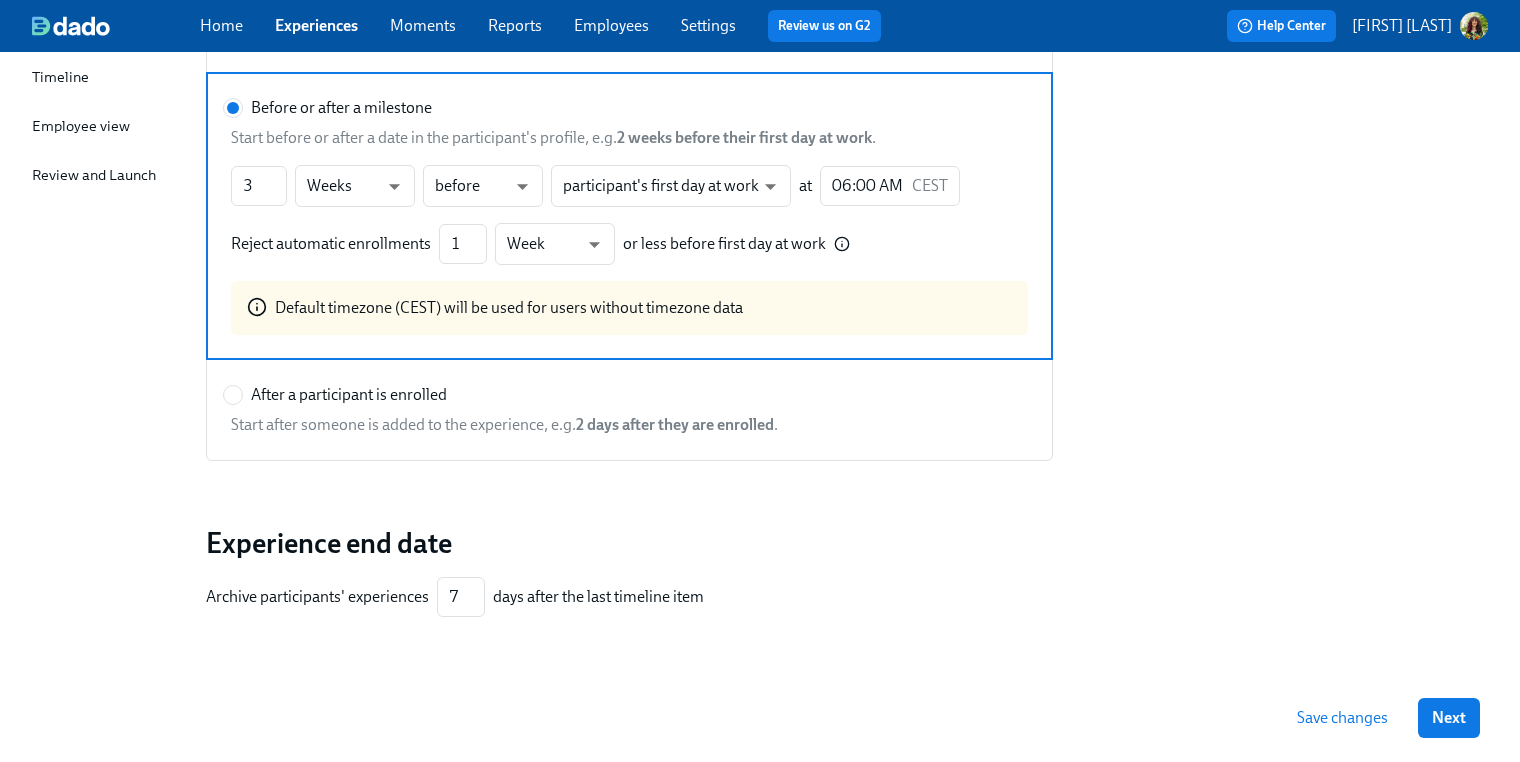 scroll, scrollTop: 301, scrollLeft: 0, axis: vertical 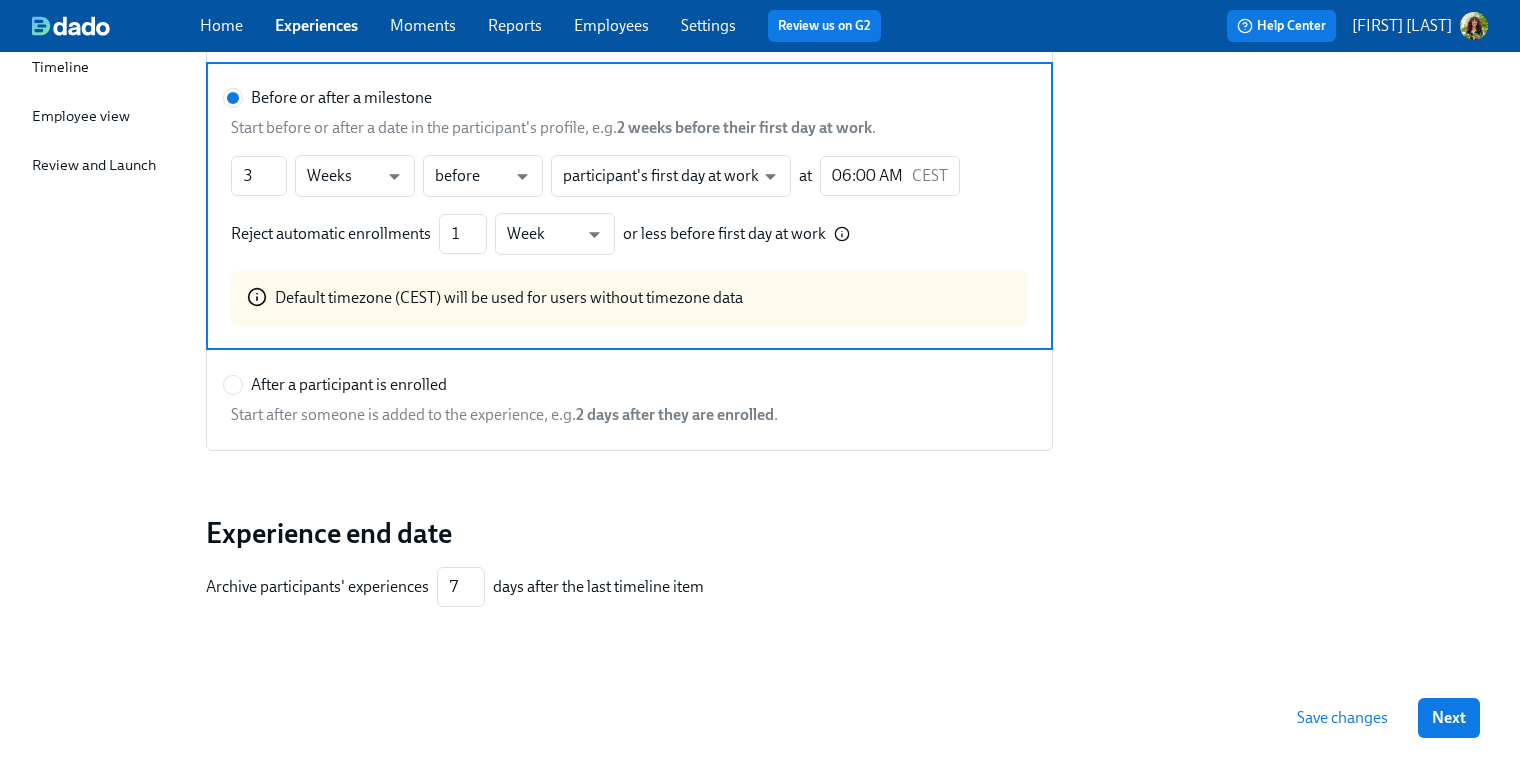 click on "After a participant is enrolled" at bounding box center (335, 385) 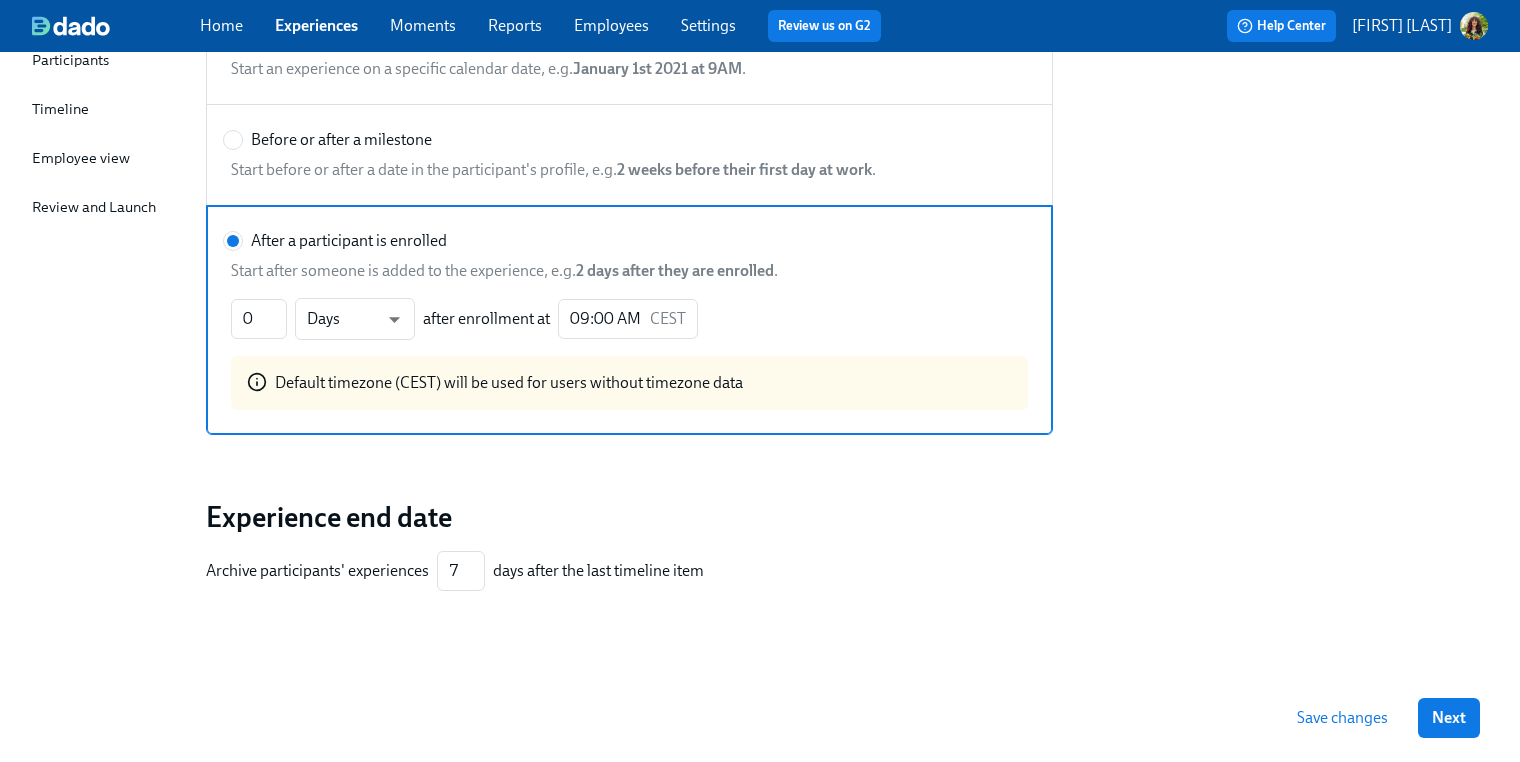 scroll, scrollTop: 255, scrollLeft: 0, axis: vertical 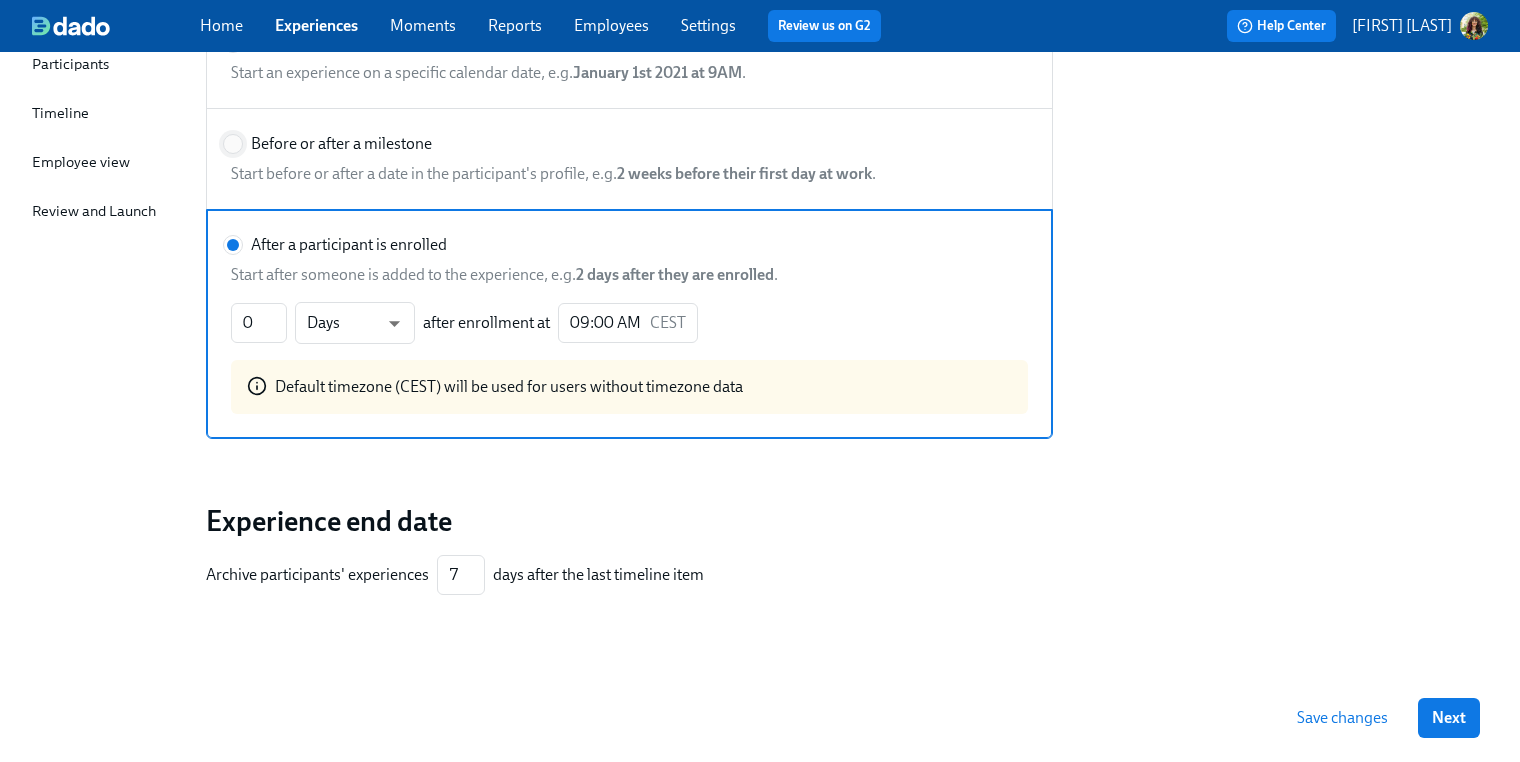 click on "Before or after a milestone" at bounding box center [233, 144] 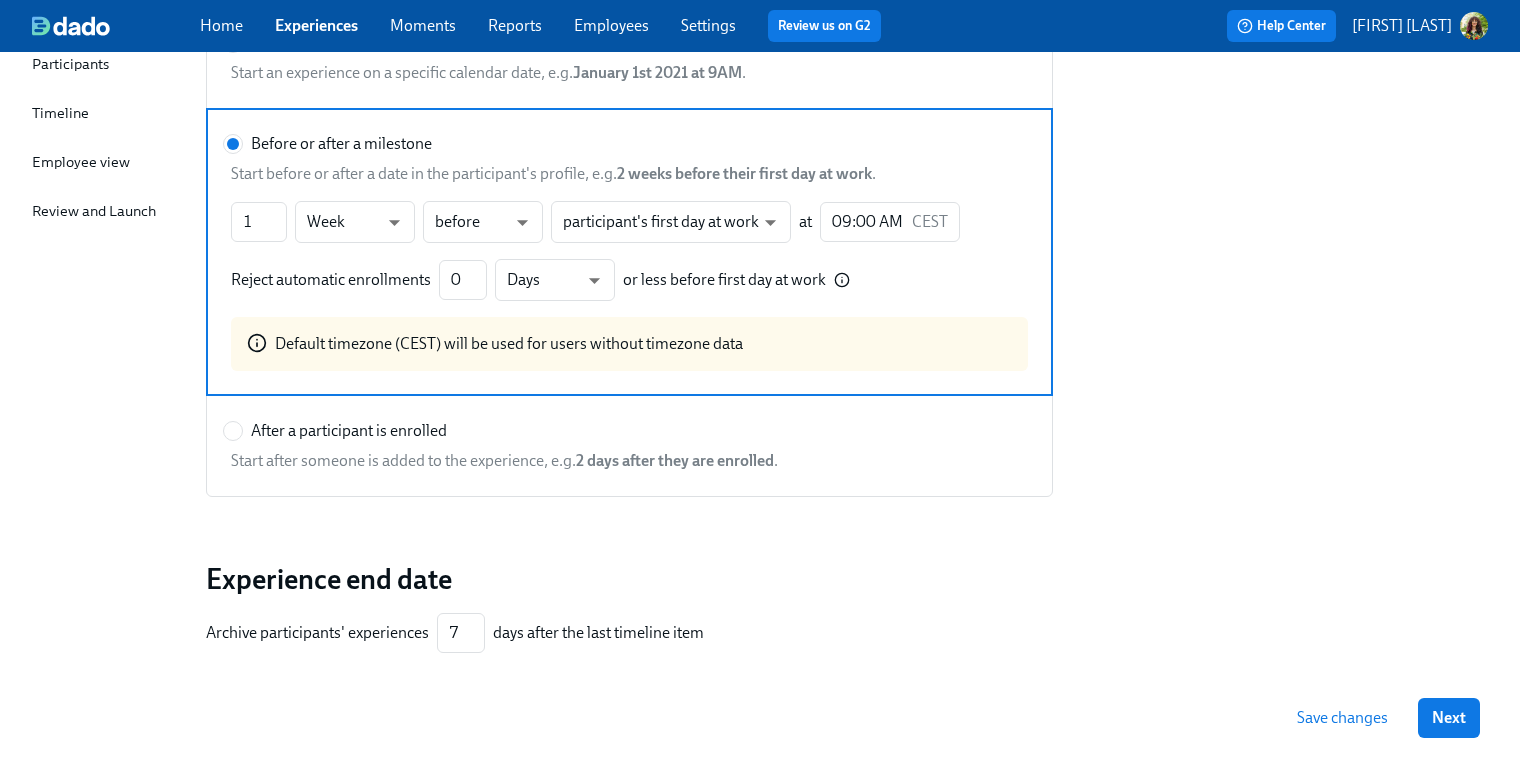 scroll, scrollTop: 97, scrollLeft: 0, axis: vertical 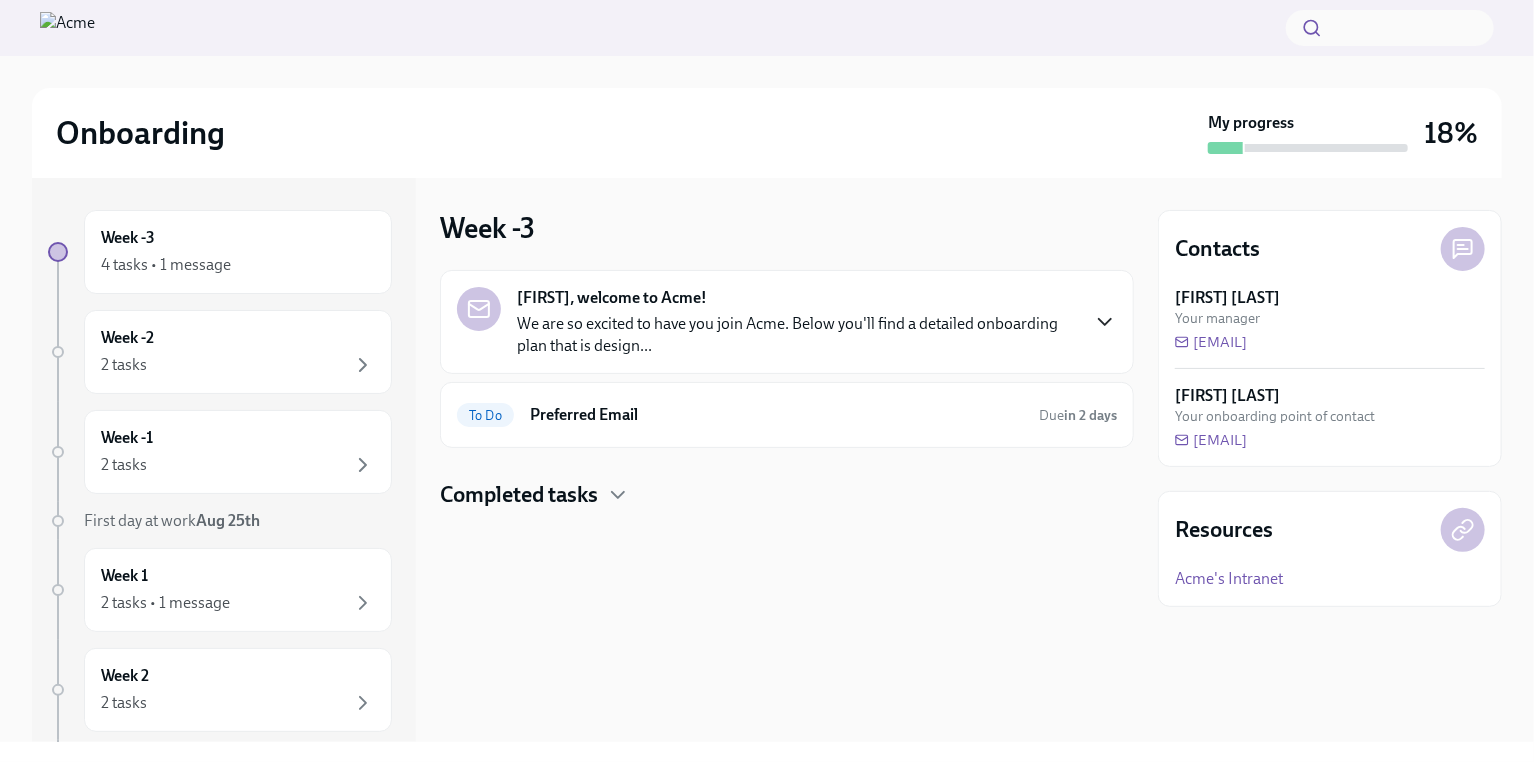 click 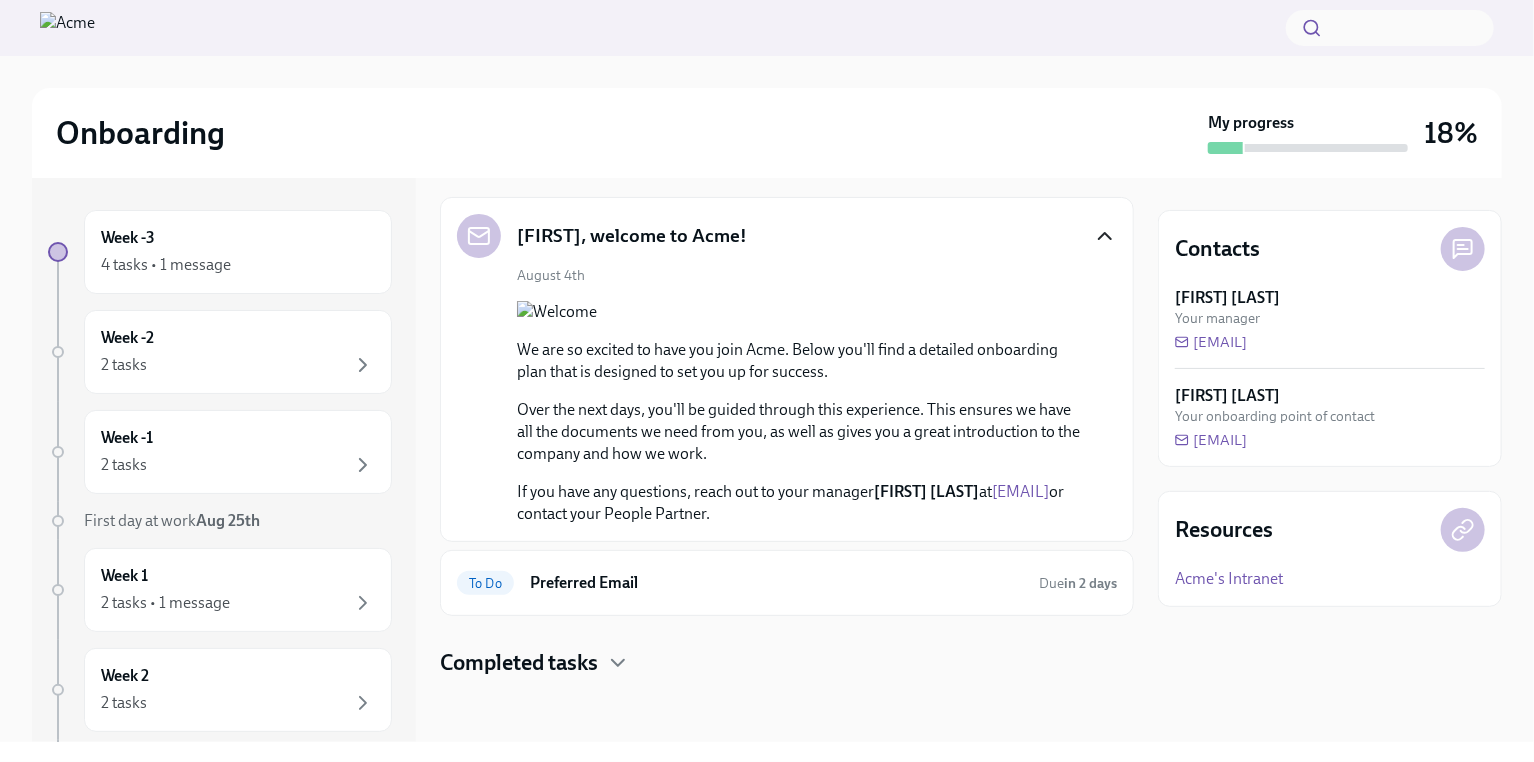 scroll, scrollTop: 372, scrollLeft: 0, axis: vertical 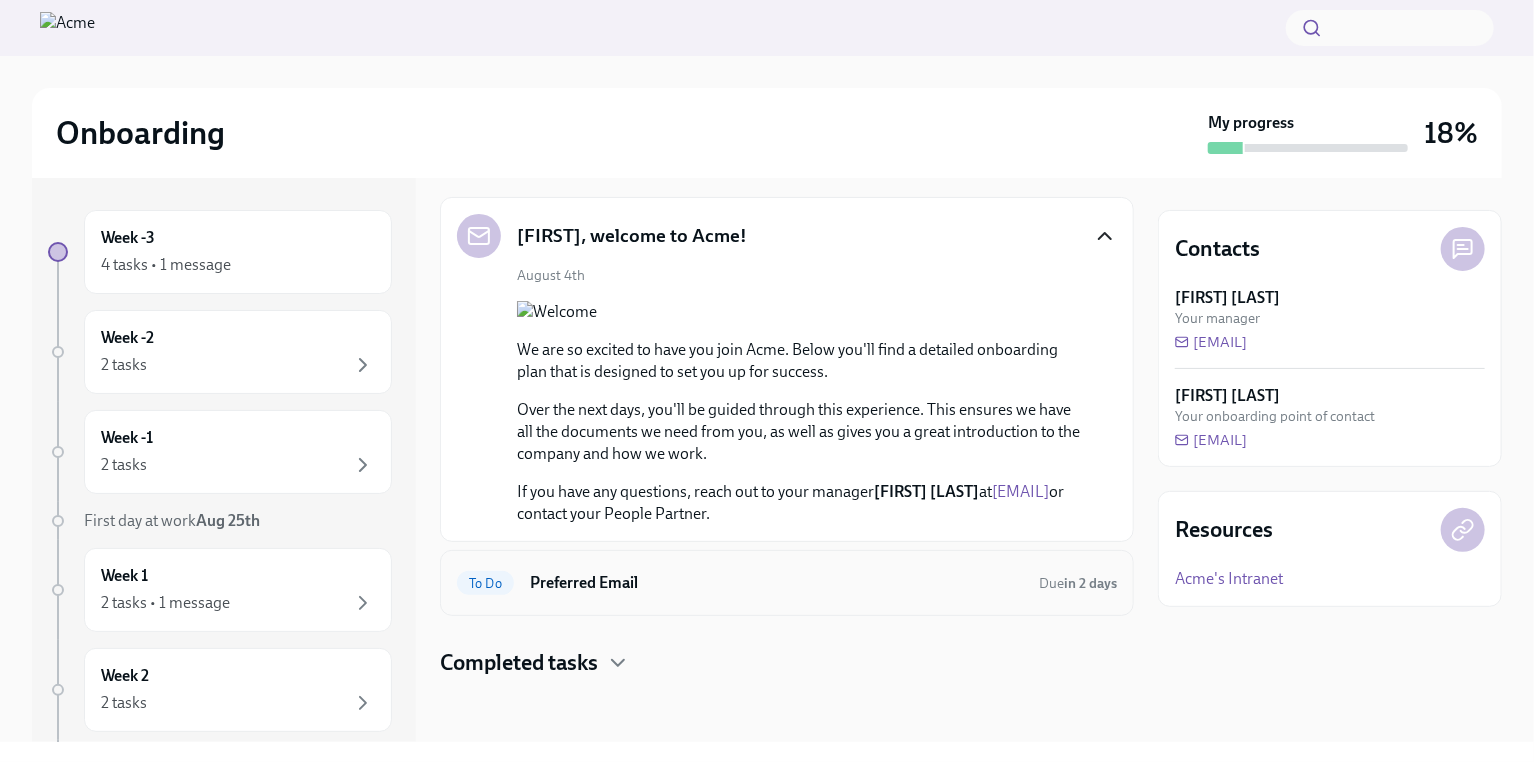 click on "Preferred Email" at bounding box center [776, 583] 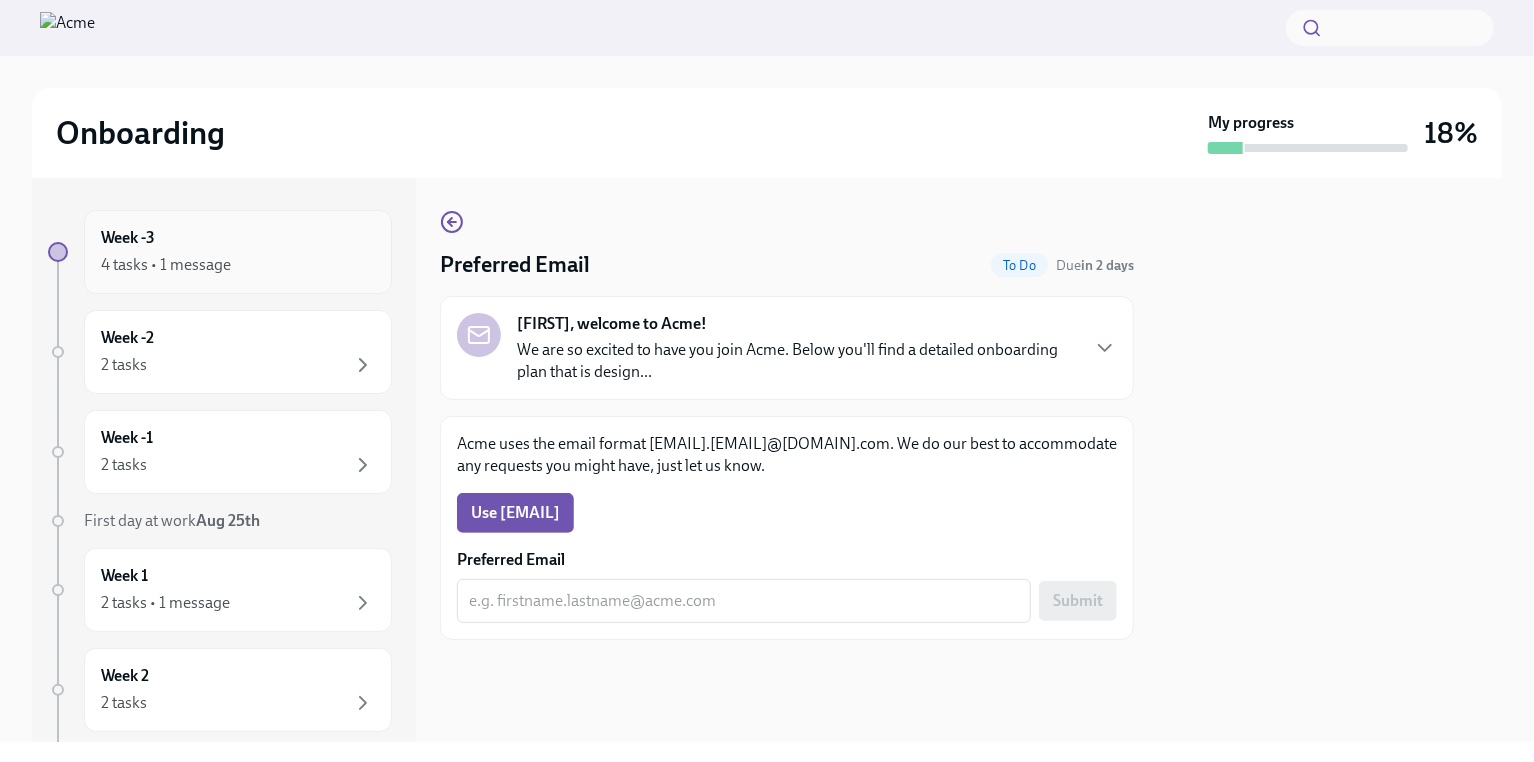 click on "4 tasks • 1 message" at bounding box center [238, 265] 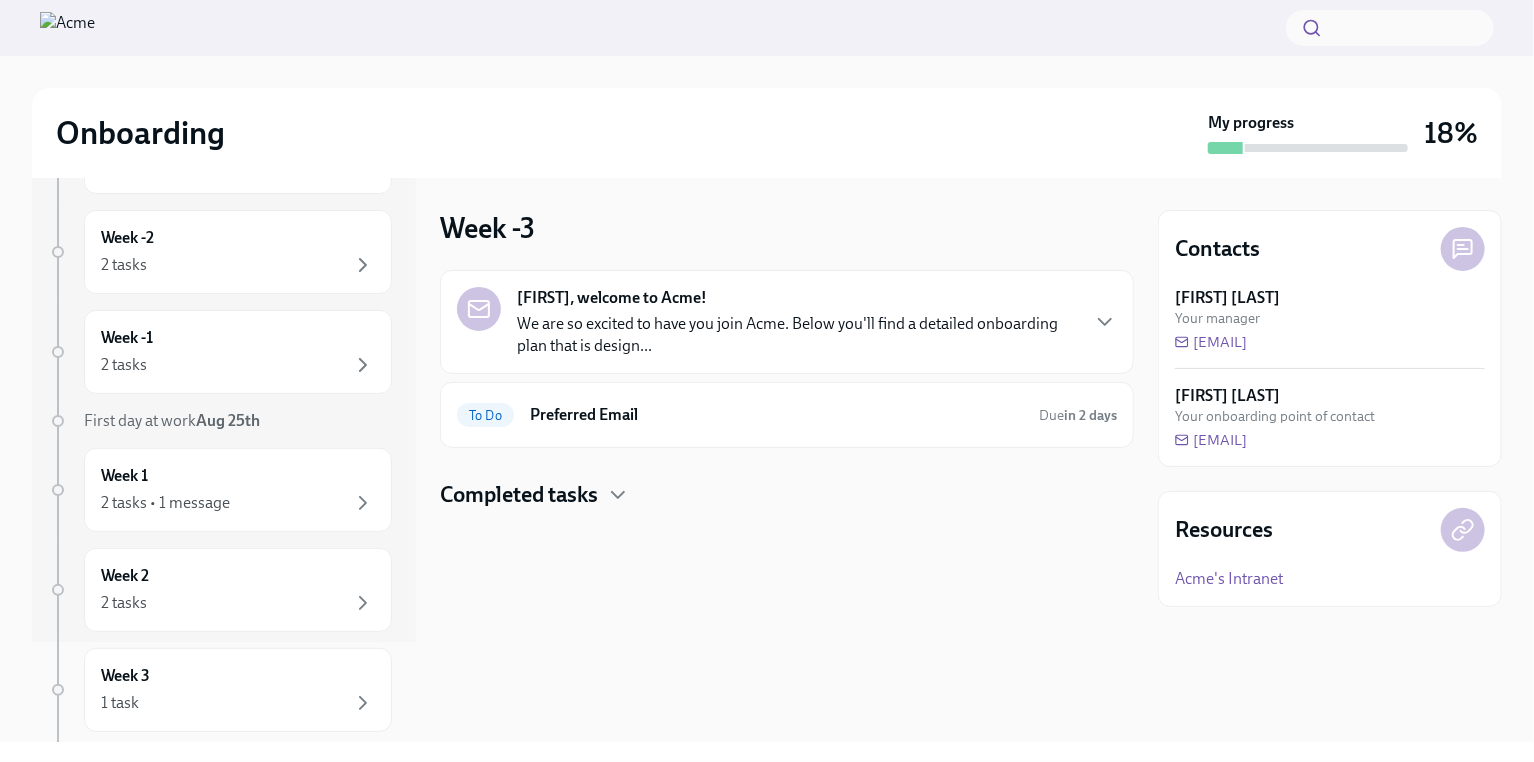 scroll, scrollTop: 204, scrollLeft: 0, axis: vertical 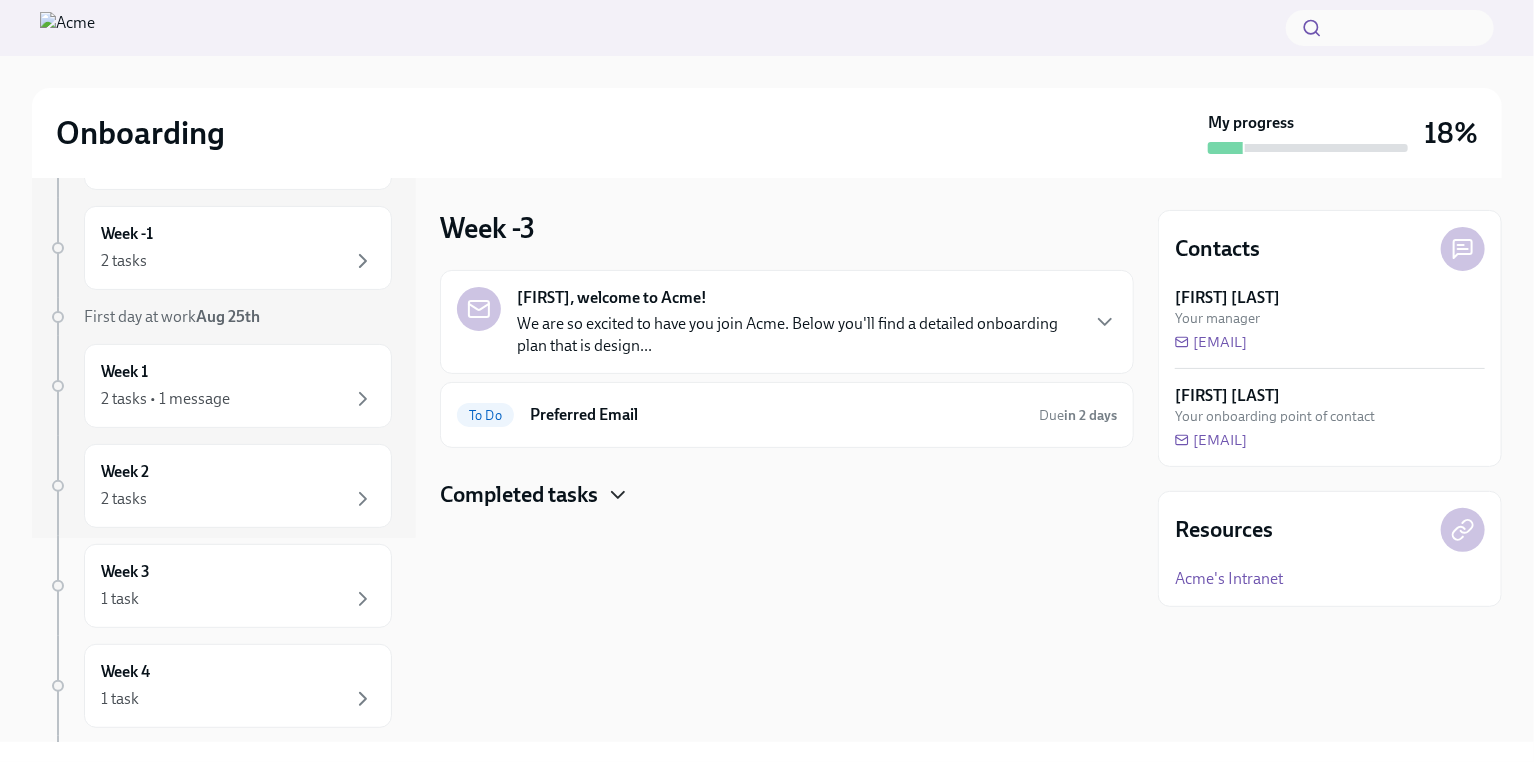 click 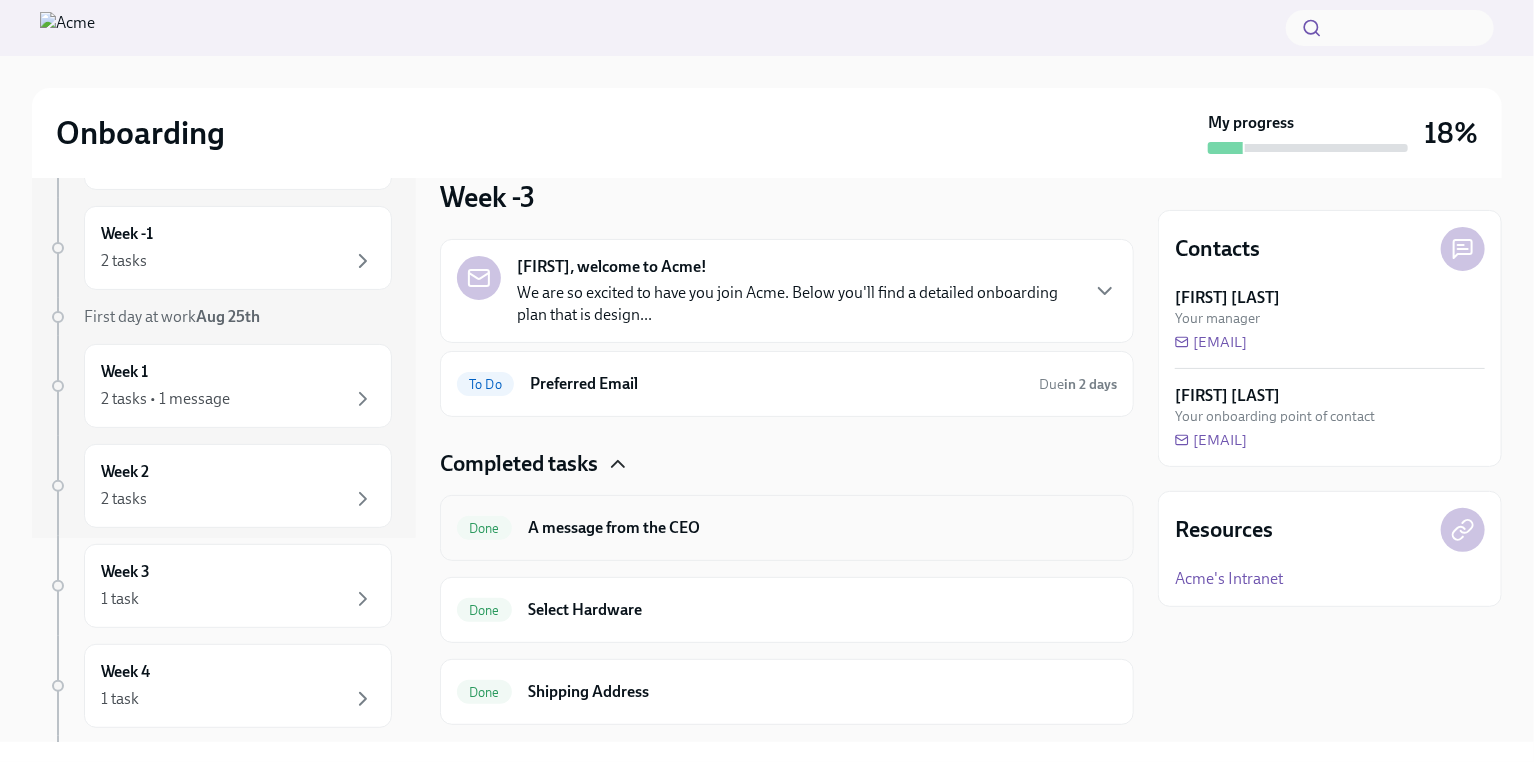 scroll, scrollTop: 76, scrollLeft: 0, axis: vertical 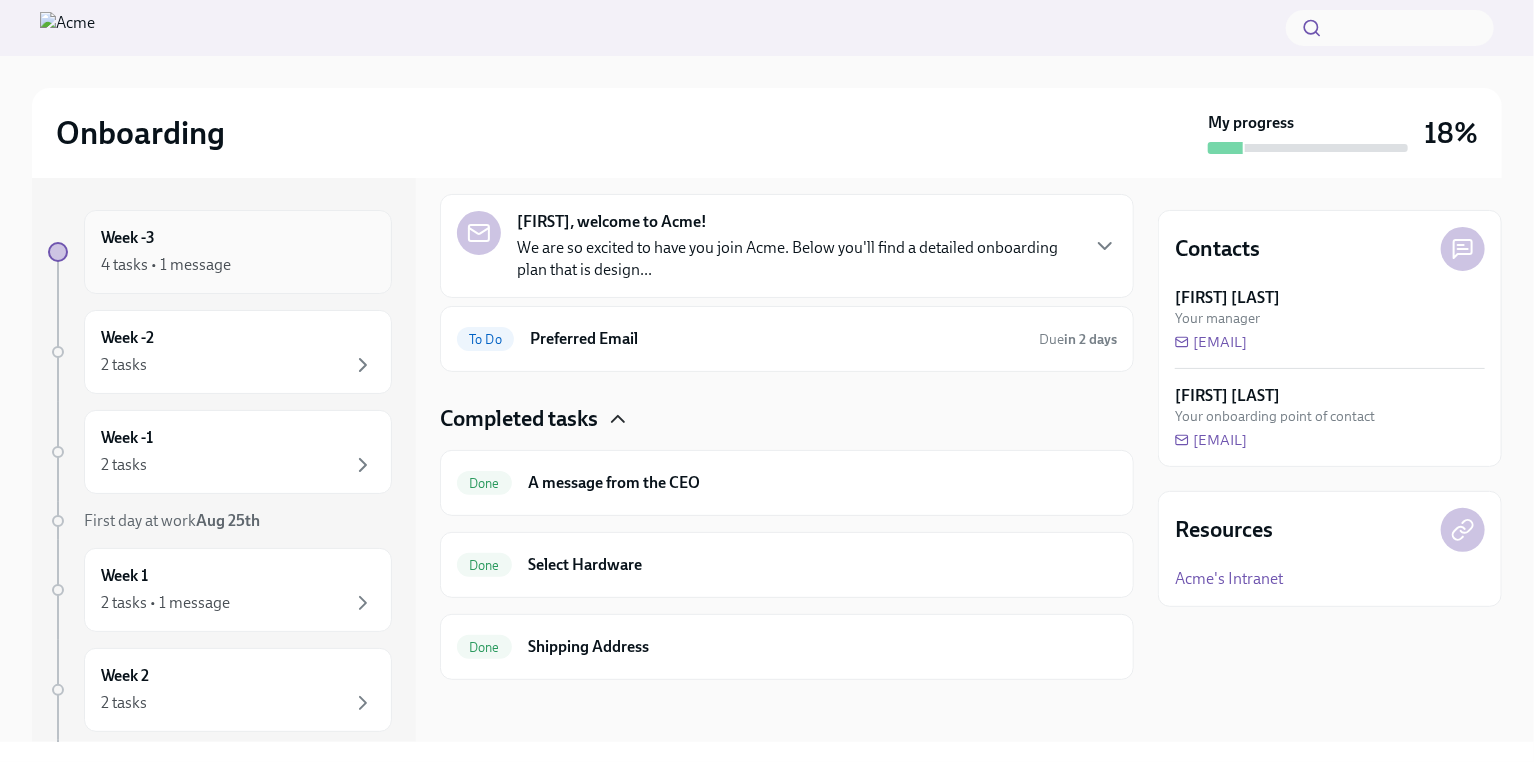 click on "4 tasks • 1 message" at bounding box center (166, 265) 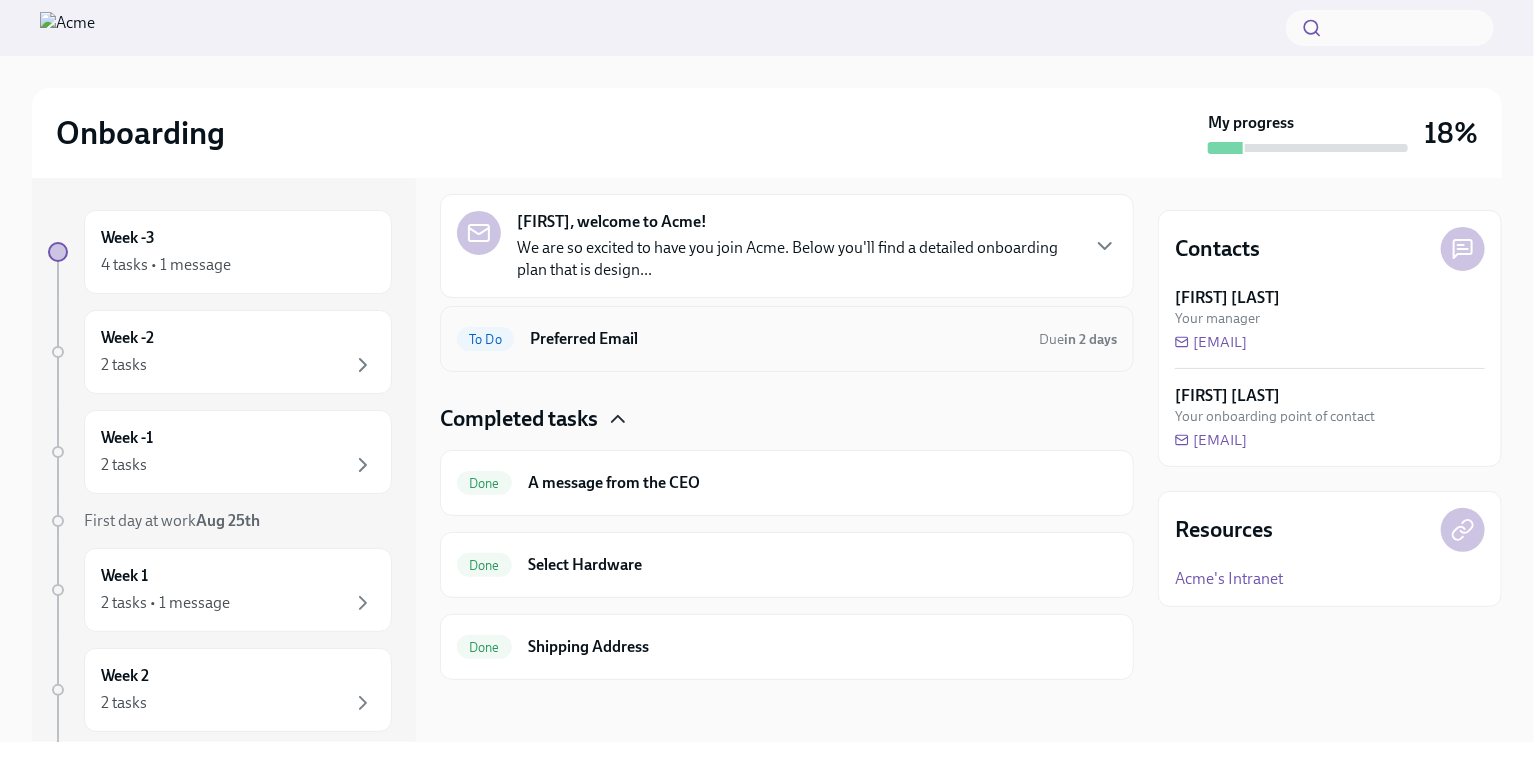 click on "Preferred Email" at bounding box center [776, 339] 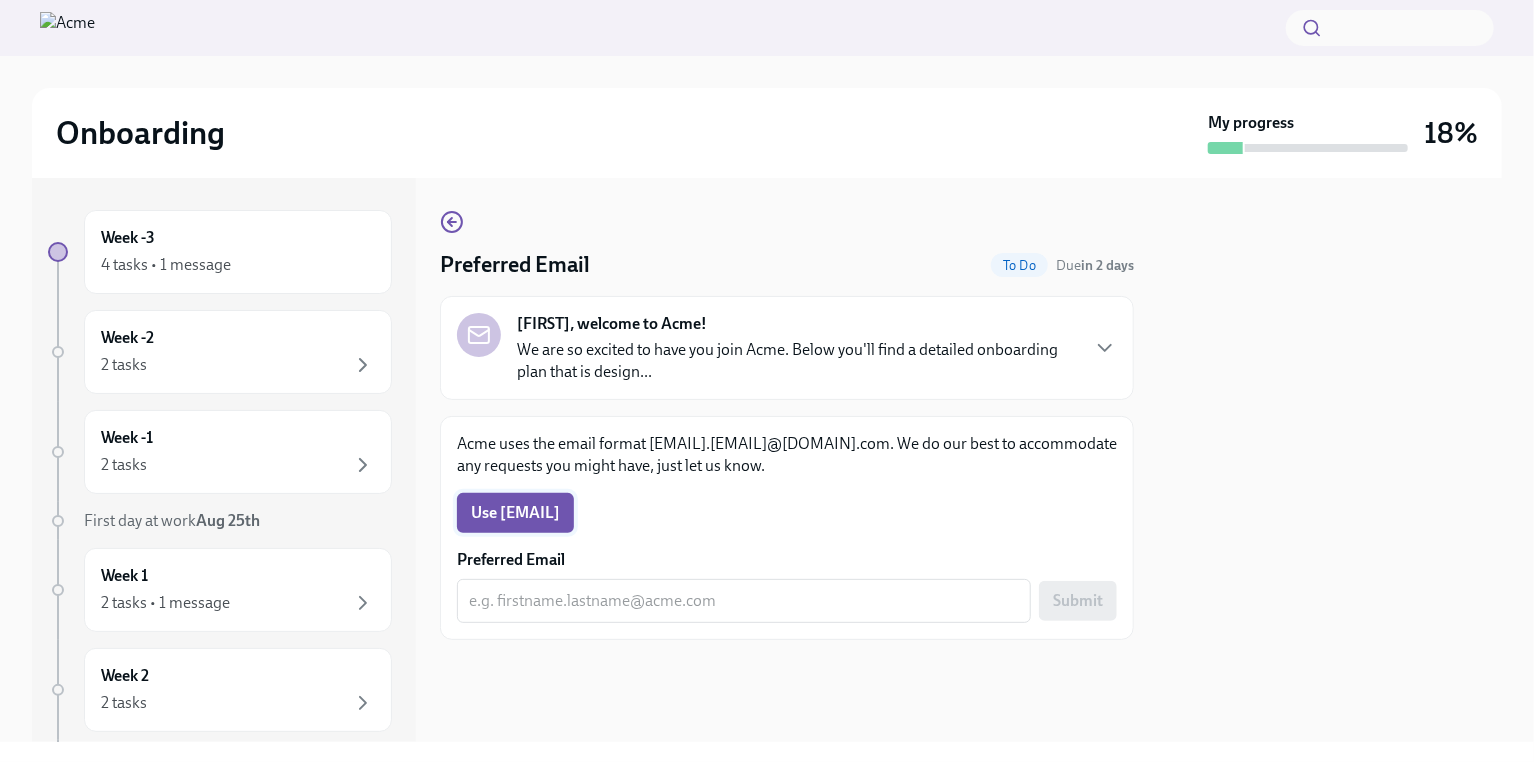 click on "Use Susan.Gradi​@​acme.​com" at bounding box center (515, 513) 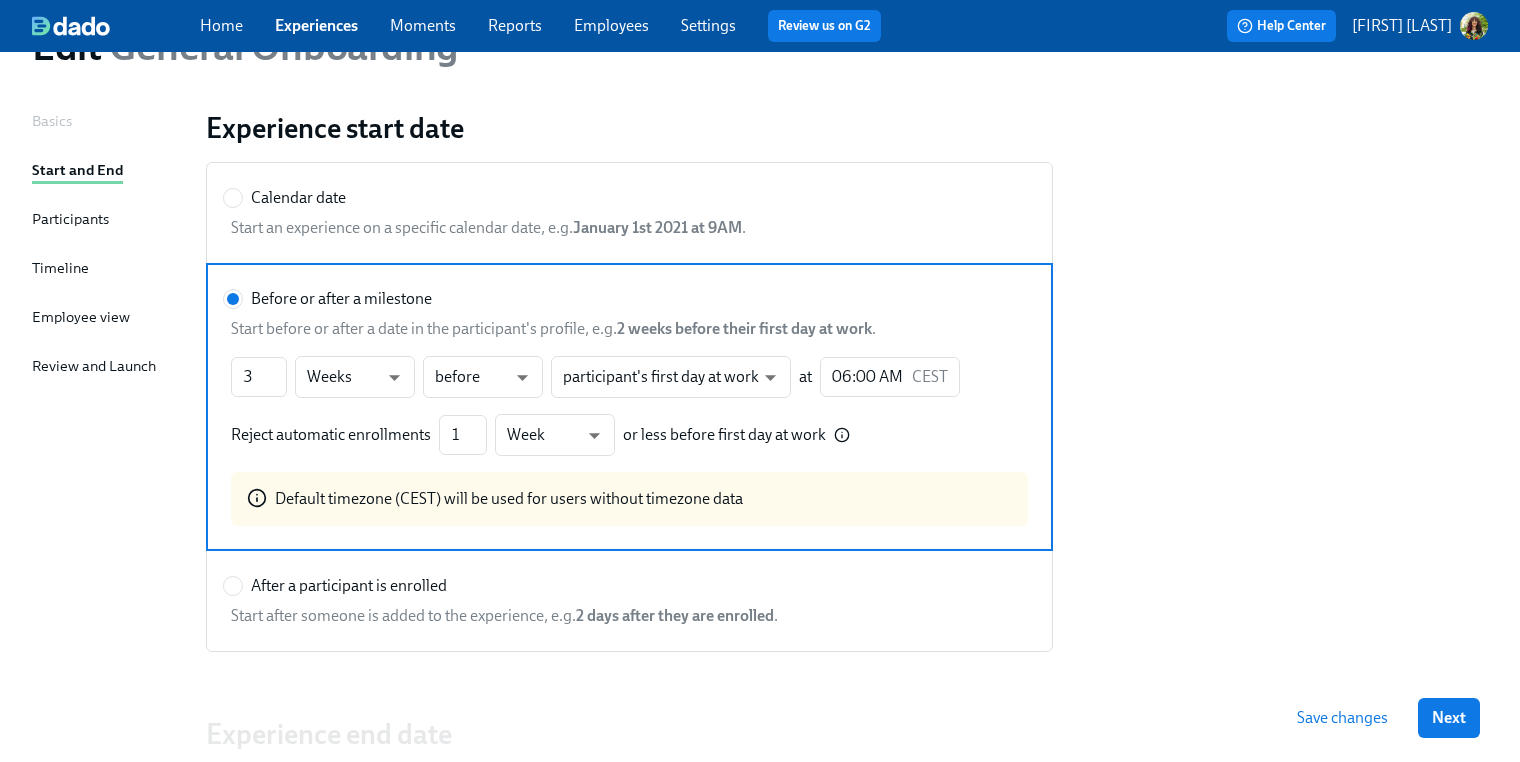scroll, scrollTop: 187, scrollLeft: 0, axis: vertical 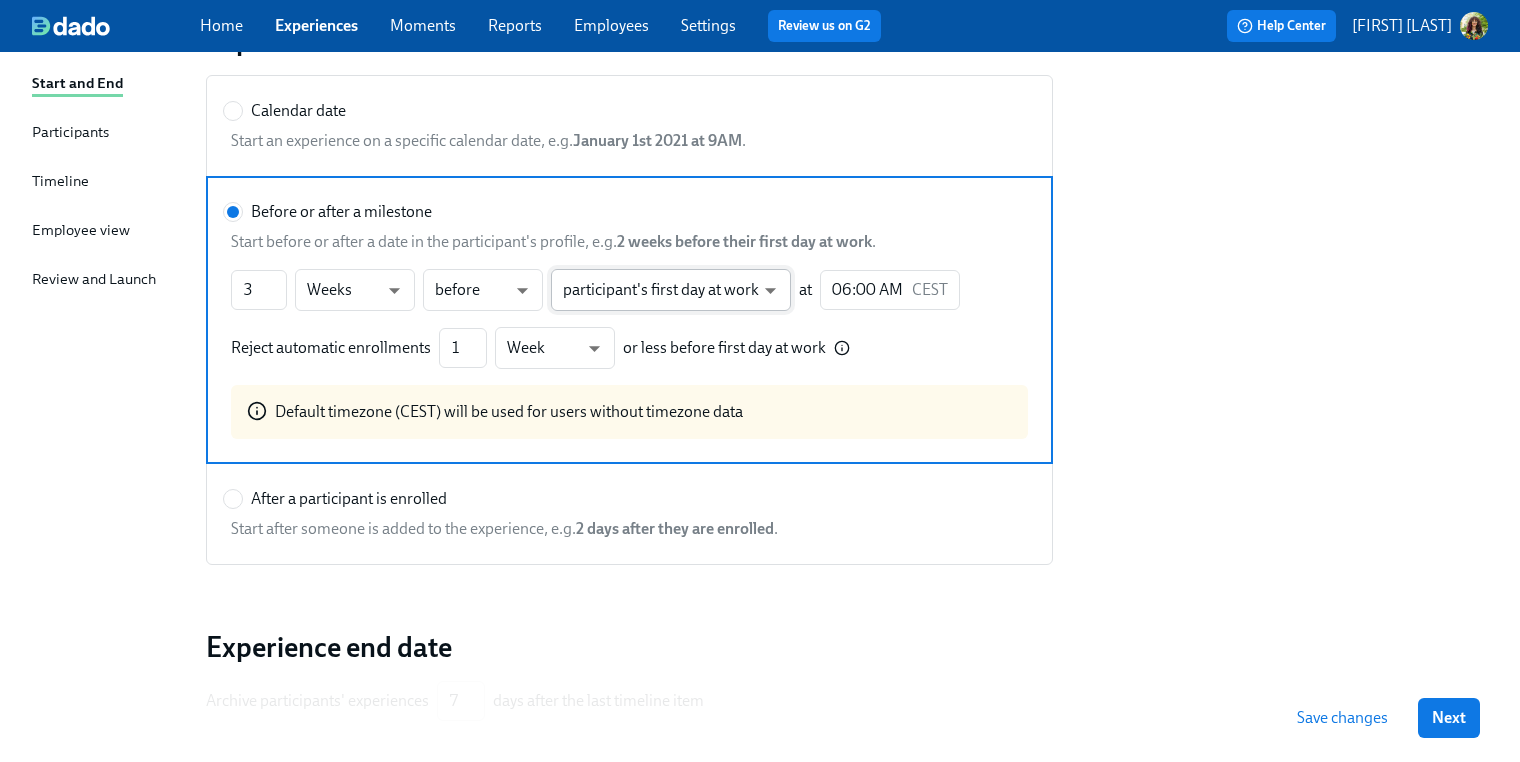 click on "[FIRST] [LAST] Back to overview Edit General Onboarding Basics Start and End Participants Timeline Employee view Review and Launch Experience start date Calendar date Start an experience on a specific calendar date, e.g. [DATE] at [TIME] . Before or after a milestone Start before or after a date in the participant's profile, e.g. [DURATION] before their first day at work . [DURATION] Weeks w ​ before bef ​ participant's first day at work hireDate ​ at [TIME] [TIMEZONE] ​ Reject automatic enrollments [DURATION] Week w ​ or less before first day at work Default timezone ([TIMEZONE]) will be used for users without timezone data After a participant is enrolled Start after someone is added to the experience, e.g. [DURATION] after they are enrolled . Experience end date Archive participants' experiences [DURATION] after the last timeline item Save changes Next
Close cross-small" at bounding box center (760, 367) 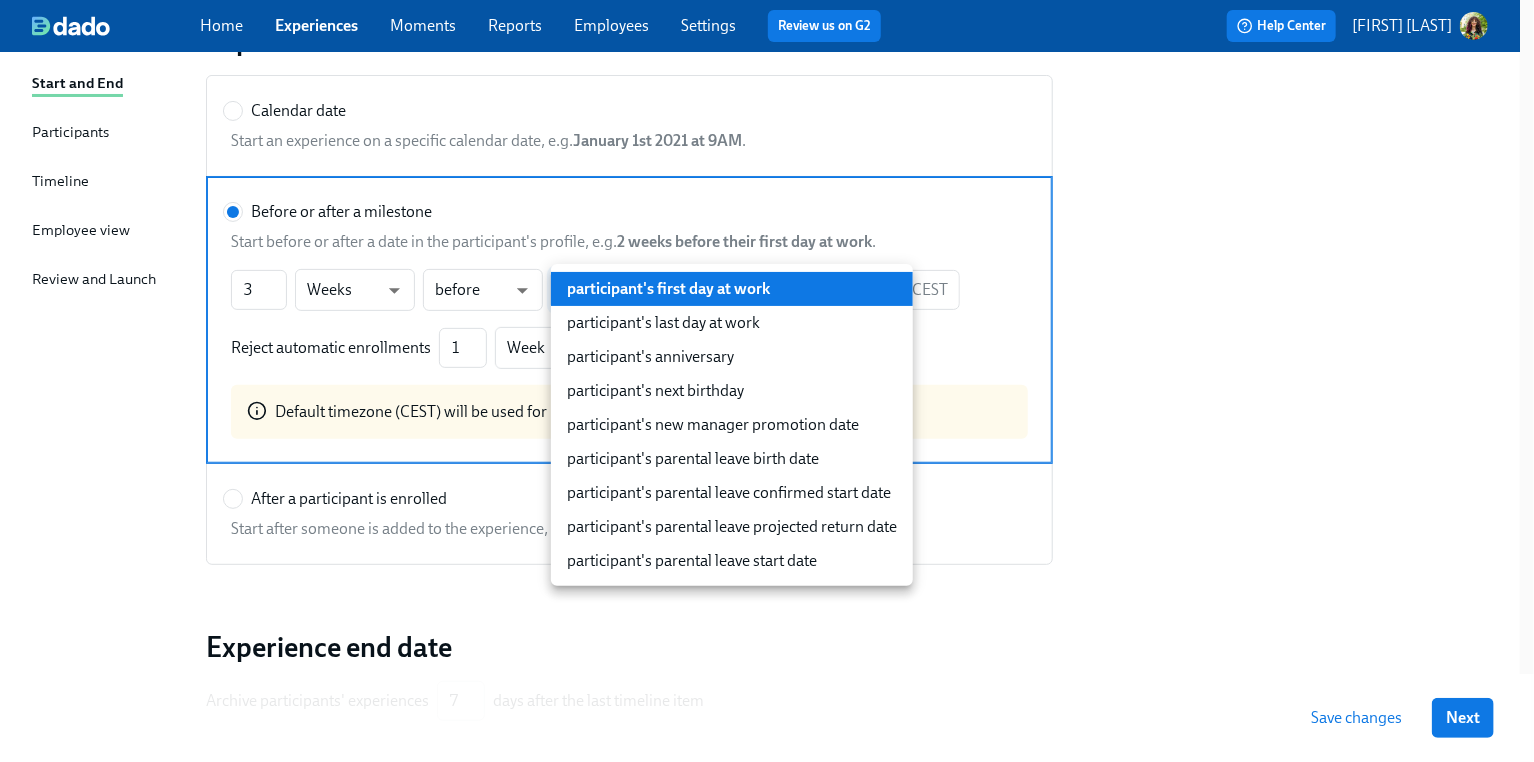 click at bounding box center [767, 381] 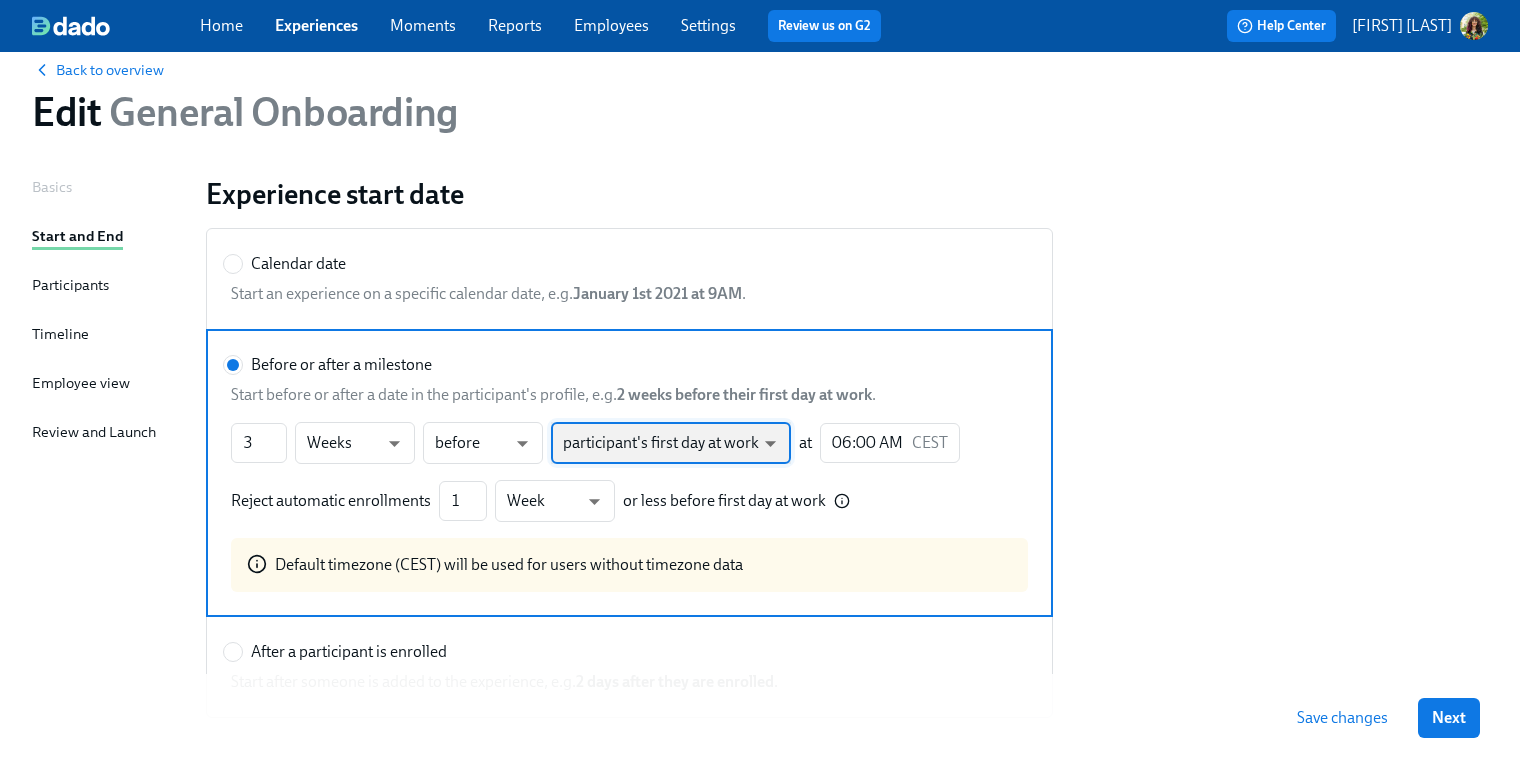 scroll, scrollTop: 32, scrollLeft: 0, axis: vertical 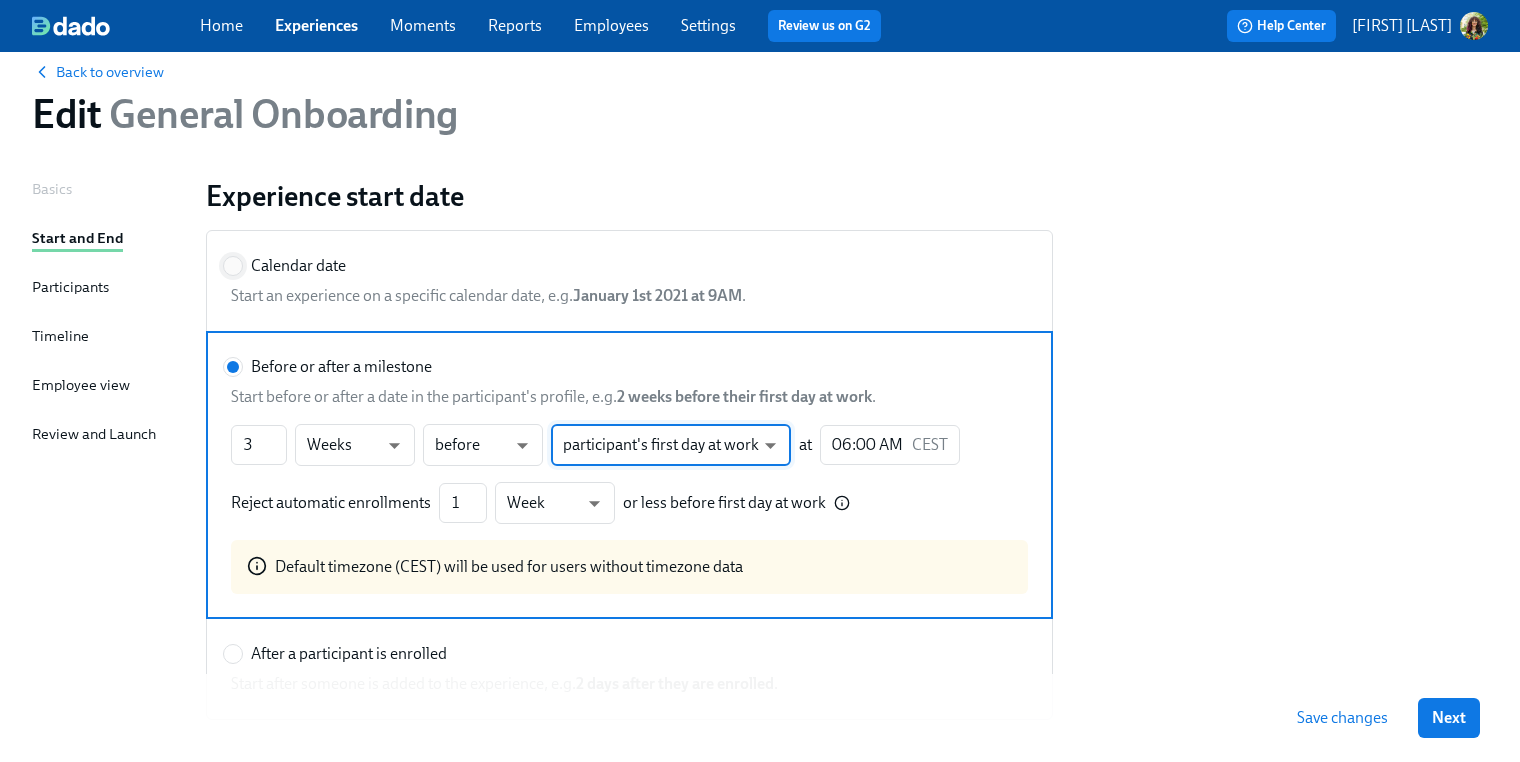 click on "Calendar date" at bounding box center [233, 266] 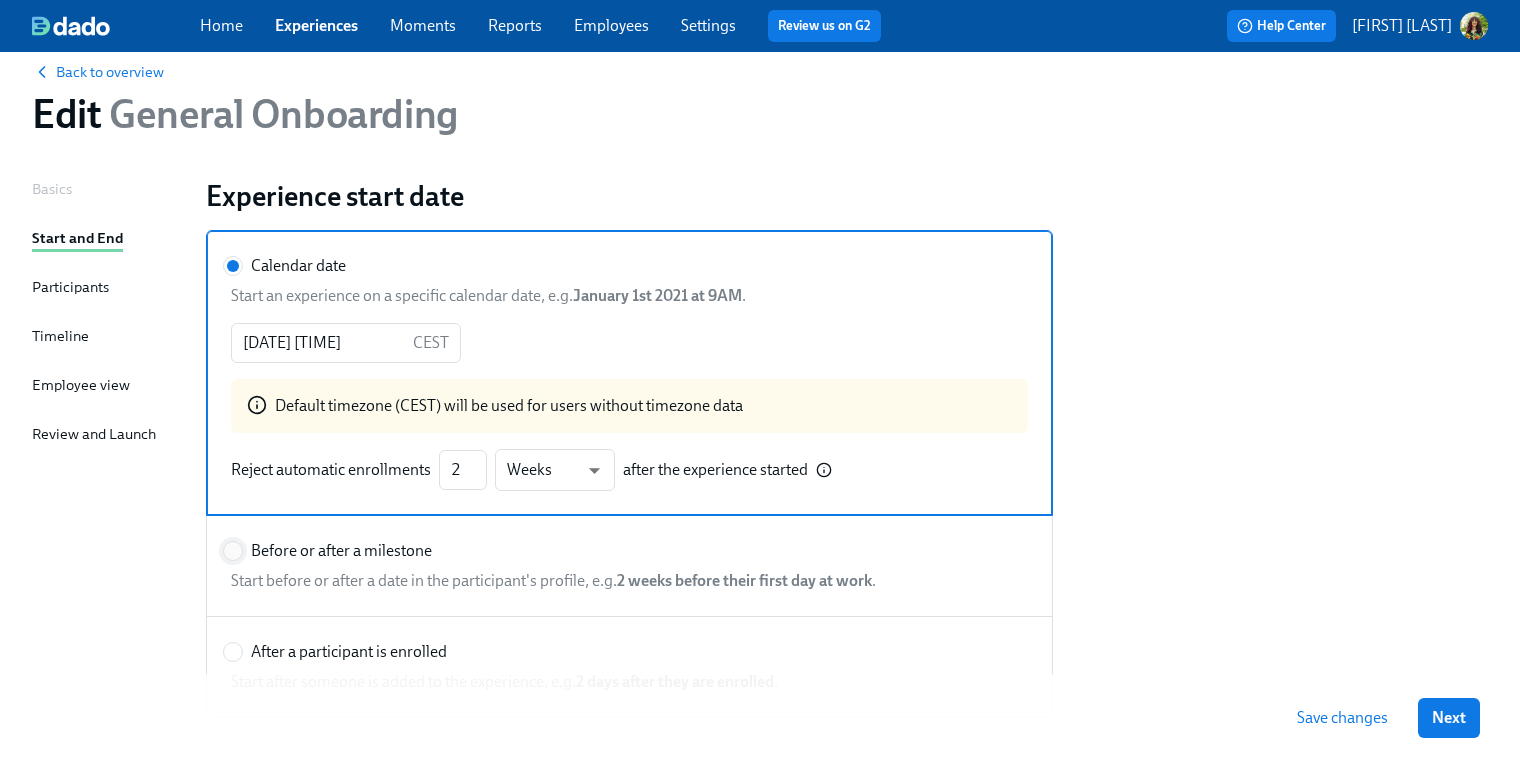 click on "Before or after a milestone" at bounding box center (233, 551) 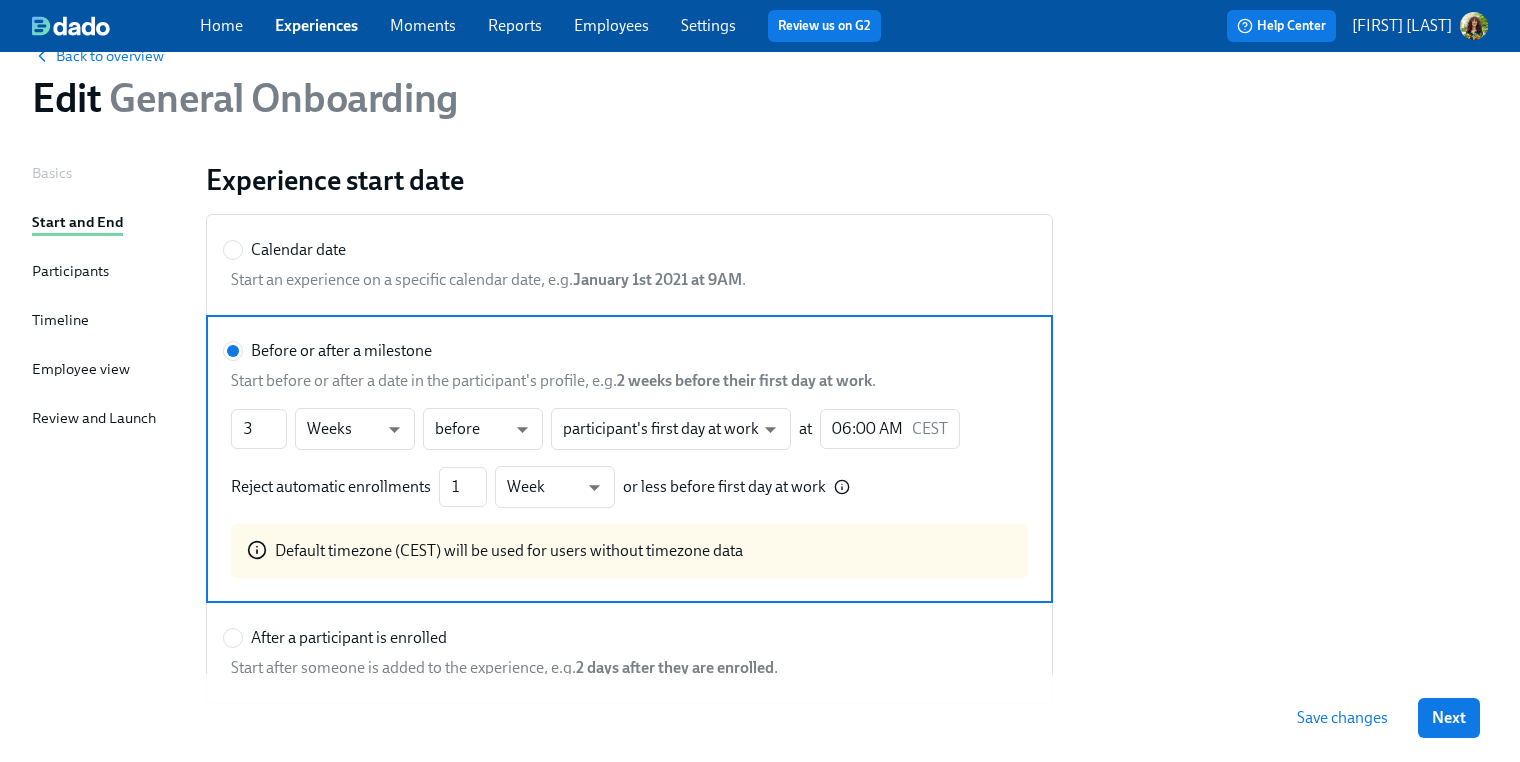 scroll, scrollTop: 190, scrollLeft: 0, axis: vertical 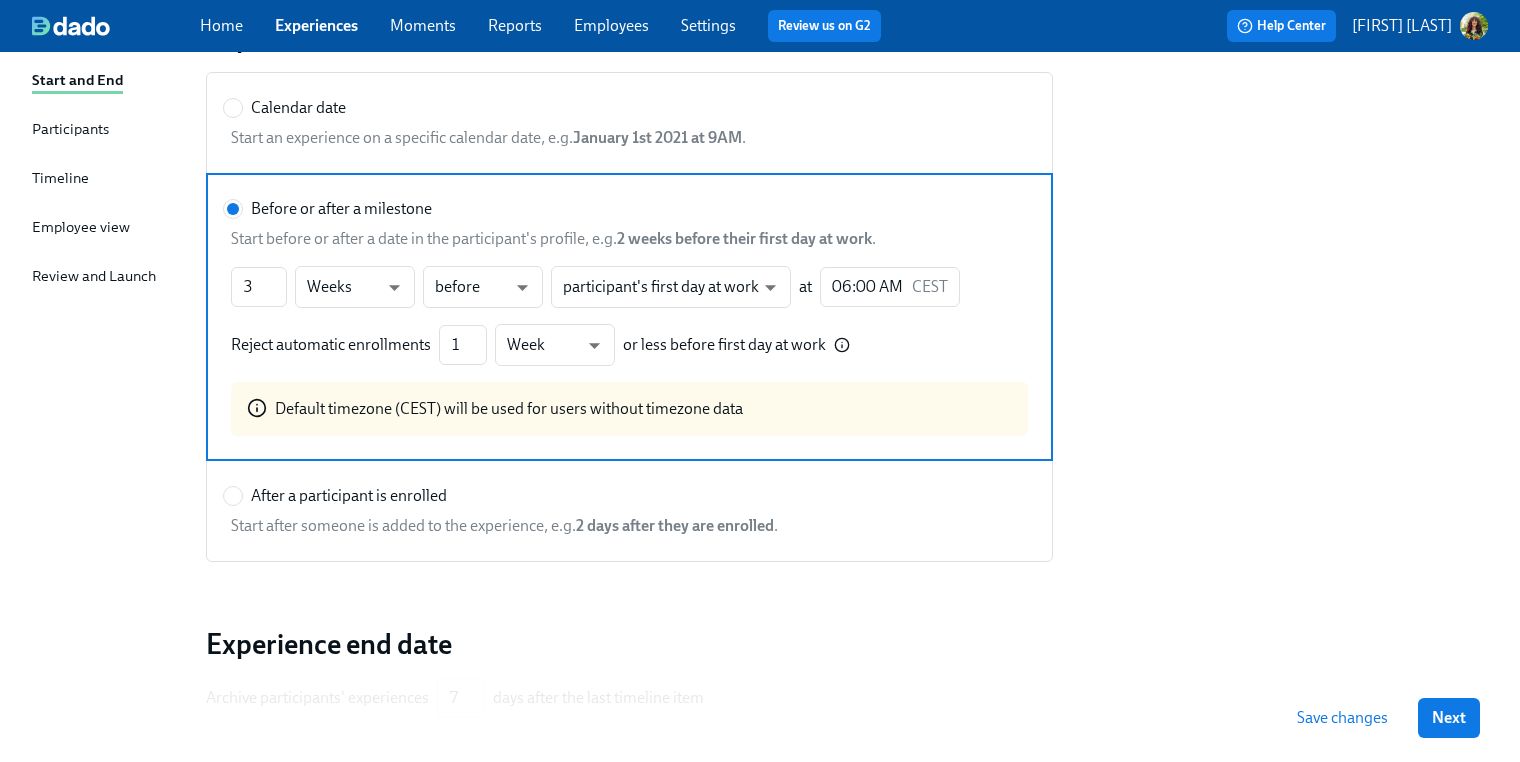 click on "Participants" at bounding box center (70, 129) 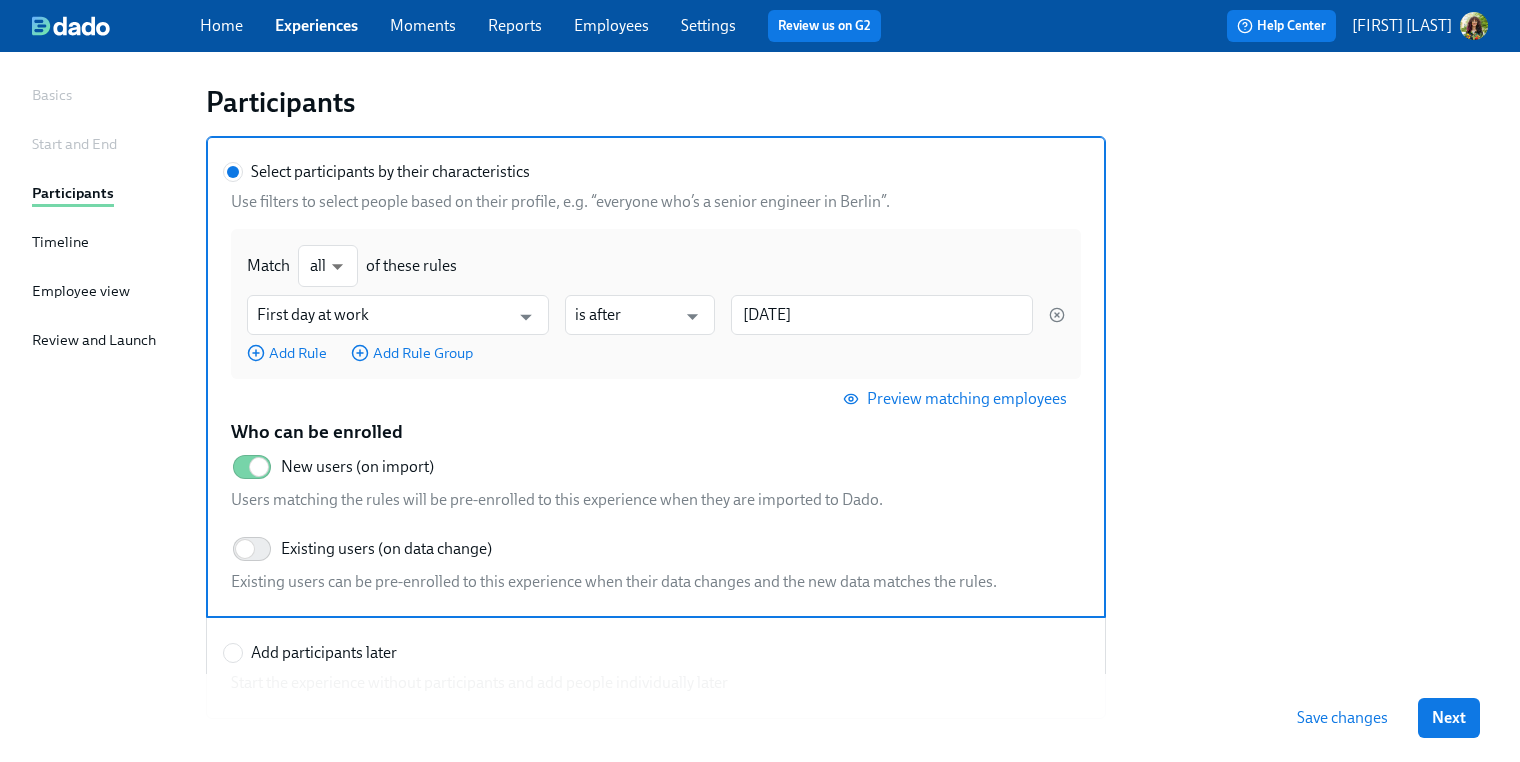 scroll, scrollTop: 124, scrollLeft: 0, axis: vertical 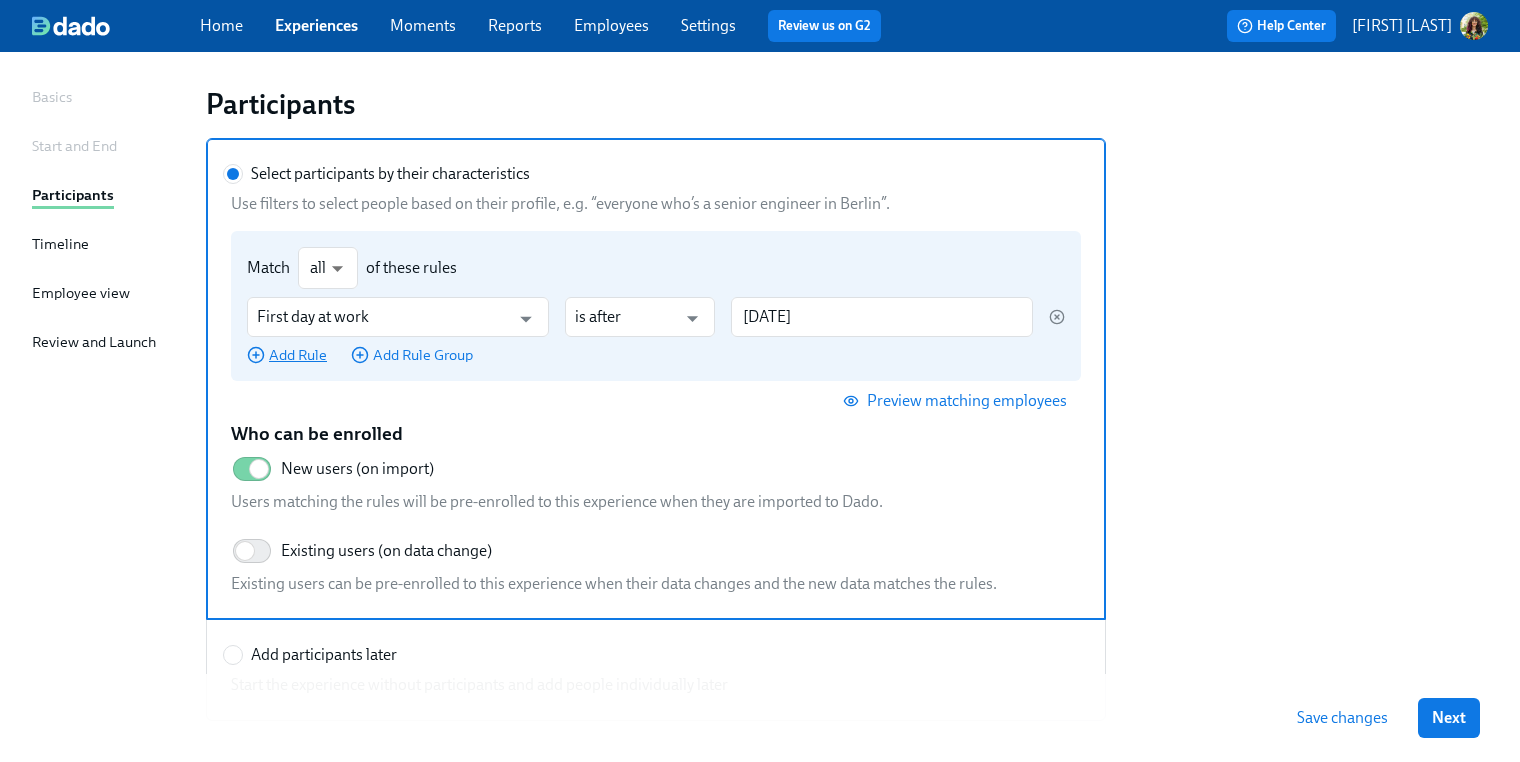 click on "Add Rule" at bounding box center (287, 355) 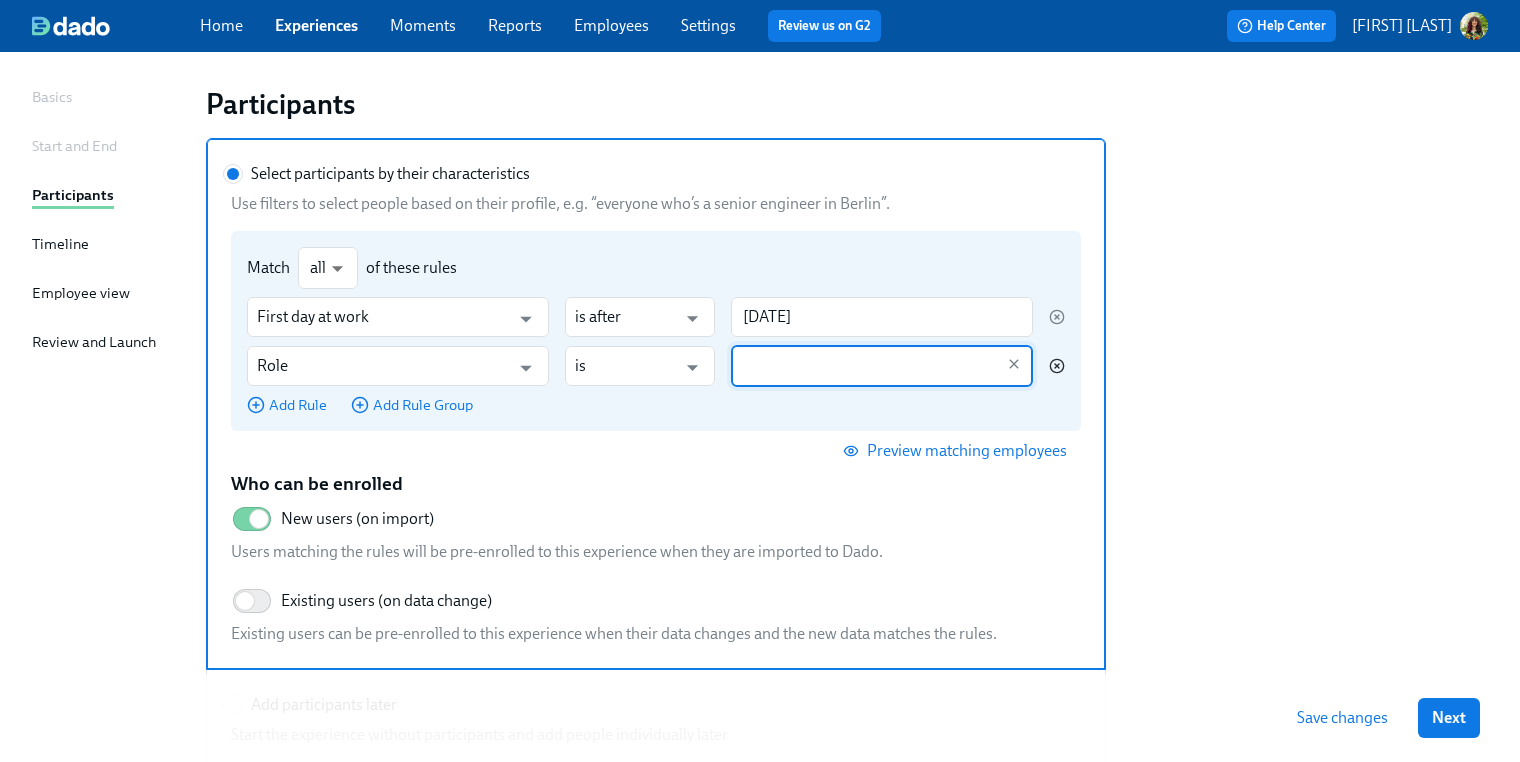 click 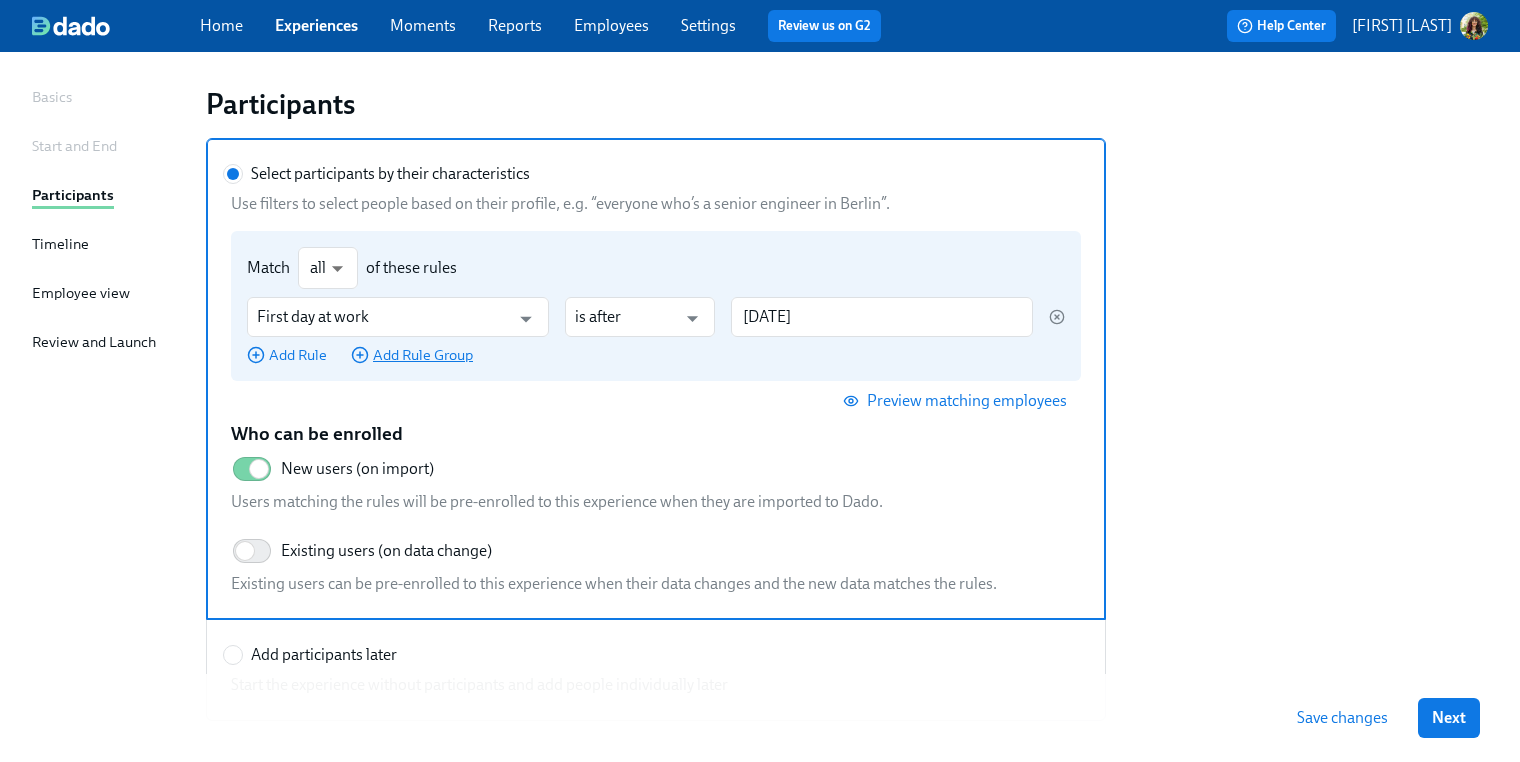 click on "Add Rule Group" at bounding box center [412, 355] 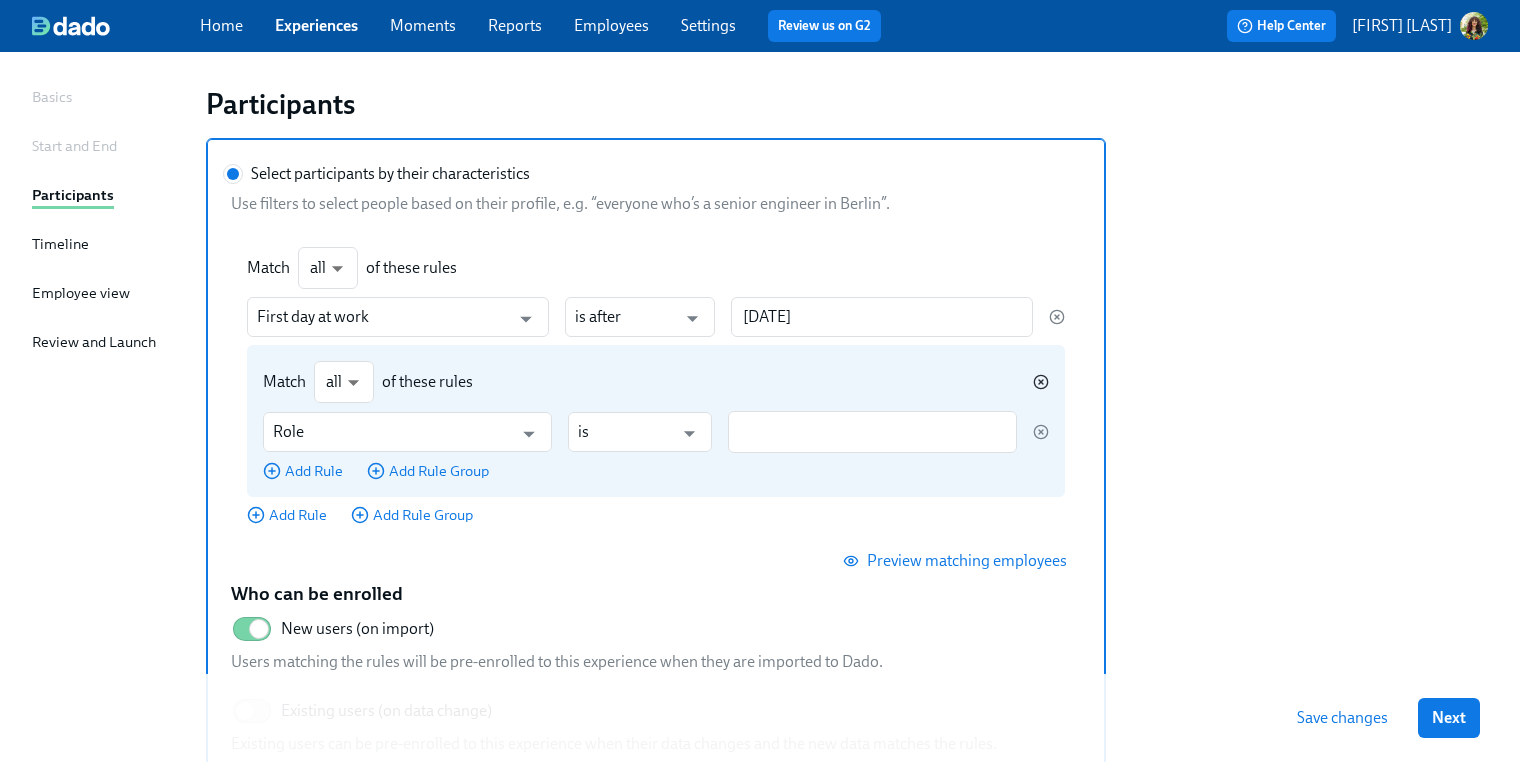 click 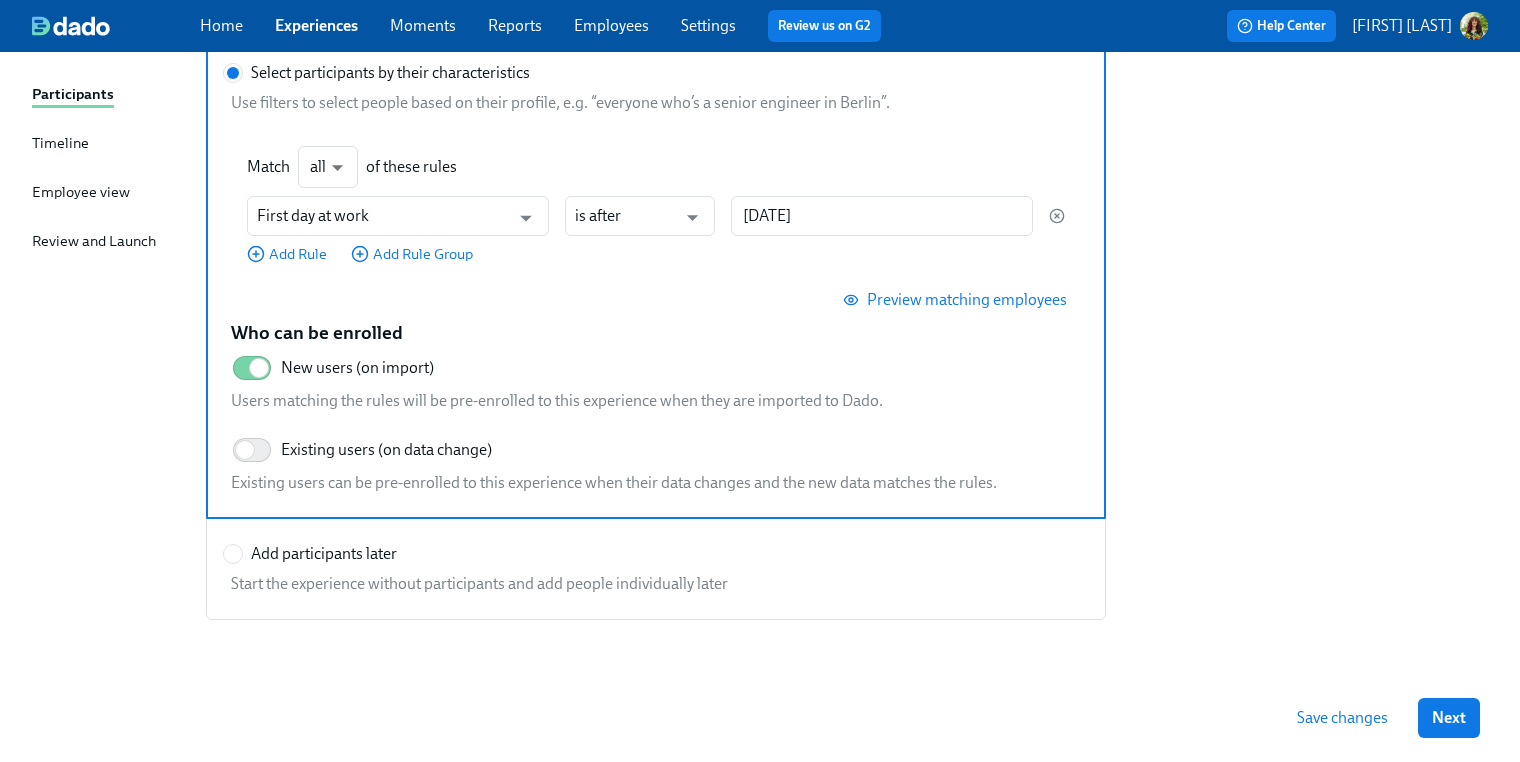scroll, scrollTop: 282, scrollLeft: 0, axis: vertical 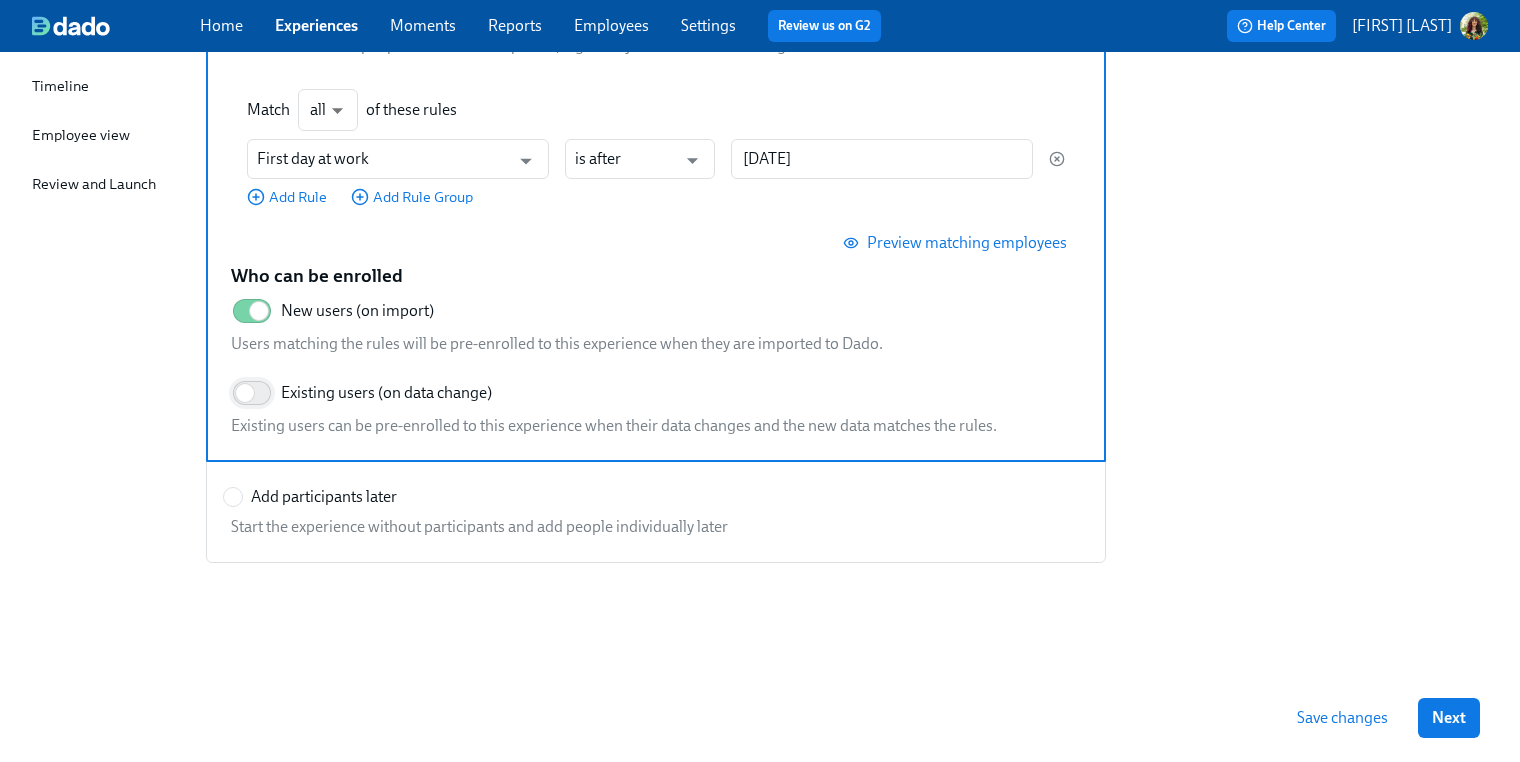 click on "Existing users (on data change)" at bounding box center (245, 393) 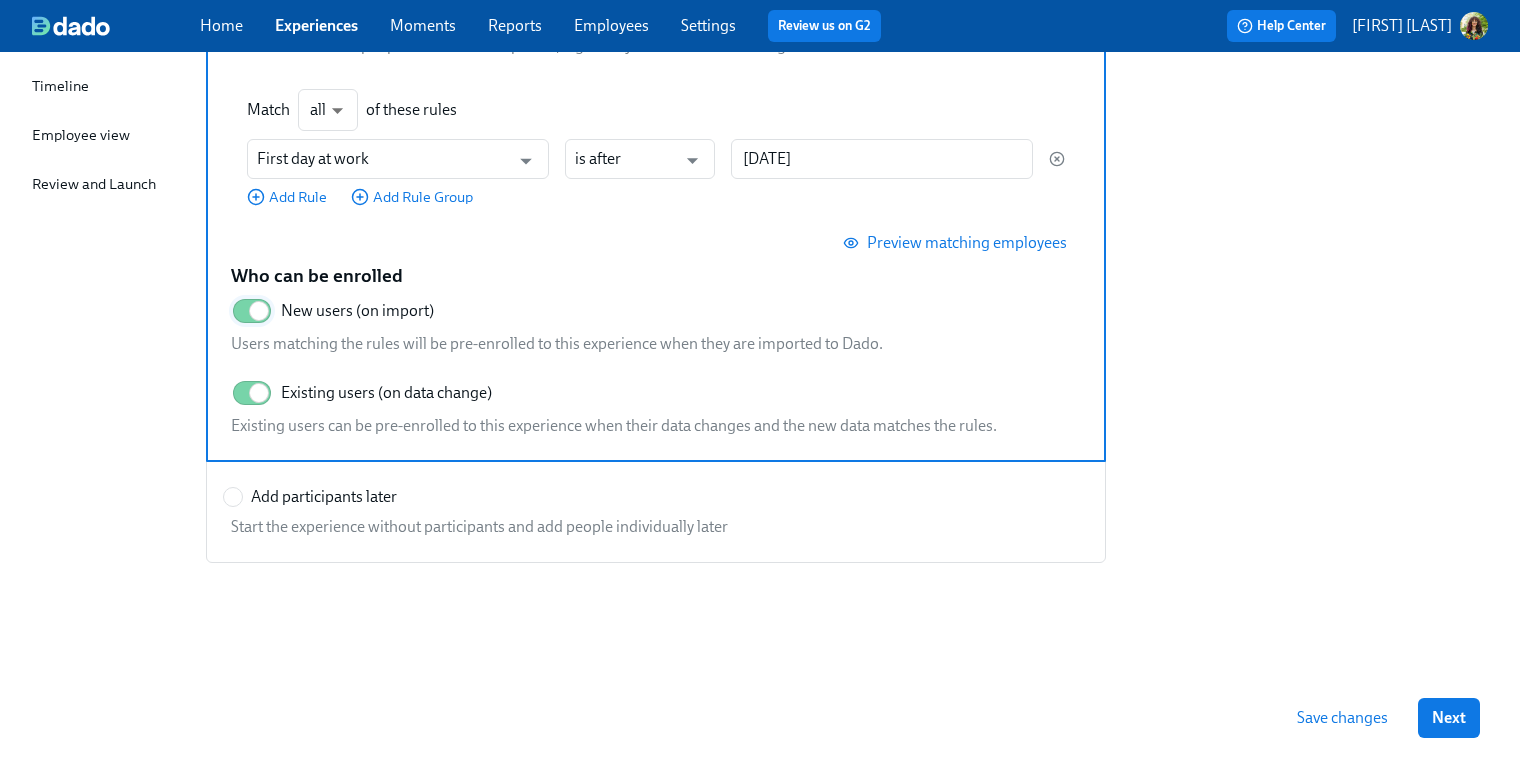 click on "New users (on import)" at bounding box center (259, 311) 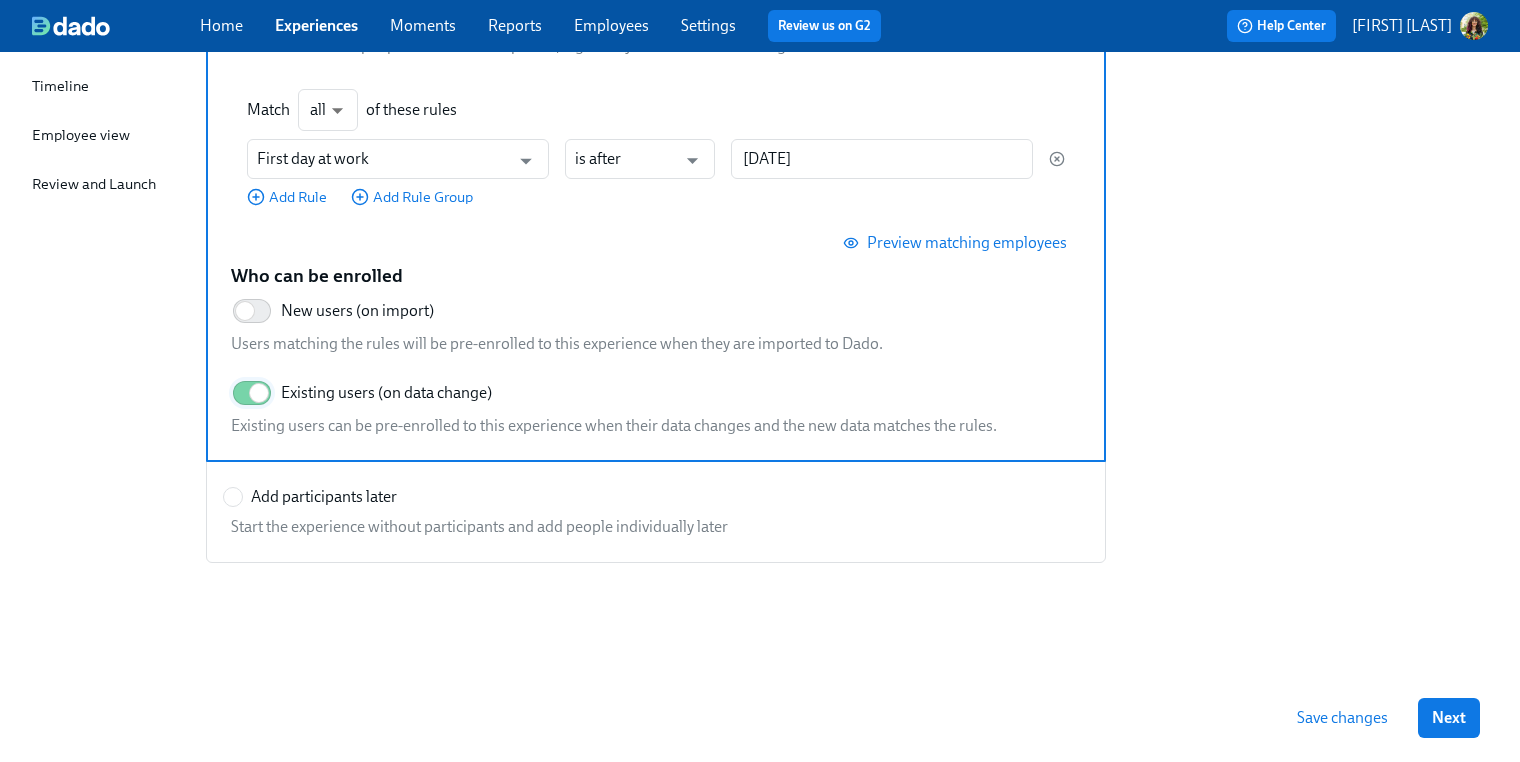 click on "Existing users (on data change)" at bounding box center [259, 393] 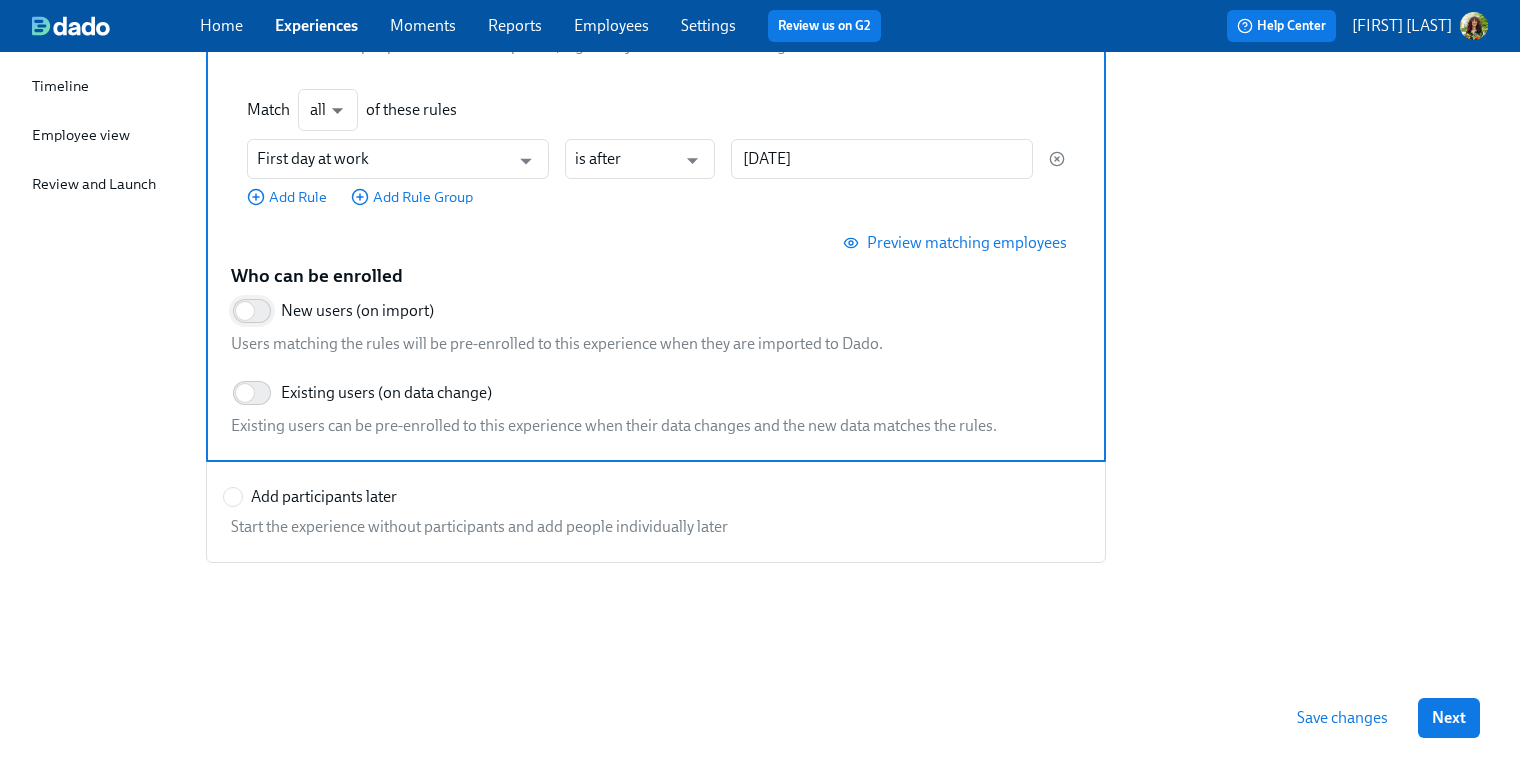 click on "New users (on import)" at bounding box center (245, 311) 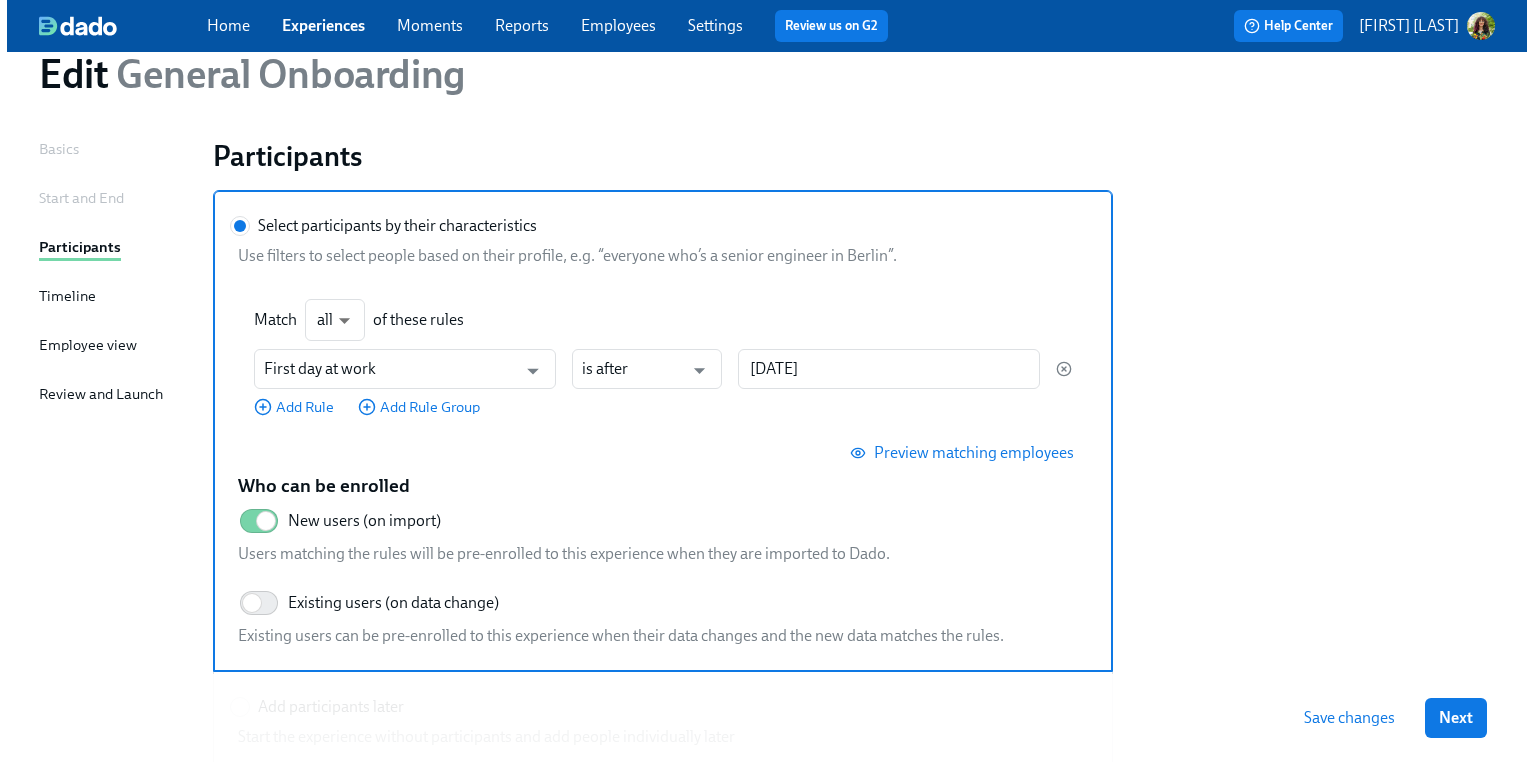 scroll, scrollTop: 168, scrollLeft: 0, axis: vertical 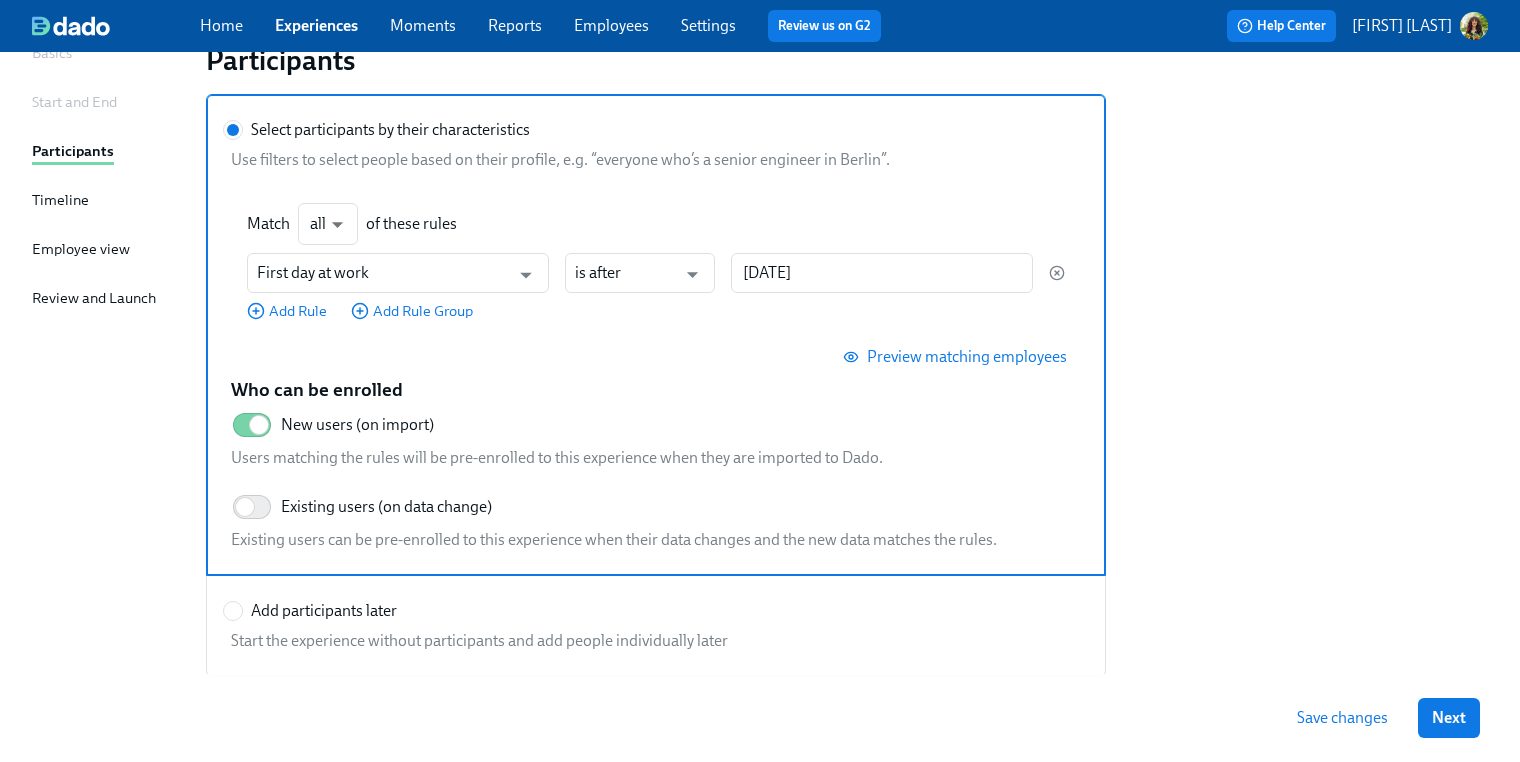 click on "Timeline" at bounding box center [60, 200] 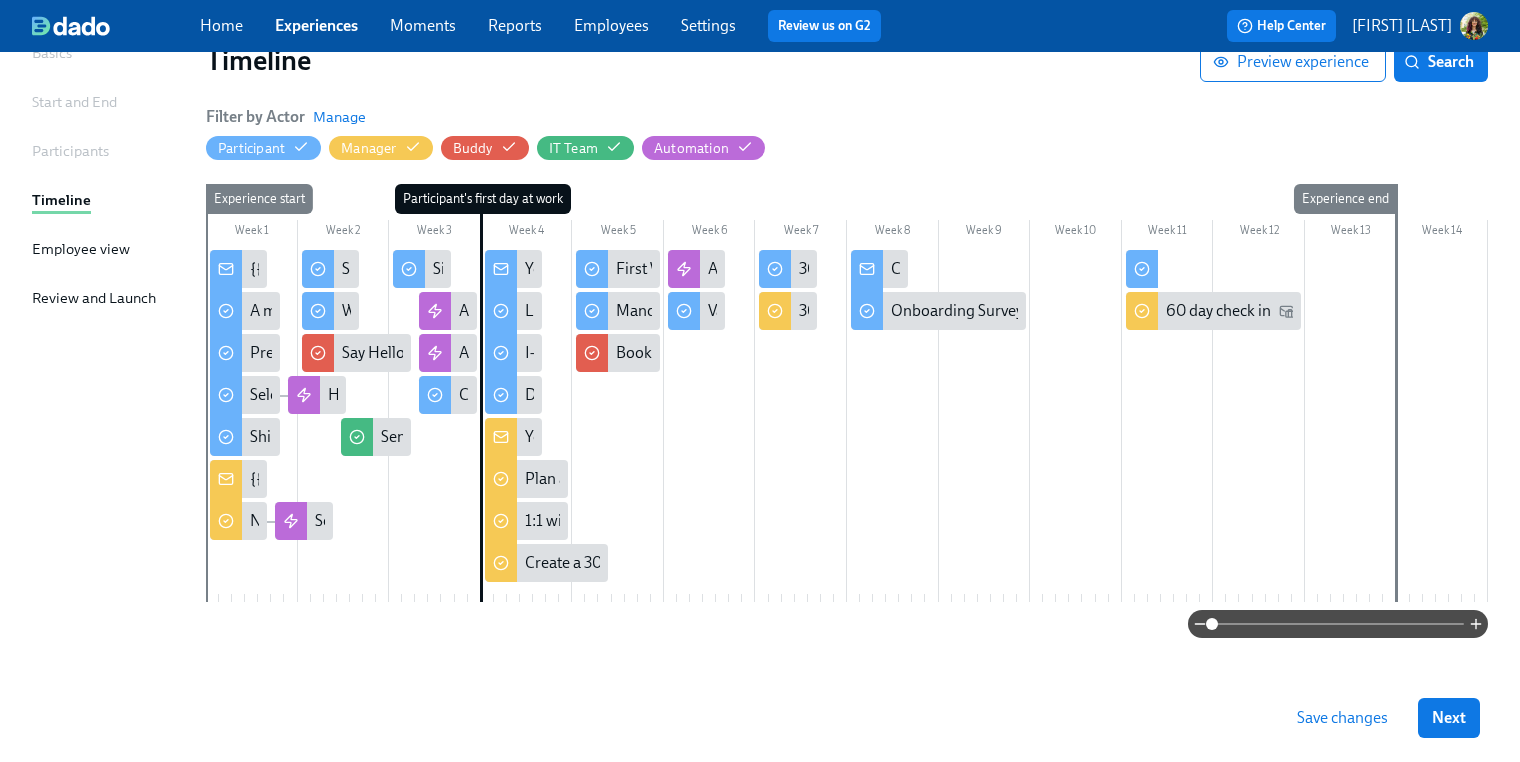 click at bounding box center [1338, 624] 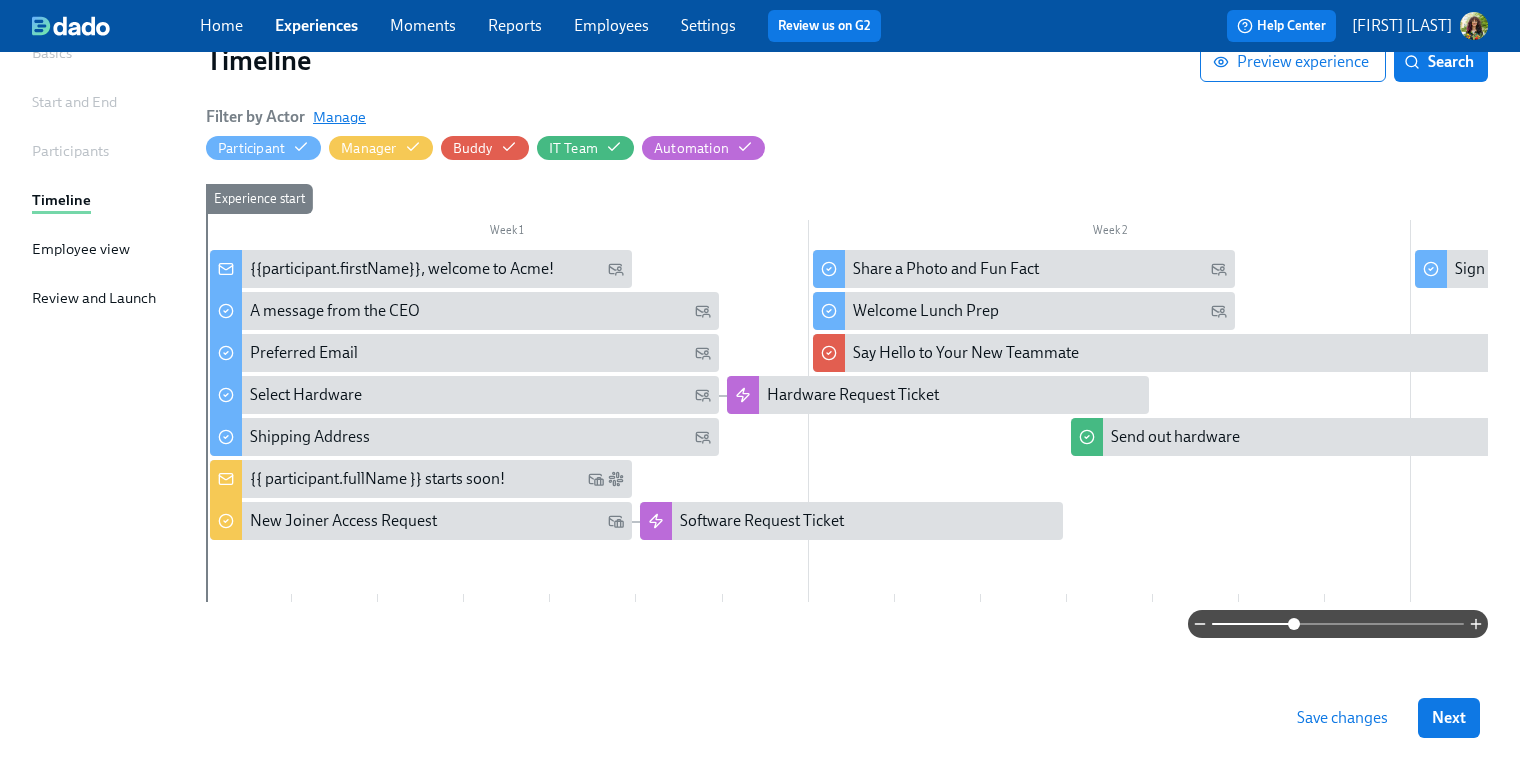 click on "Manage" at bounding box center [339, 117] 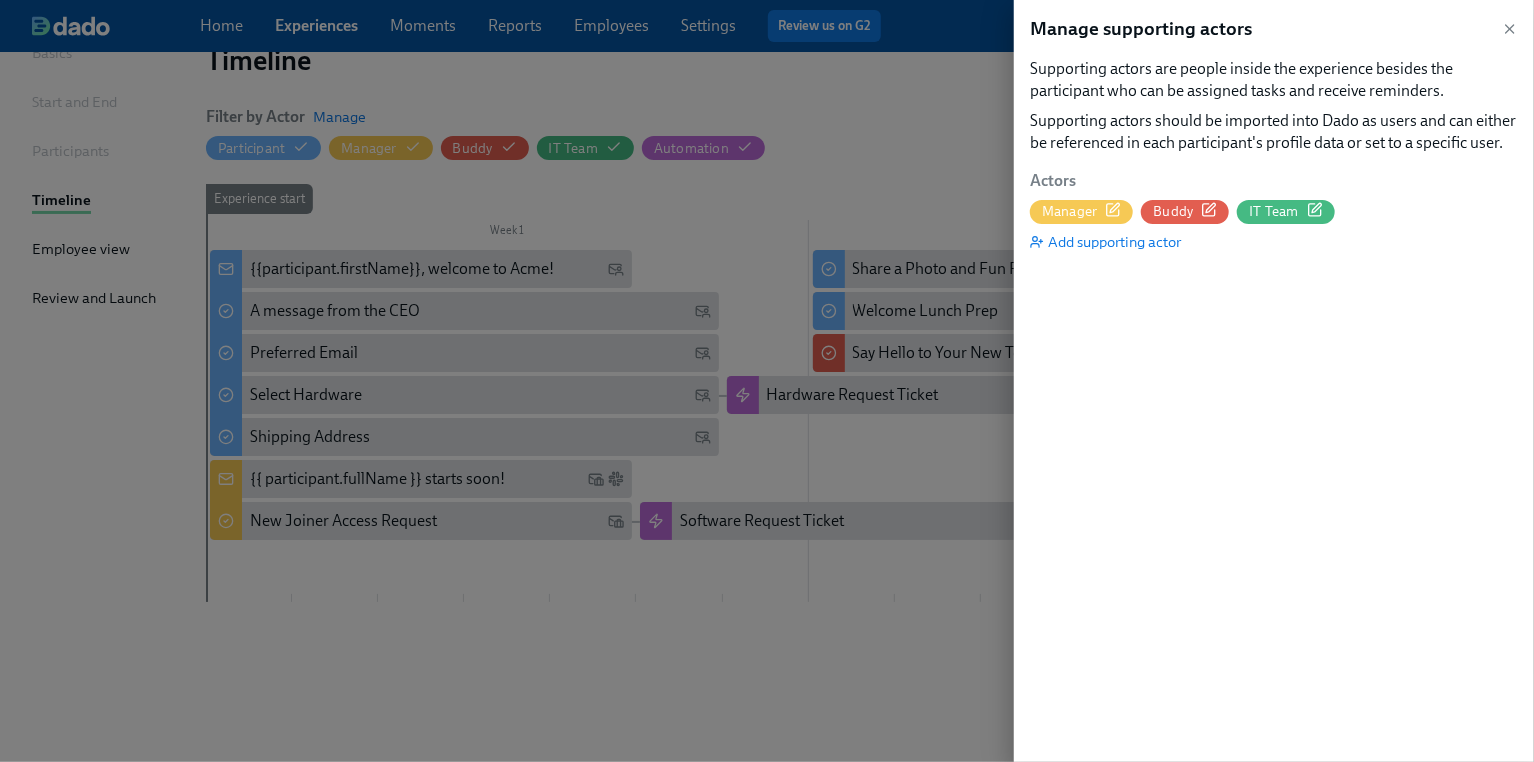 click 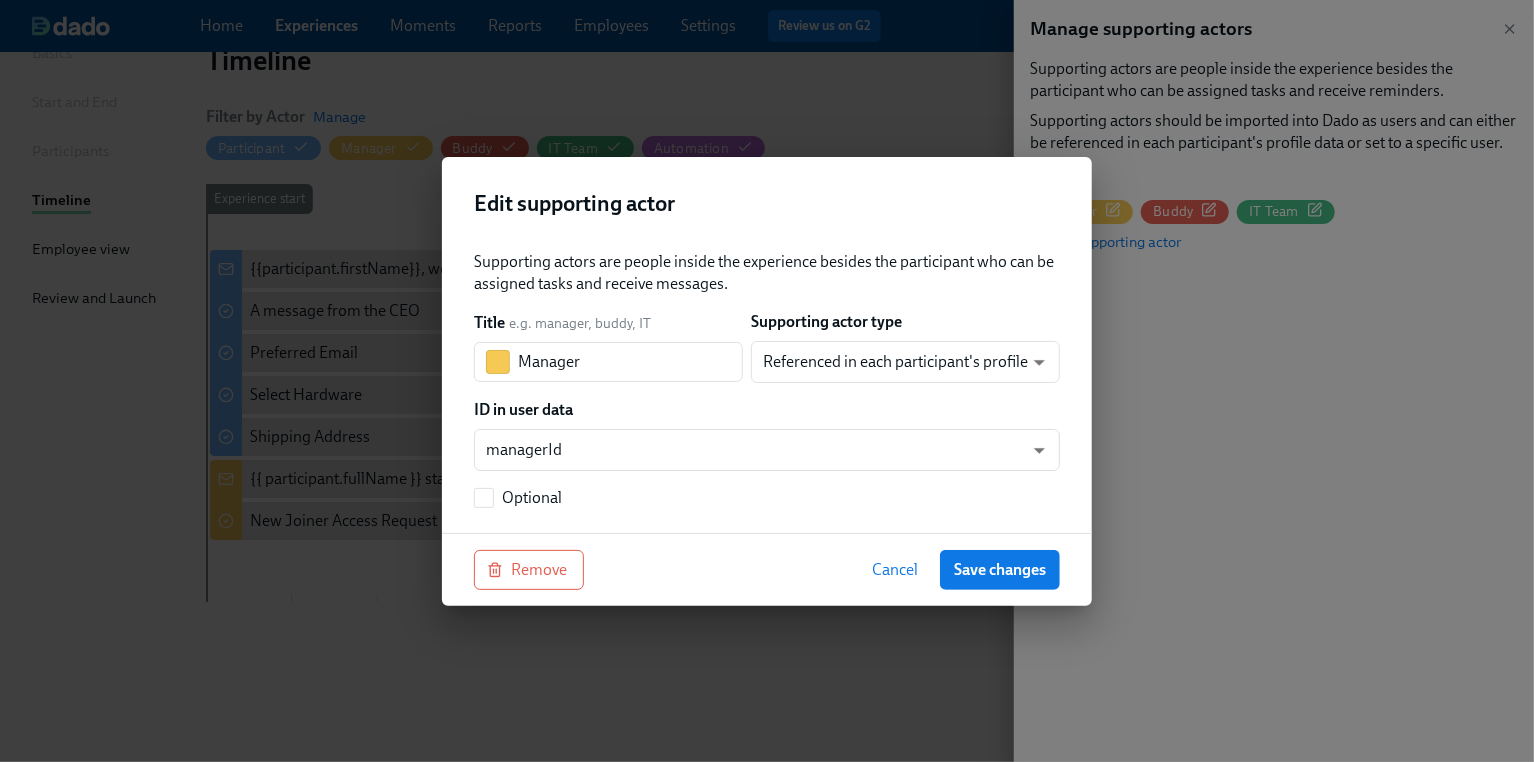 click on "Cancel" at bounding box center (895, 570) 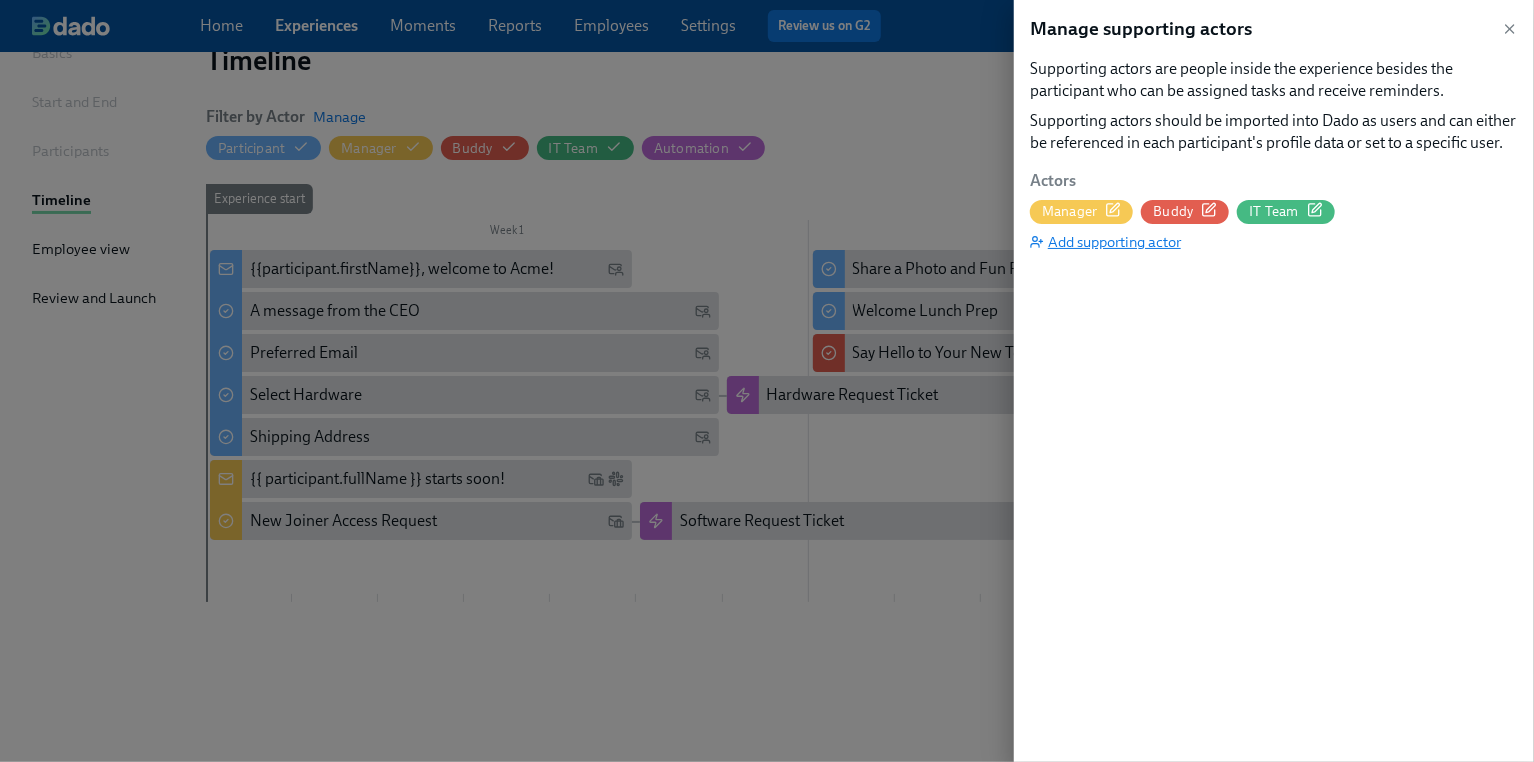 click on "Add supporting actor" at bounding box center [1105, 242] 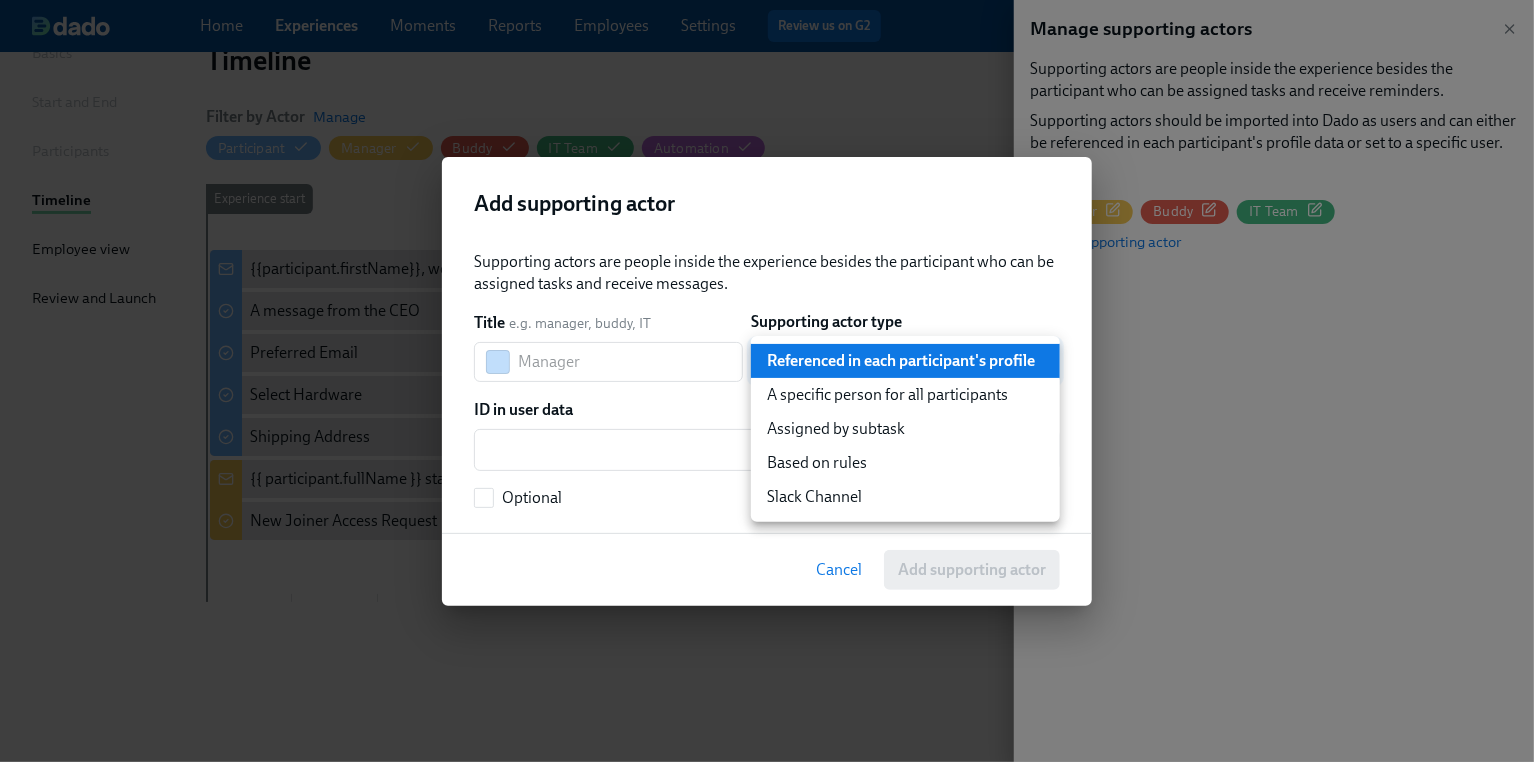 click on "Home Experiences Moments Reports Employees Settings Review us on G2 Help Center Arielle Kilroy Back to overview Edit   General Onboarding Basics Start and End Participants Timeline Employee view Review and Launch Timeline Preview experience Search Filter by Actor Manage Participant Manager Buddy IT Team Automation Week 1 Week 2 Week 3 Week 4 Week 5 Week 6 Week 7 Week 8 Week 9 Week 10 Week 11 Week 12 Week 13 Week 14 Experience start Participant's first day at work Experience end Add to Teams/Slack Channels Add to Onboarding Calendar Events Add to Company All-Hands {{participant.firstName}}, welcome to Acme! A message from the CEO Preferred Email Select Hardware Shipping Address Share a Photo and Fun Fact Welcome Lunch Prep Sign the Acme NDA Confirm you've received your hardware Your Onboarding continues on your Acme account! Learn about our Benefits offering I-9 Verification Data Security Video First Week Feedback Mandatory Sexual Harassment Training Values week 30-Day Check-in with HR Save changes" at bounding box center [767, 303] 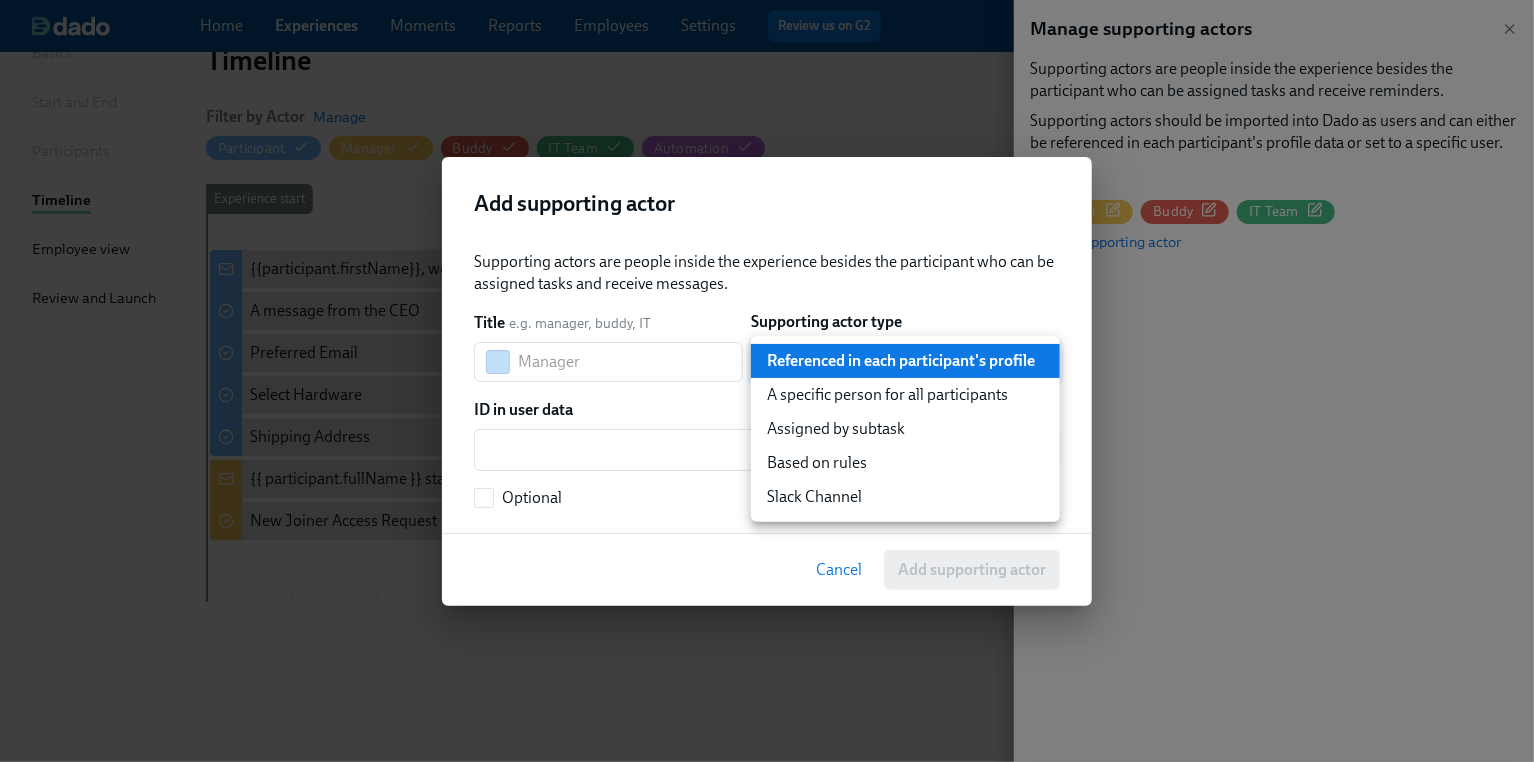 type on "ruleBasedUser" 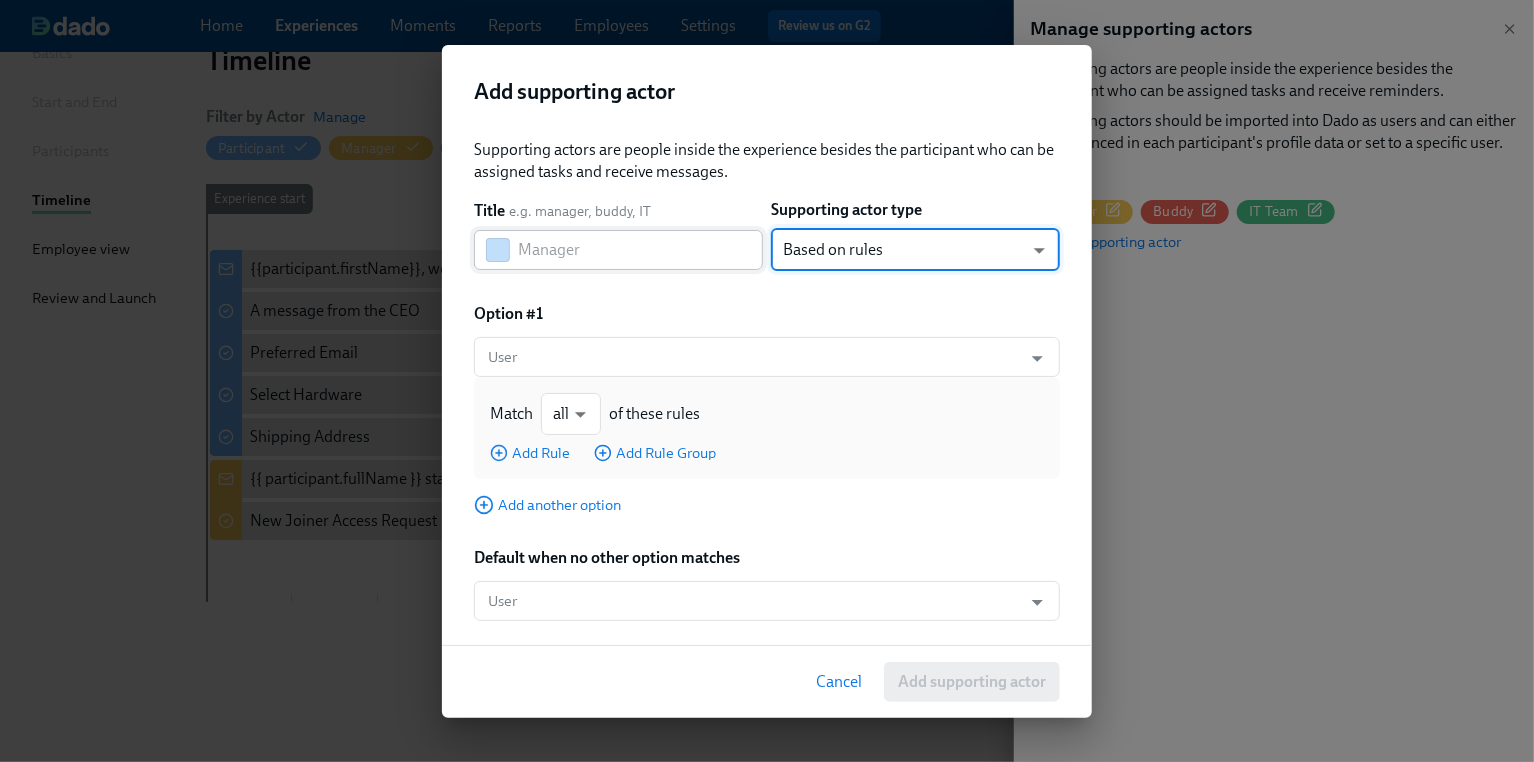 click at bounding box center [640, 250] 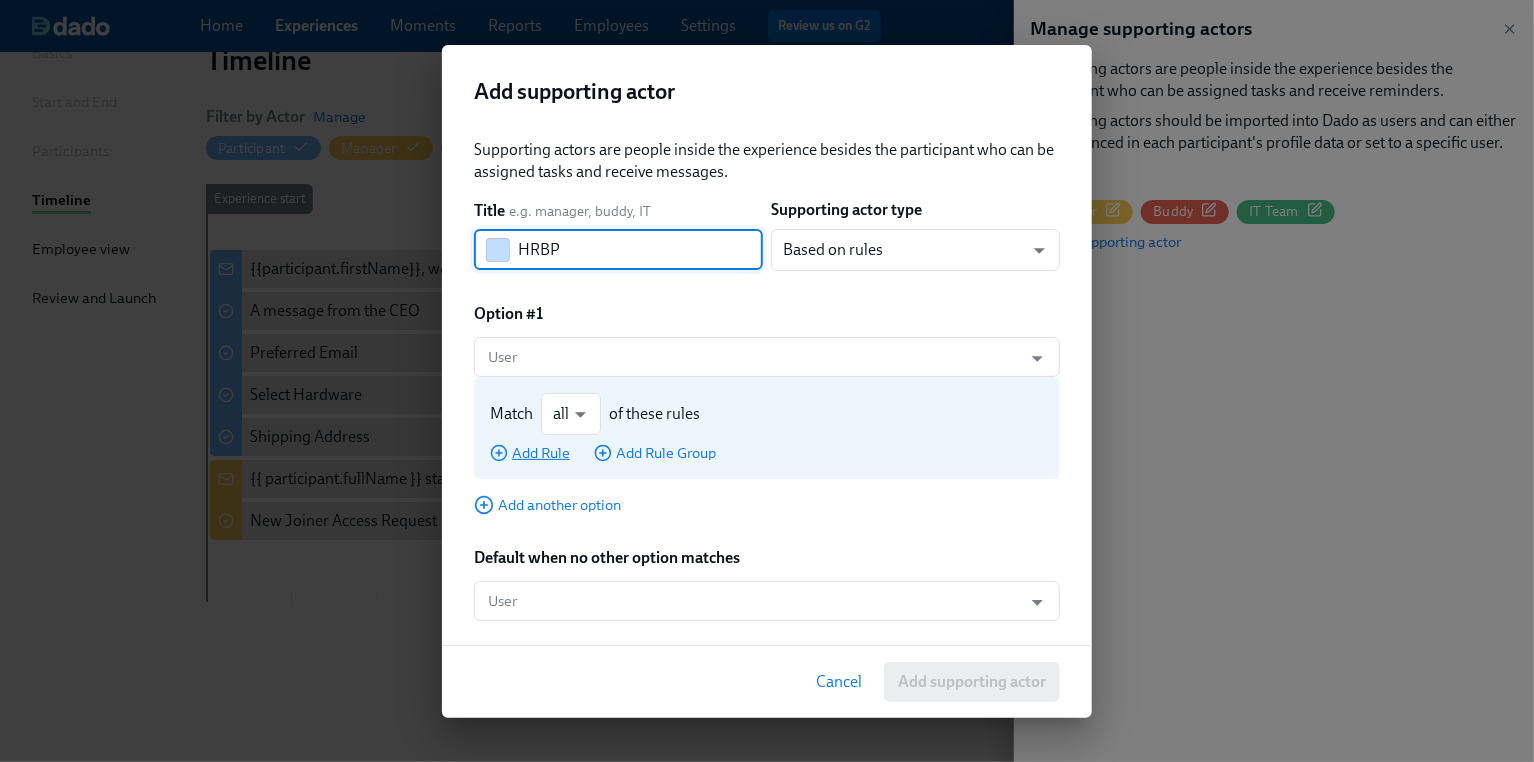 type on "HRBP" 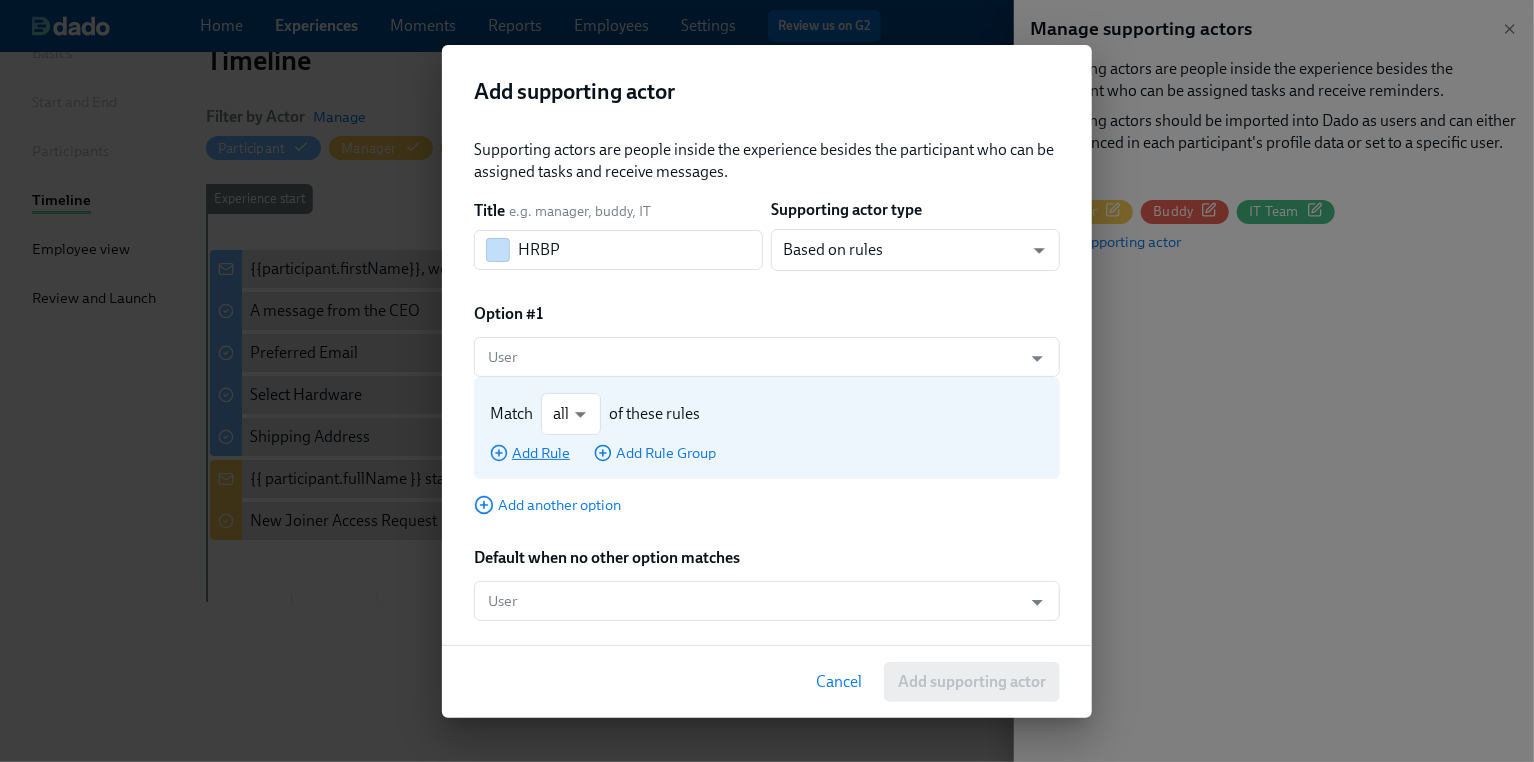 click on "Add Rule" at bounding box center [530, 453] 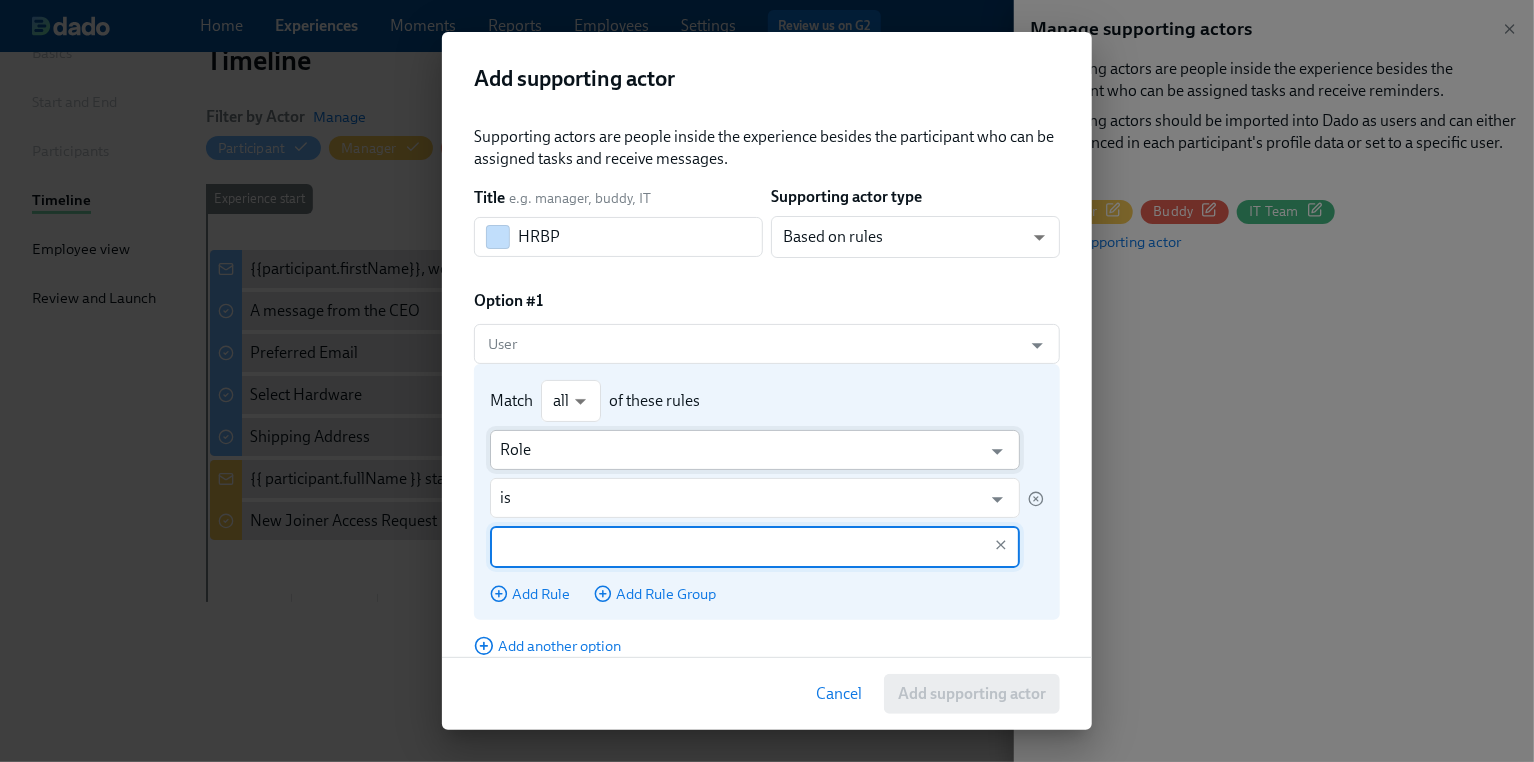 click on "Role" at bounding box center (740, 450) 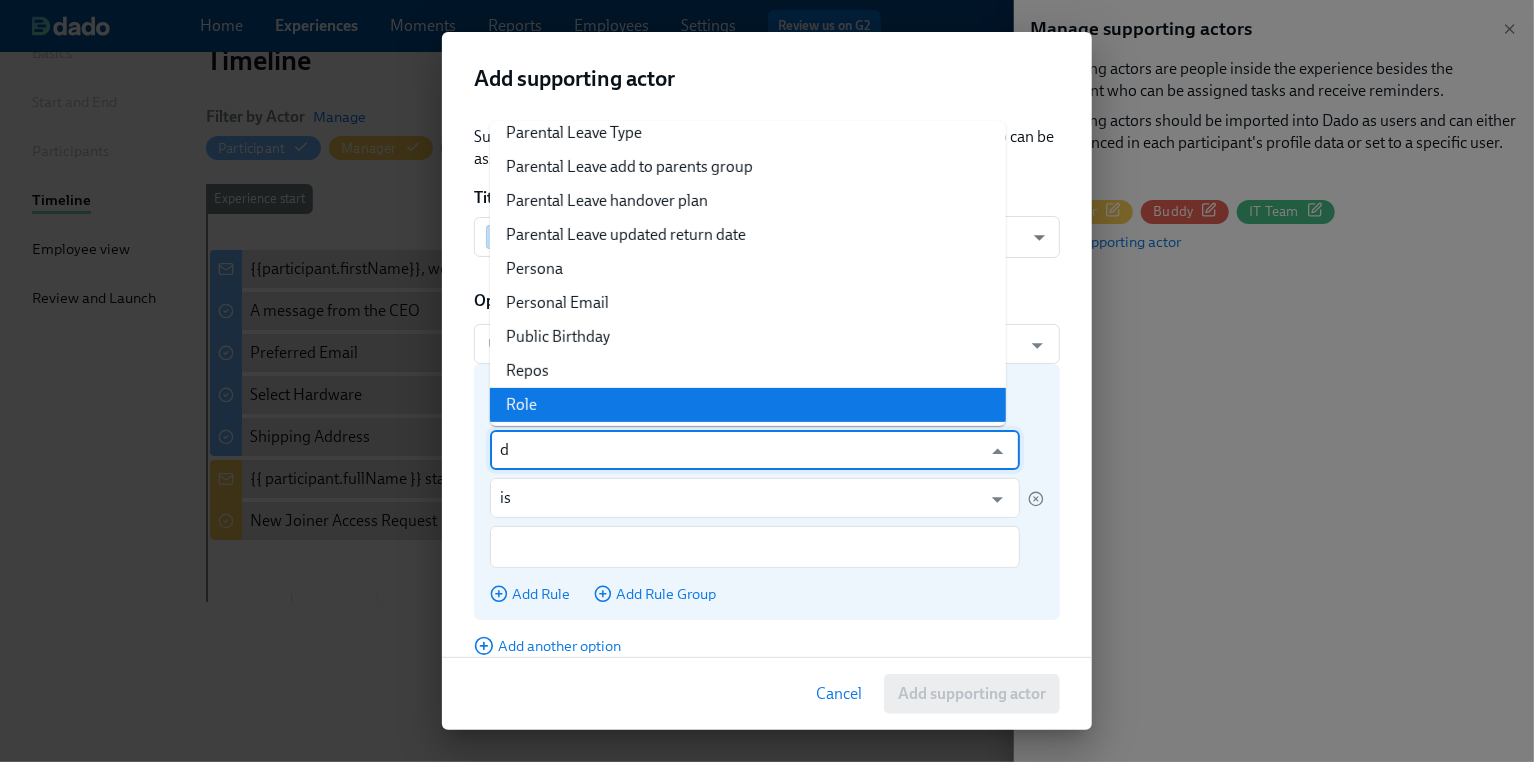 scroll, scrollTop: 0, scrollLeft: 0, axis: both 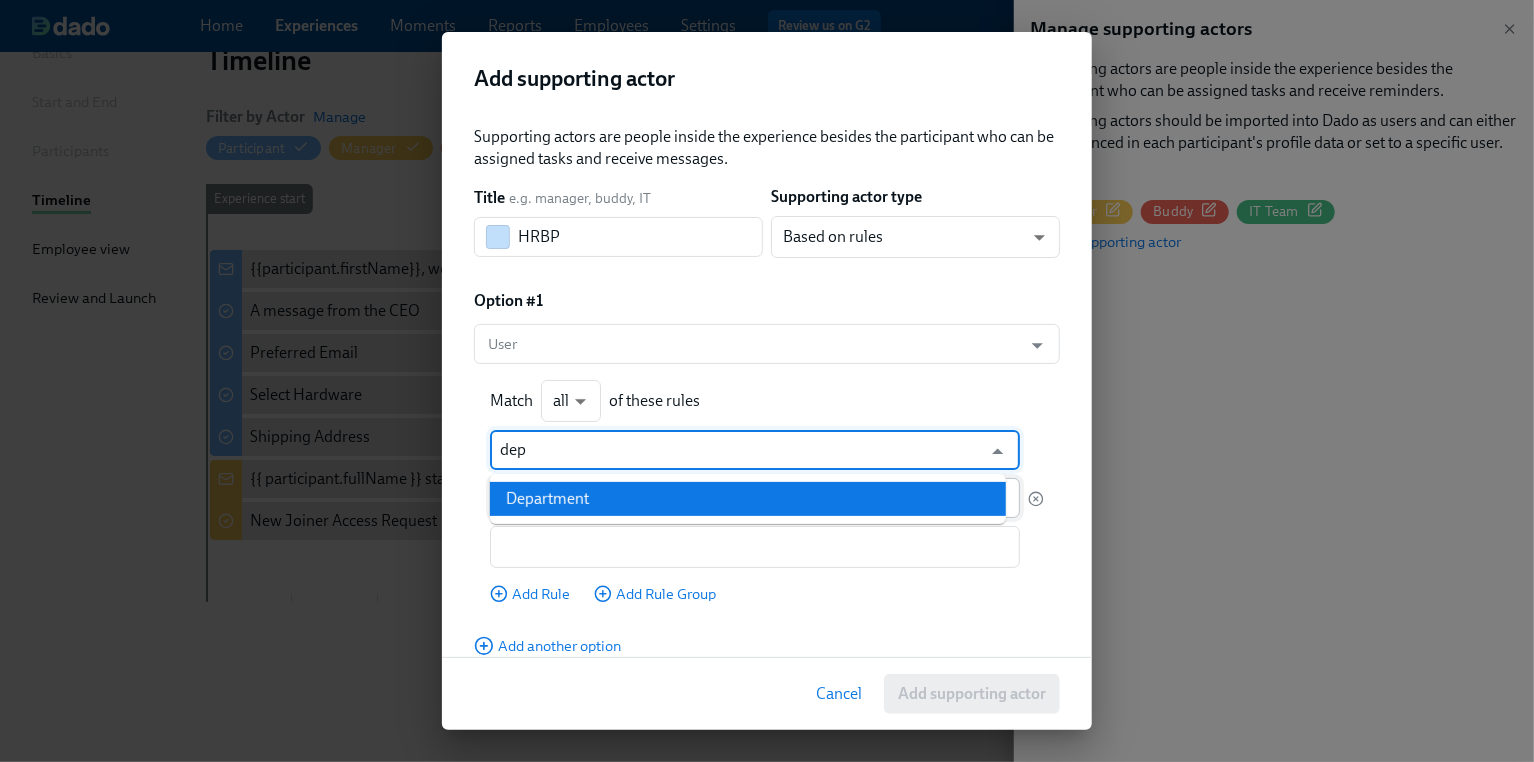 click on "Department" at bounding box center [748, 499] 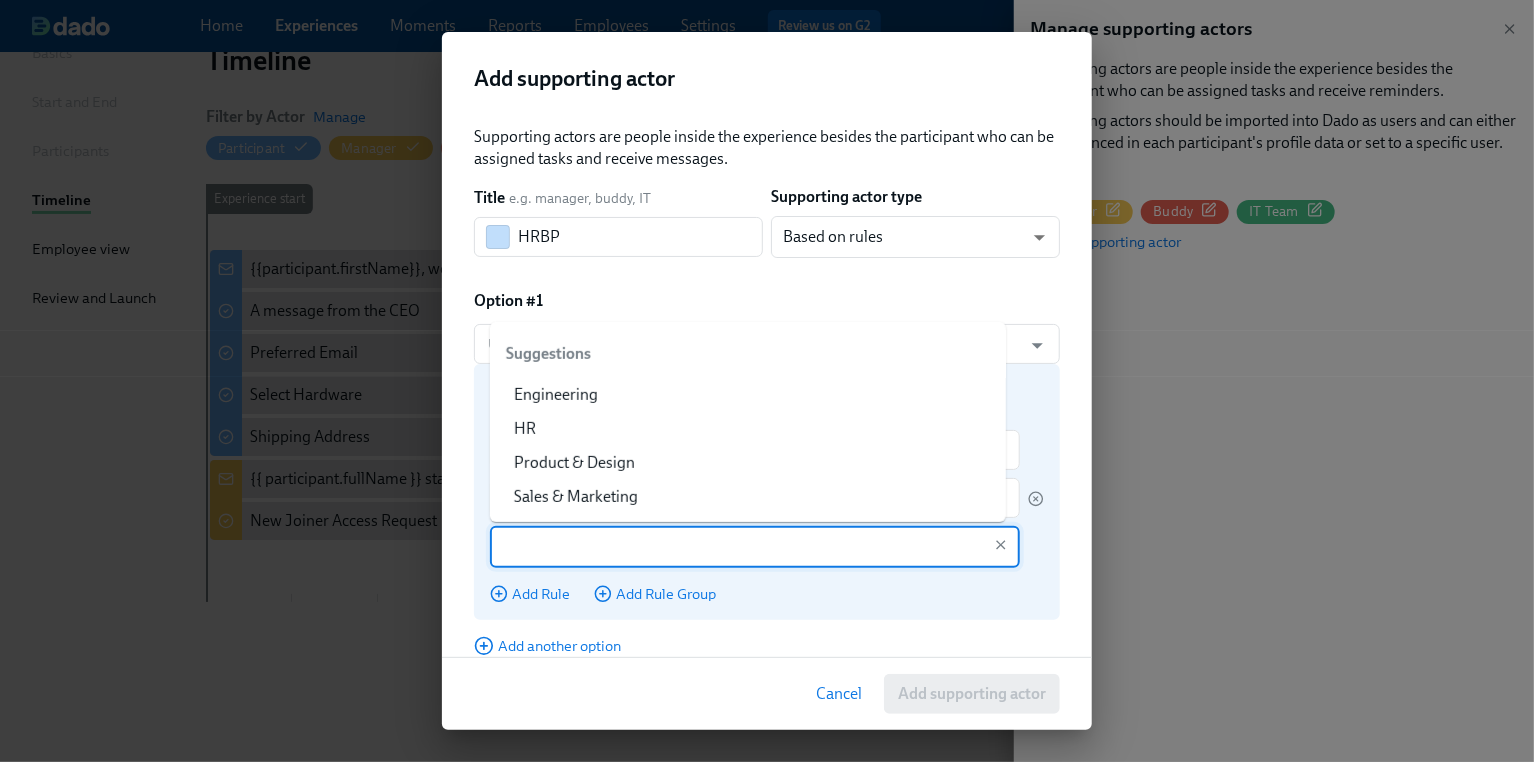click at bounding box center [740, 547] 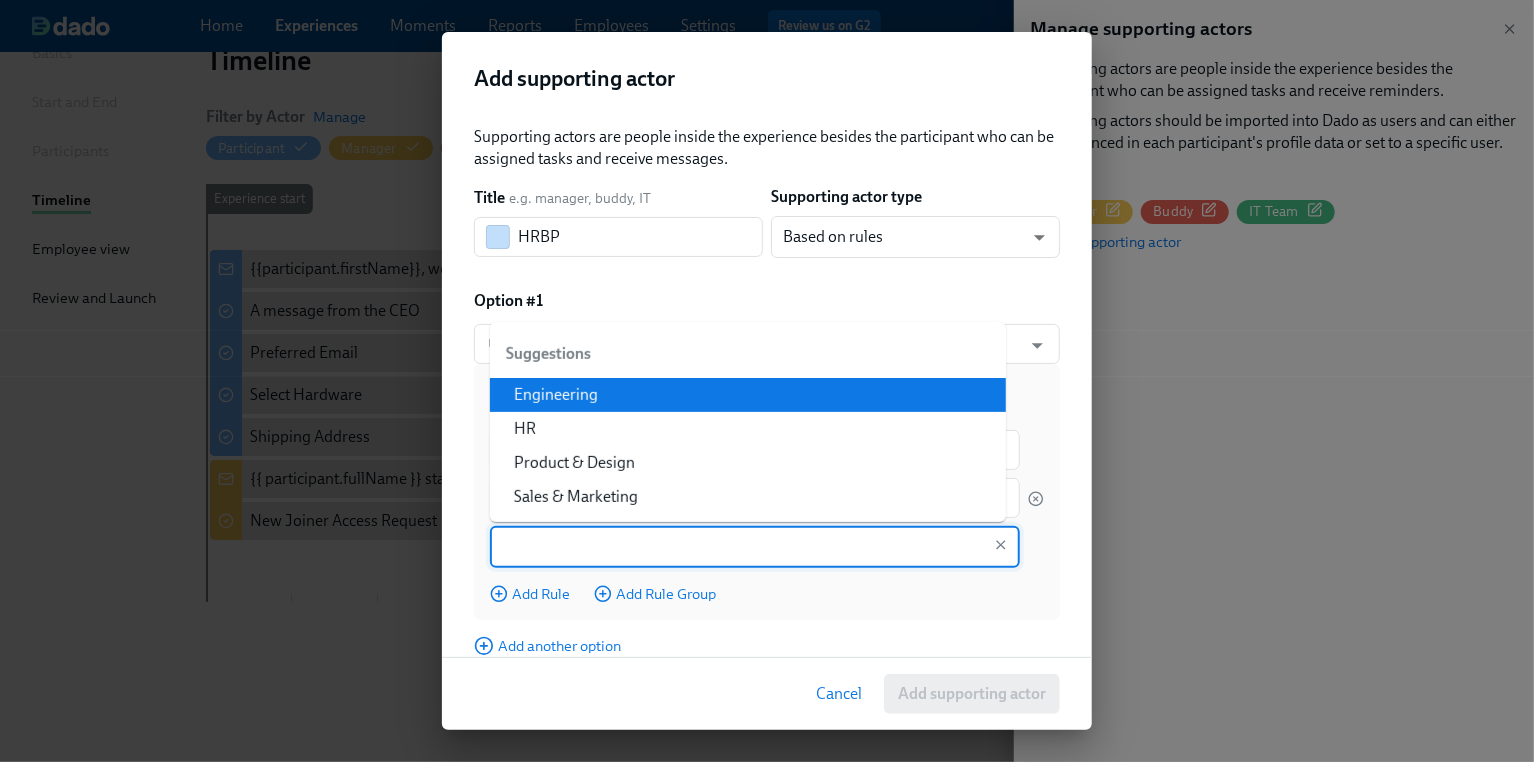 click on "Engineering" at bounding box center (748, 395) 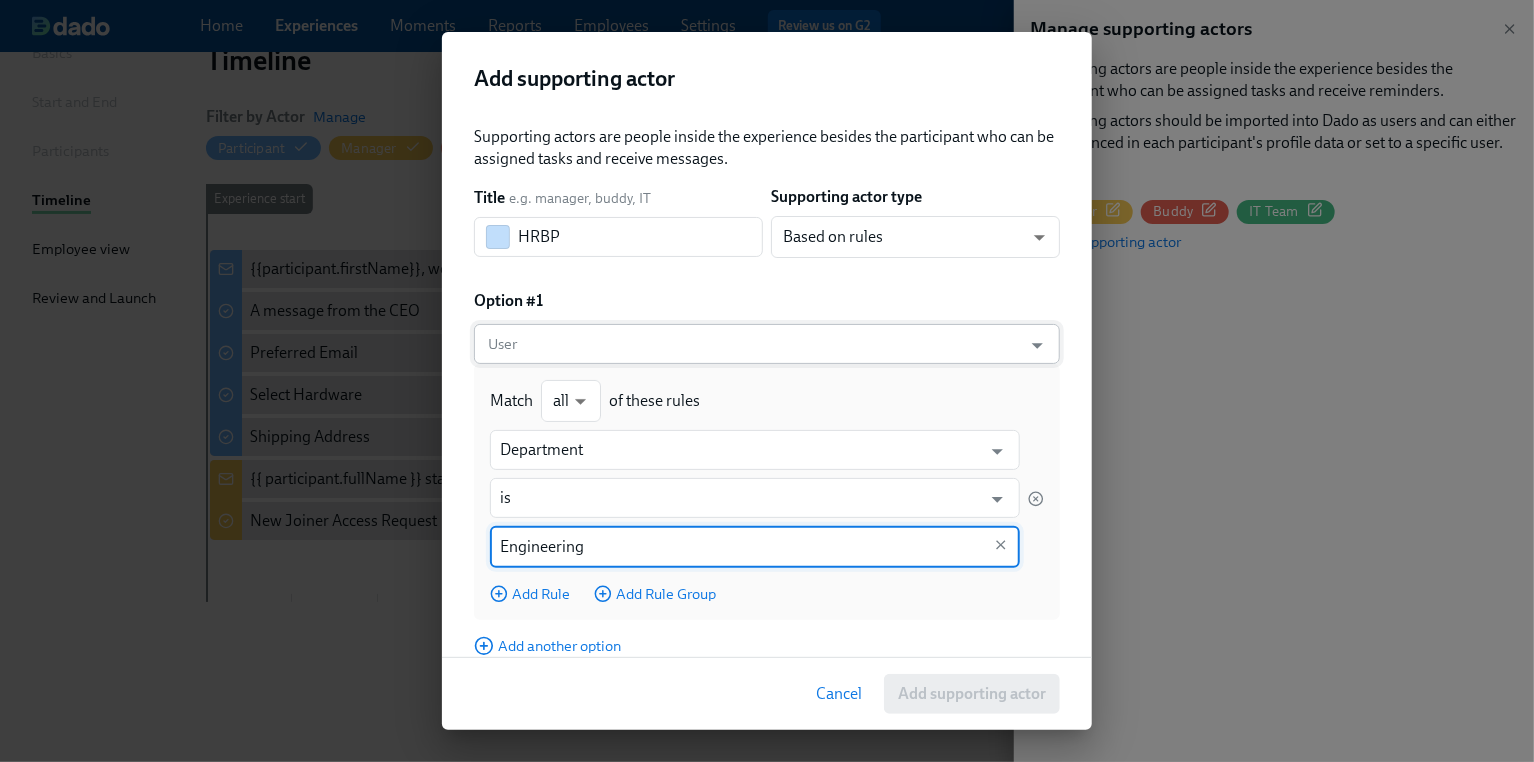 click on "User" at bounding box center (748, 344) 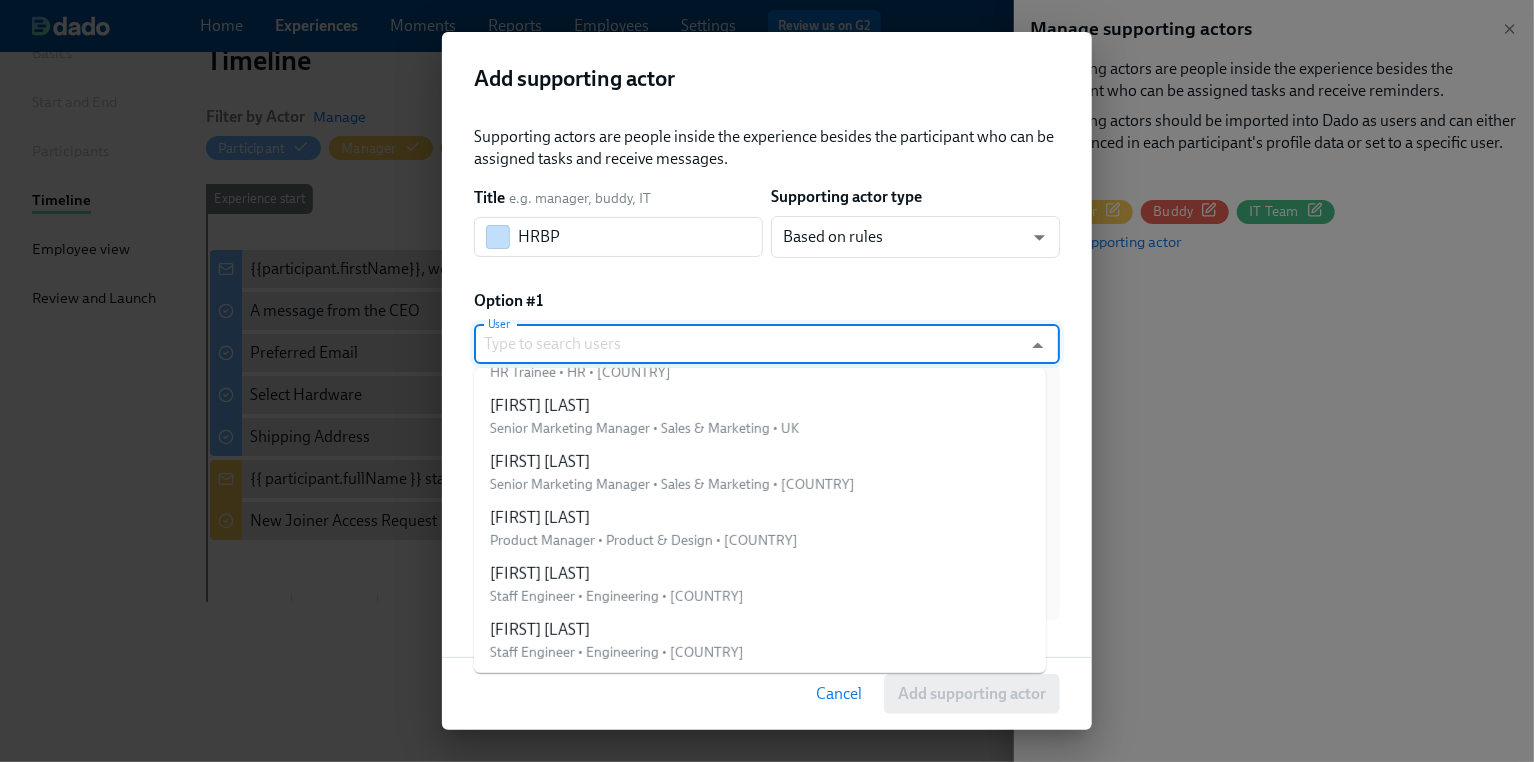 scroll, scrollTop: 0, scrollLeft: 0, axis: both 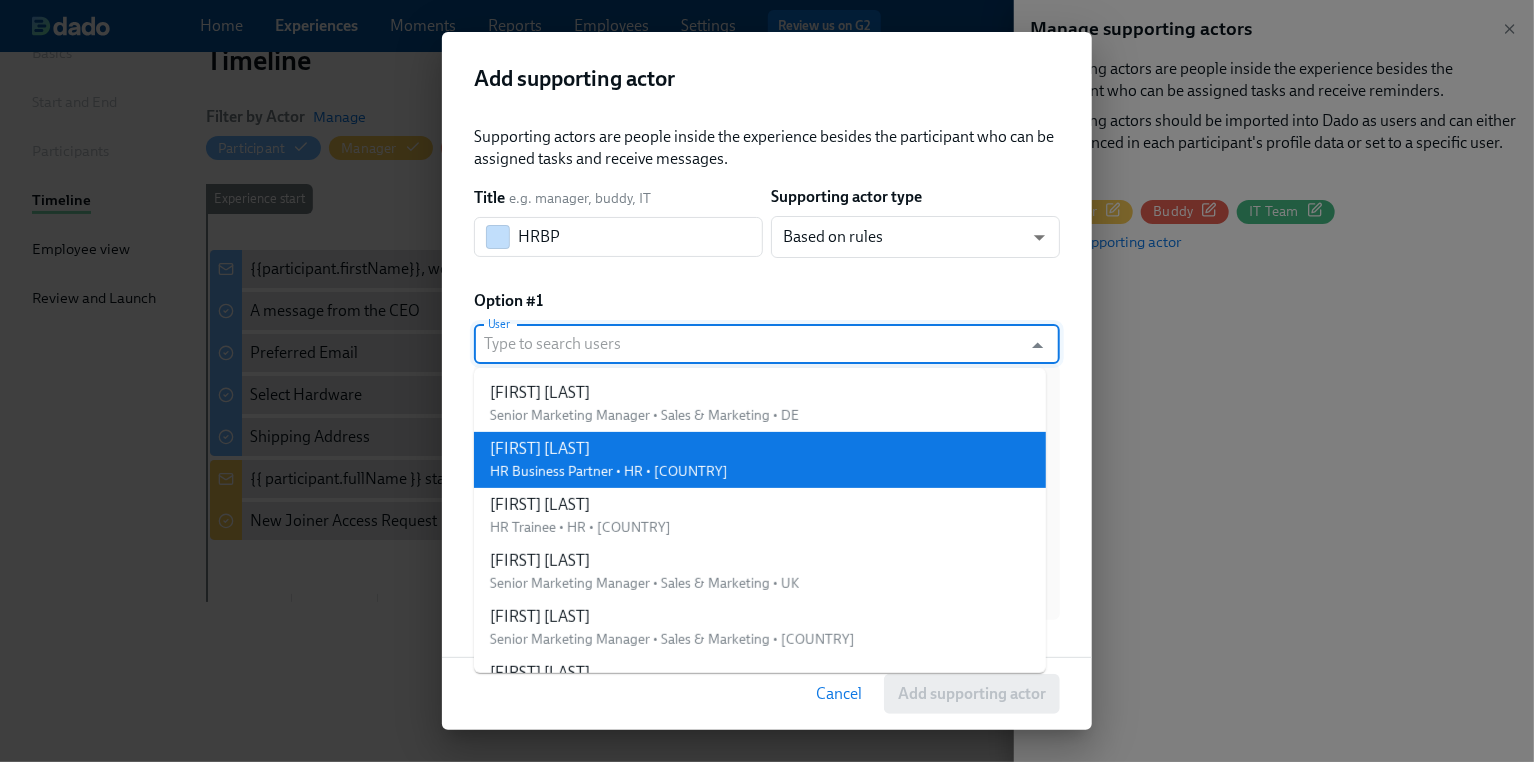 click on "HR Business Partner • HR • [STATE]" at bounding box center [609, 471] 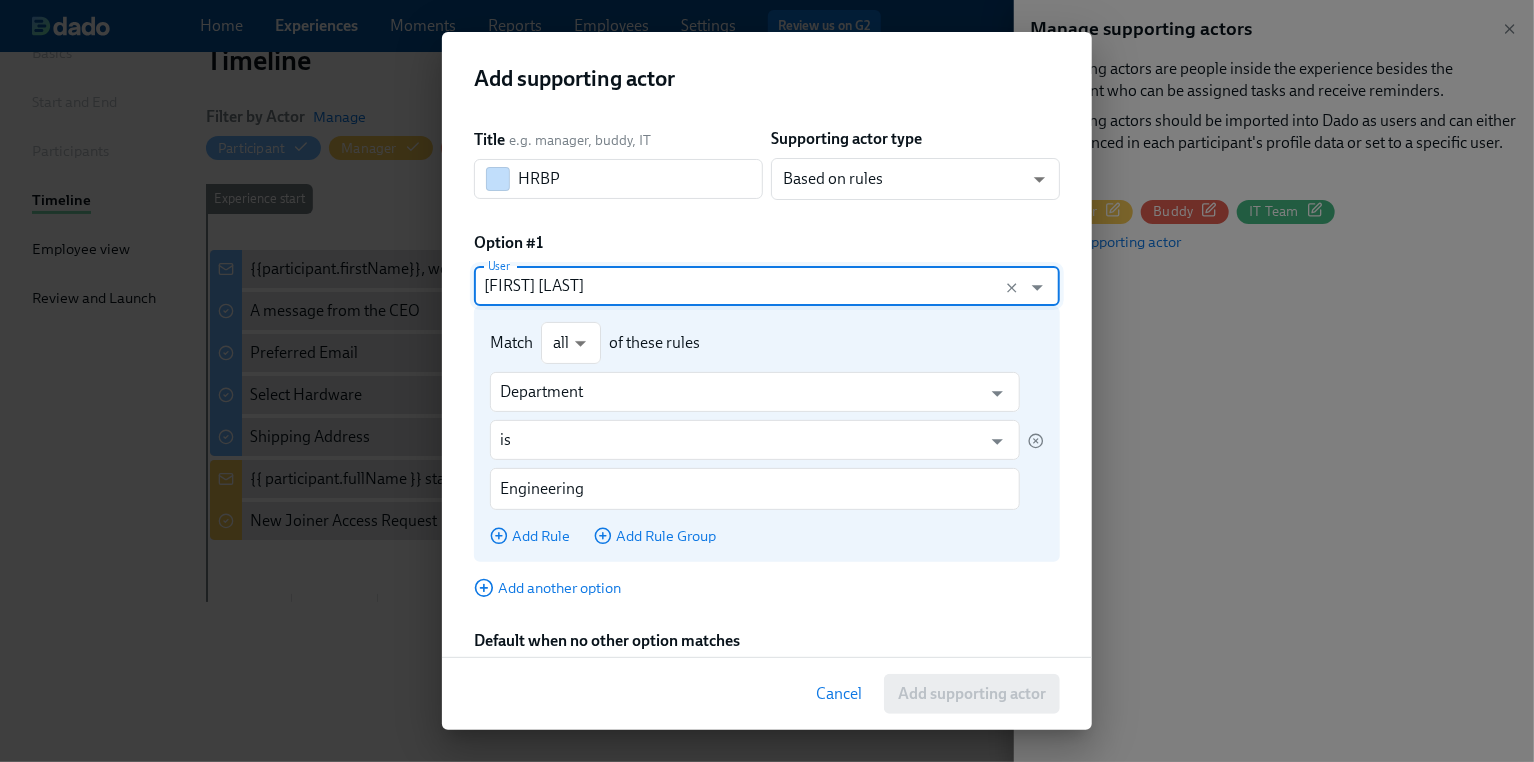 scroll, scrollTop: 128, scrollLeft: 0, axis: vertical 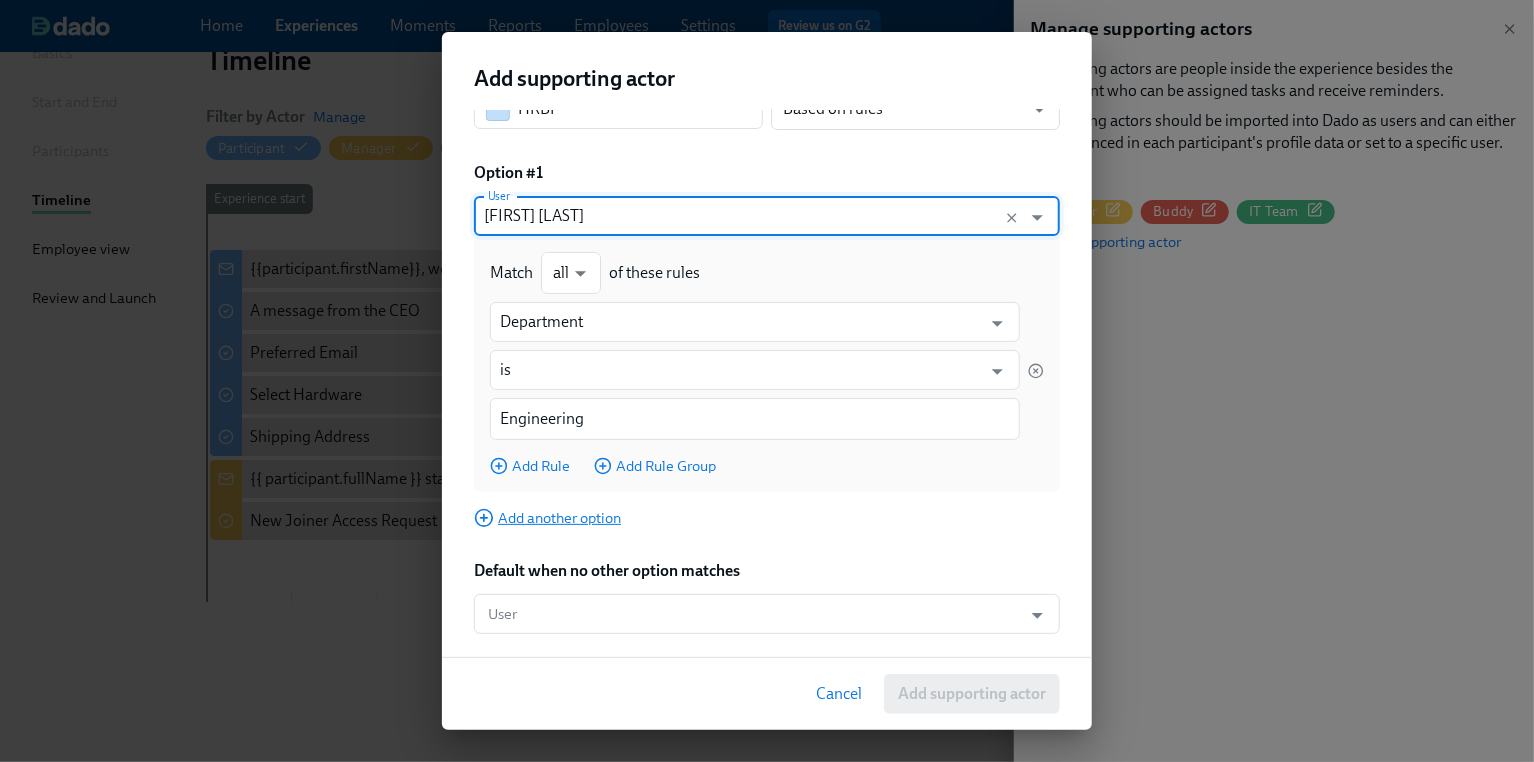 click on "Add another option" at bounding box center (547, 518) 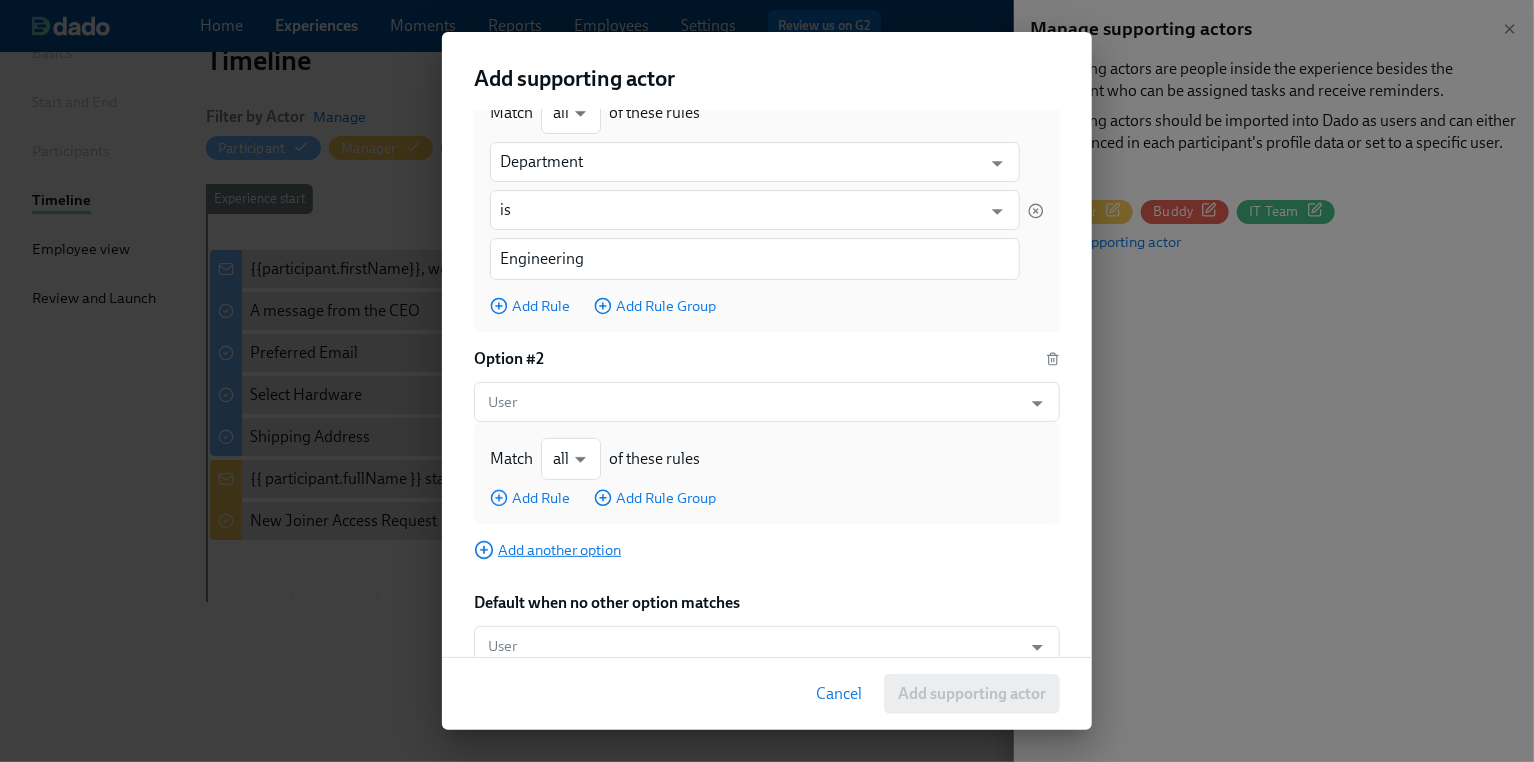 scroll, scrollTop: 289, scrollLeft: 0, axis: vertical 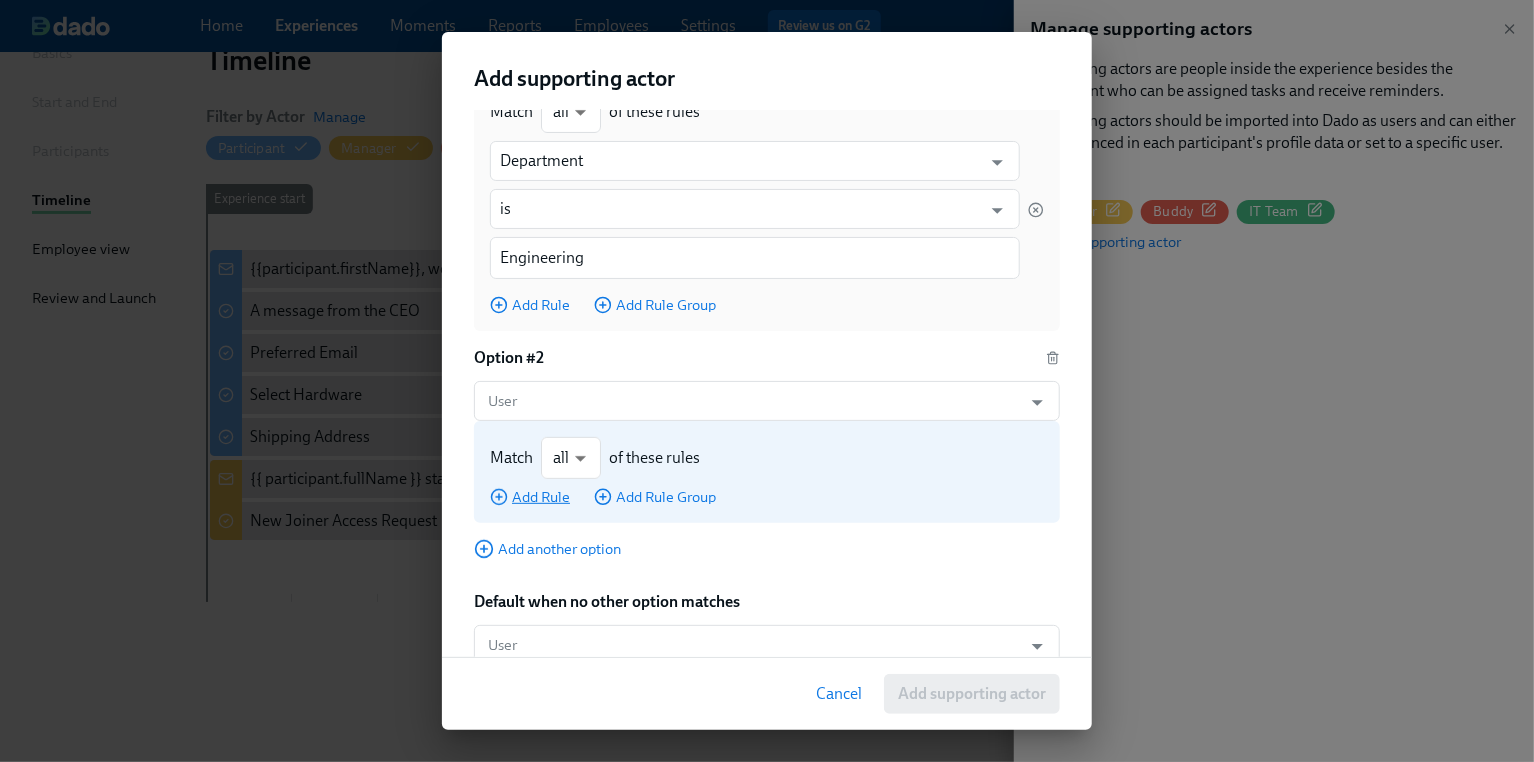 click on "Add Rule" at bounding box center (530, 497) 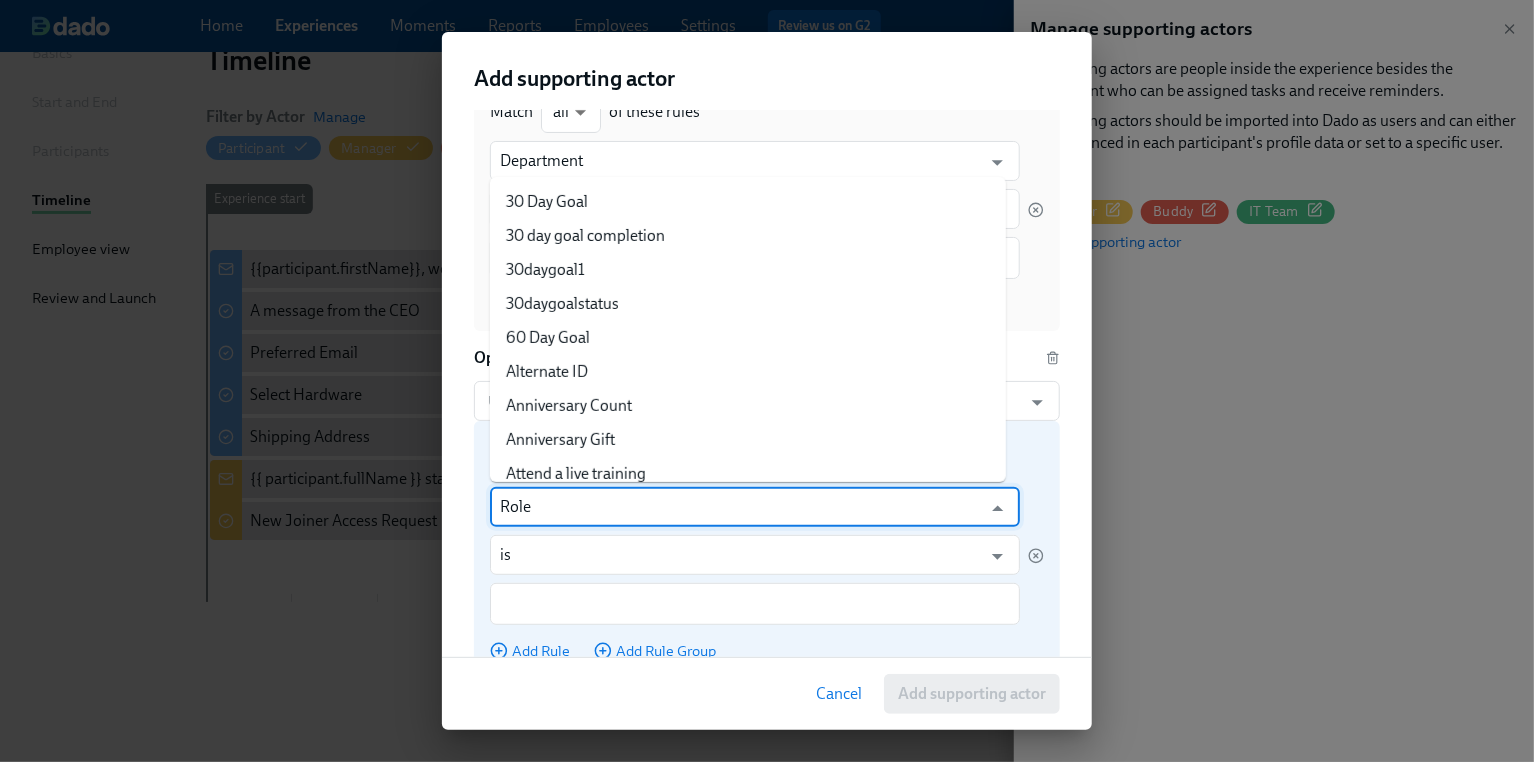 click on "Role" at bounding box center [740, 507] 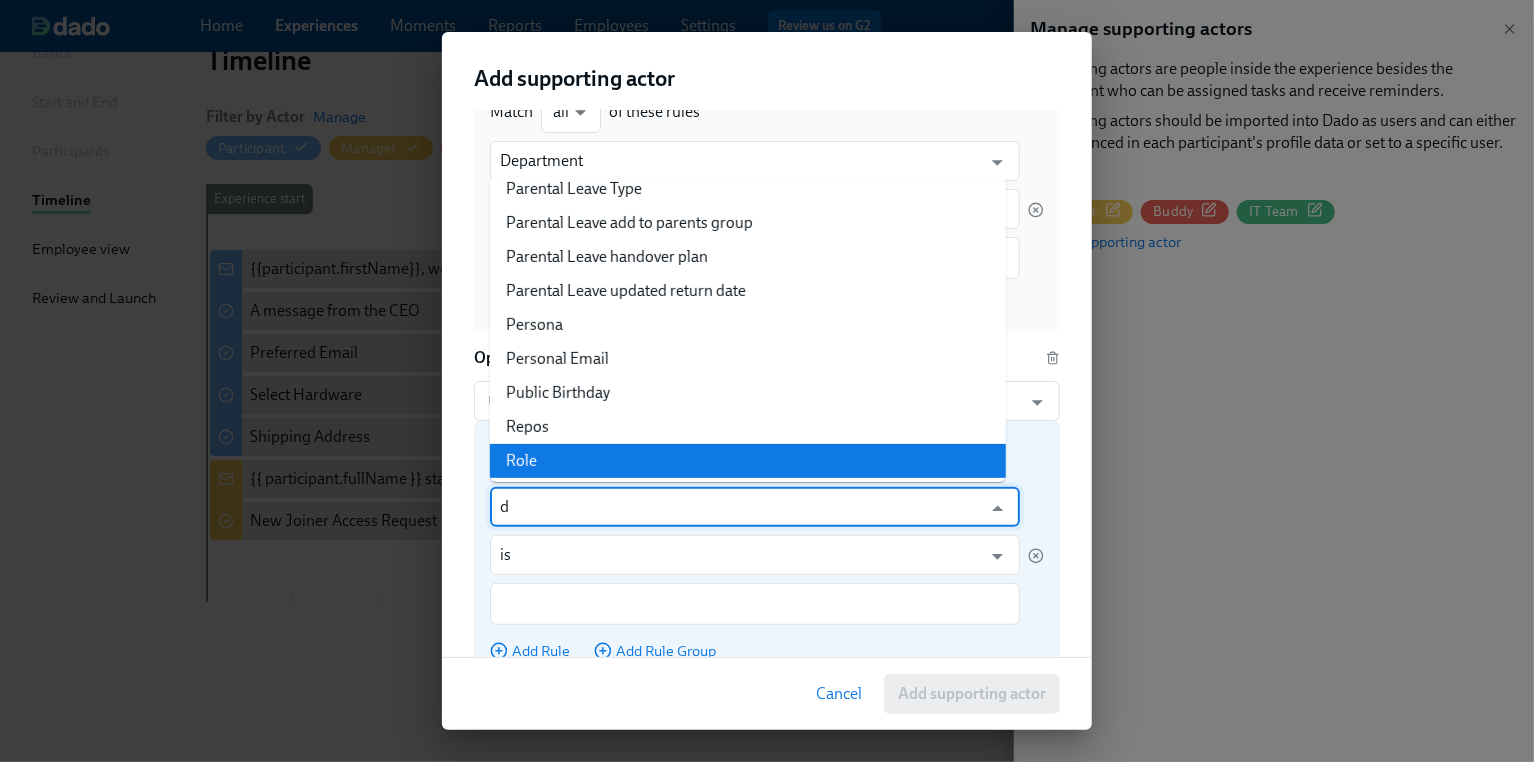 scroll, scrollTop: 0, scrollLeft: 0, axis: both 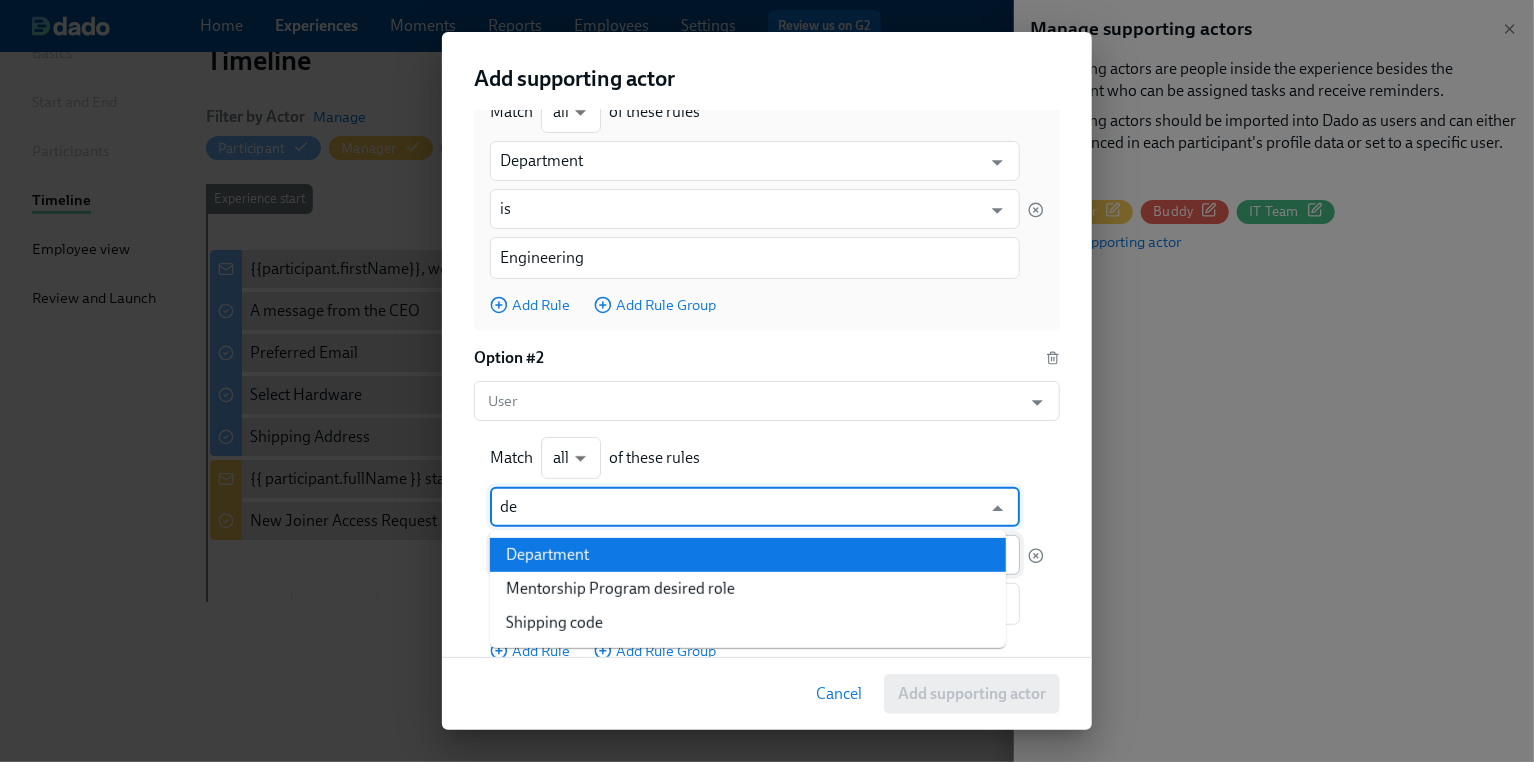 click on "Department" at bounding box center (748, 555) 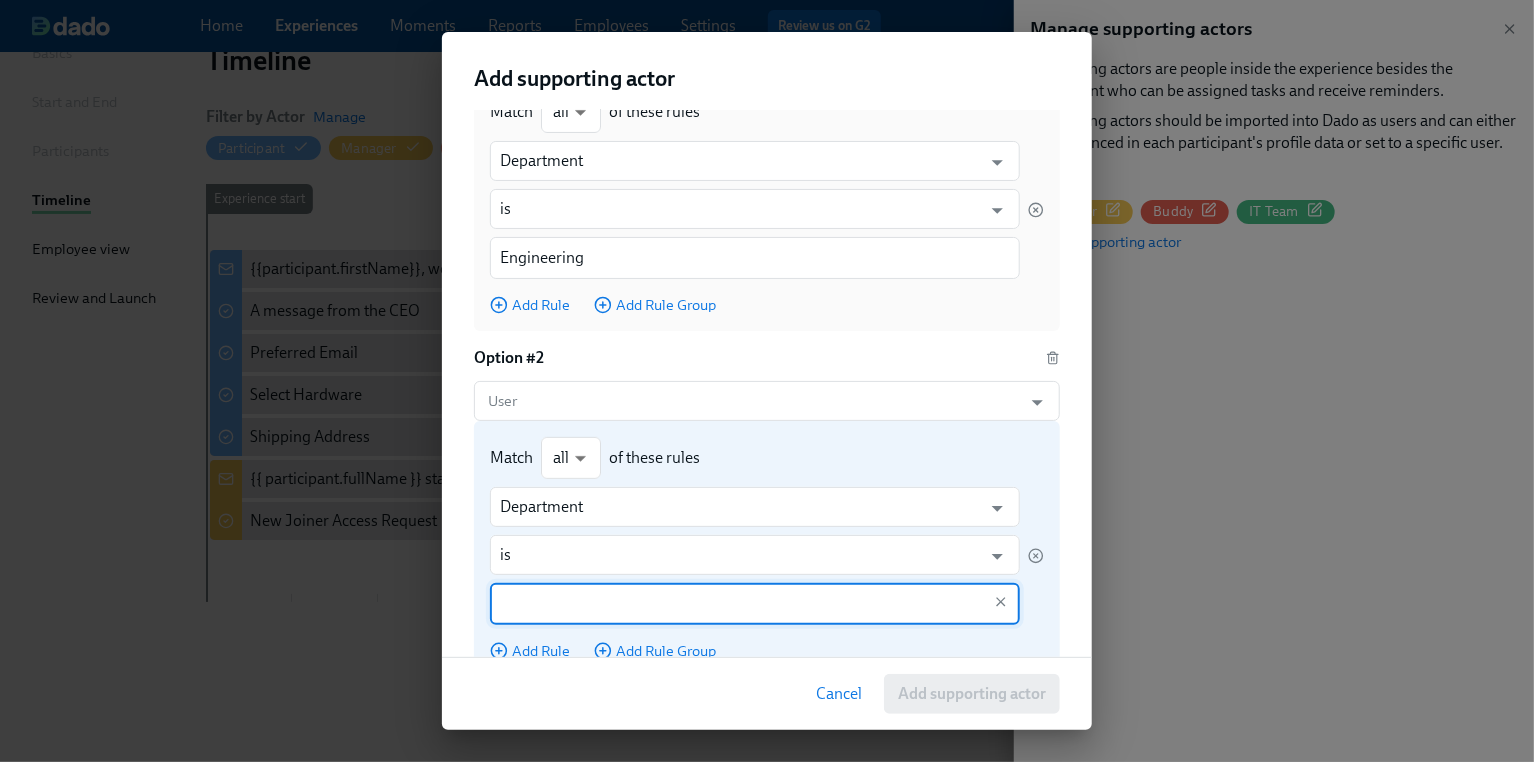 click at bounding box center (740, 604) 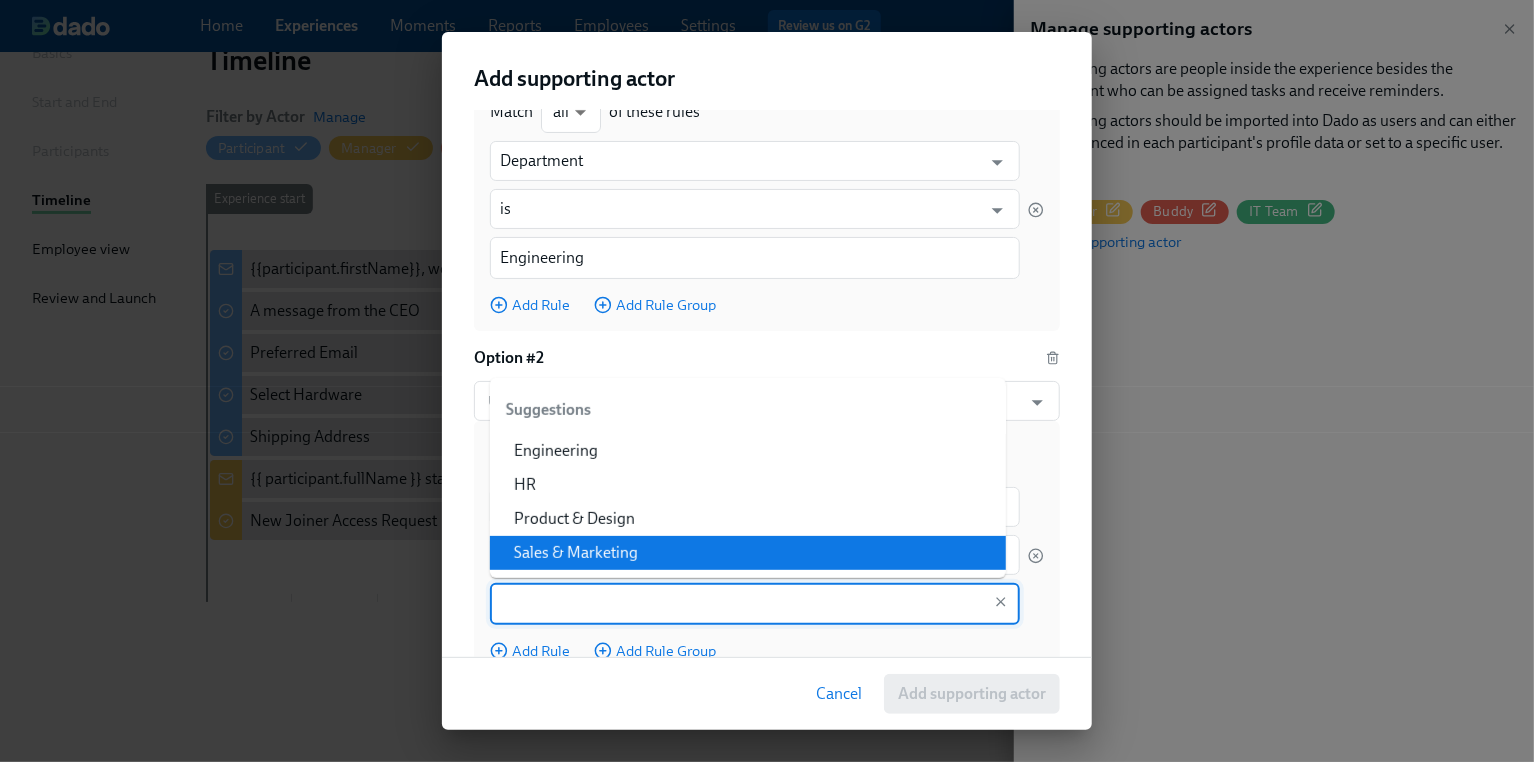 click on "Sales & Marketing" at bounding box center (748, 553) 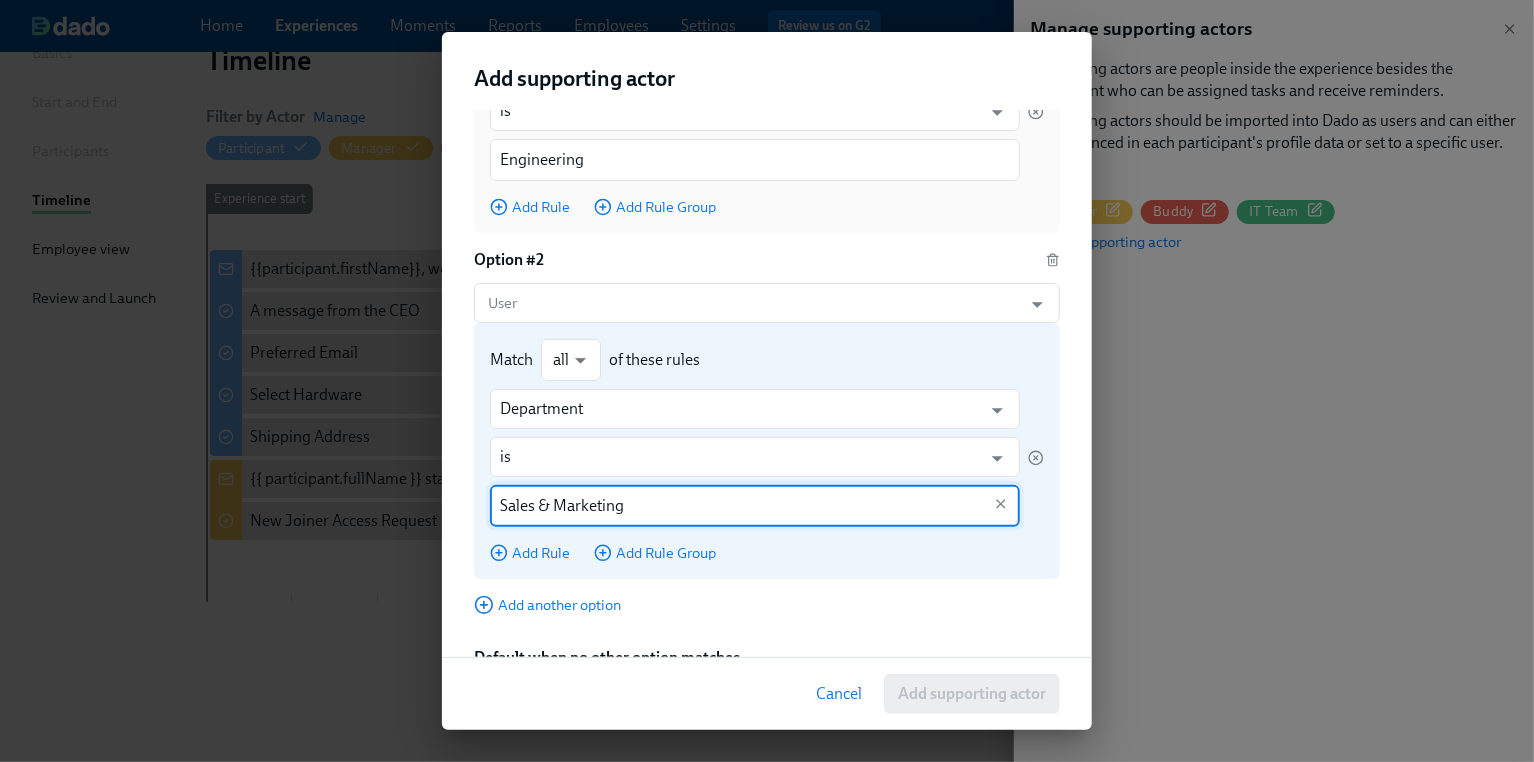 scroll, scrollTop: 475, scrollLeft: 0, axis: vertical 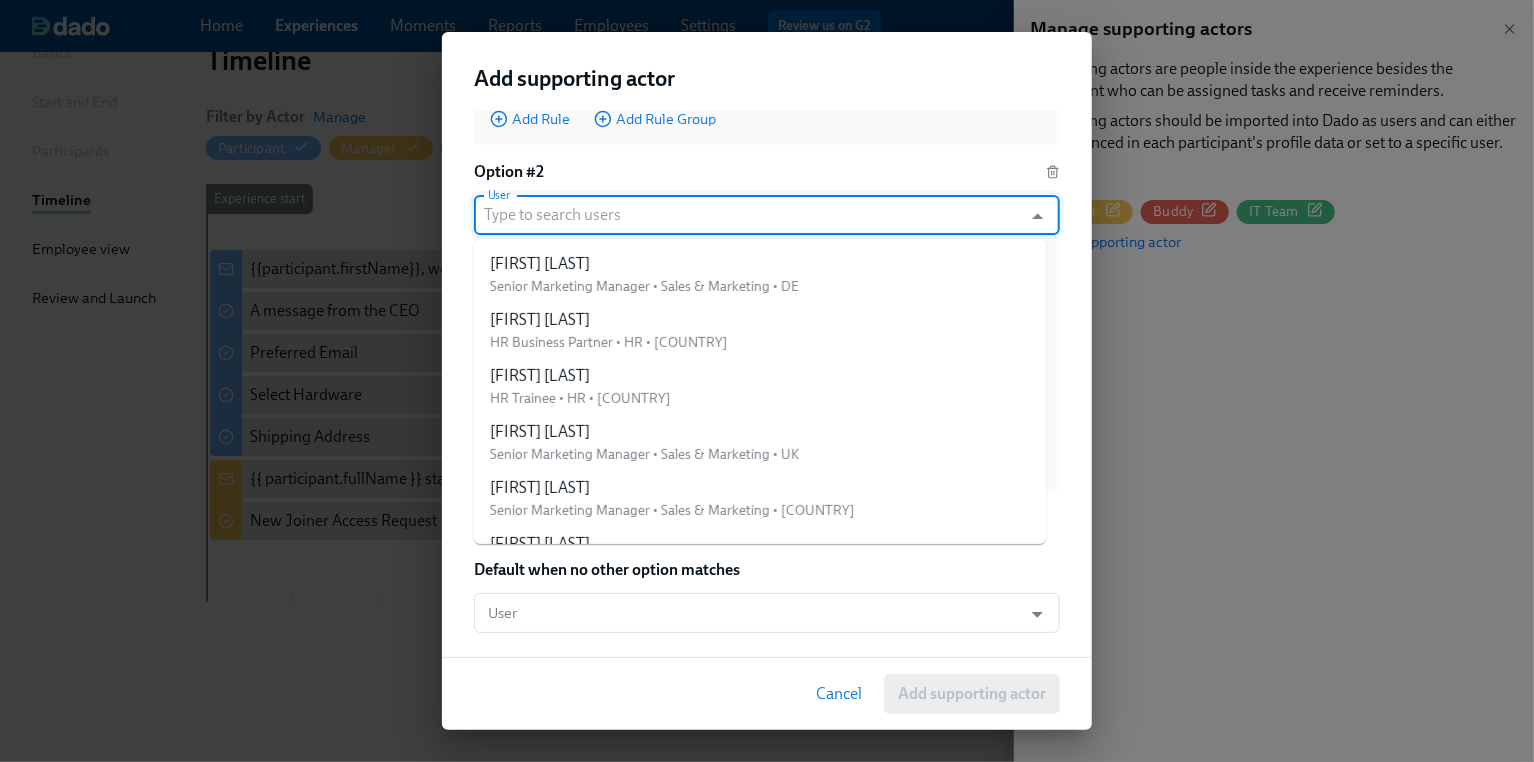 click on "User" at bounding box center [748, 215] 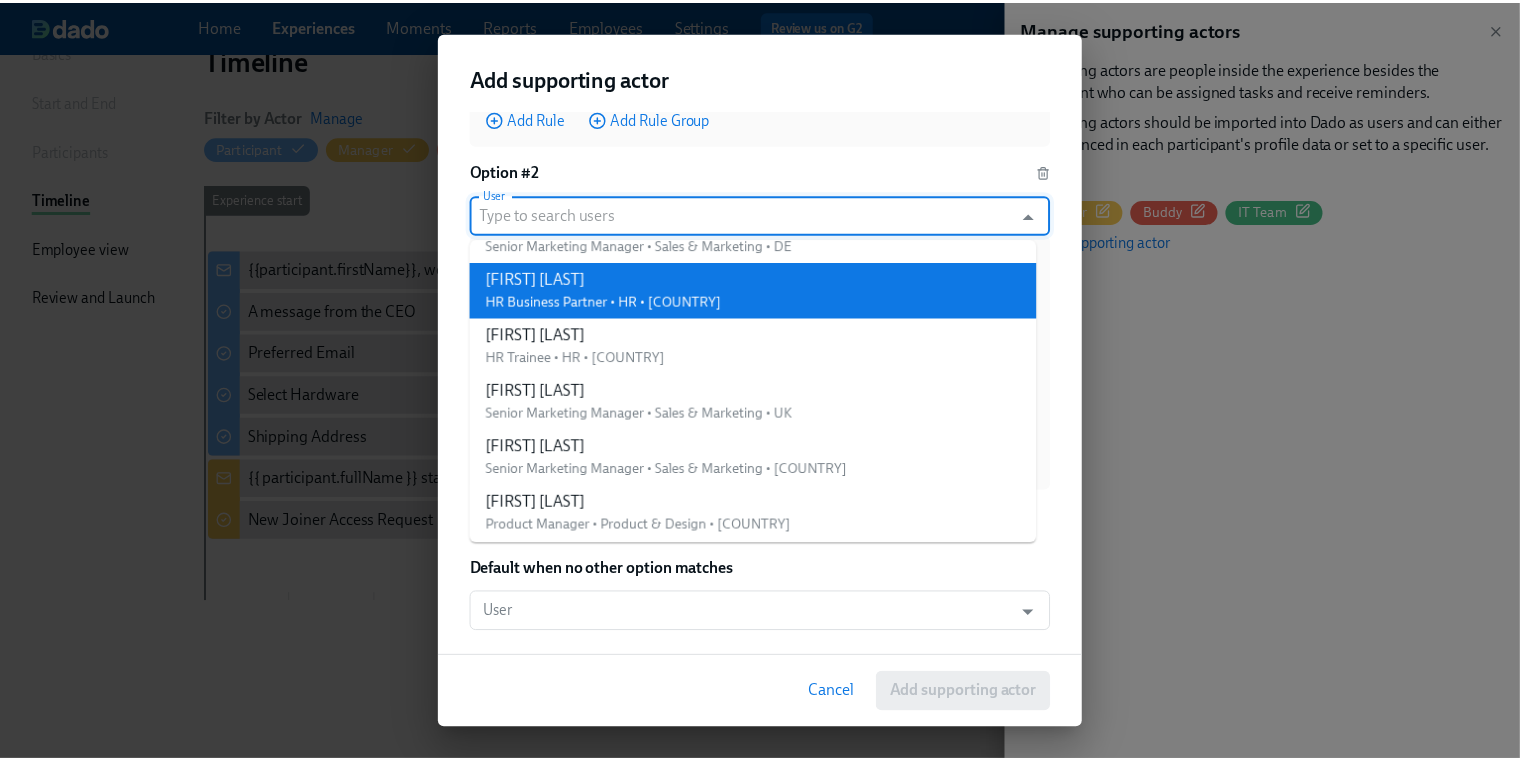 scroll, scrollTop: 146, scrollLeft: 0, axis: vertical 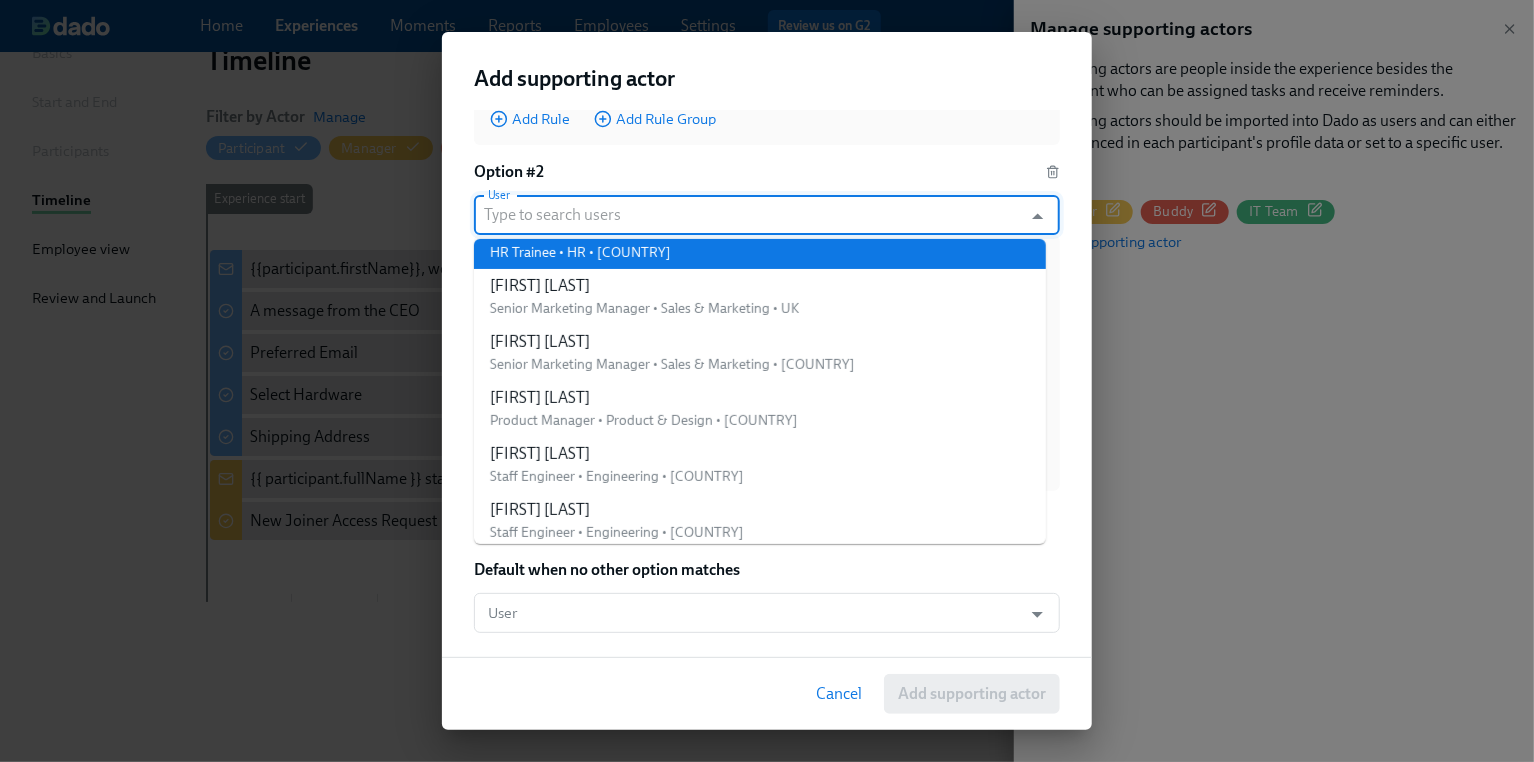 click on "Eddie Cohen HR Trainee • HR • DE" at bounding box center [760, 241] 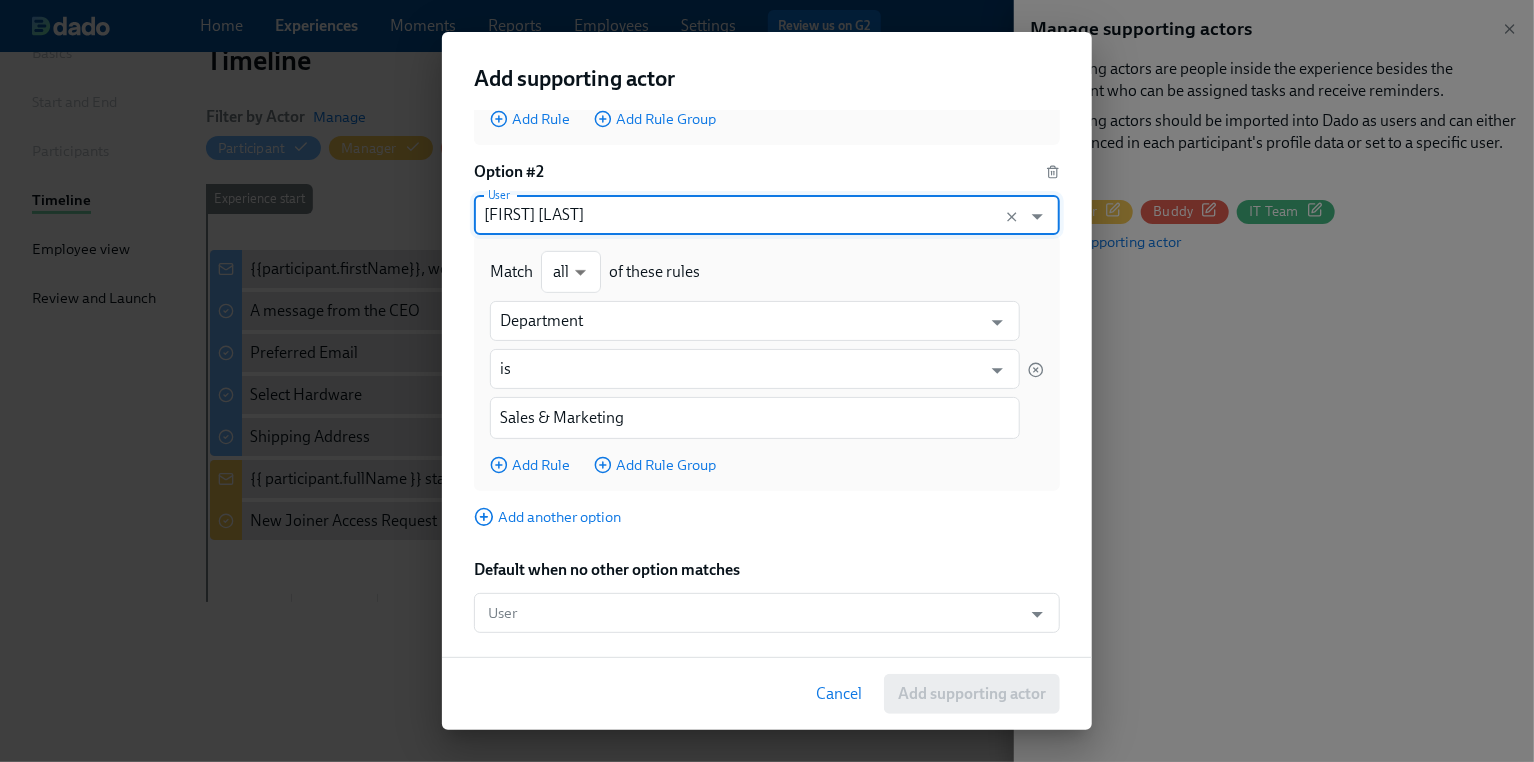 click on "Cancel" at bounding box center (839, 694) 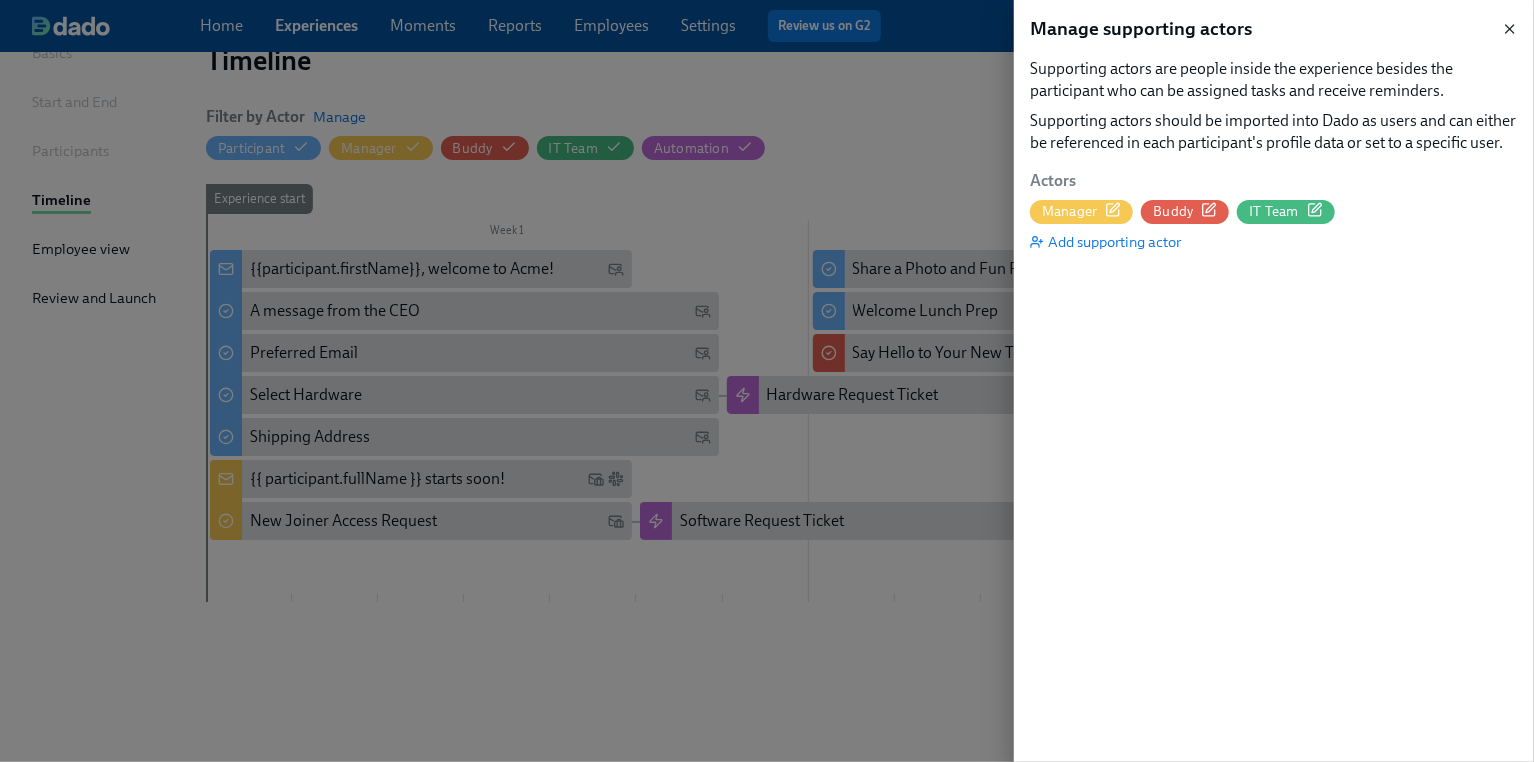 click 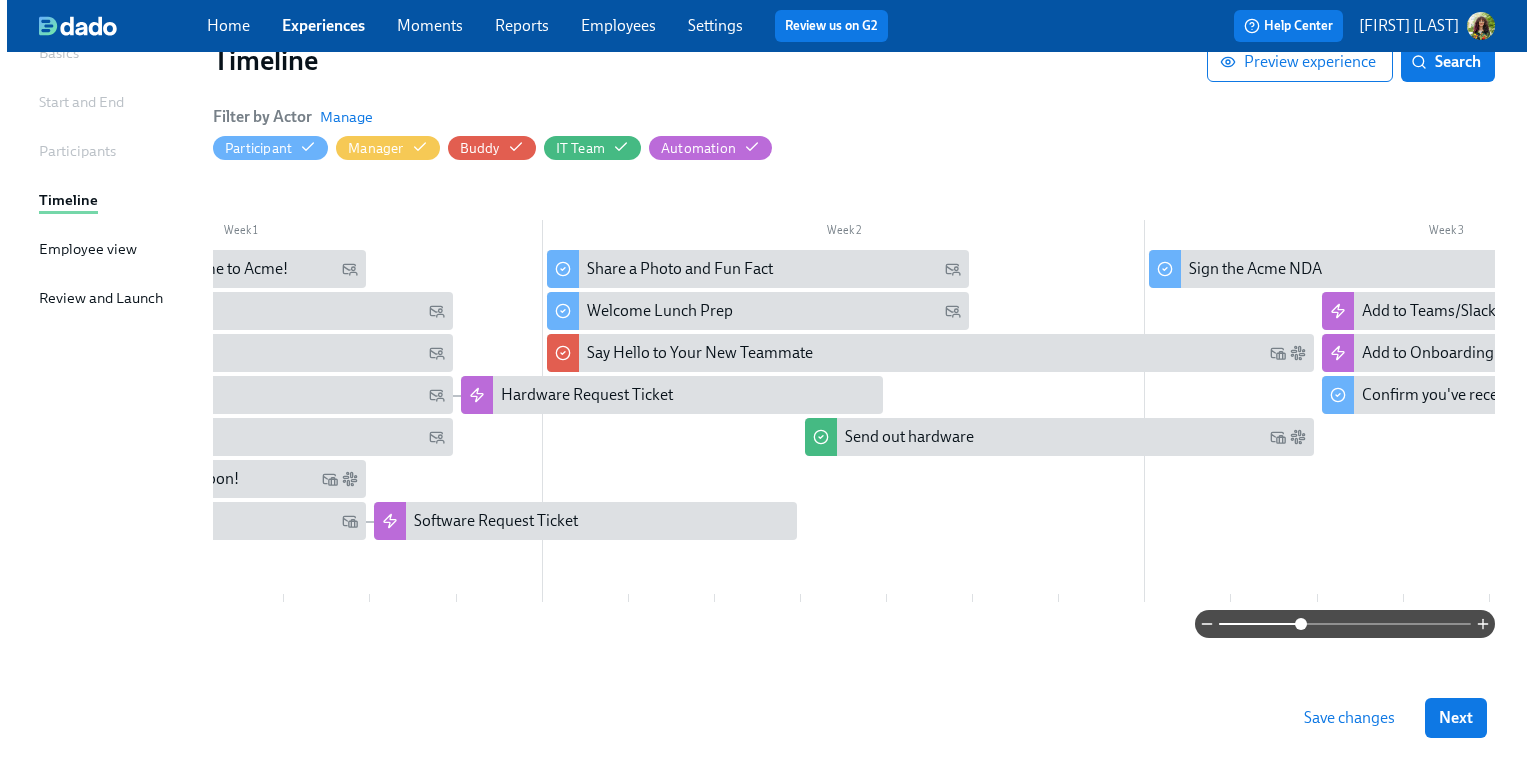 scroll, scrollTop: 0, scrollLeft: 0, axis: both 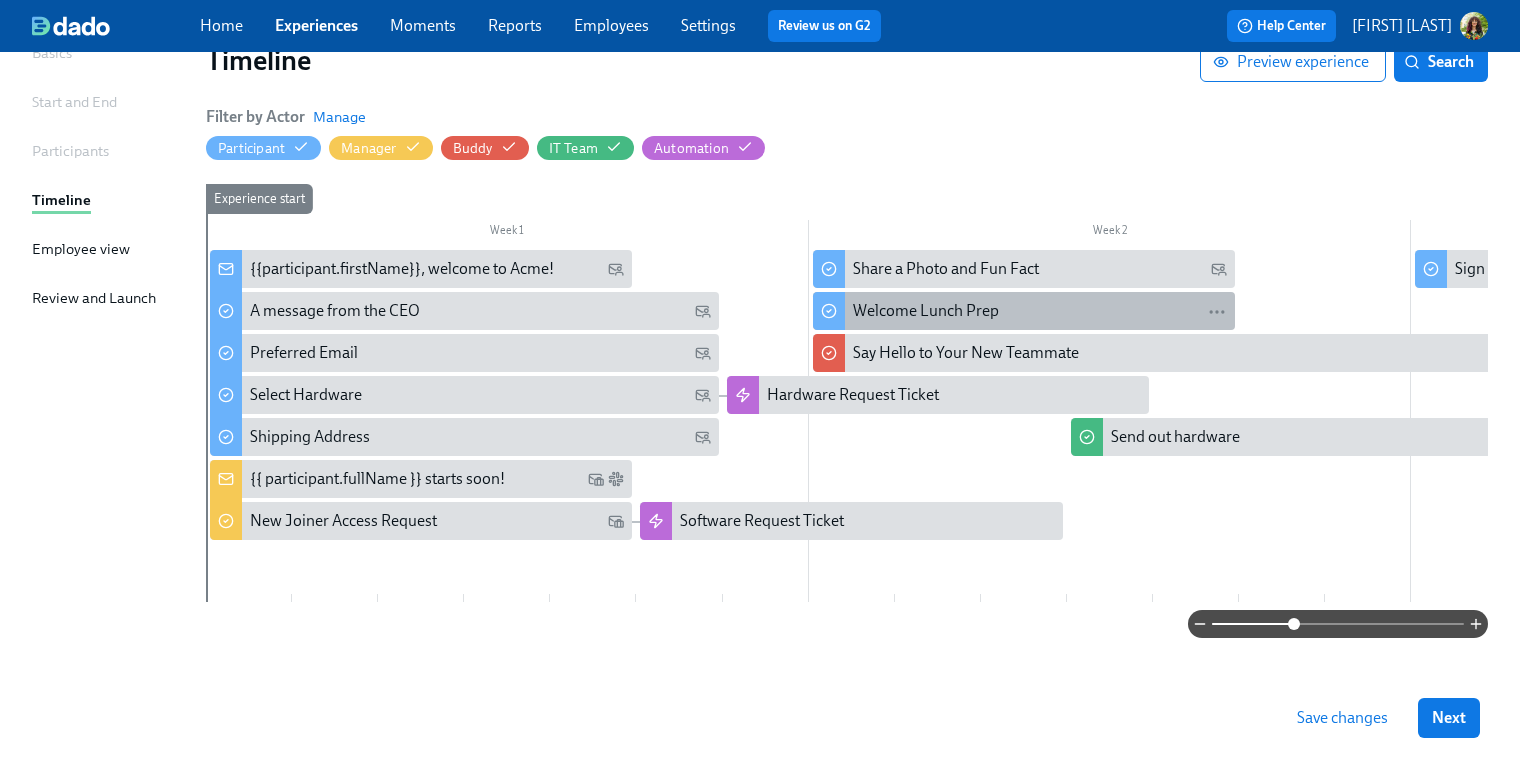 click on "Welcome Lunch Prep" at bounding box center (1040, 311) 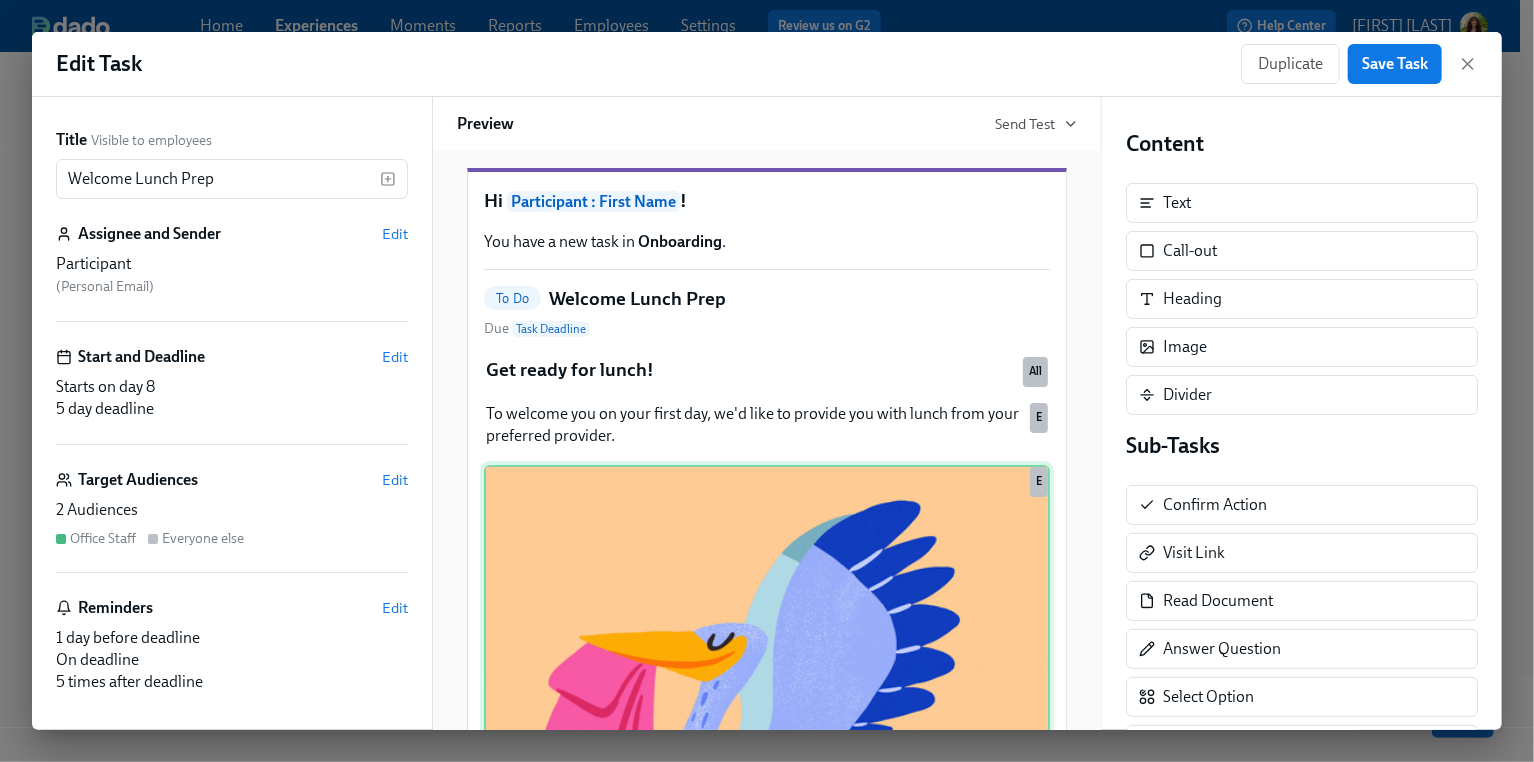 scroll, scrollTop: 37, scrollLeft: 0, axis: vertical 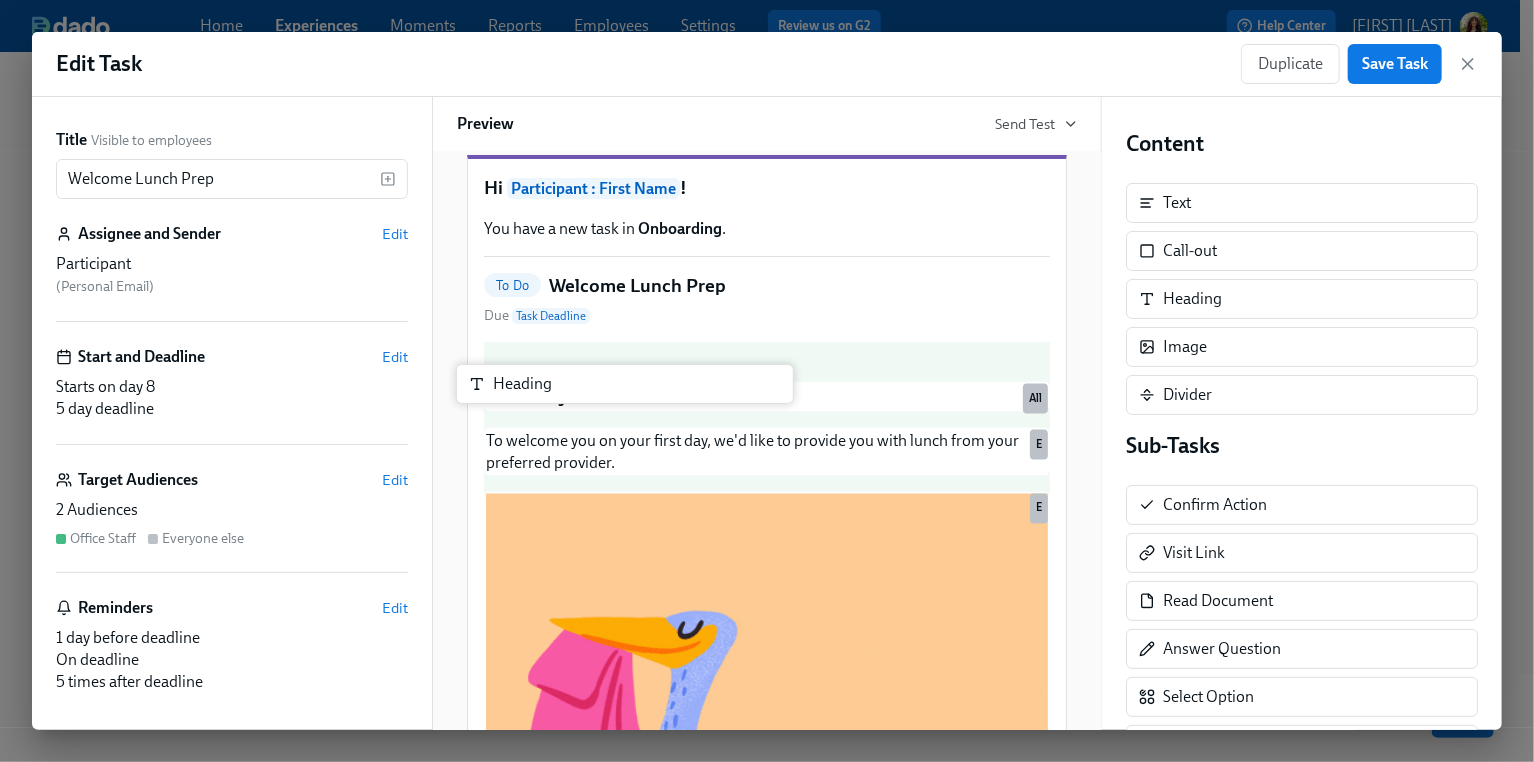 drag, startPoint x: 1143, startPoint y: 345, endPoint x: 552, endPoint y: 395, distance: 593.11127 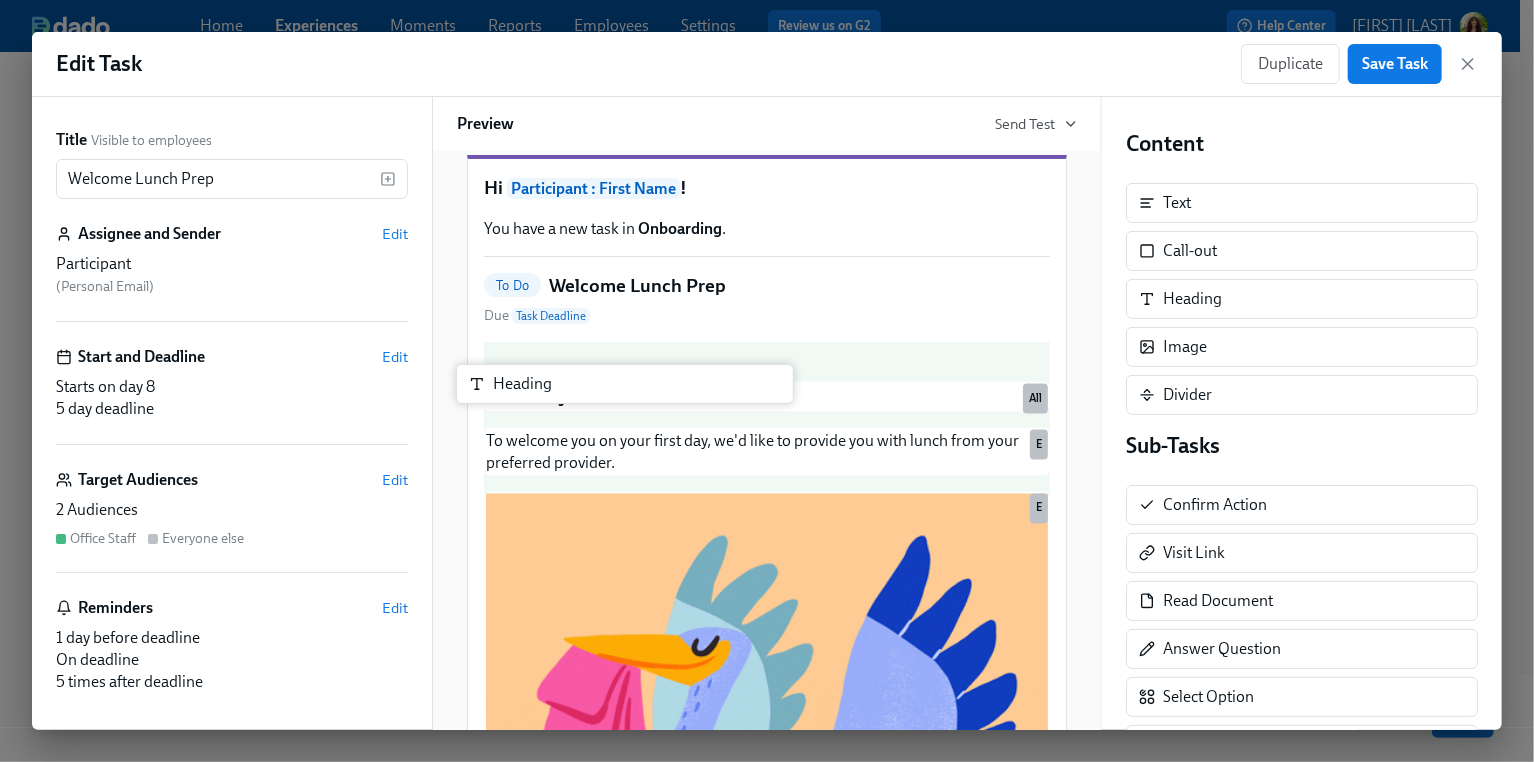 click on "Title Visible to employees Welcome Lunch Prep ​ Assignee and Sender Edit Participant   ( Personal Email ) Start and Deadline Edit Starts on day 8 5 day deadline Target Audiences Edit 2 Audiences Office Staff Everyone else Reminders Edit 1 day   before deadline On deadline 5 times after deadline Delete Task Preview Send Test Hi   Participant   :   First Name ! You have a new task in     Onboarding . To Do Welcome Lunch Prep Due   Task Deadline Get ready for lunch!   Duplicate   Delete All To welcome you on your first day, we'd like to provide you with lunch from your preferred provider.   Duplicate   Delete E   Duplicate   Delete E What is your preferred food delivery? UberEats Doordash Wolt FoodPanda Submit   Duplicate   Delete E Lunch will be provided on your first day and we want to make sure we have your needs covered. Let us know any dietary restrictions you might have.   Duplicate   Delete O   Duplicate   Delete O What are your dietary restrictions? ​ Submit   Duplicate   Delete O Content Text Image" at bounding box center (767, 413) 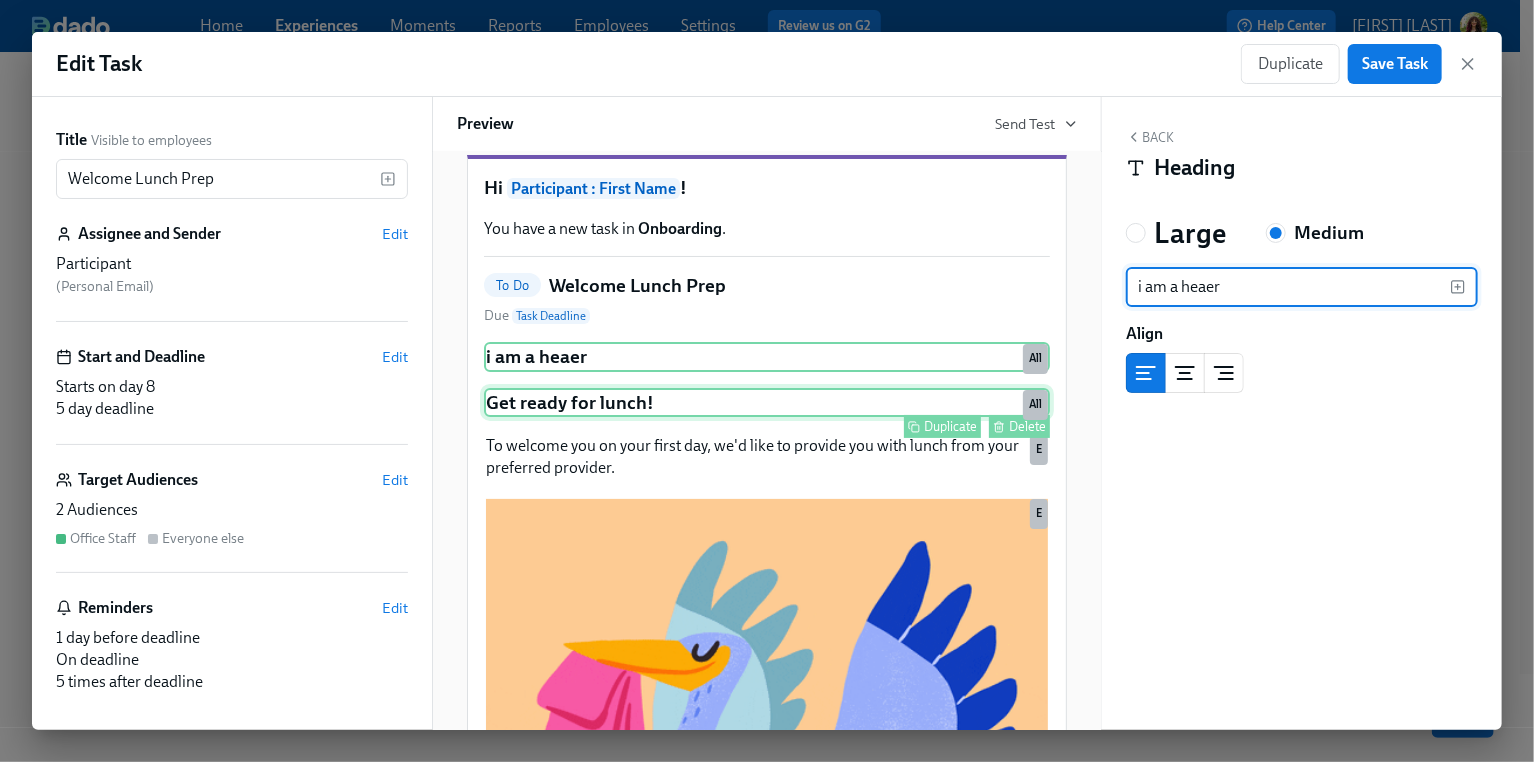 scroll, scrollTop: 684, scrollLeft: 0, axis: vertical 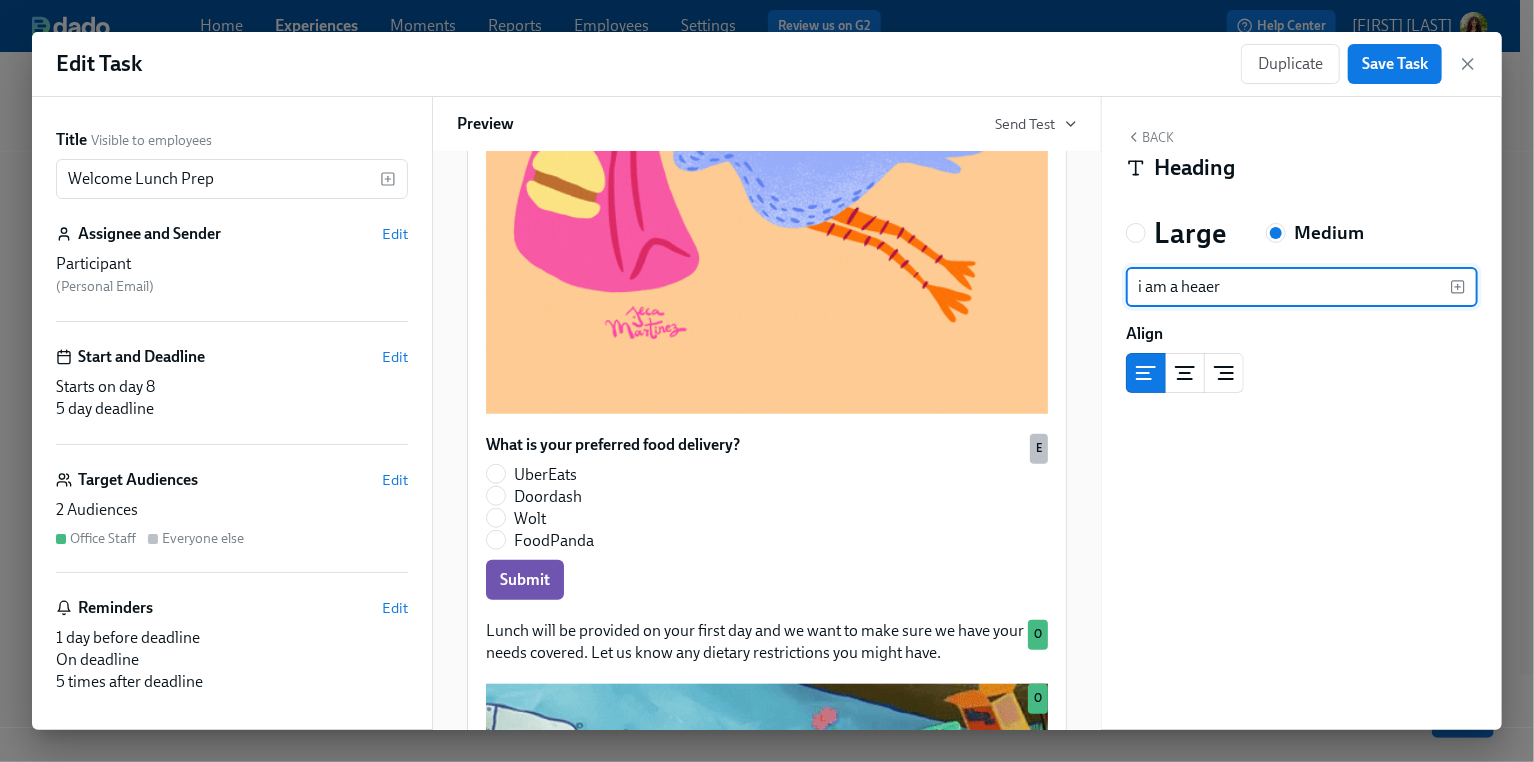 type on "i am a heaer" 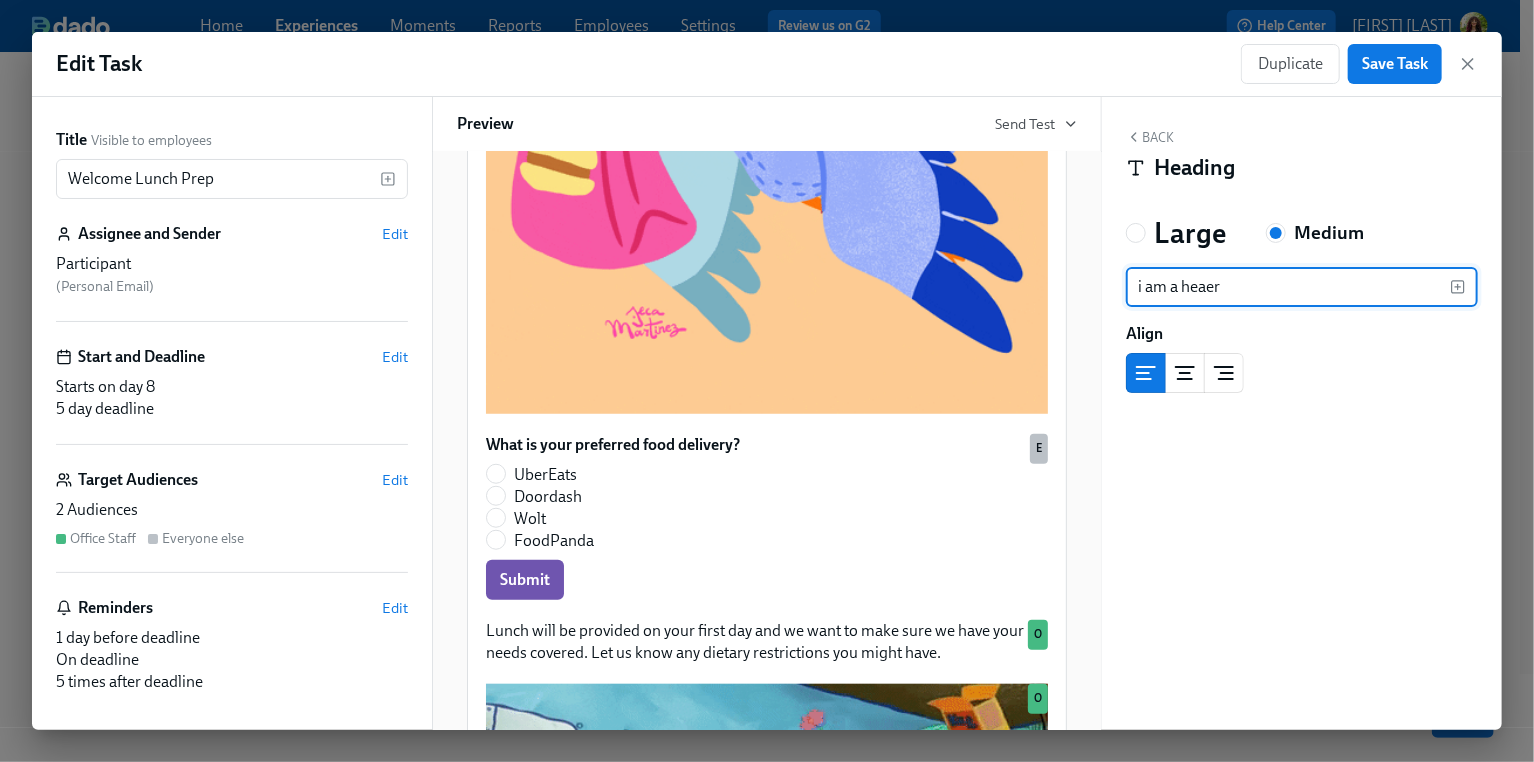 click on "2 Audiences" at bounding box center [232, 510] 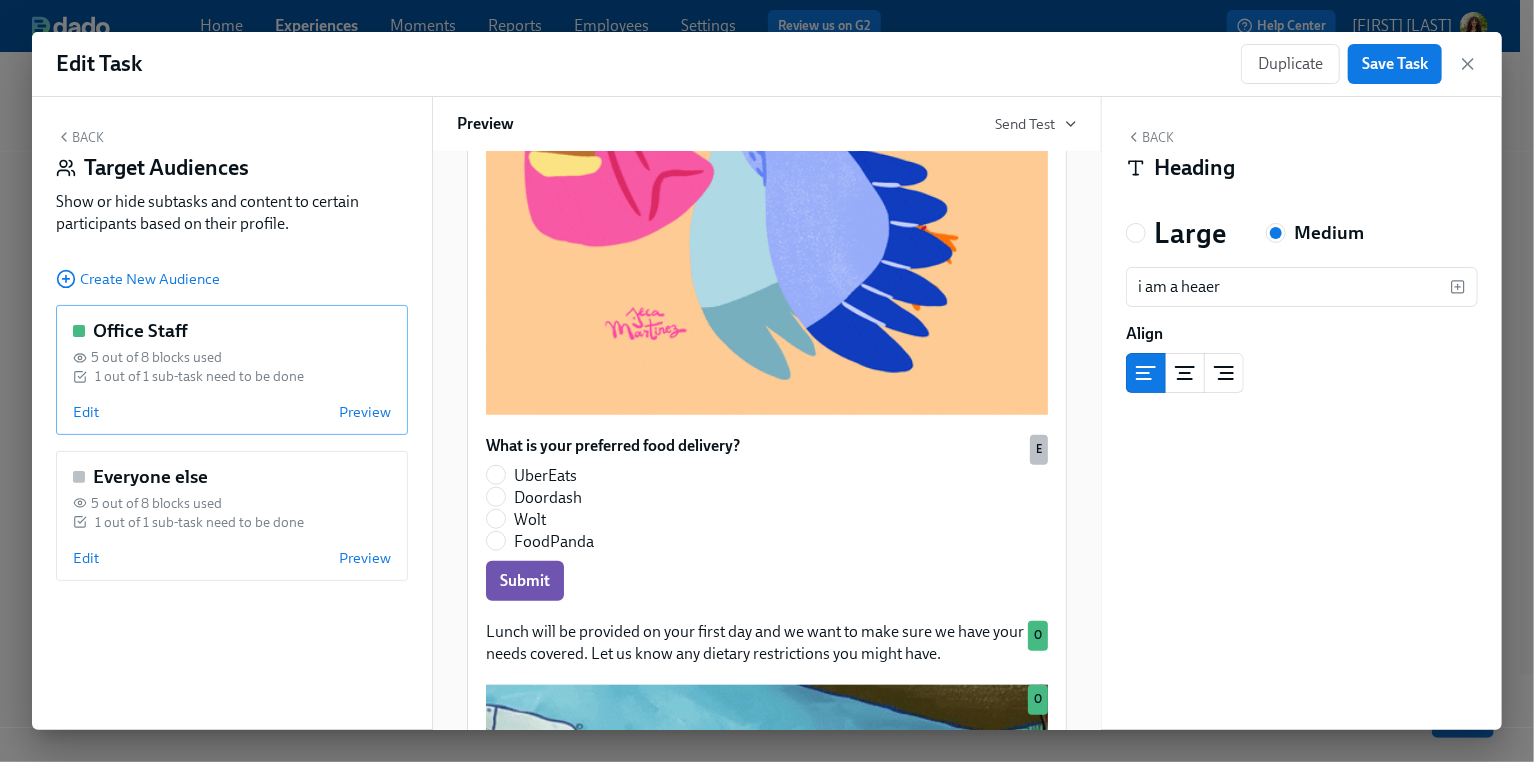 click on "Office Staff 5 out of 8 blocks used 1 out of 1 sub-task need to be done Edit Preview" at bounding box center (232, 370) 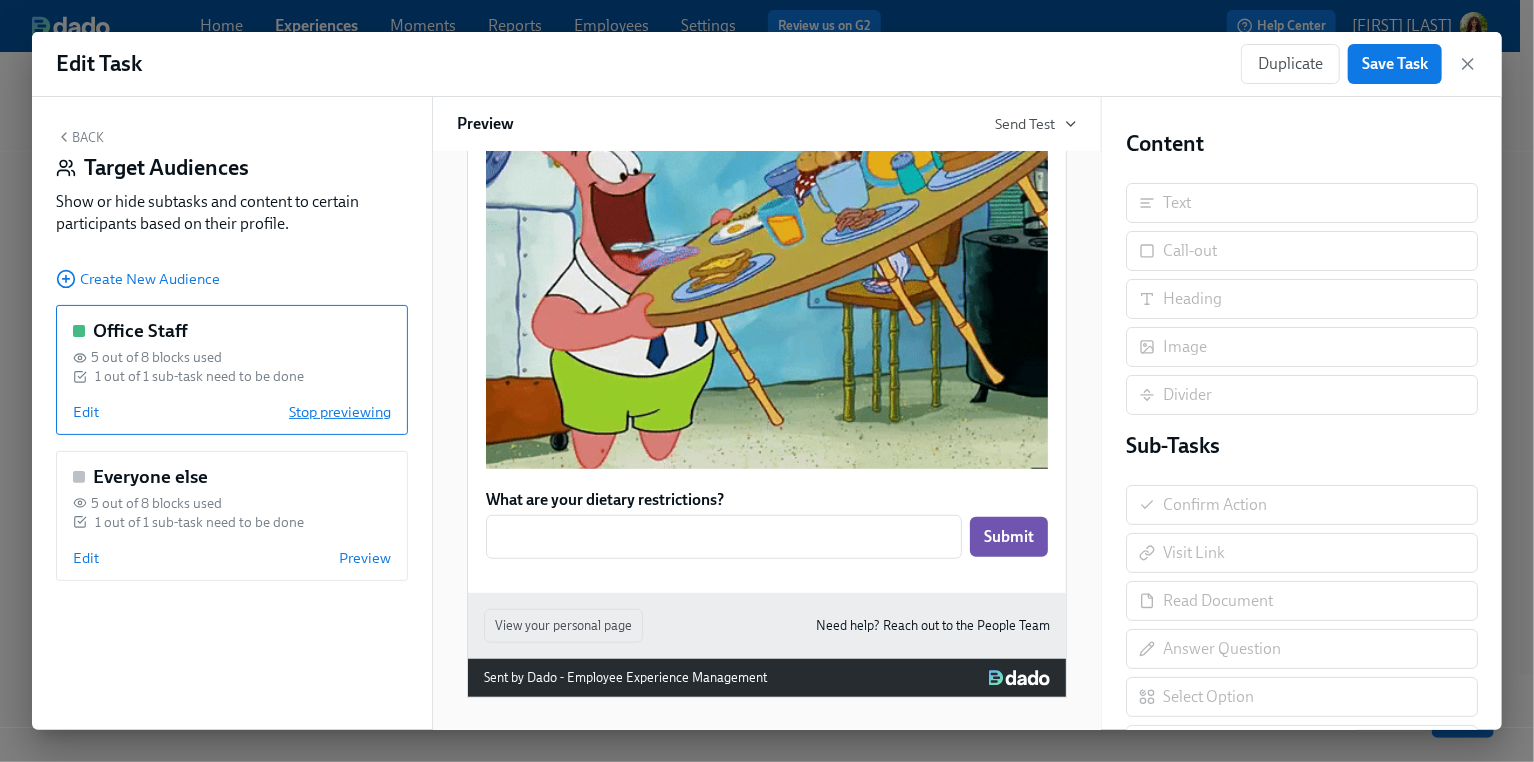 scroll, scrollTop: 588, scrollLeft: 0, axis: vertical 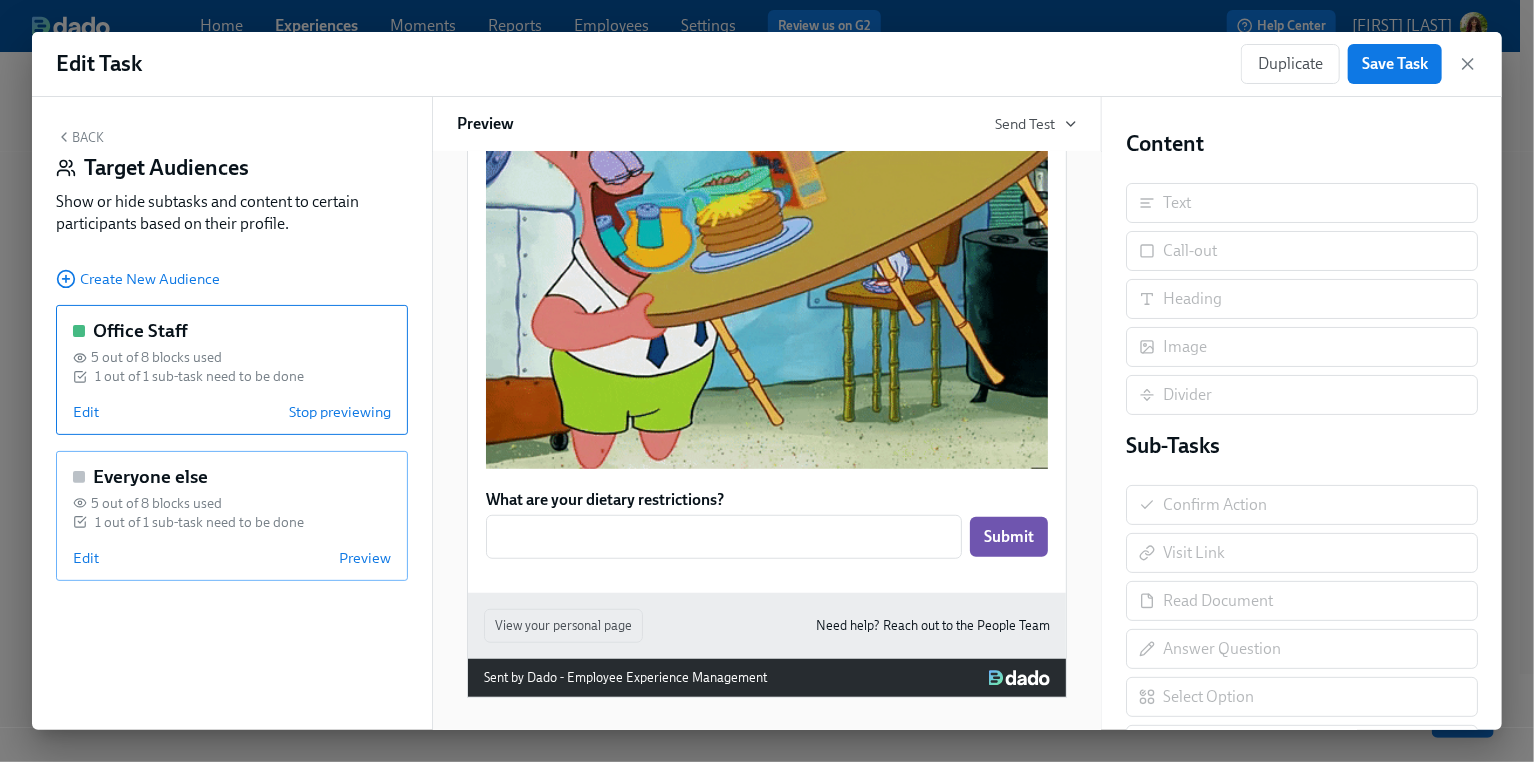 click on "Everyone else 5 out of 8 blocks used 1 out of 1 sub-task need to be done Edit Preview" at bounding box center [232, 516] 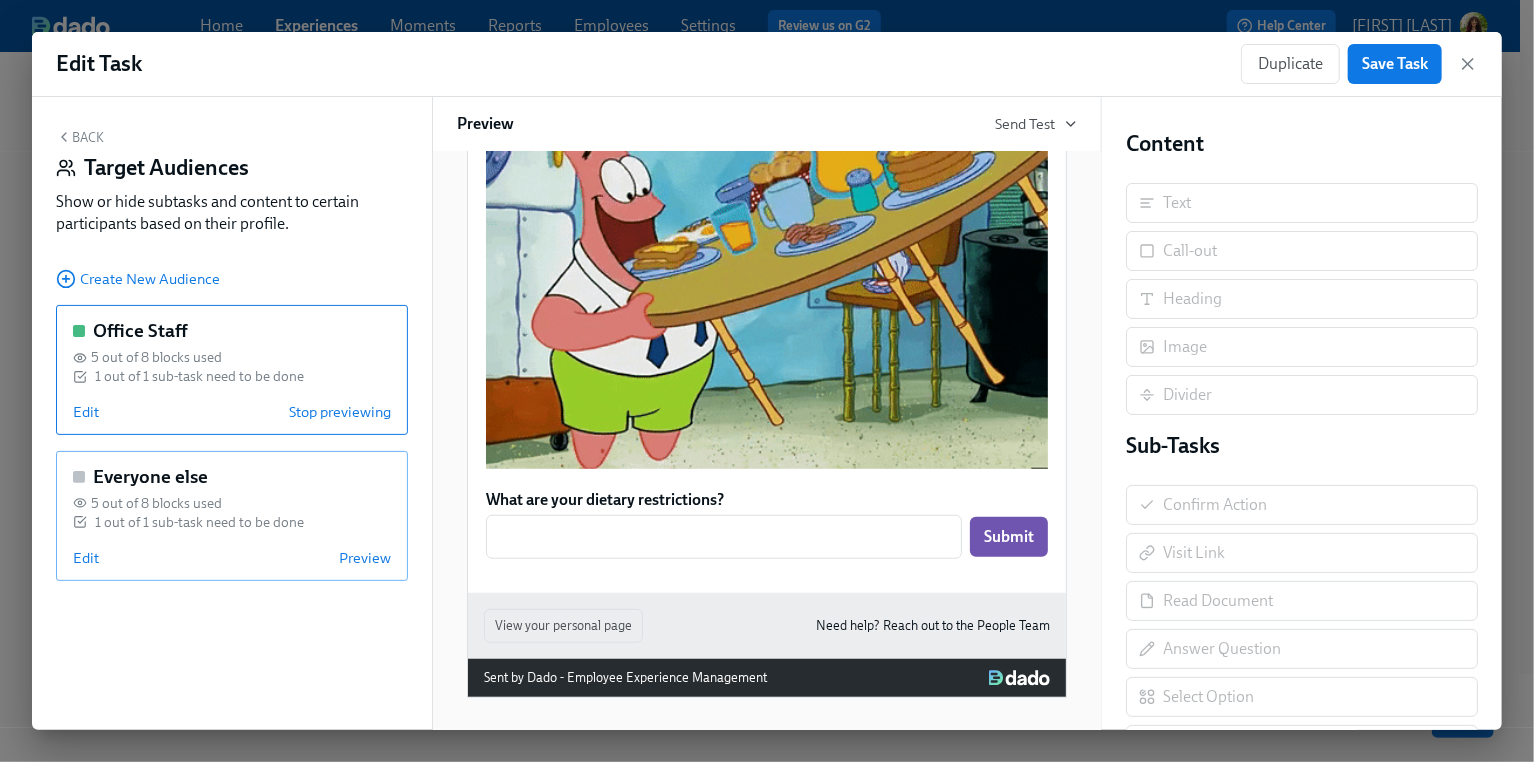 scroll, scrollTop: 753, scrollLeft: 0, axis: vertical 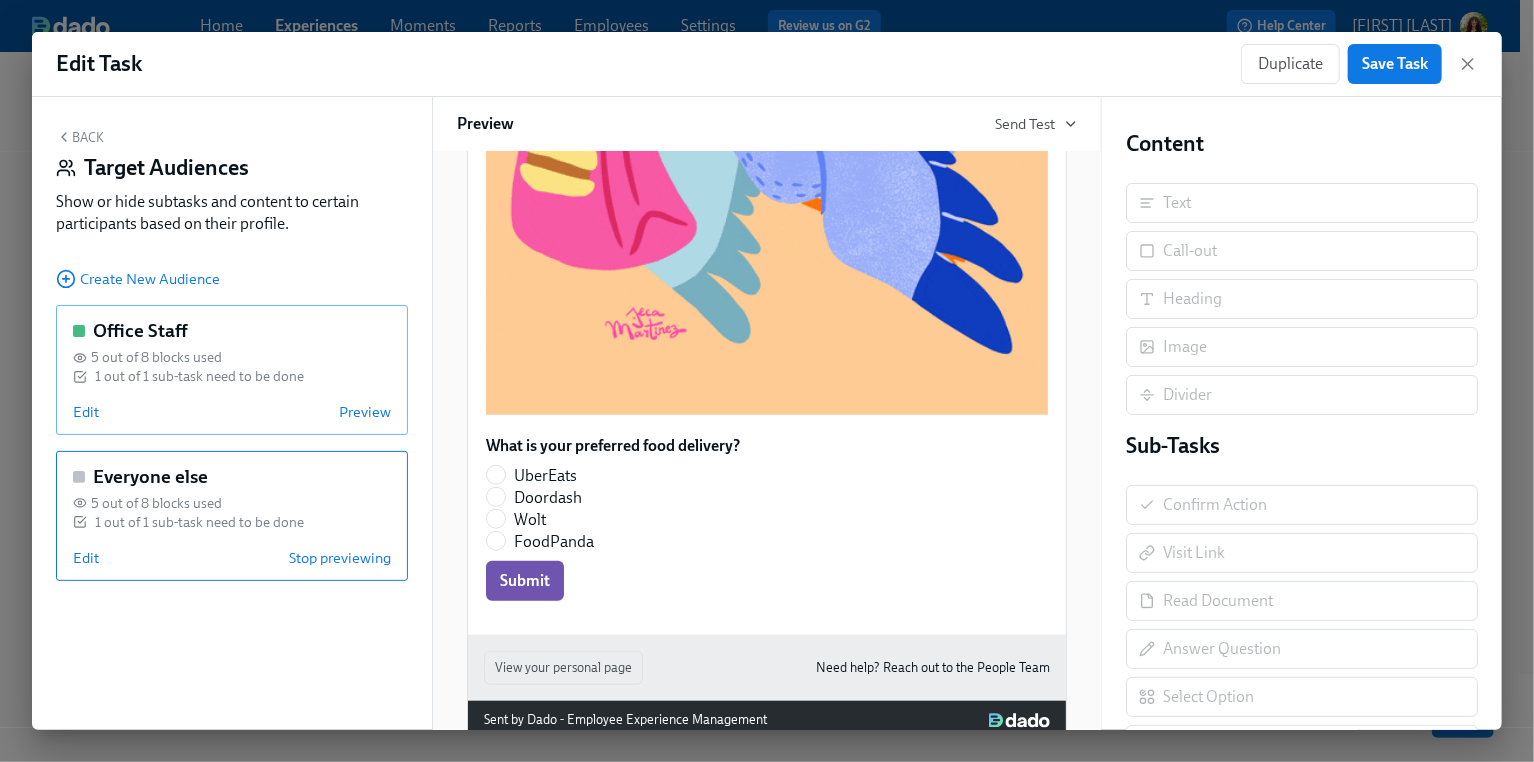 drag, startPoint x: 144, startPoint y: 419, endPoint x: 200, endPoint y: 438, distance: 59.135437 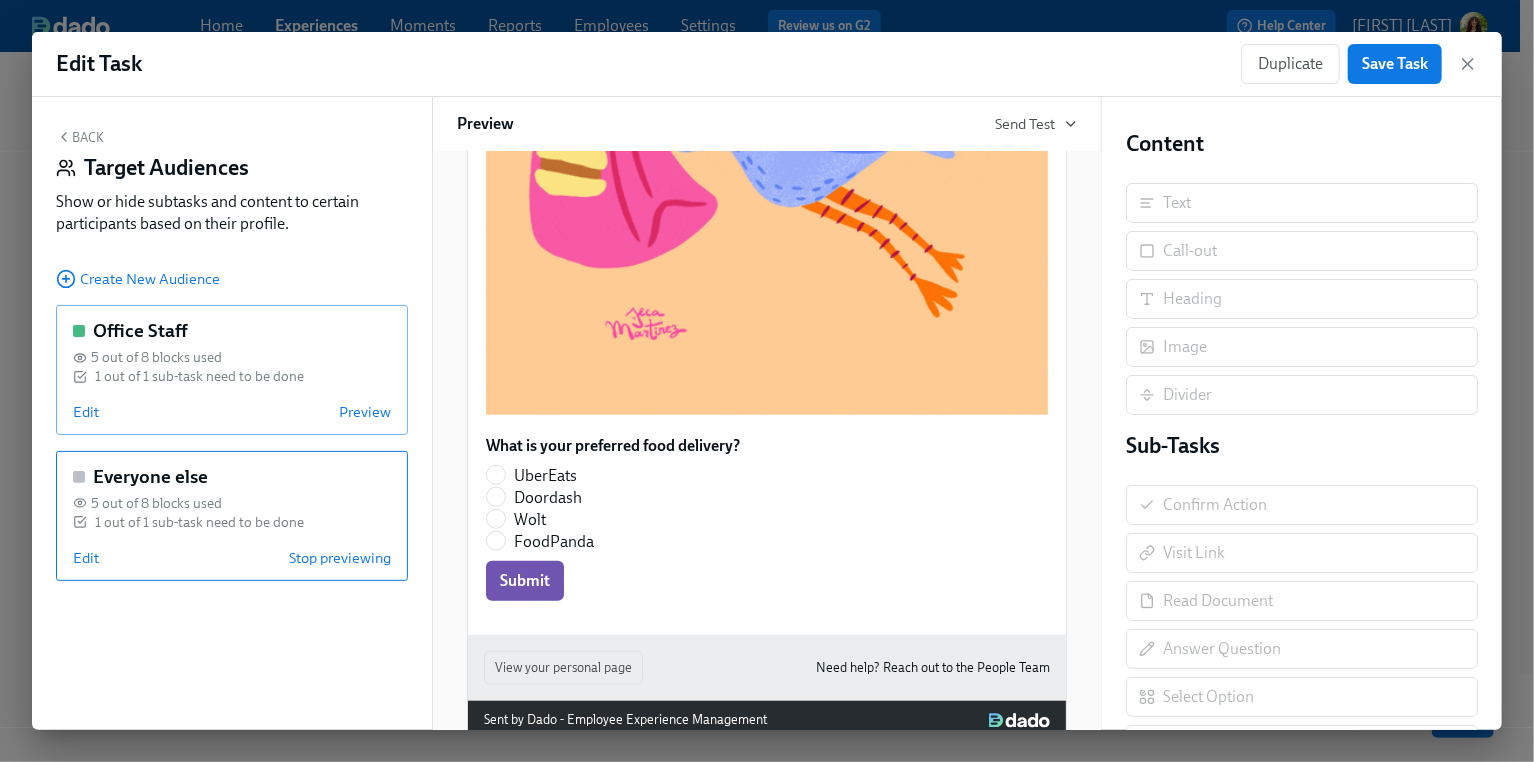 click on "Edit Preview" at bounding box center (232, 412) 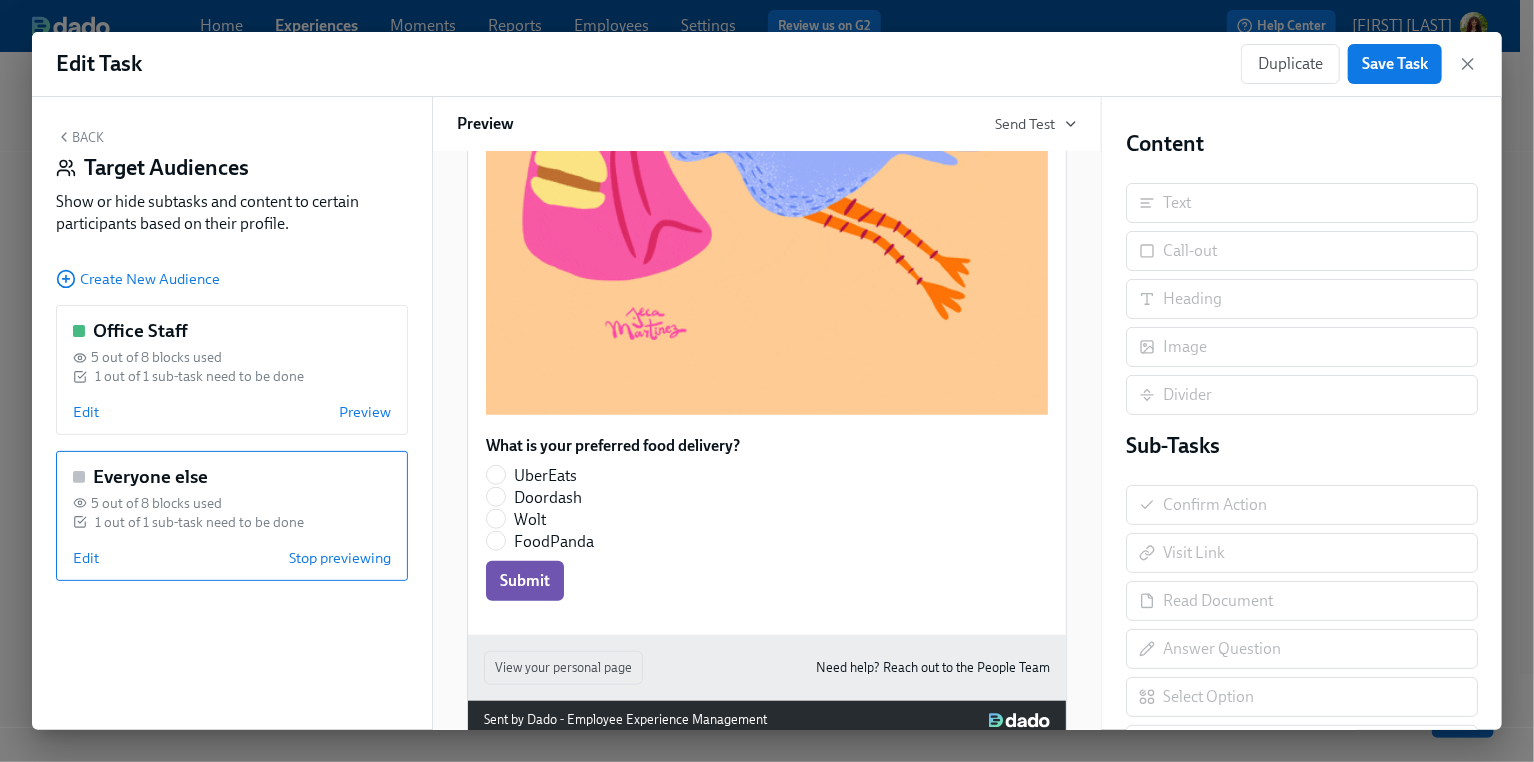scroll, scrollTop: 588, scrollLeft: 0, axis: vertical 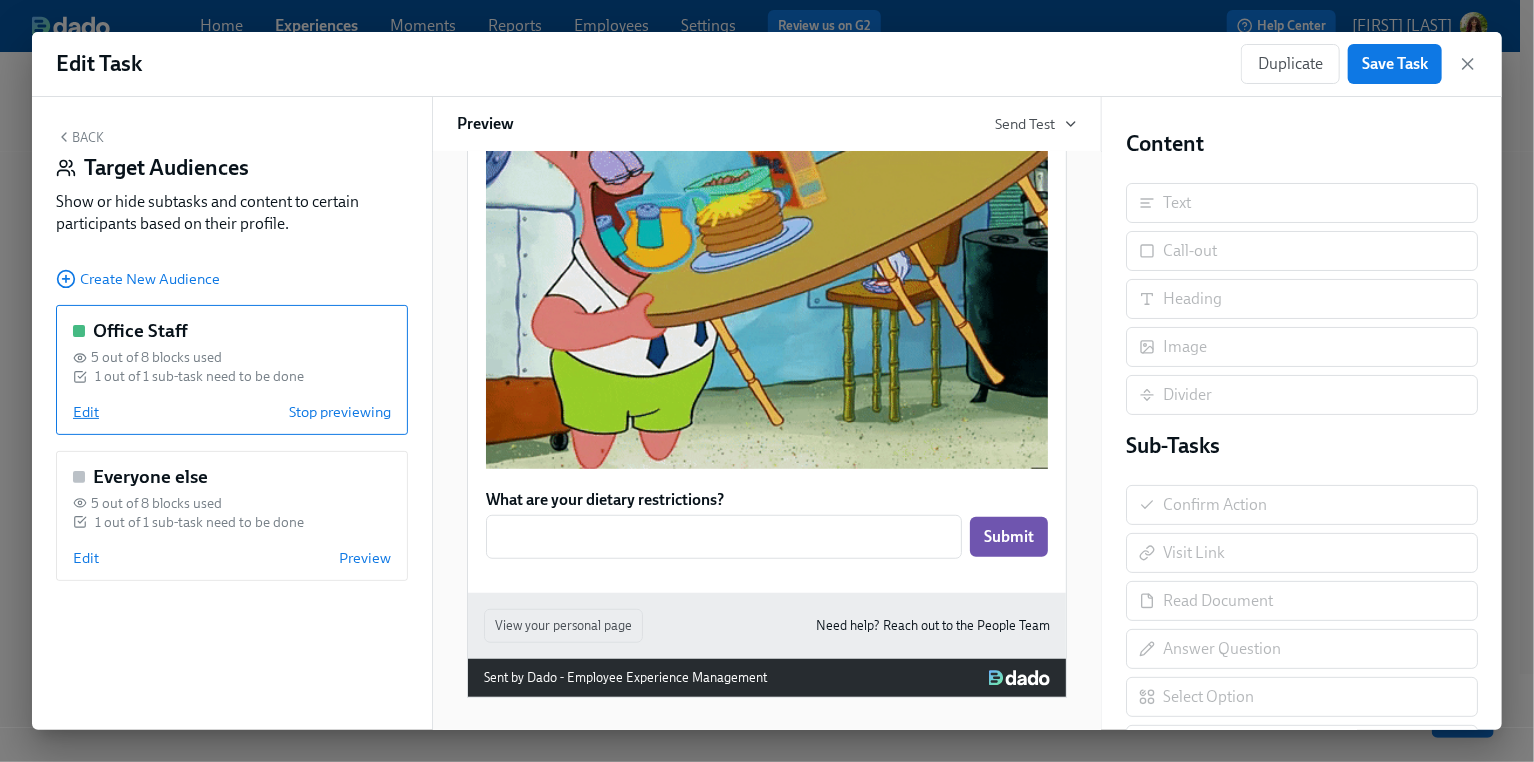 click on "Edit" at bounding box center [86, 412] 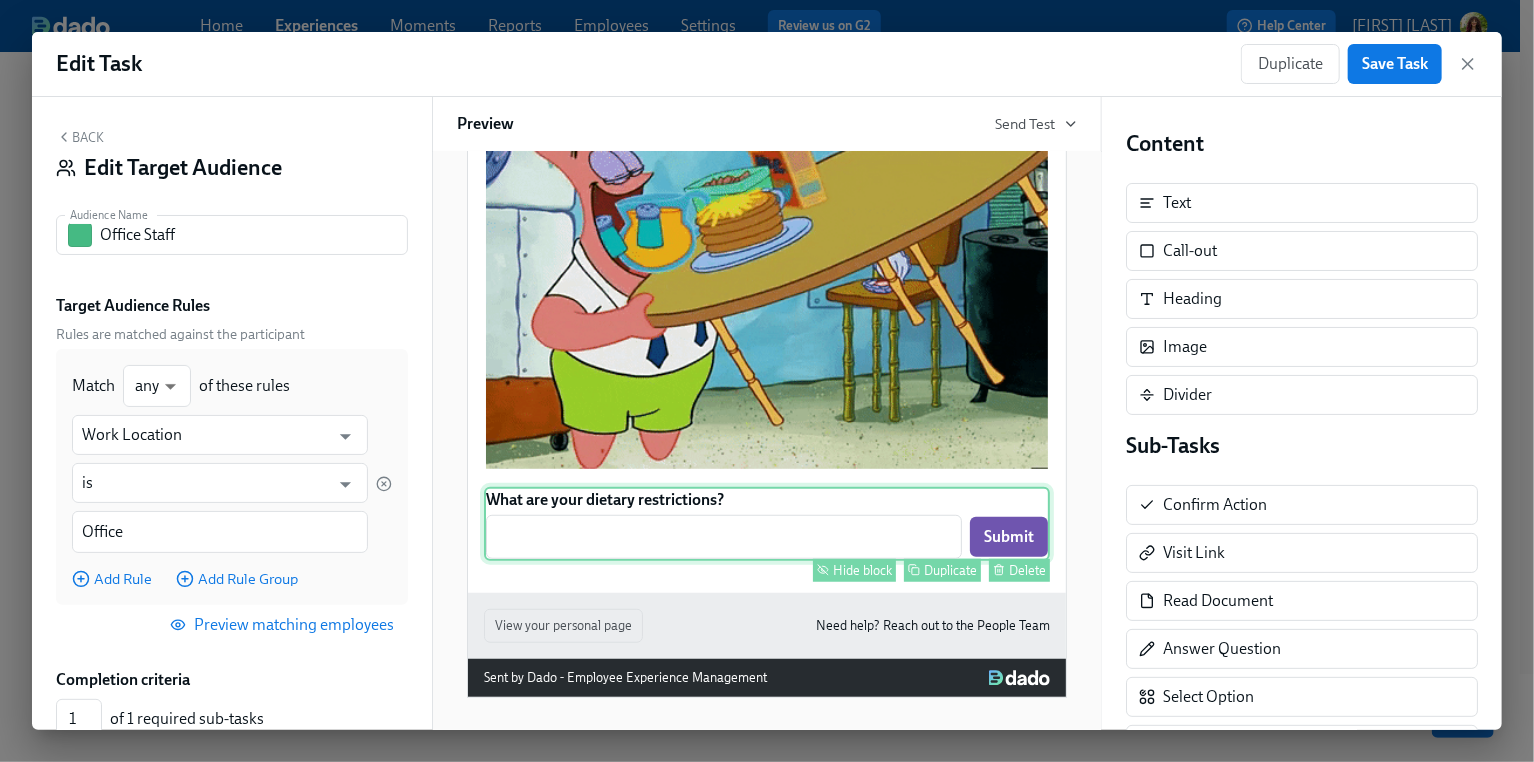 click on "What are your dietary restrictions? ​ Submit   Hide block   Duplicate   Delete" at bounding box center (767, 524) 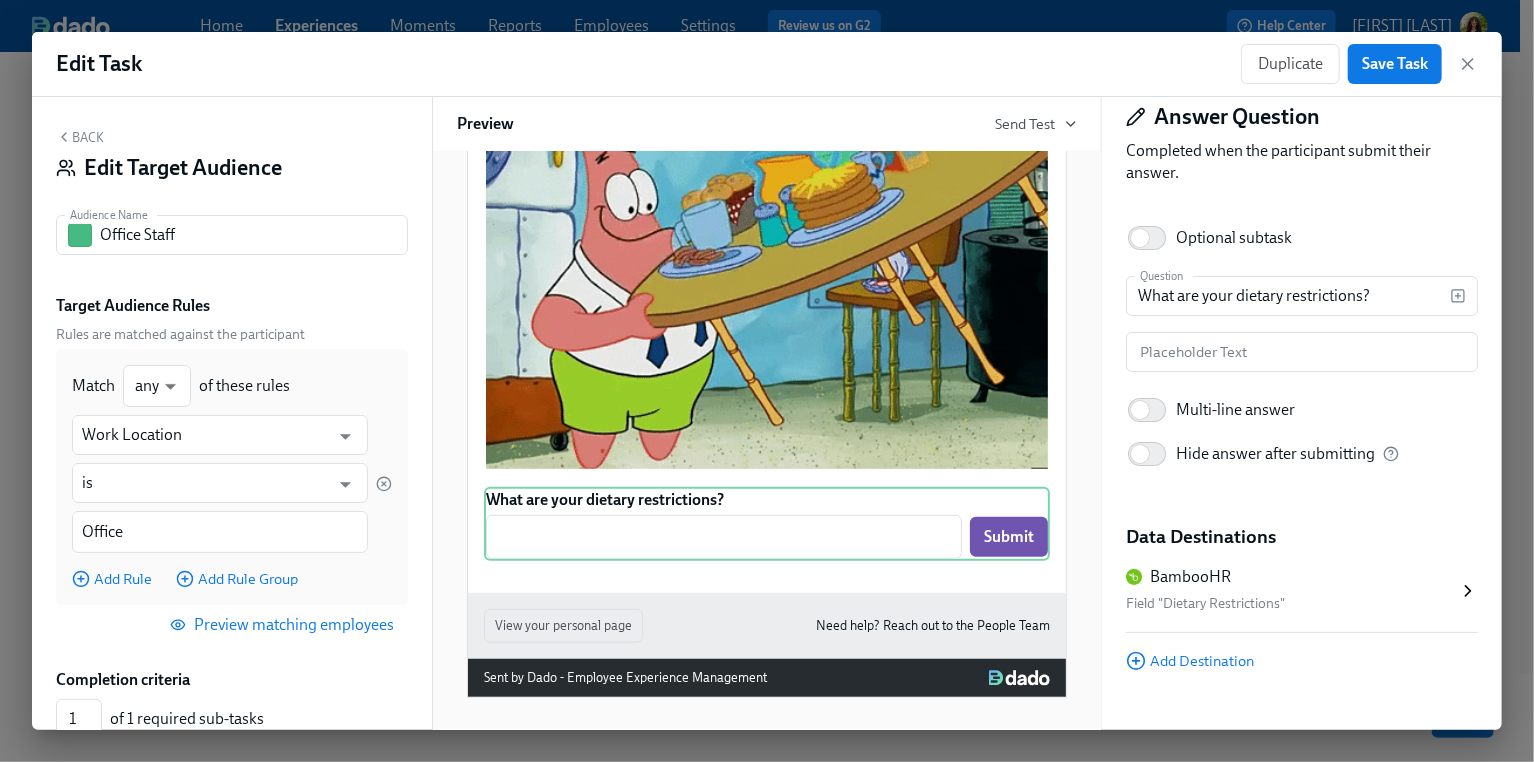 scroll, scrollTop: 78, scrollLeft: 0, axis: vertical 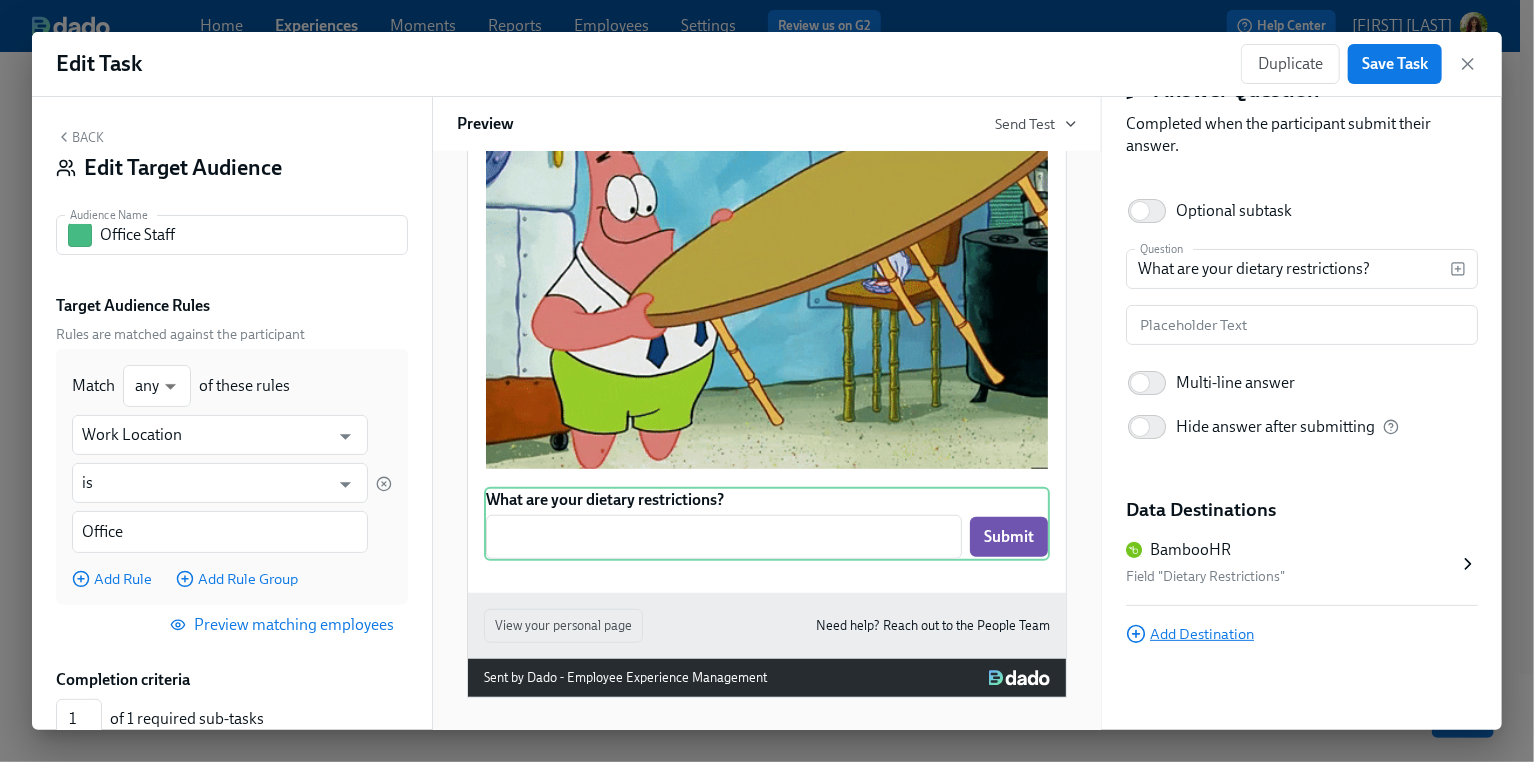 click on "Add Destination" at bounding box center (1190, 634) 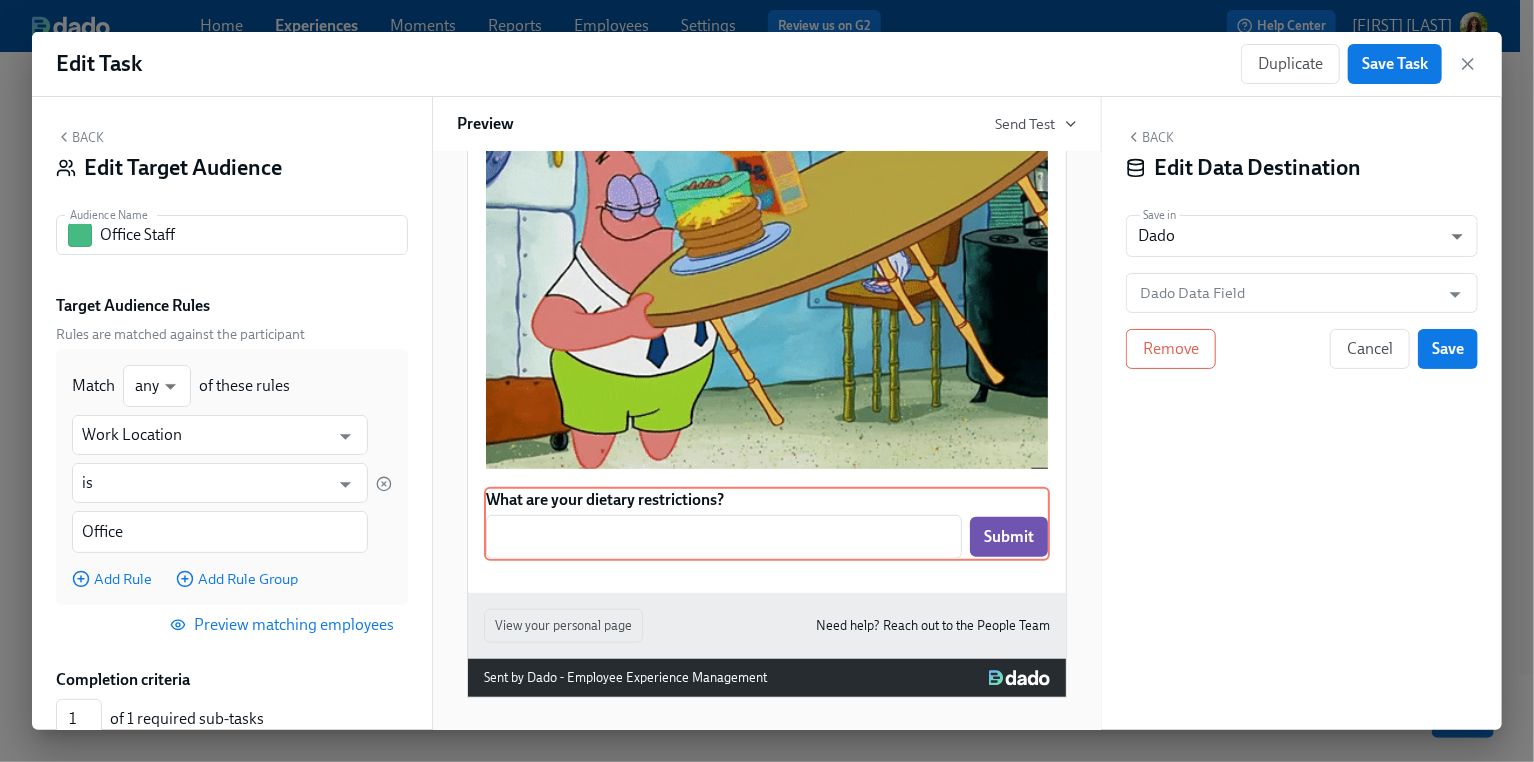 scroll, scrollTop: 0, scrollLeft: 0, axis: both 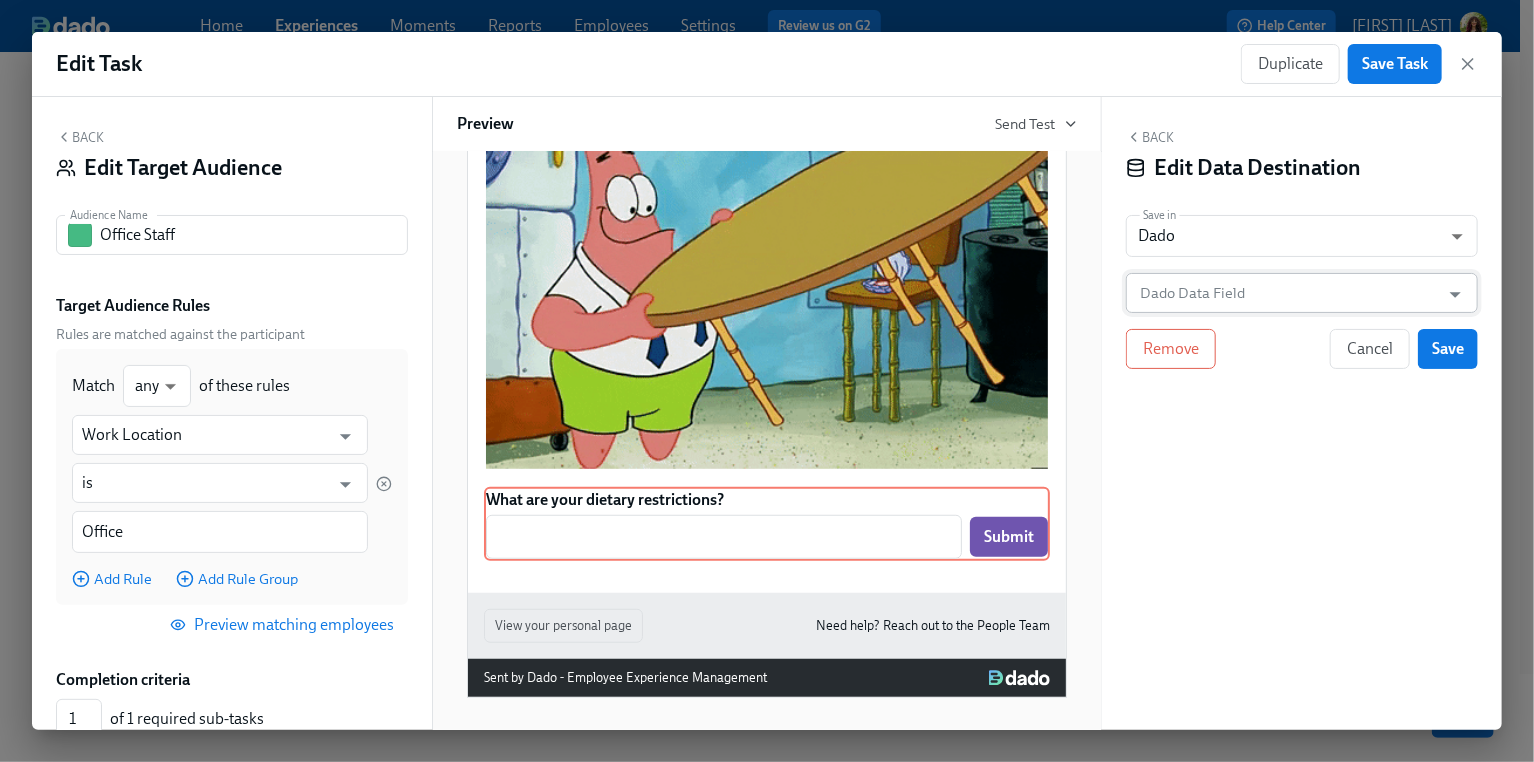 click on "Dado Data Field" at bounding box center [1287, 293] 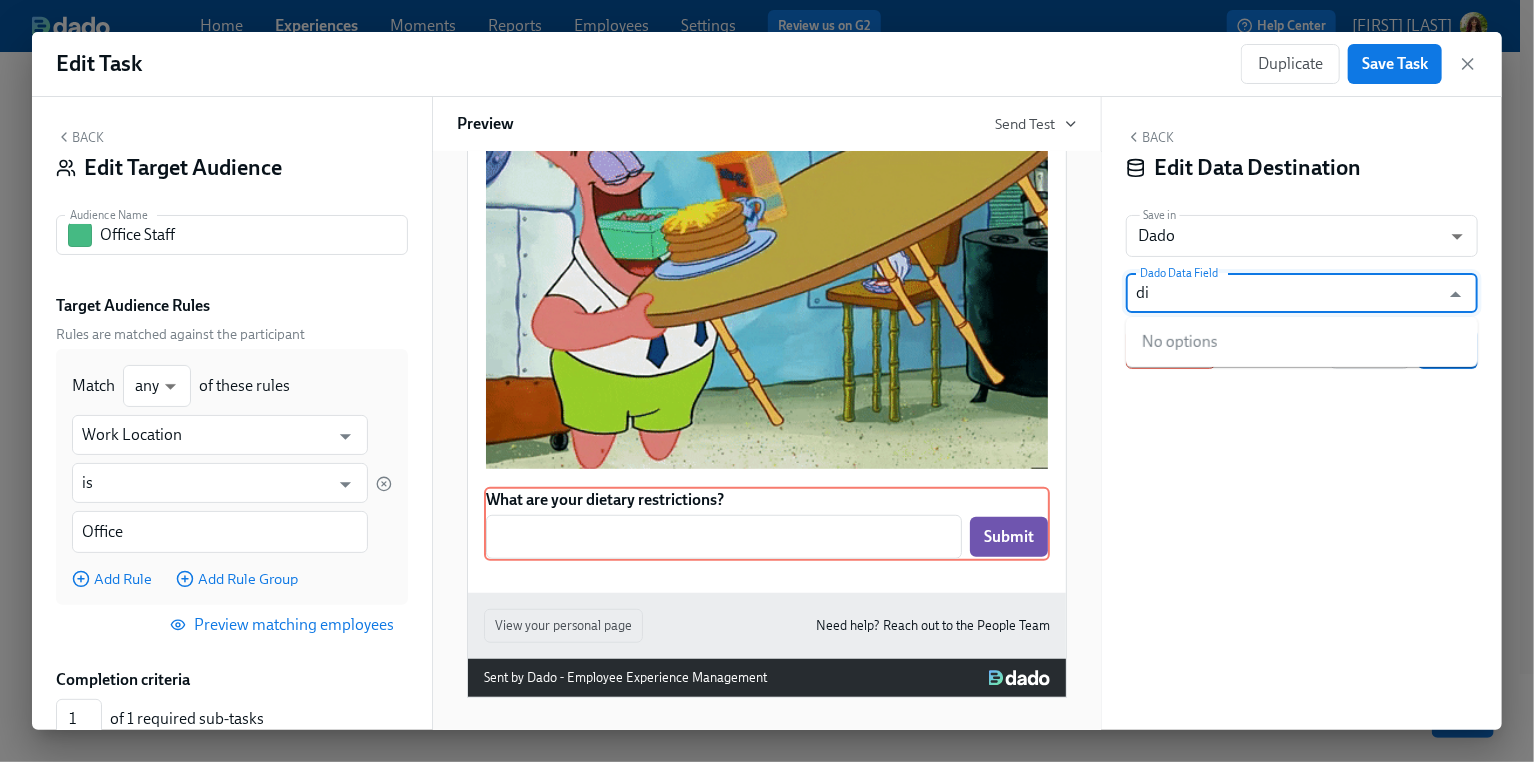 type on "d" 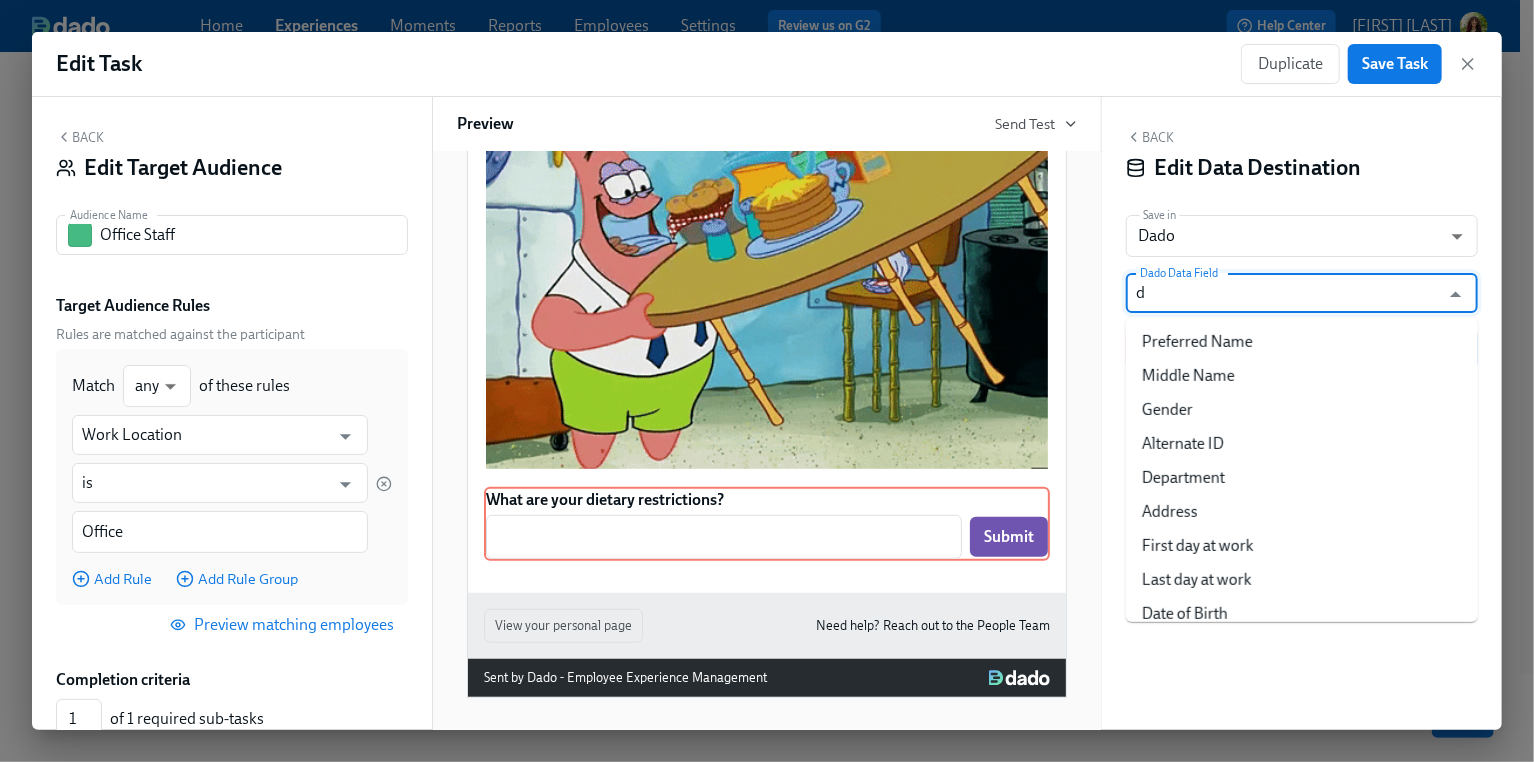 type 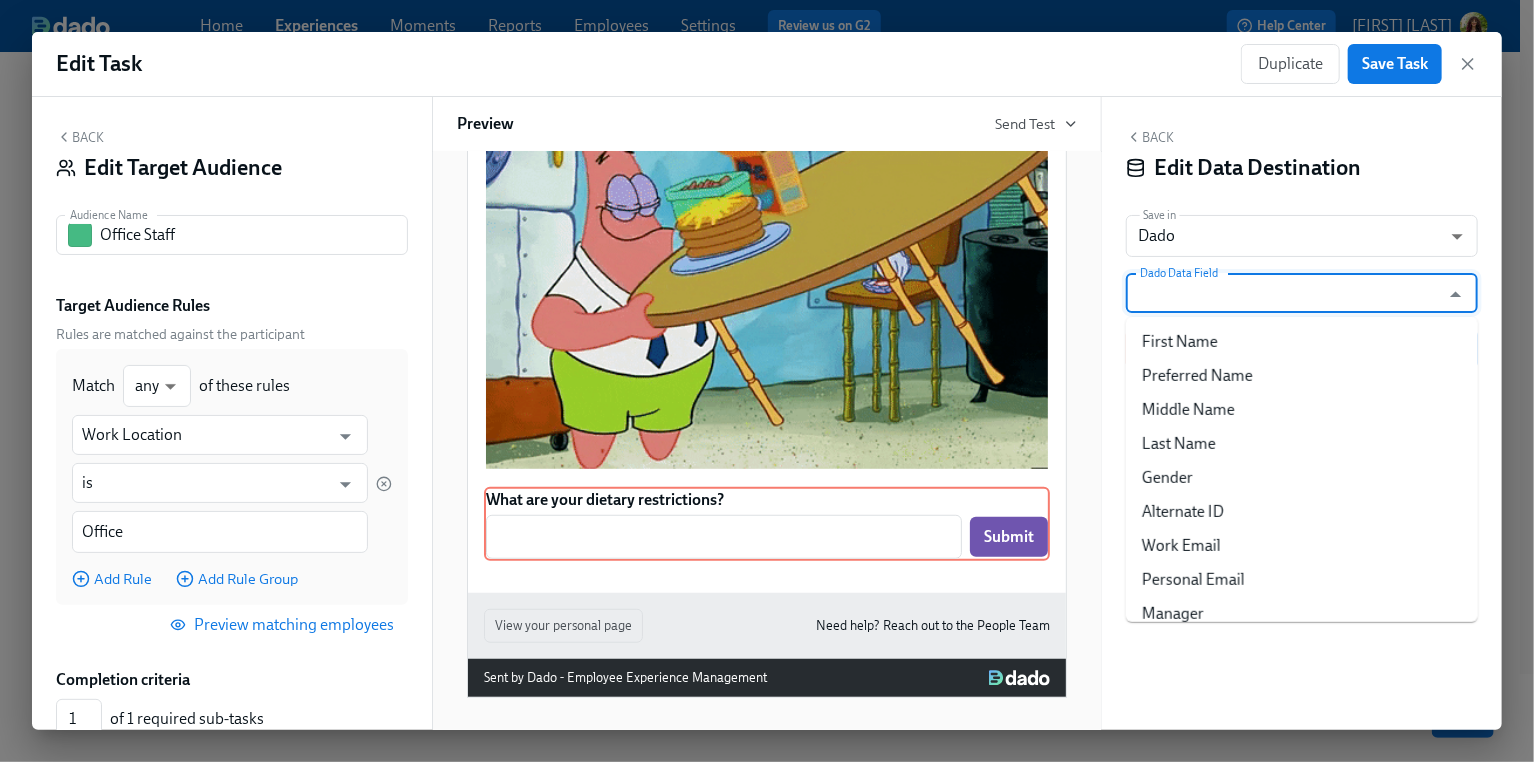 click on "Back Edit Data Destination" at bounding box center (1302, 160) 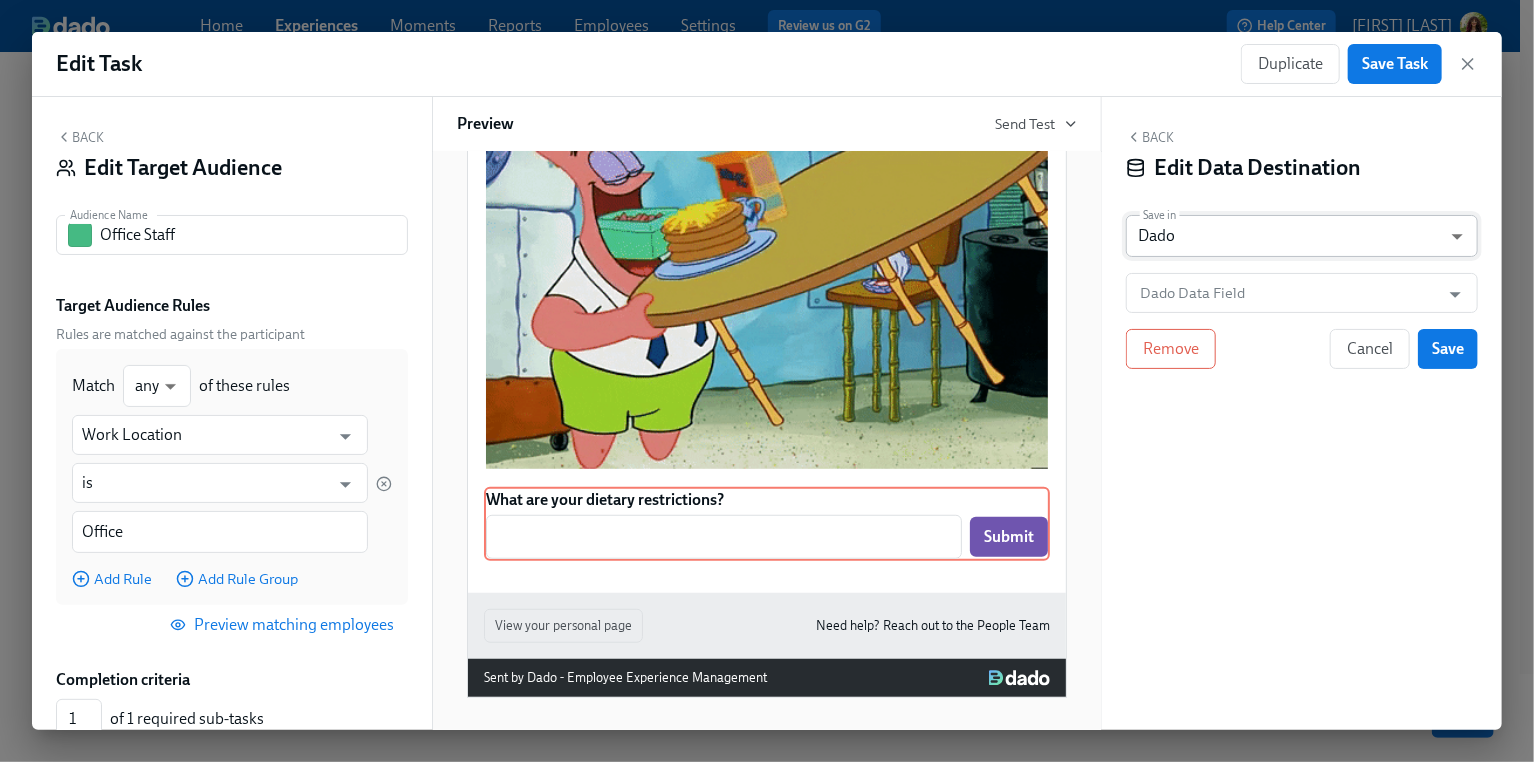 click on "Home Experiences Moments Reports Employees Settings Review us on G2 Help Center Arielle Kilroy Back to overview Edit   General Onboarding Basics Start and End Participants Timeline Employee view Review and Launch Timeline Preview experience Search Filter by Actor Manage Participant Manager Buddy IT Team Automation Week 1 Week 2 Week 3 Week 4 Week 5 Week 6 Week 7 Week 8 Week 9 Week 10 Week 11 Week 12 Week 13 Week 14 Experience start Participant's first day at work Experience end Add to Teams/Slack Channels Add to Onboarding Calendar Events Add to Company All-Hands {{participant.firstName}}, welcome to Acme! A message from the CEO Preferred Email Select Hardware Shipping Address Share a Photo and Fun Fact Welcome Lunch Prep Sign the Acme NDA Confirm you've received your hardware Your Onboarding continues on your Acme account! Learn about our Benefits offering I-9 Verification Data Security Video First Week Feedback Mandatory Sexual Harassment Training Values week 30-Day Check-in with HR Save changes" at bounding box center (767, 303) 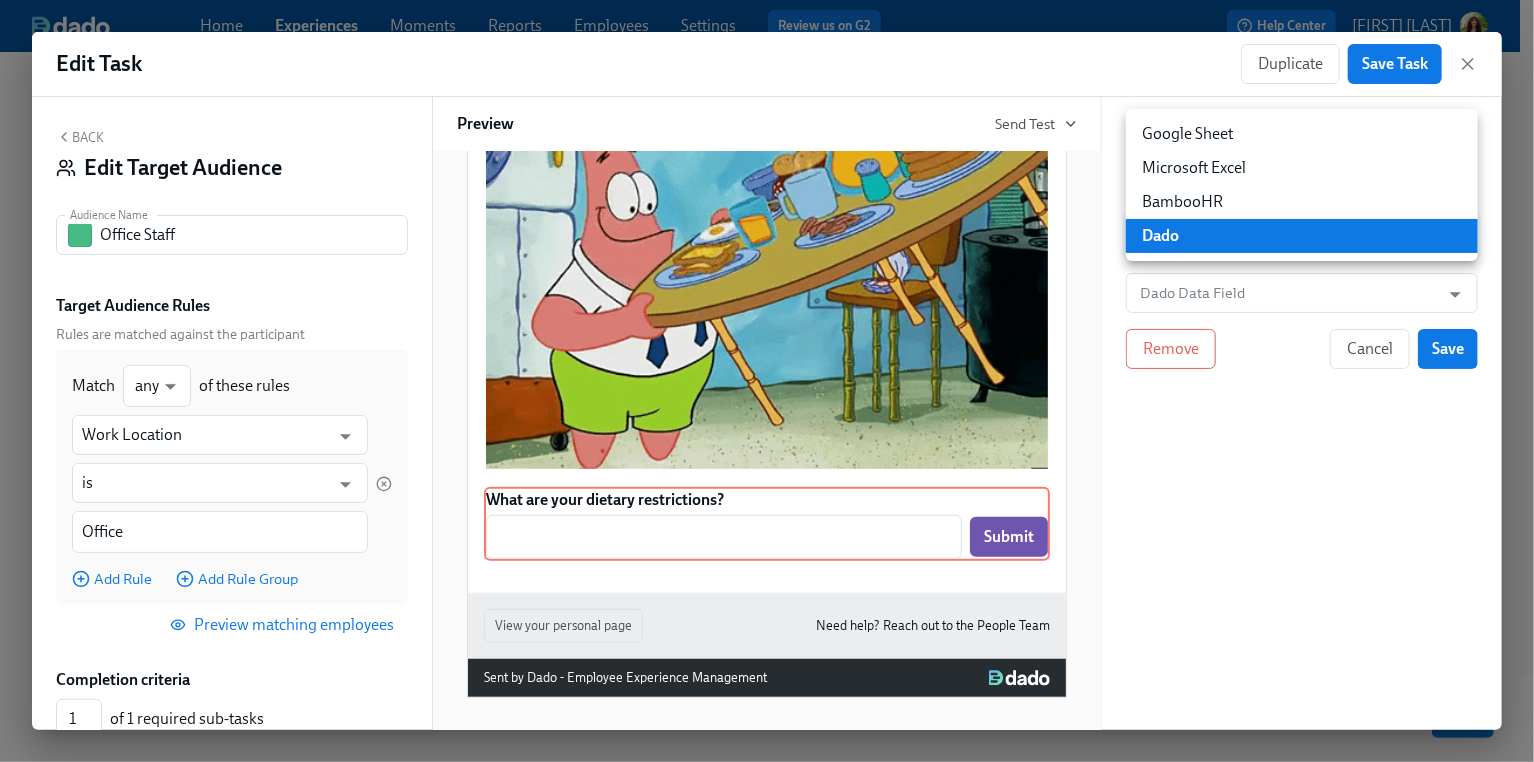 click on "Google Sheet" at bounding box center (1302, 134) 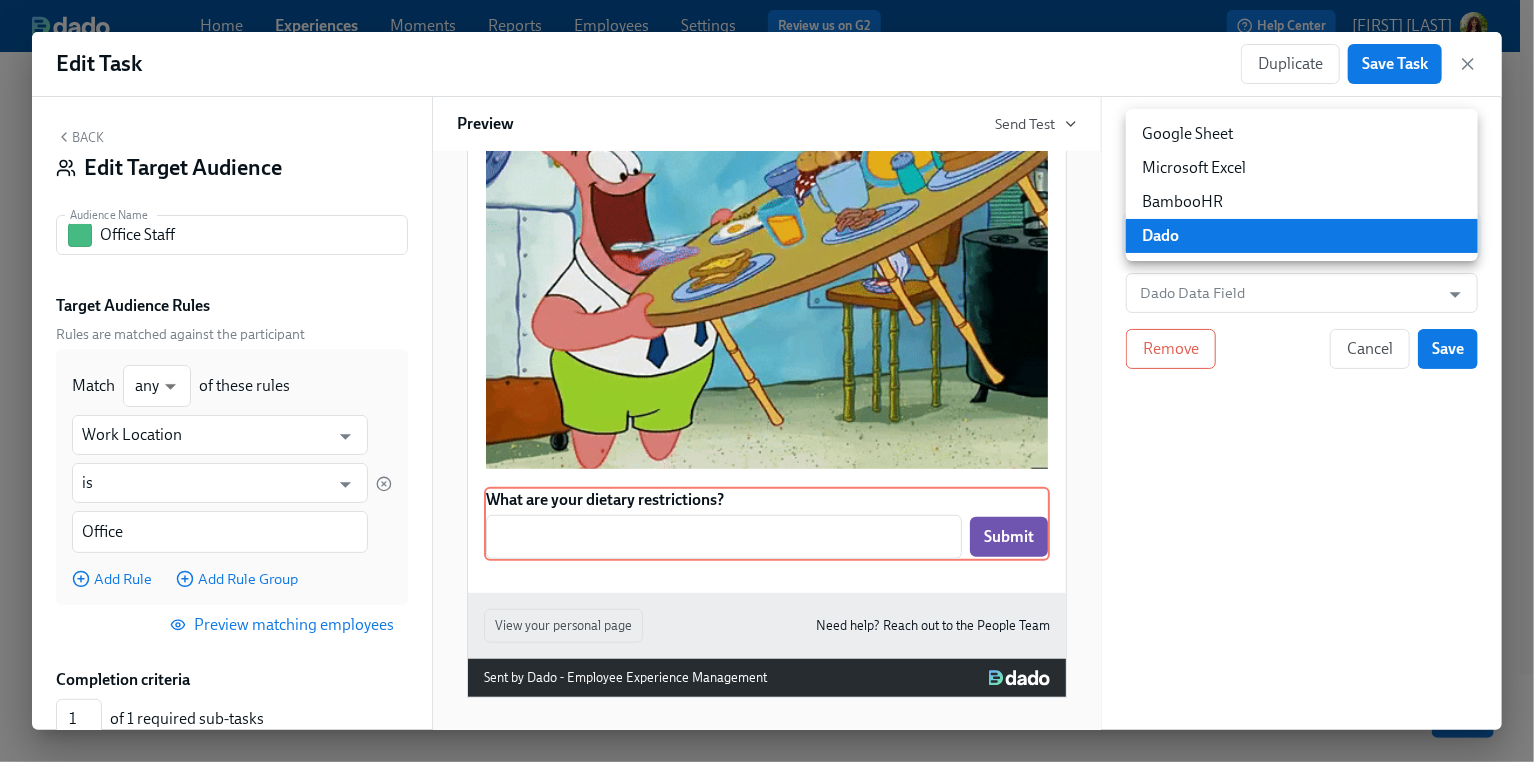 type on "GOOGLE_SHEET" 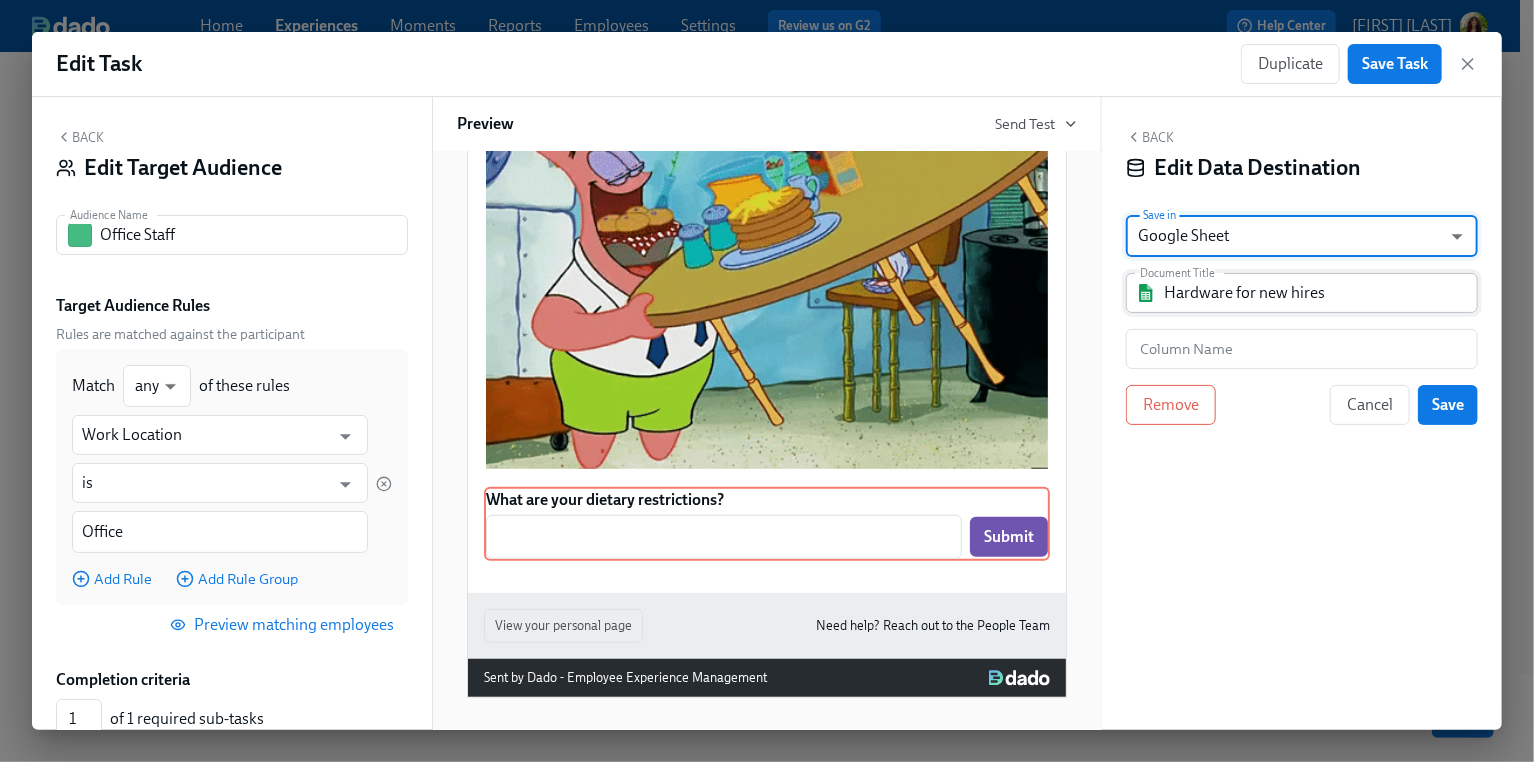 click on "Hardware for new hires" at bounding box center (1316, 293) 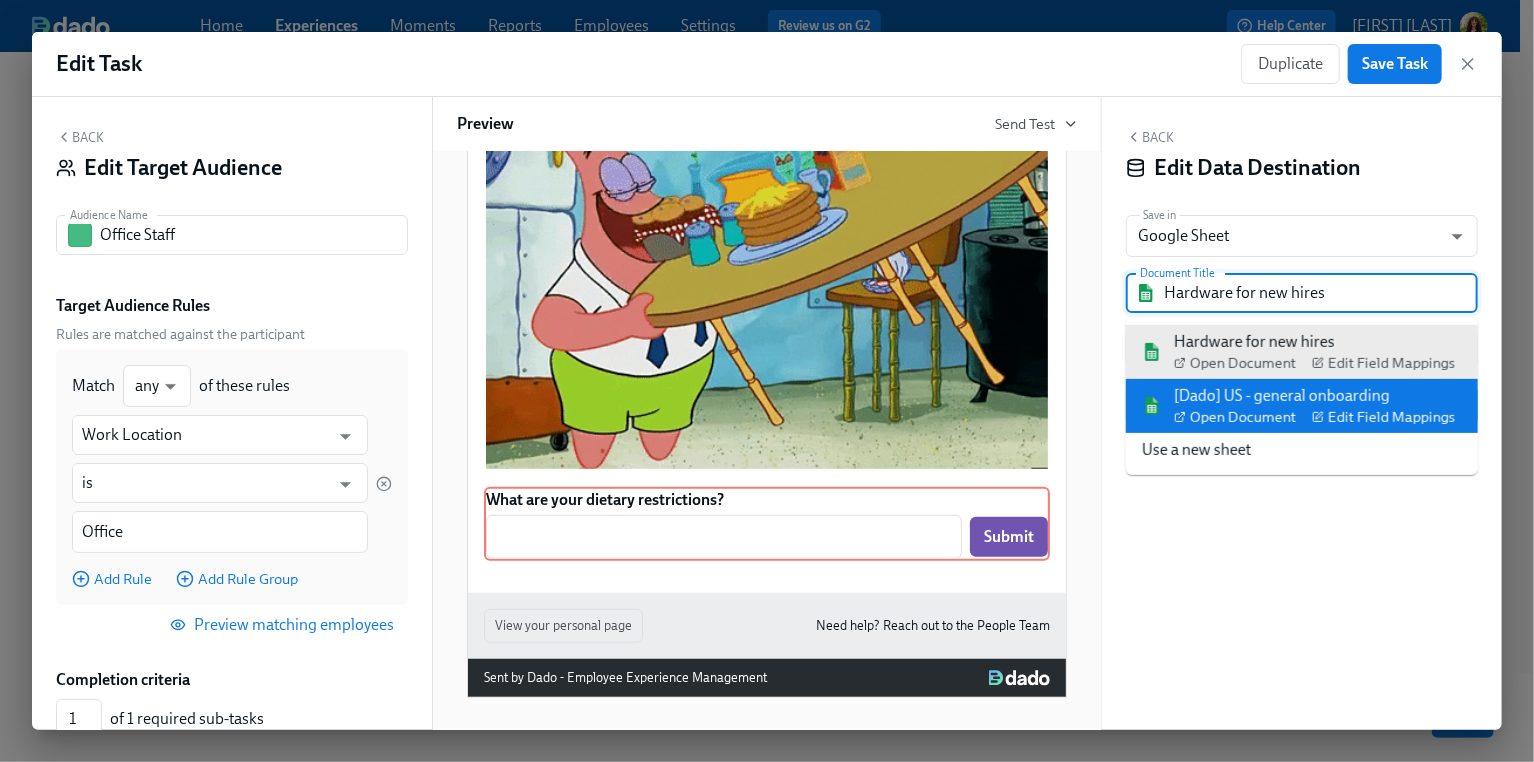 click on "[Dado] US - general onboarding Open Document Edit Field Mappings" at bounding box center [1314, 406] 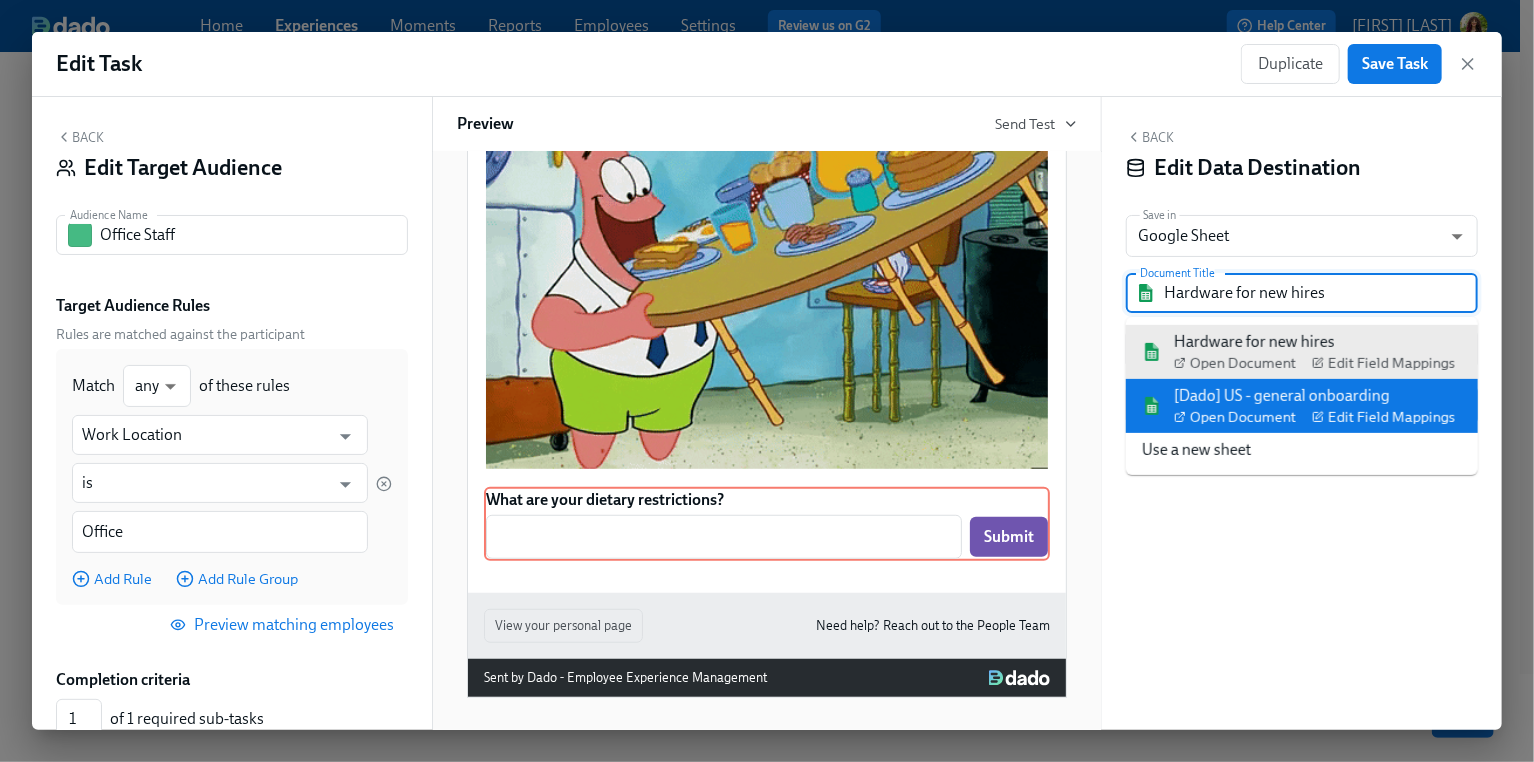 type on "[Dado] US - general onboarding" 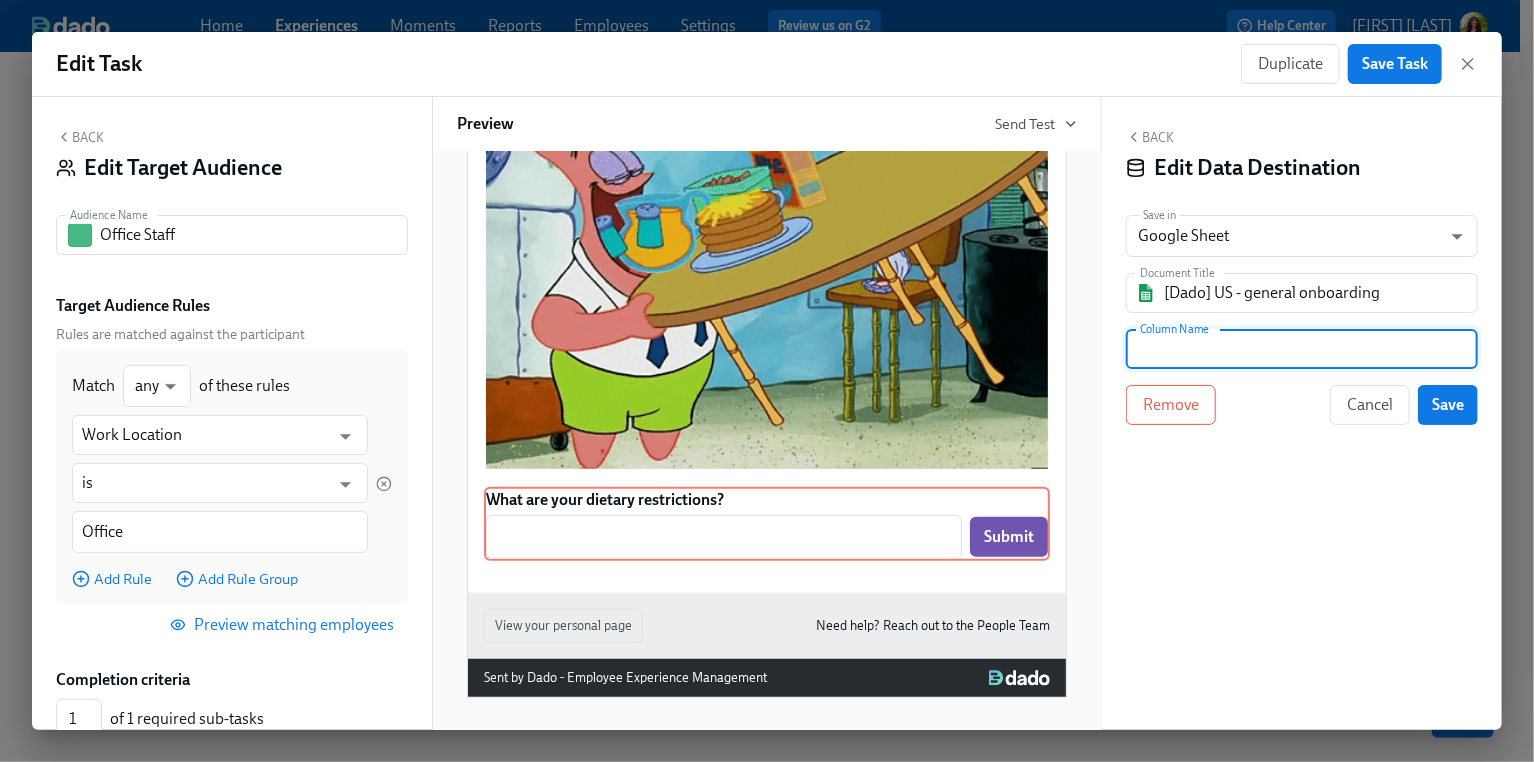 click at bounding box center (1302, 349) 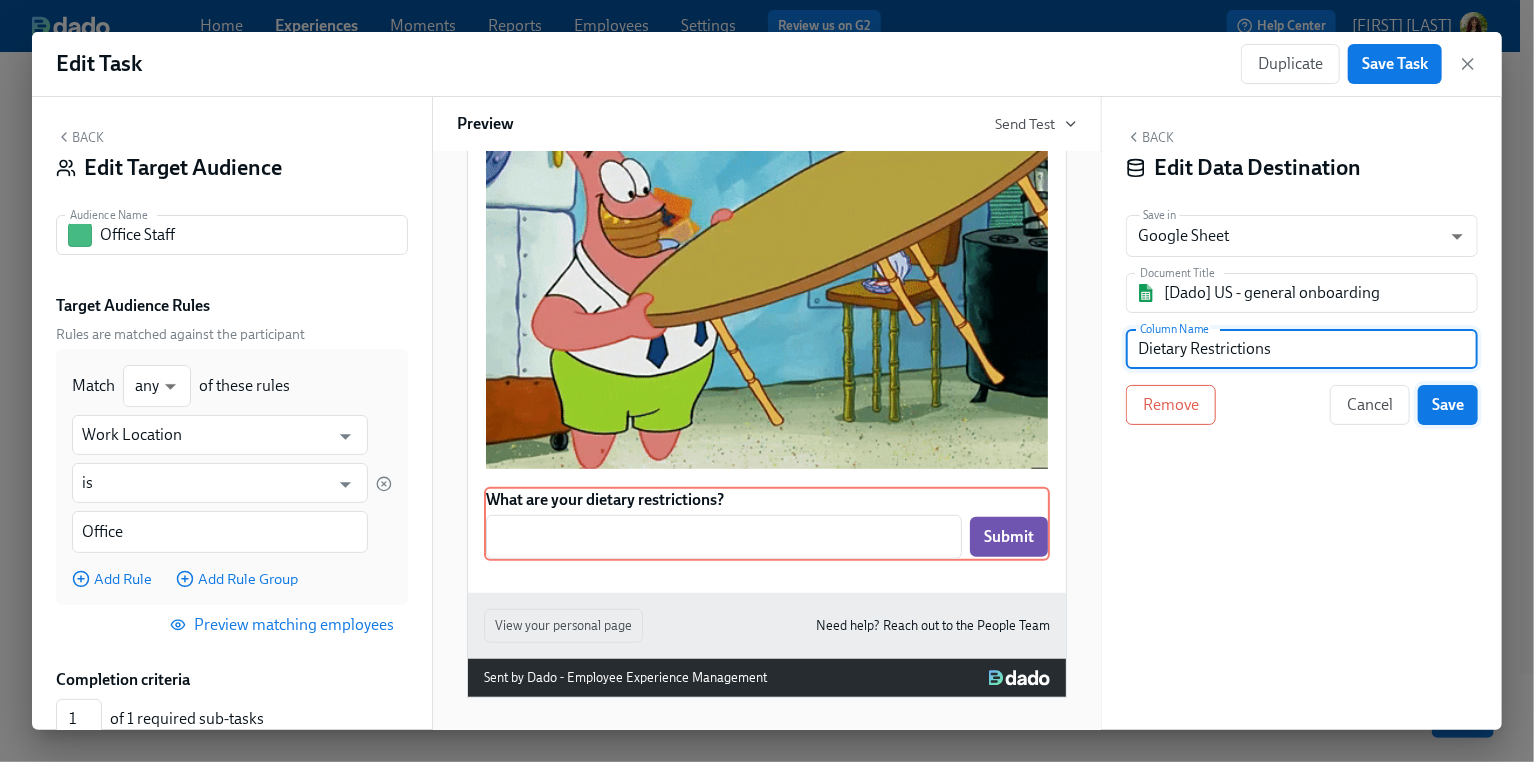 type on "Dietary Restrictions" 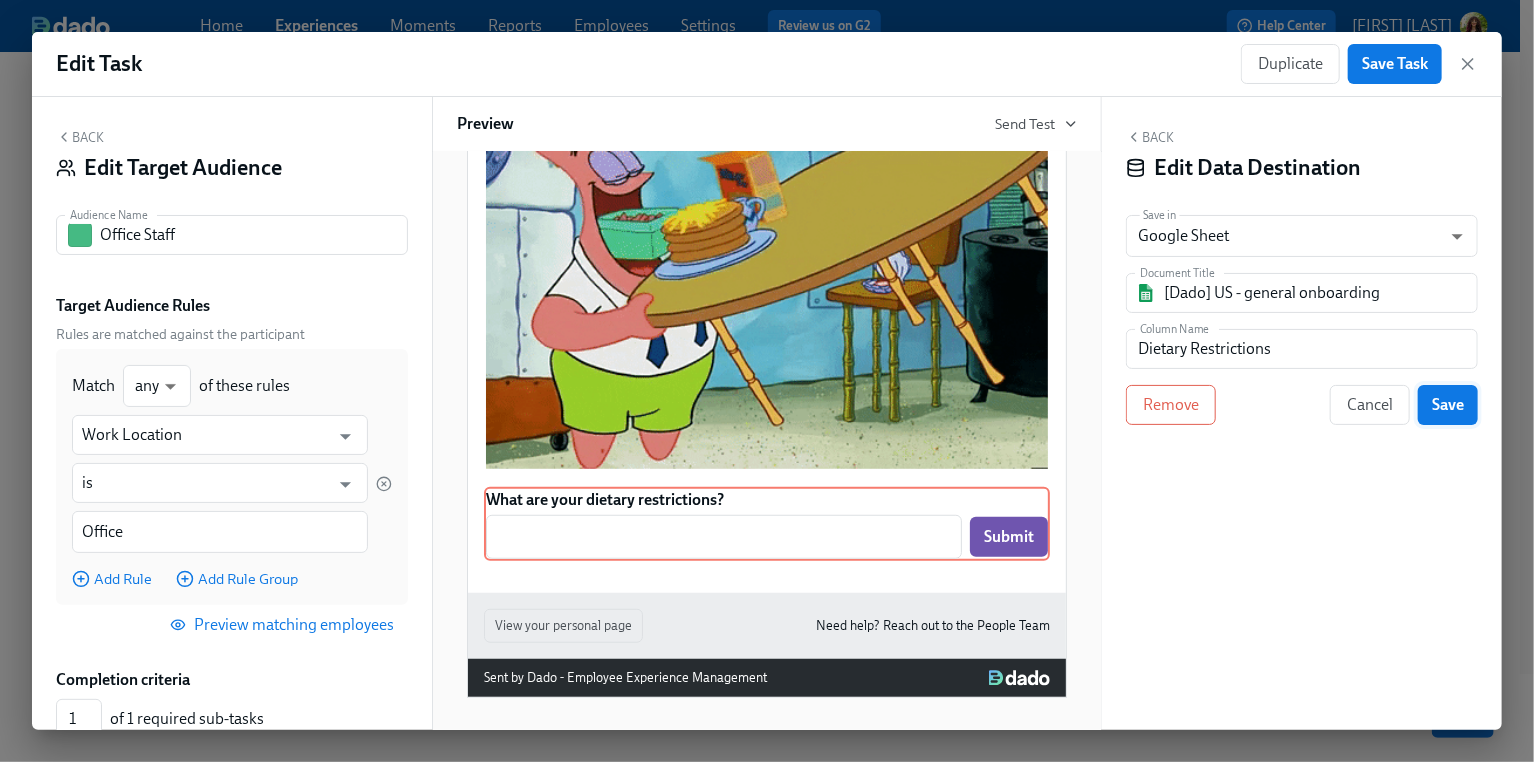 click on "Save" at bounding box center [1448, 405] 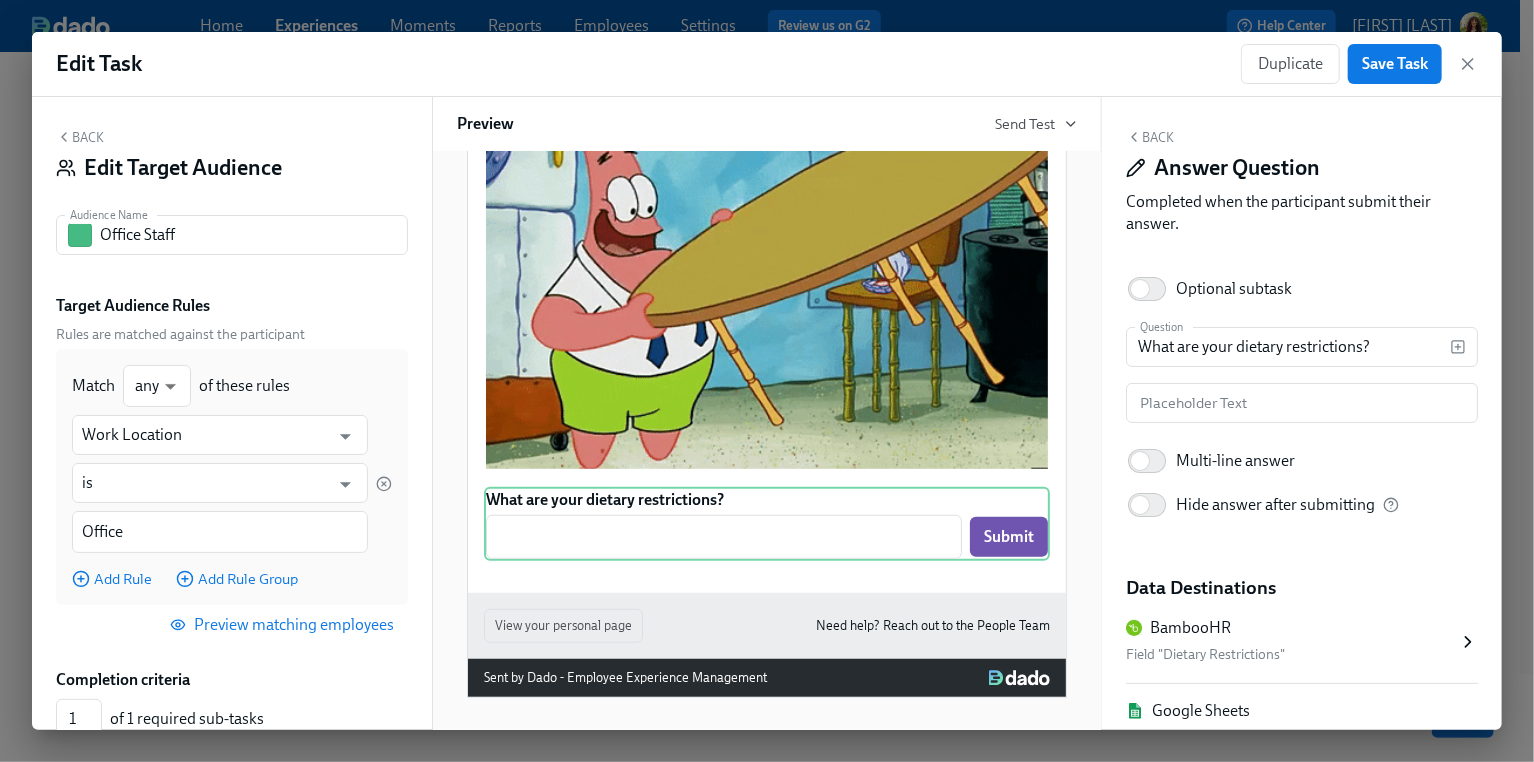 scroll, scrollTop: 184, scrollLeft: 0, axis: vertical 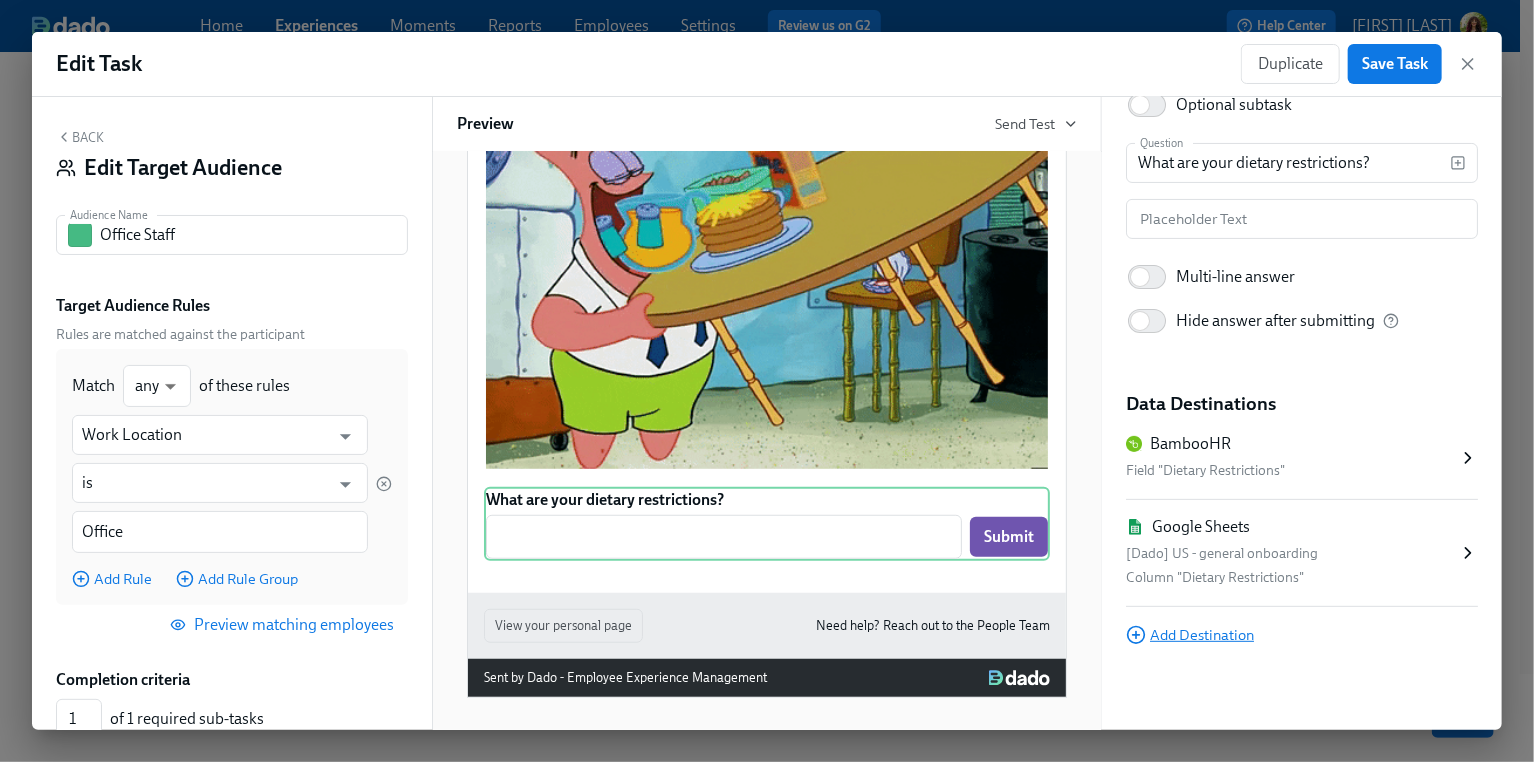 click on "Add Destination" at bounding box center (1190, 635) 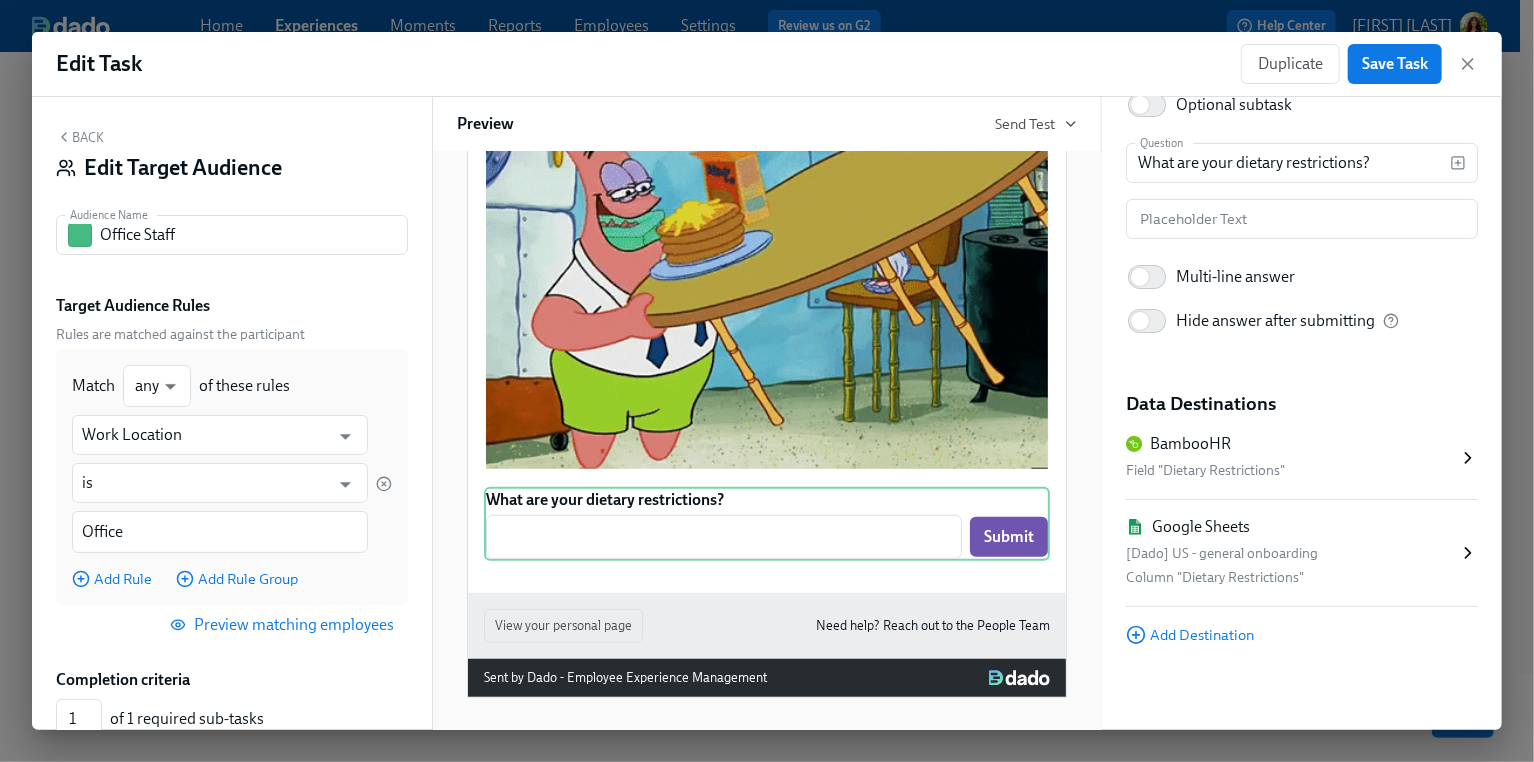 scroll, scrollTop: 0, scrollLeft: 0, axis: both 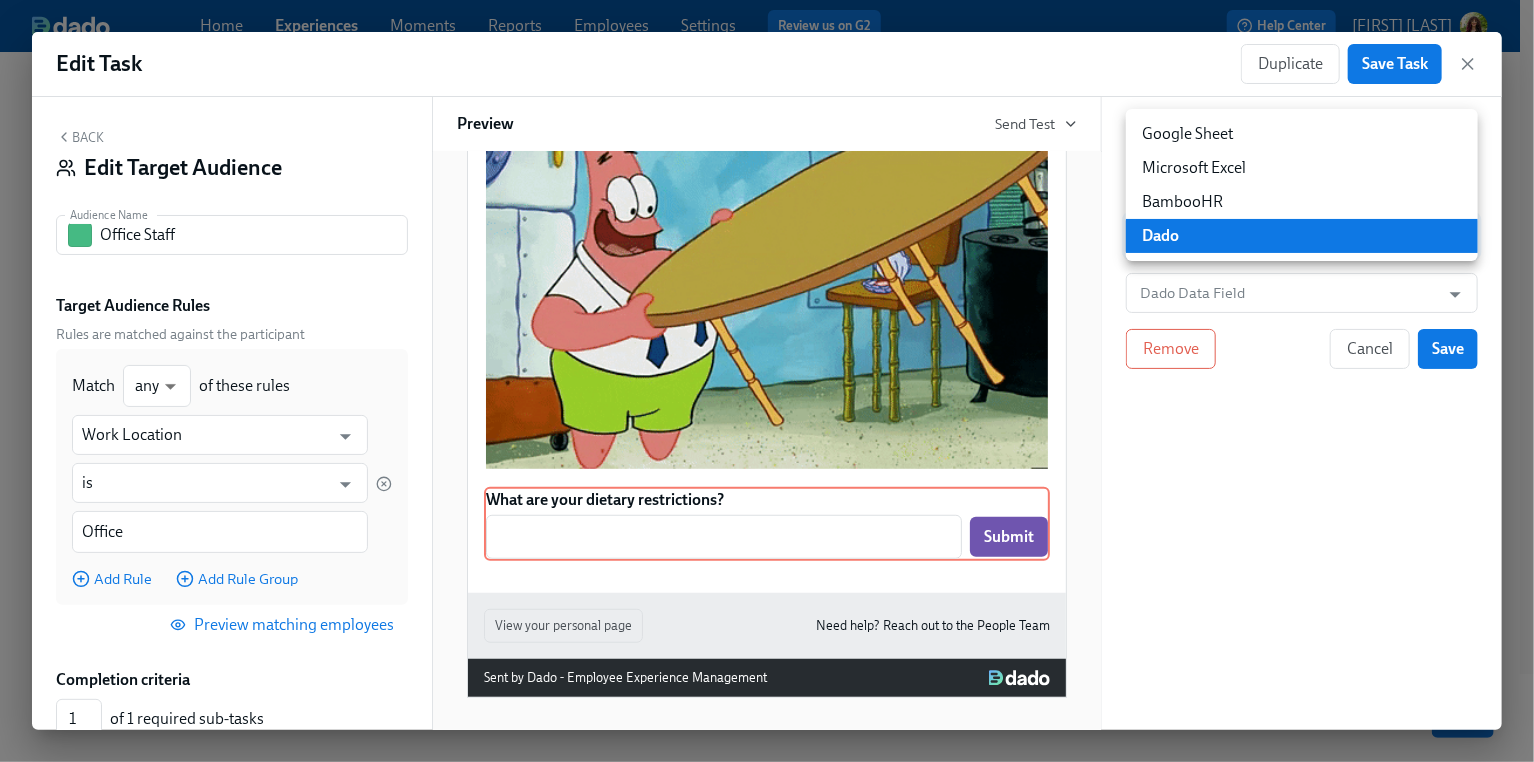 click on "Home Experiences Moments Reports Employees Settings Review us on G2 Help Center Arielle Kilroy Back to overview Edit   General Onboarding Basics Start and End Participants Timeline Employee view Review and Launch Timeline Preview experience Search Filter by Actor Manage Participant Manager Buddy IT Team Automation Week 1 Week 2 Week 3 Week 4 Week 5 Week 6 Week 7 Week 8 Week 9 Week 10 Week 11 Week 12 Week 13 Week 14 Experience start Participant's first day at work Experience end Add to Teams/Slack Channels Add to Onboarding Calendar Events Add to Company All-Hands {{participant.firstName}}, welcome to Acme! A message from the CEO Preferred Email Select Hardware Shipping Address Share a Photo and Fun Fact Welcome Lunch Prep Sign the Acme NDA Confirm you've received your hardware Your Onboarding continues on your Acme account! Learn about our Benefits offering I-9 Verification Data Security Video First Week Feedback Mandatory Sexual Harassment Training Values week 30-Day Check-in with HR Save changes" at bounding box center (767, 303) 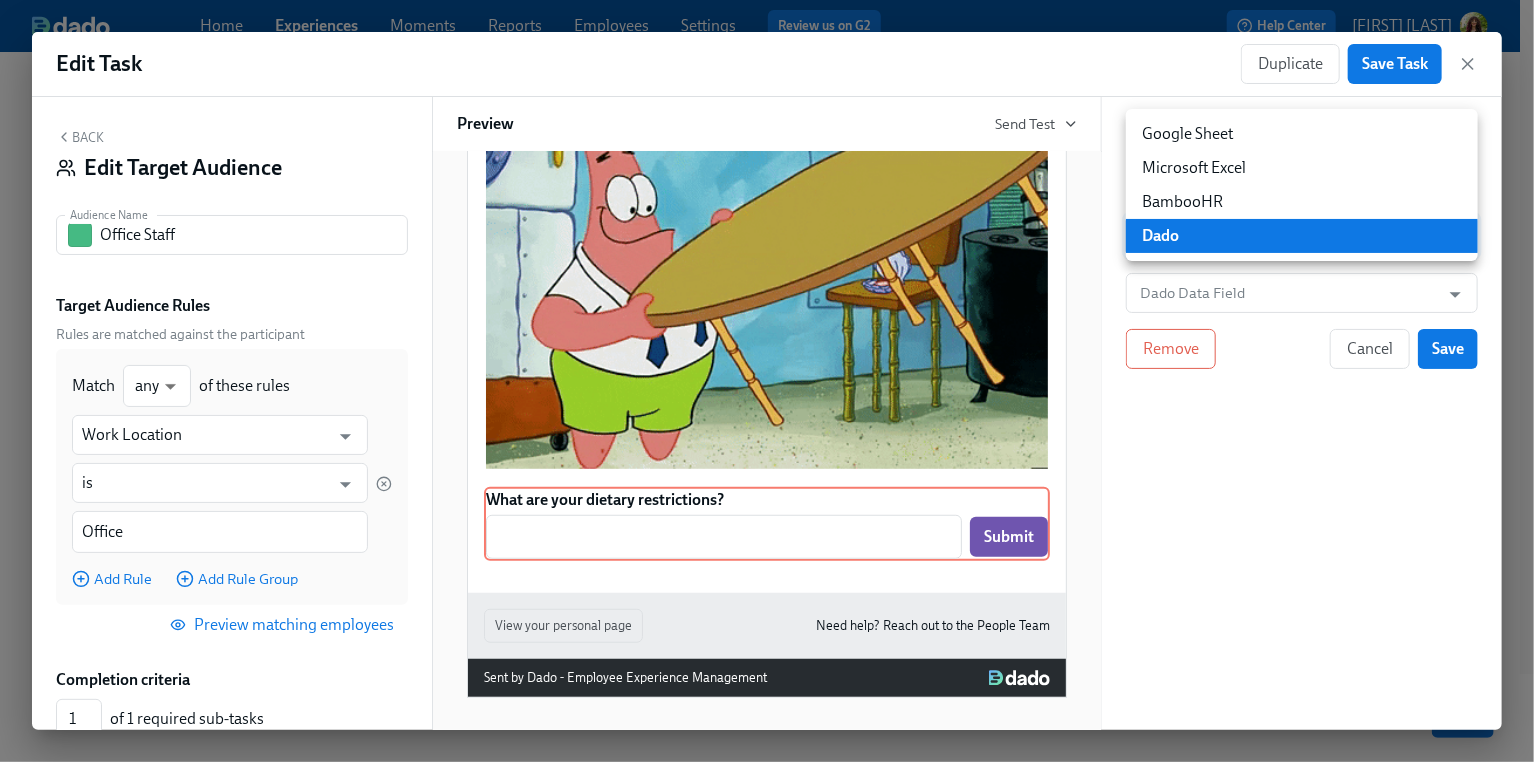 click on "Microsoft Excel" at bounding box center [1302, 168] 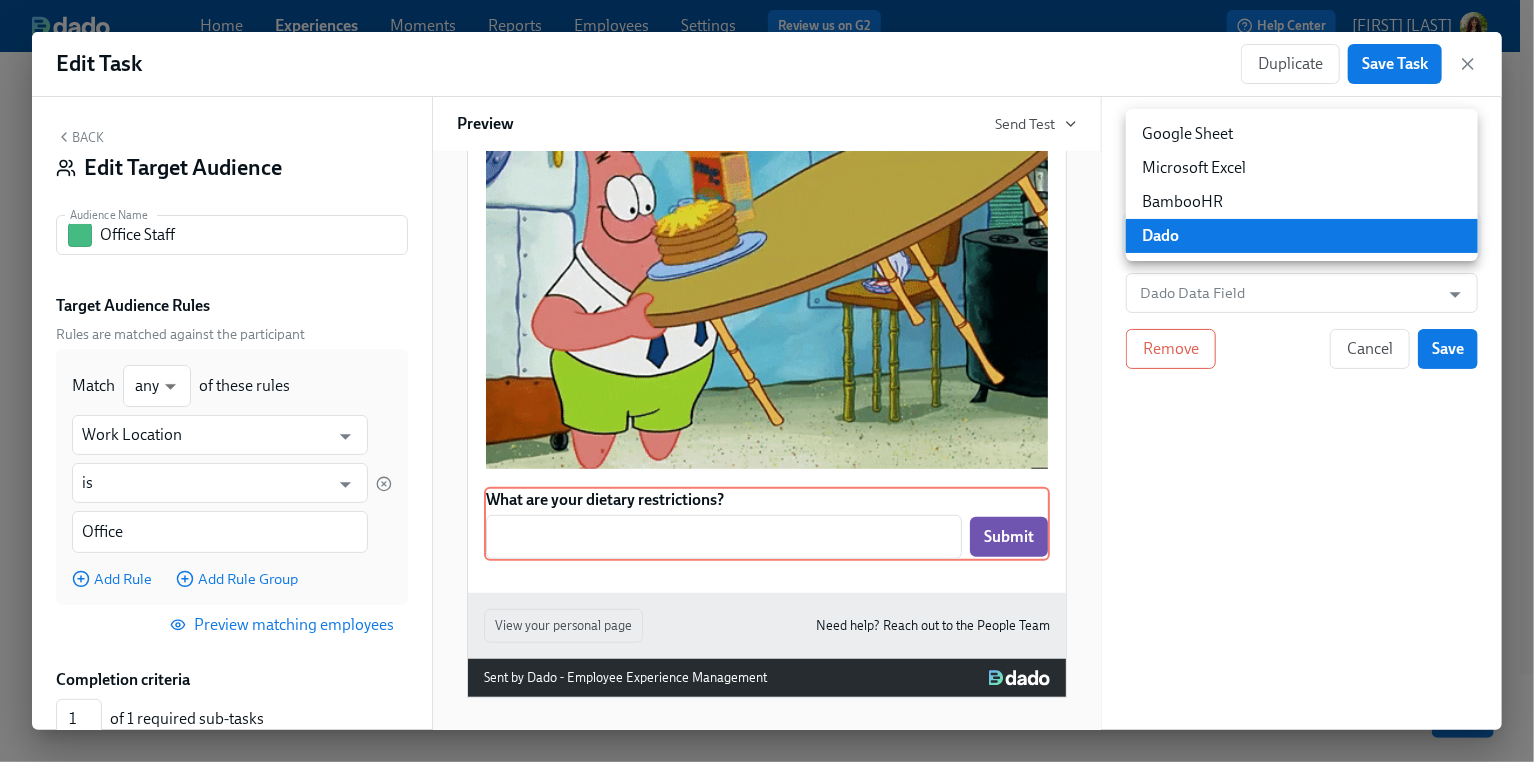 type on "MS_EXCEL" 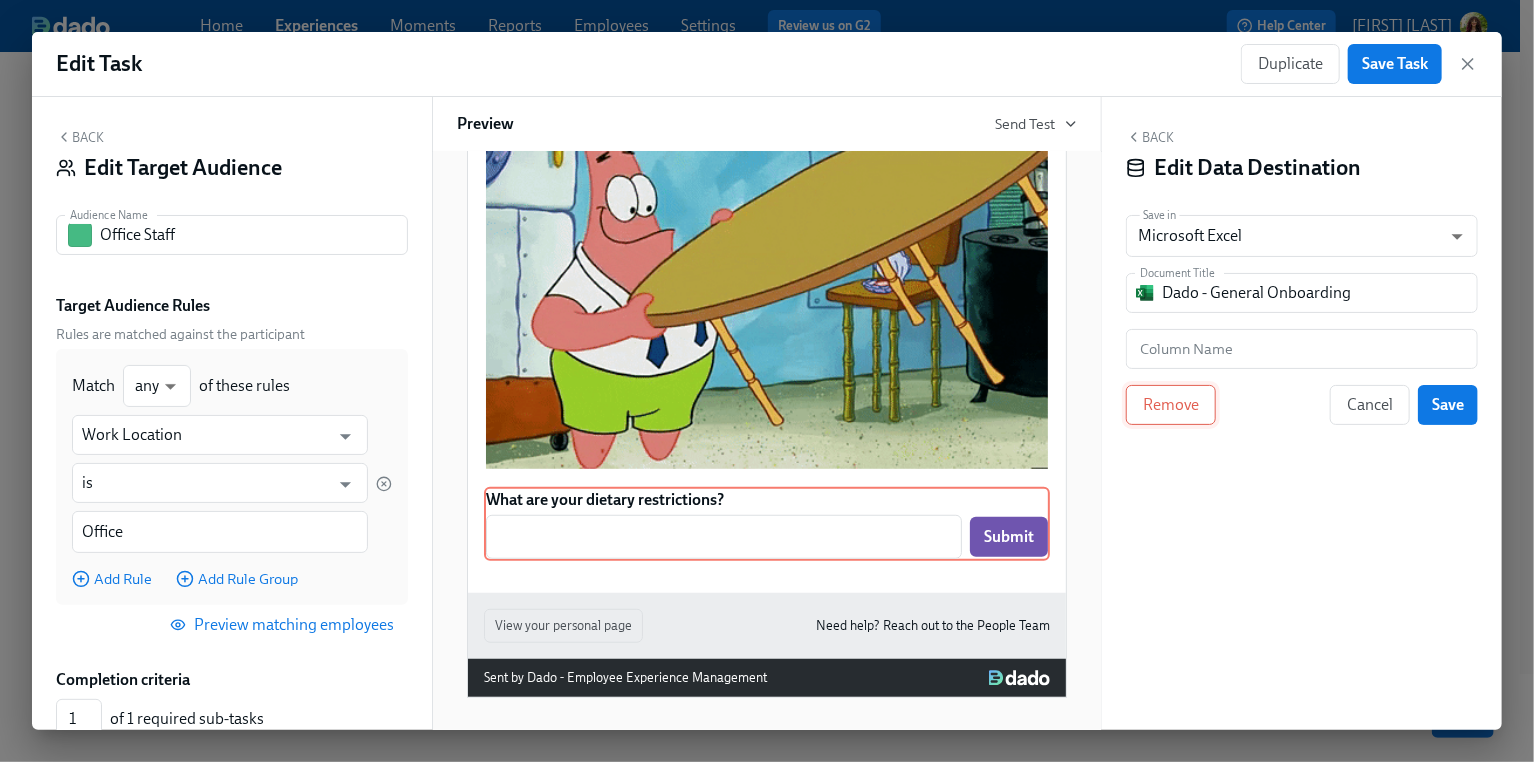 click on "Remove" at bounding box center [1171, 405] 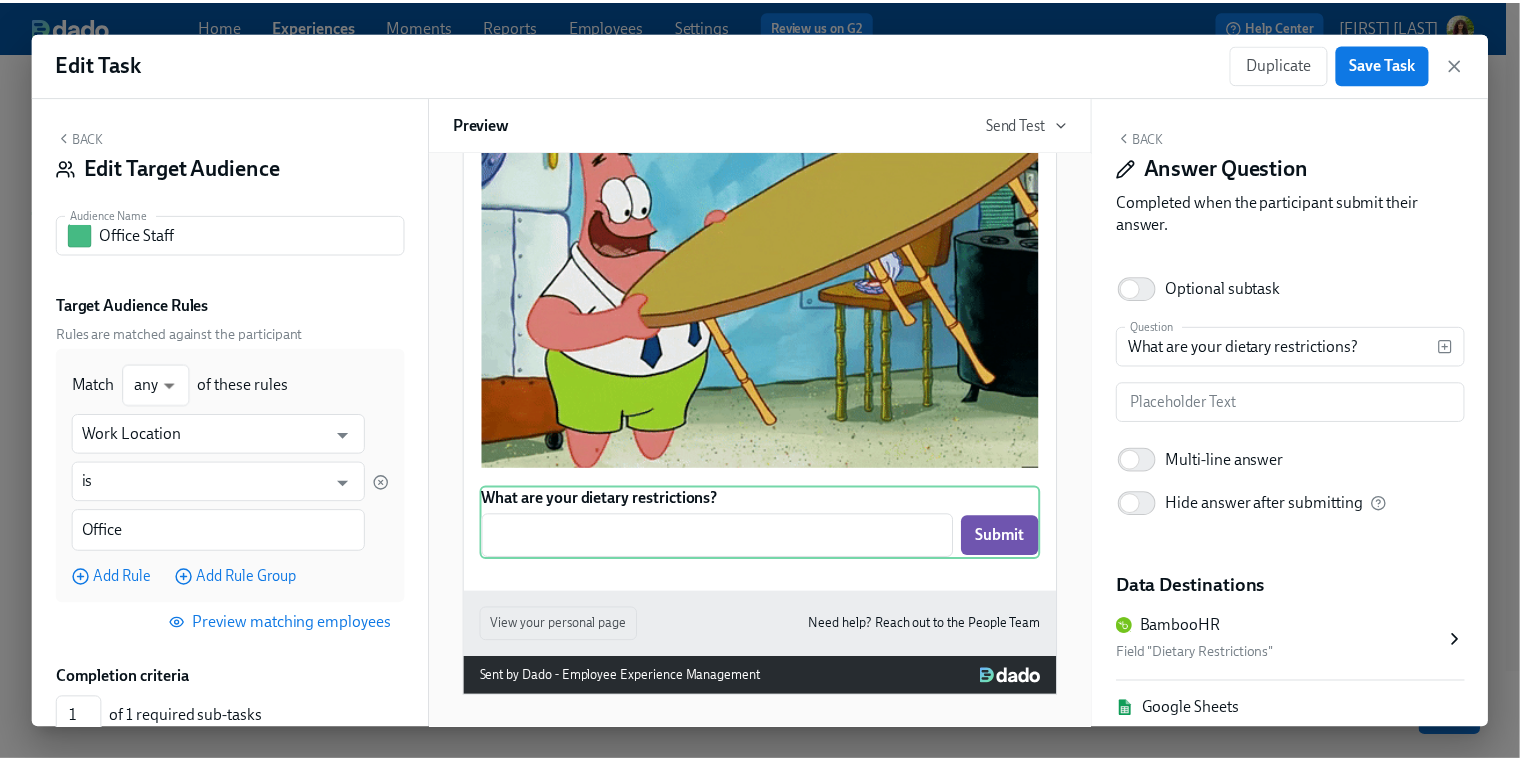 scroll, scrollTop: 184, scrollLeft: 0, axis: vertical 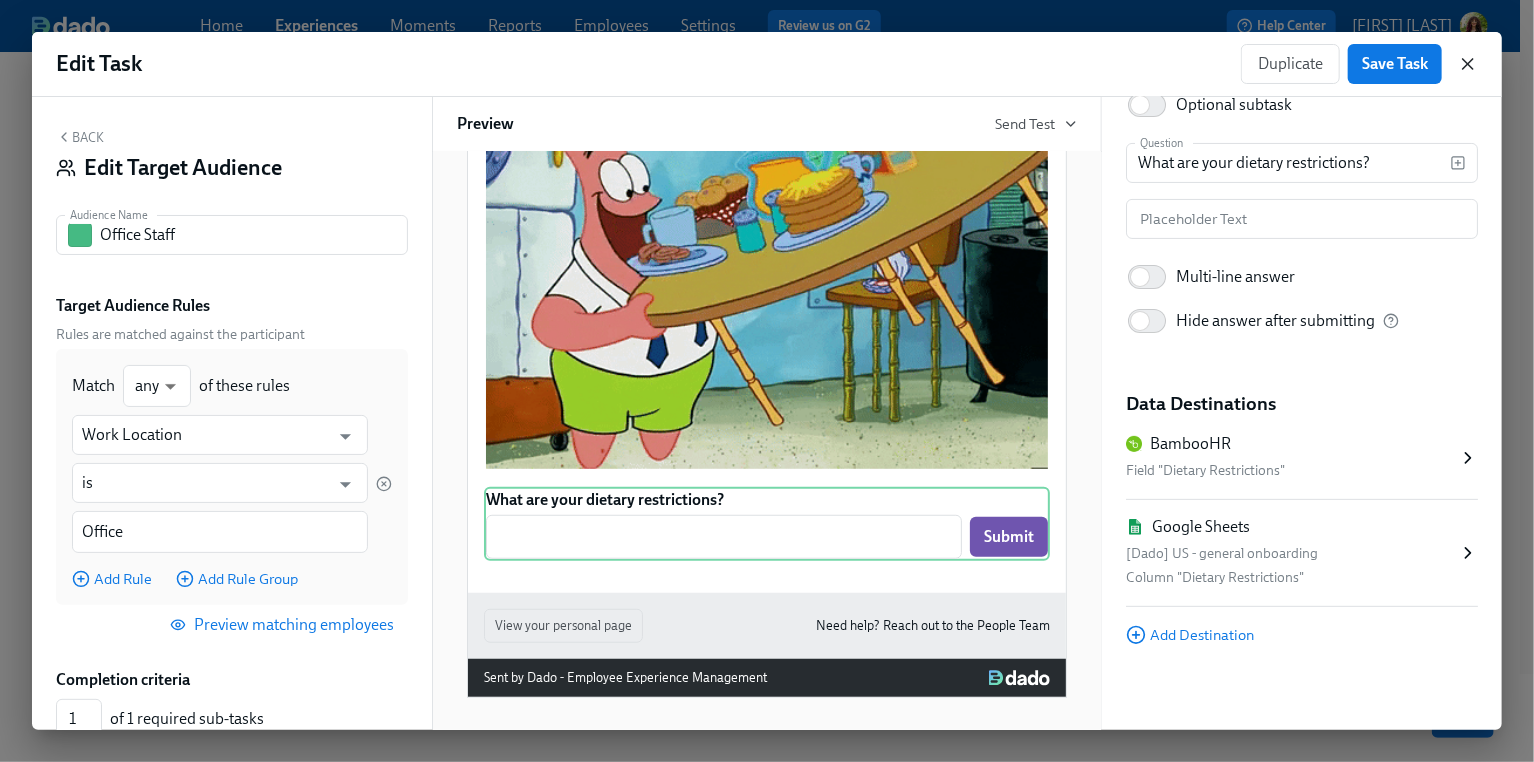 click 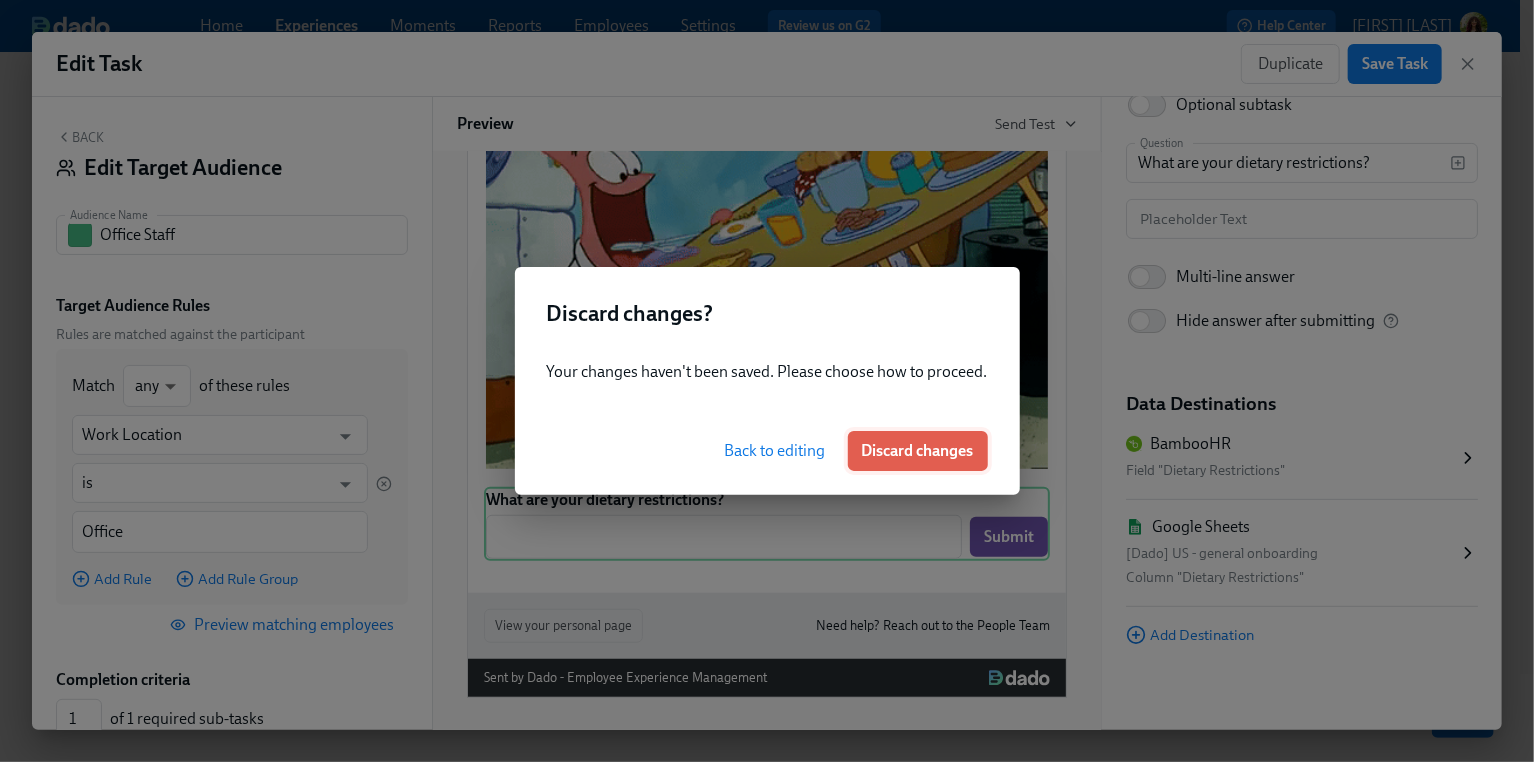 click on "Discard changes" at bounding box center [918, 451] 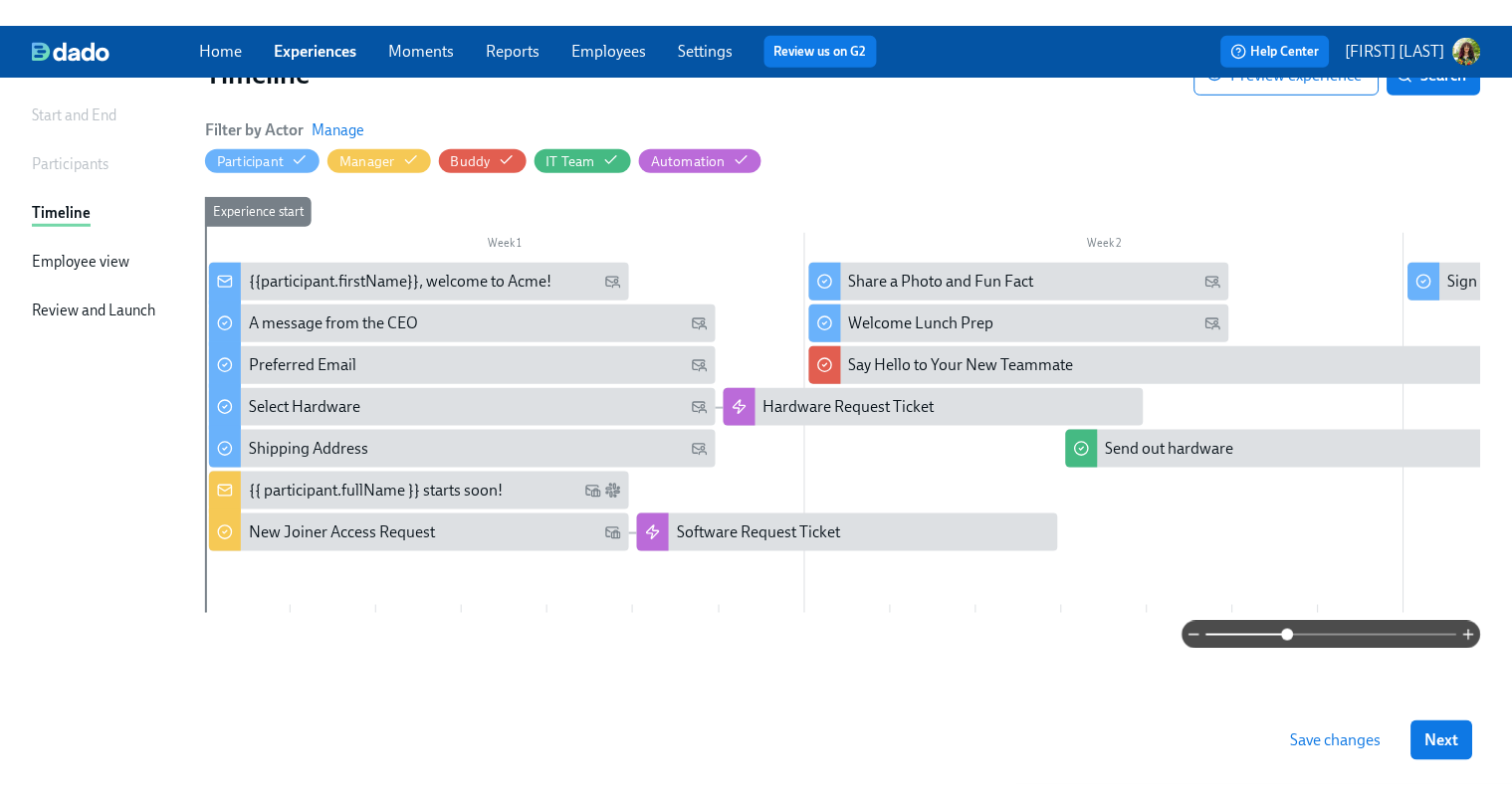 scroll, scrollTop: 136, scrollLeft: 0, axis: vertical 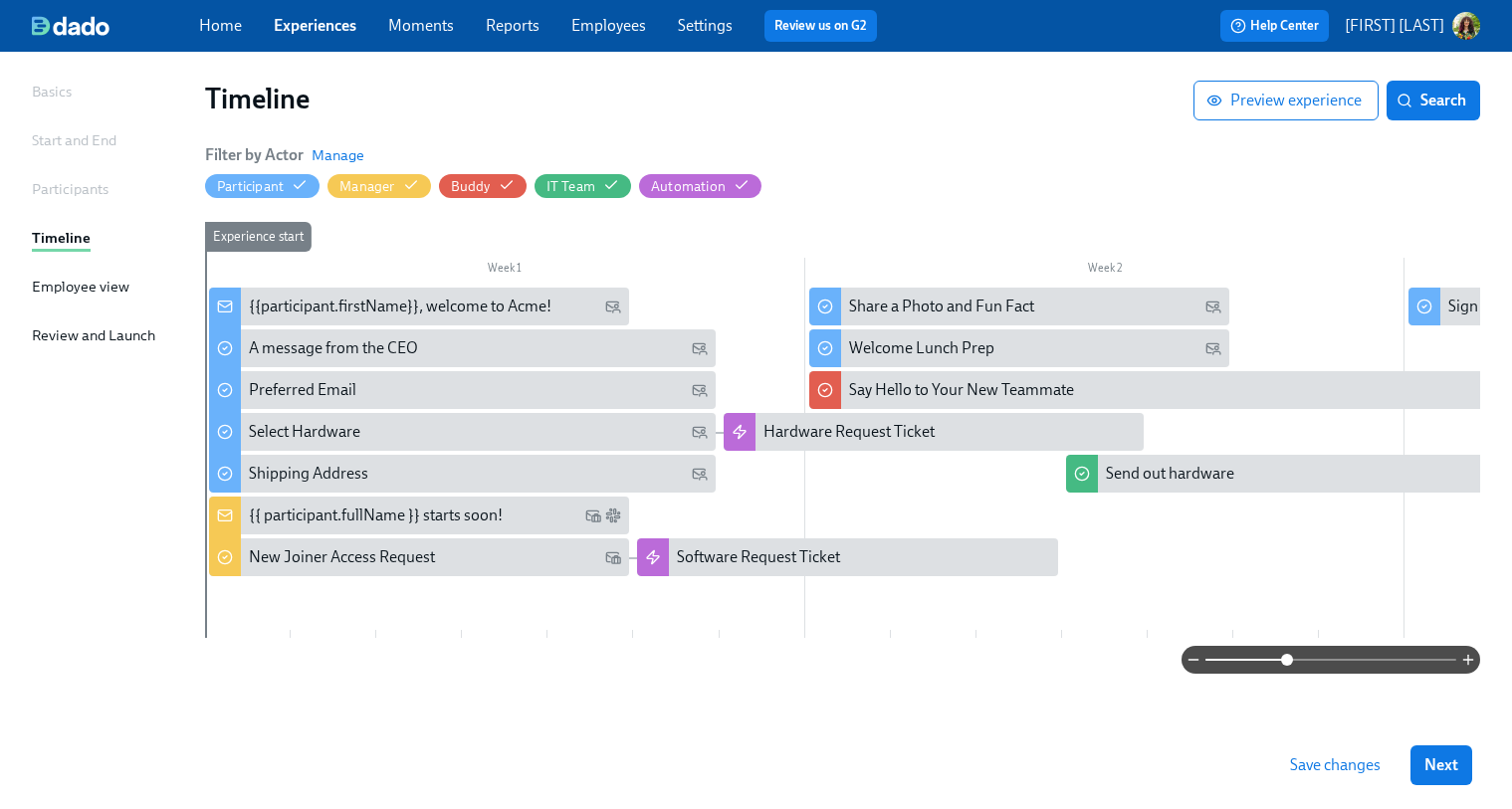click on "Experiences" at bounding box center (315, 25) 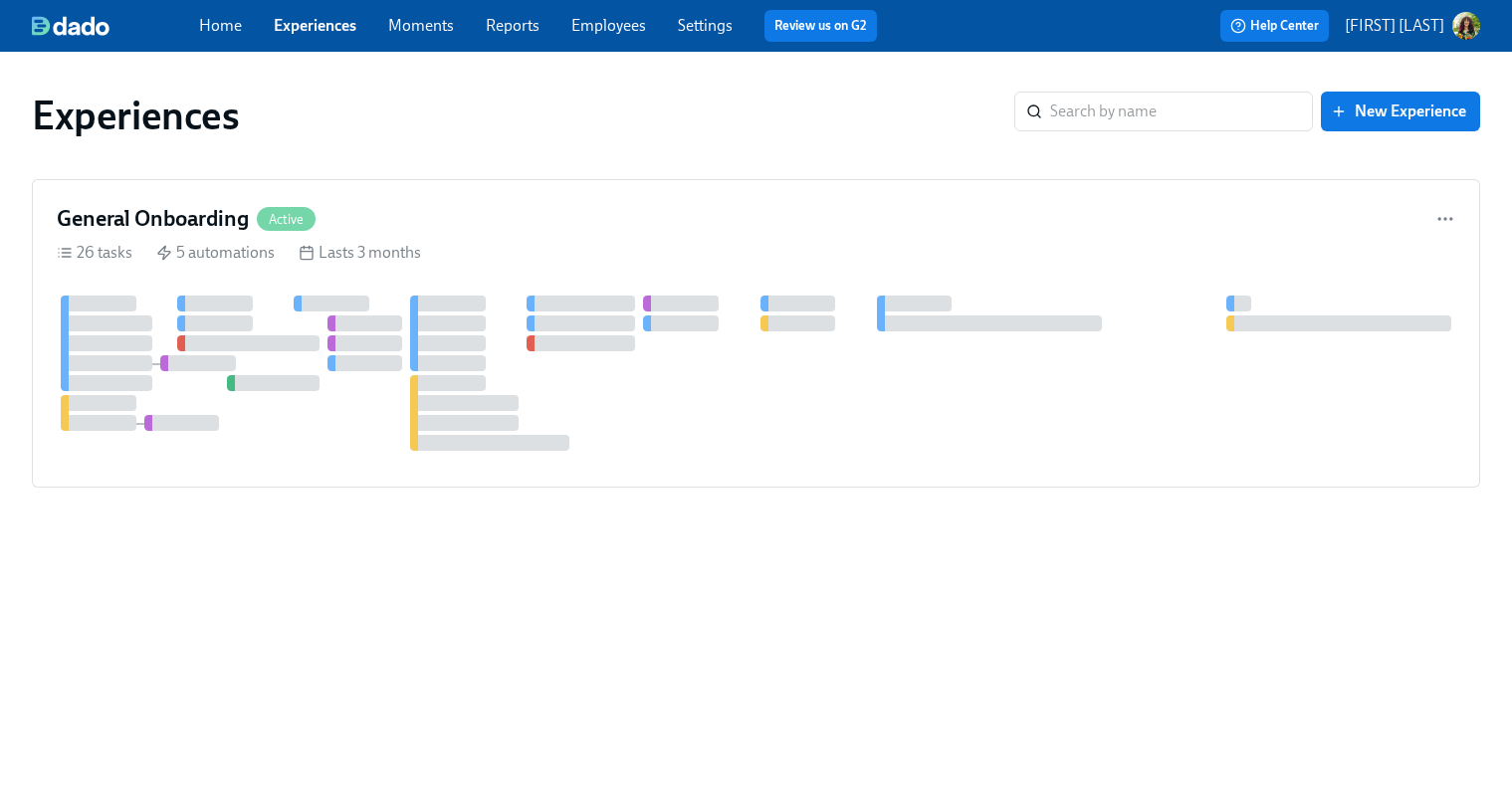 scroll, scrollTop: 0, scrollLeft: 0, axis: both 